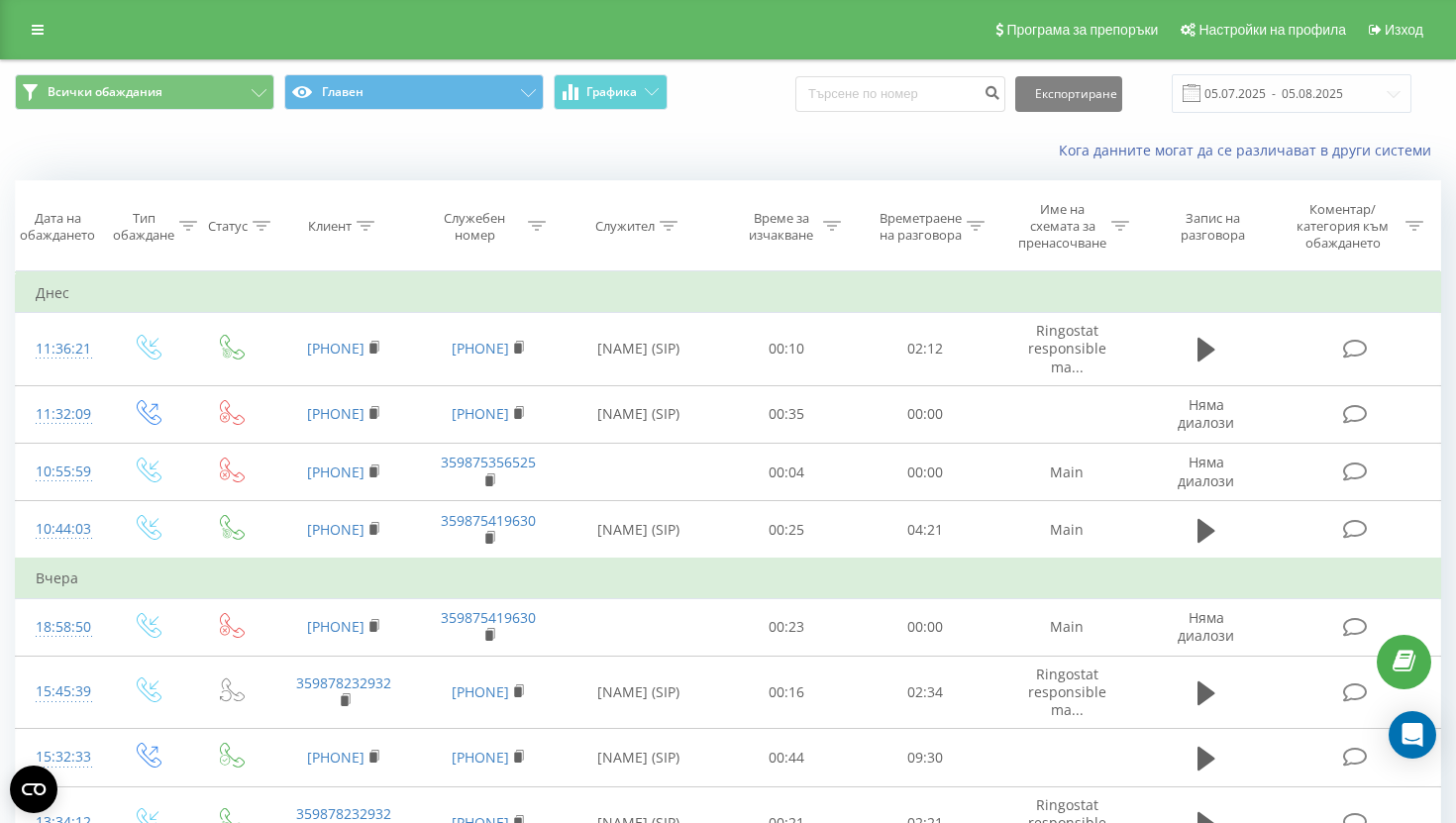 scroll, scrollTop: 0, scrollLeft: 0, axis: both 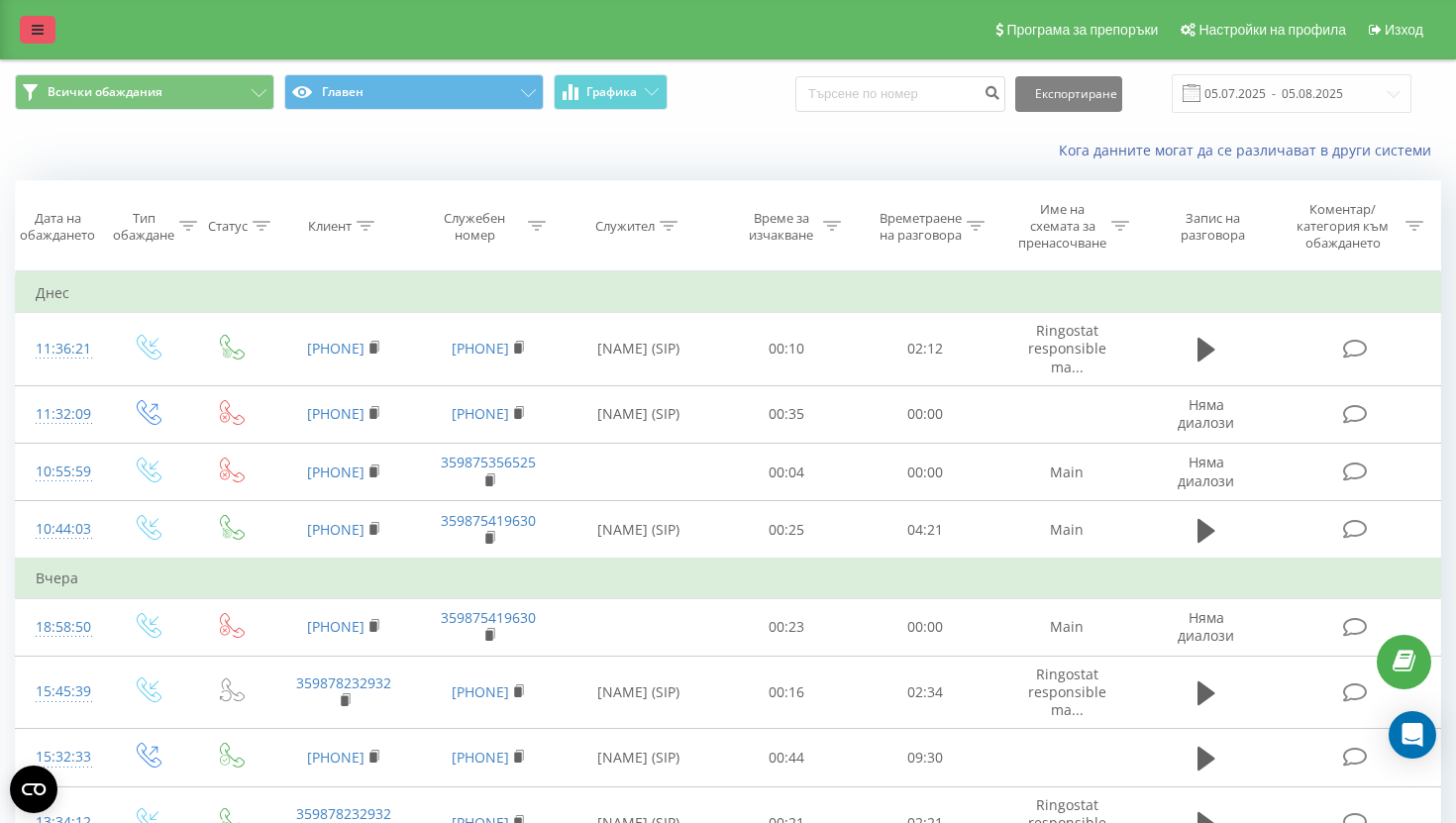 click at bounding box center [38, 30] 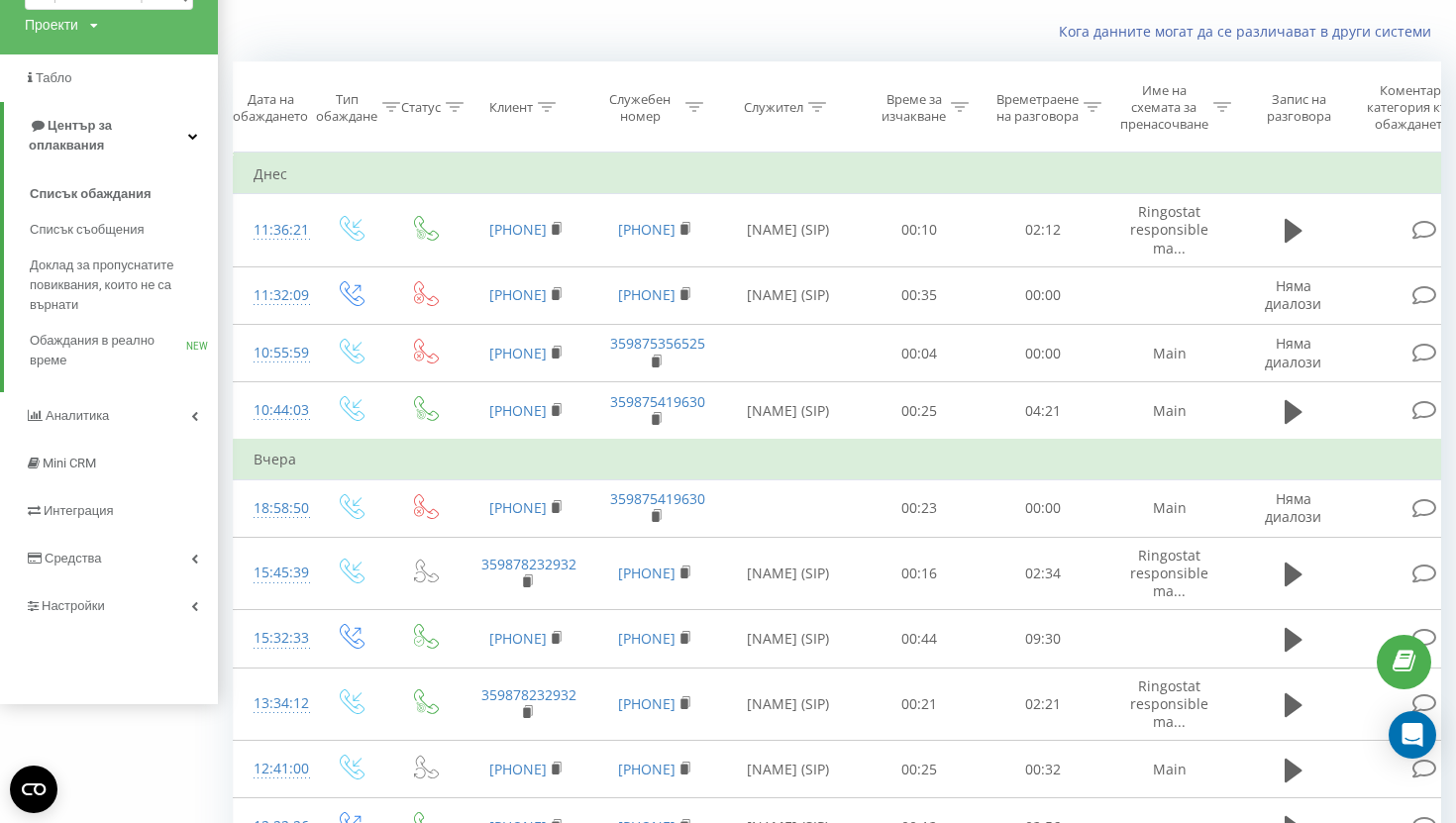 scroll, scrollTop: 120, scrollLeft: 0, axis: vertical 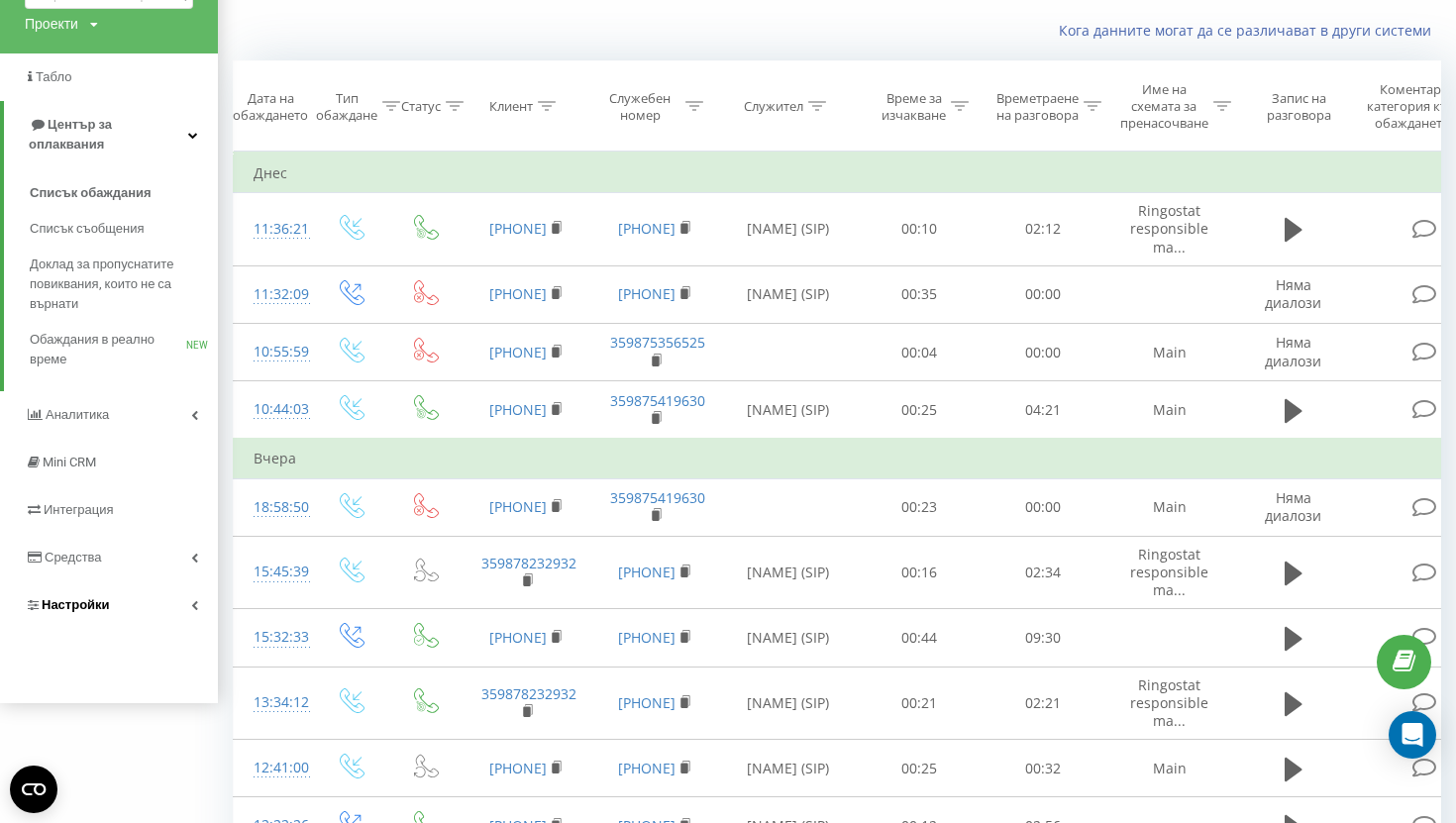 click on "Настройки" at bounding box center (109, 605) 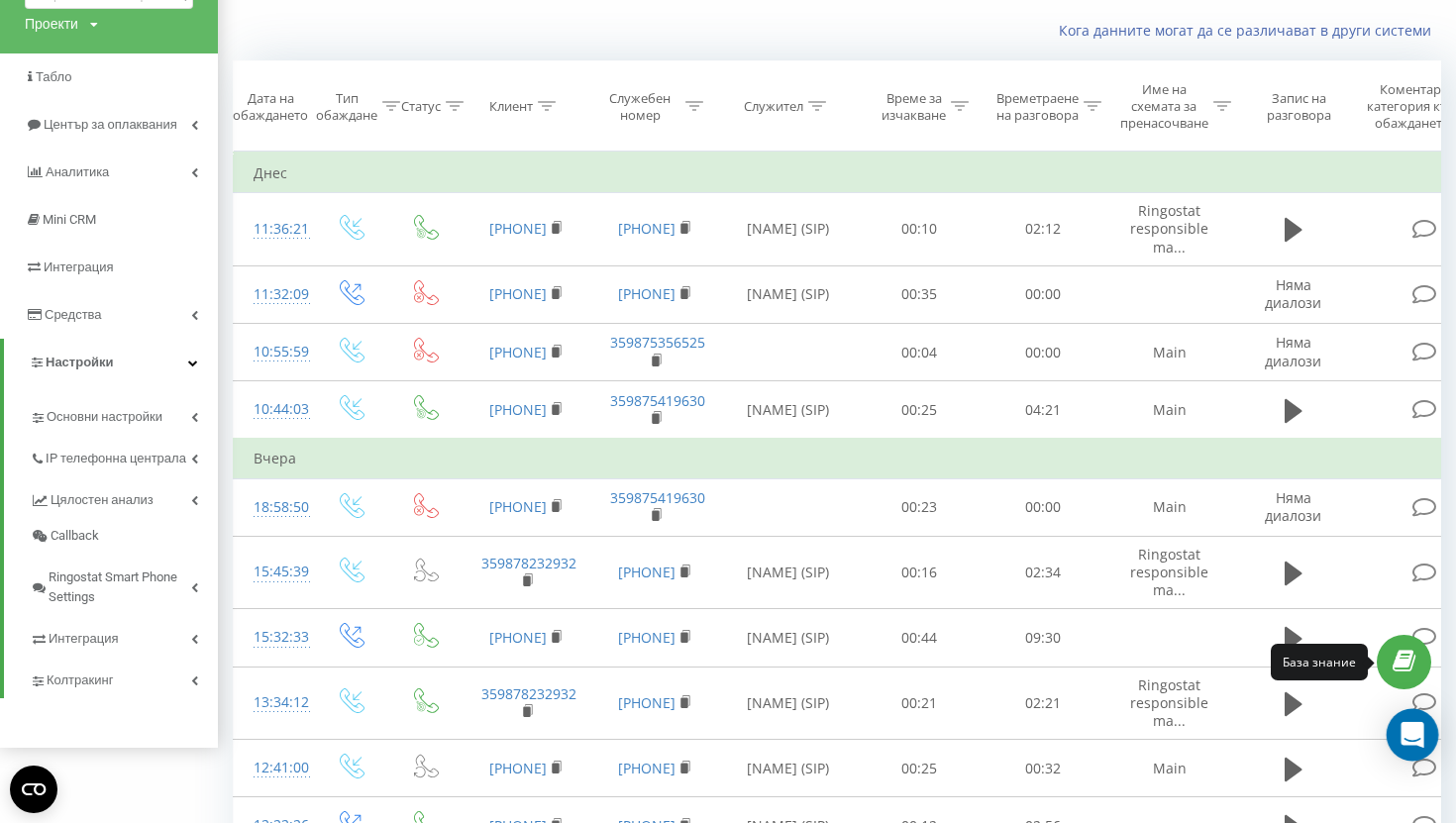 click 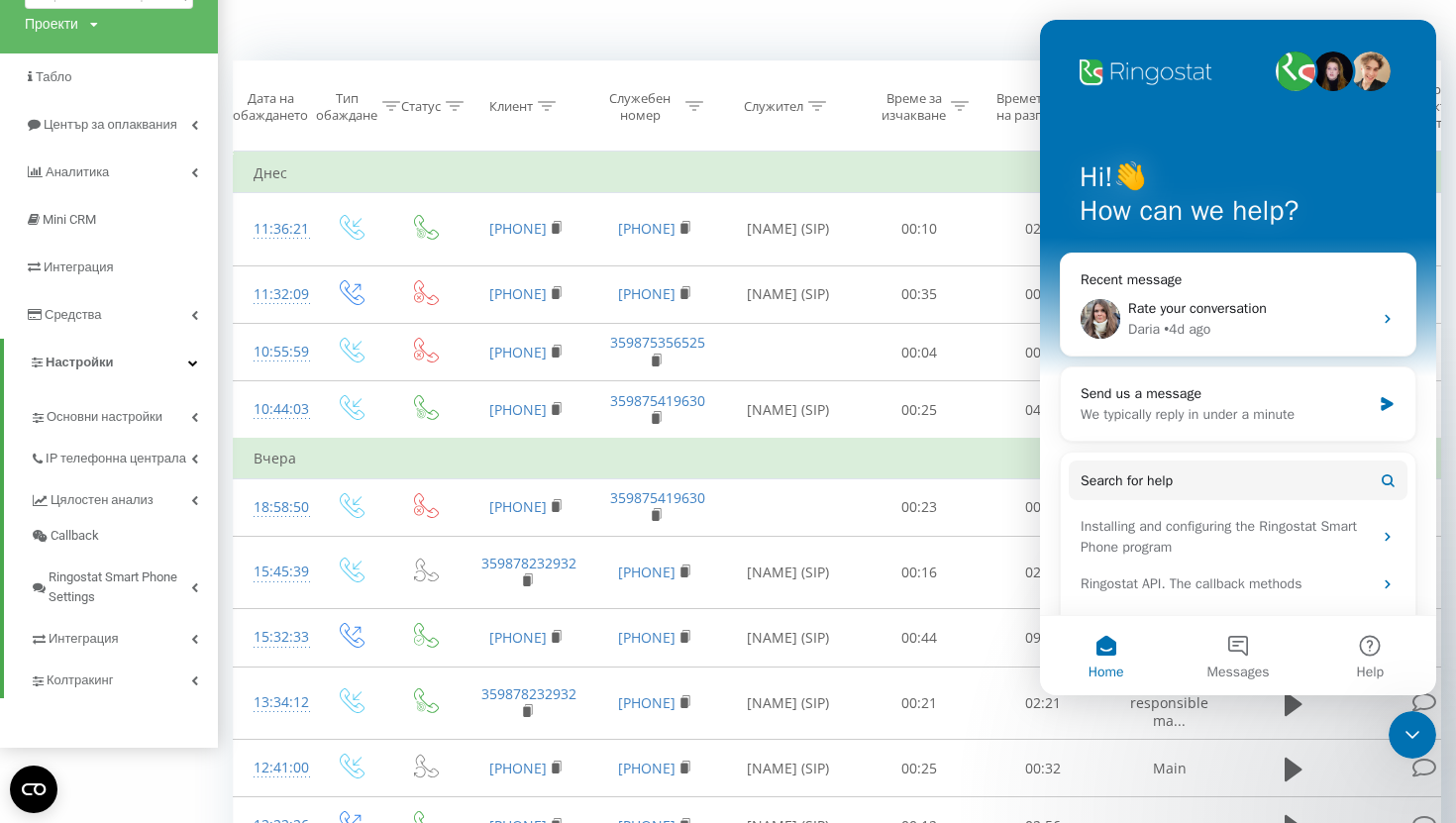 scroll, scrollTop: 0, scrollLeft: 0, axis: both 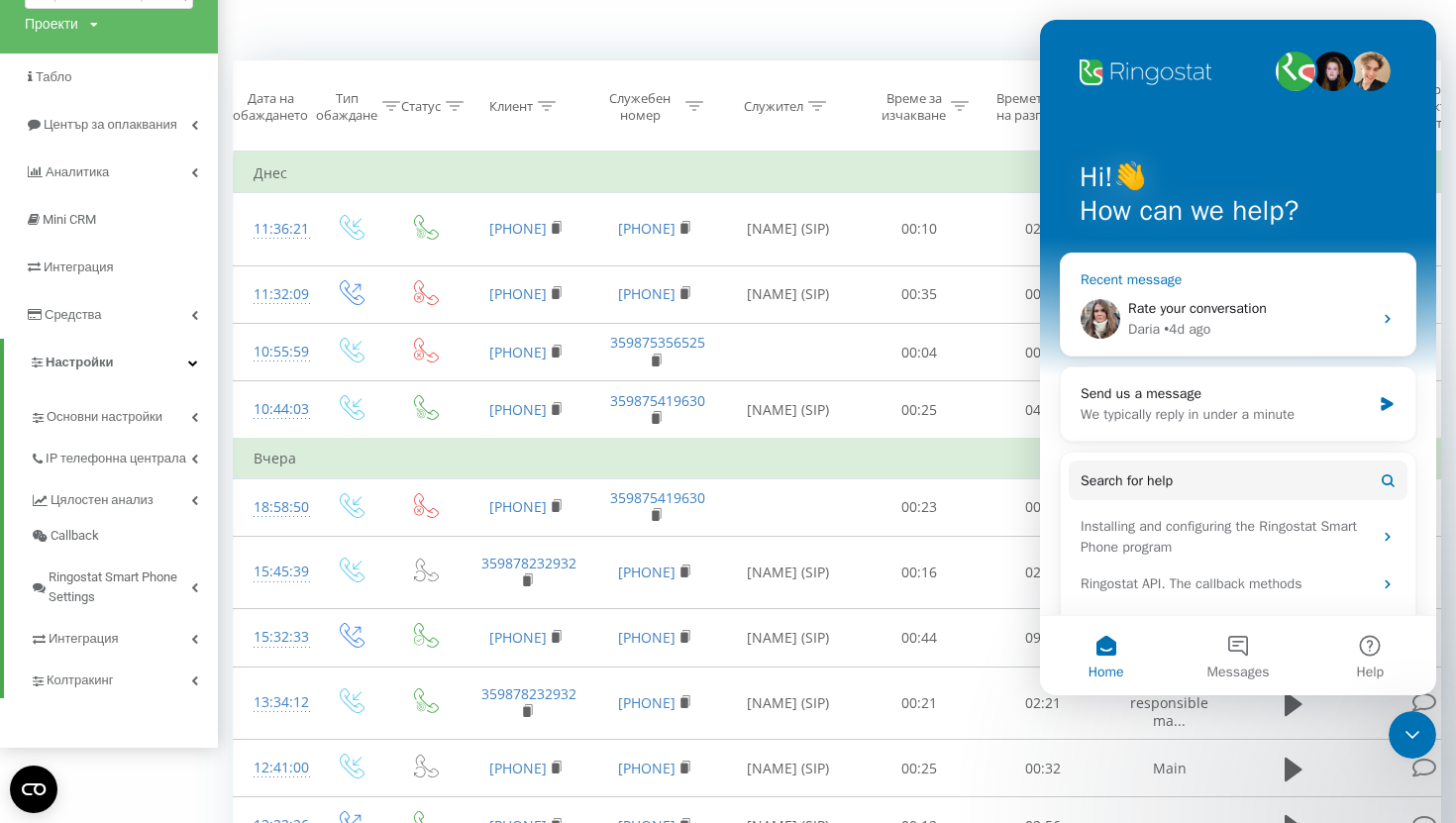 click on "Rate your conversation" at bounding box center [1250, 308] 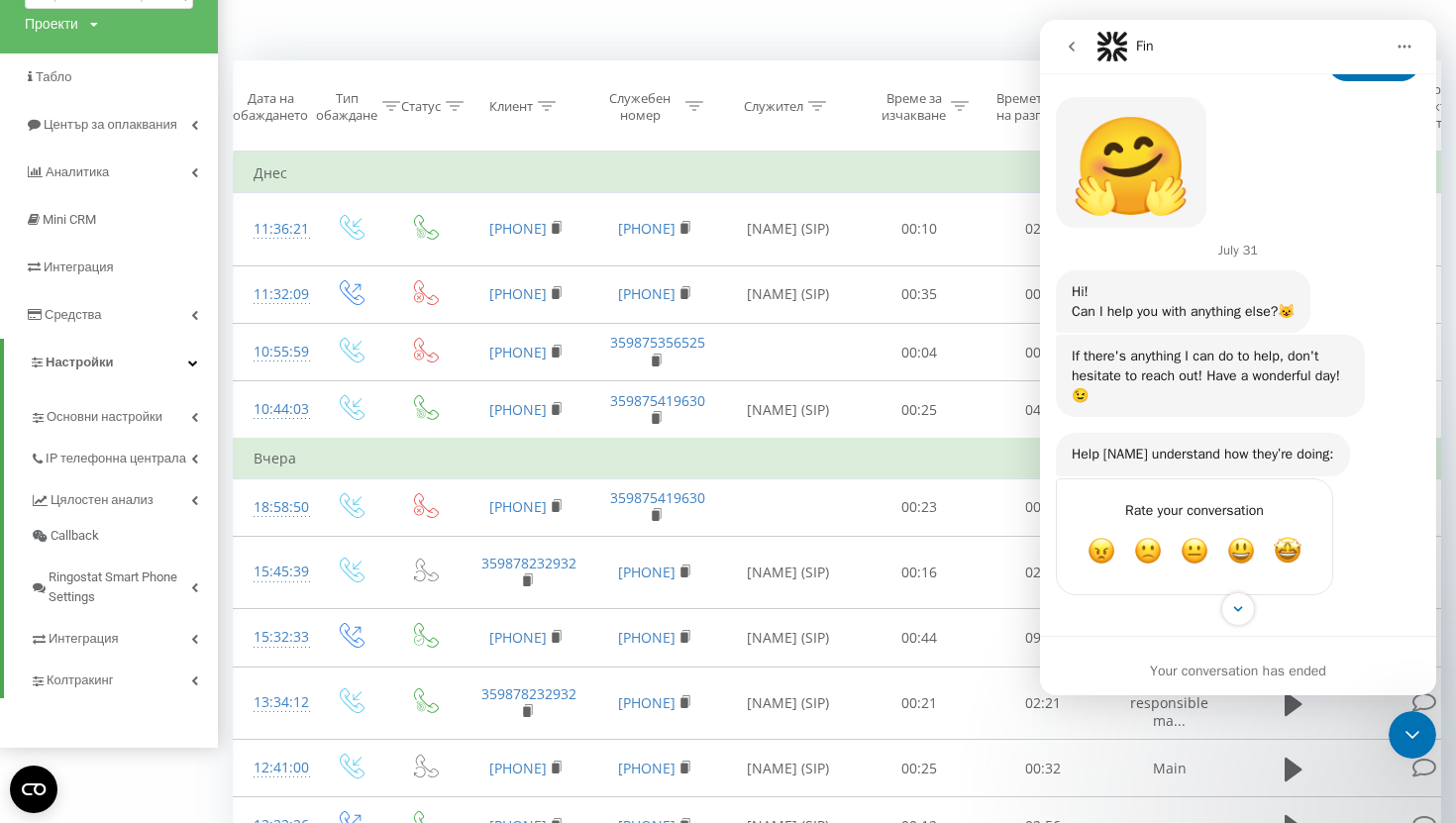 scroll, scrollTop: 5173, scrollLeft: 0, axis: vertical 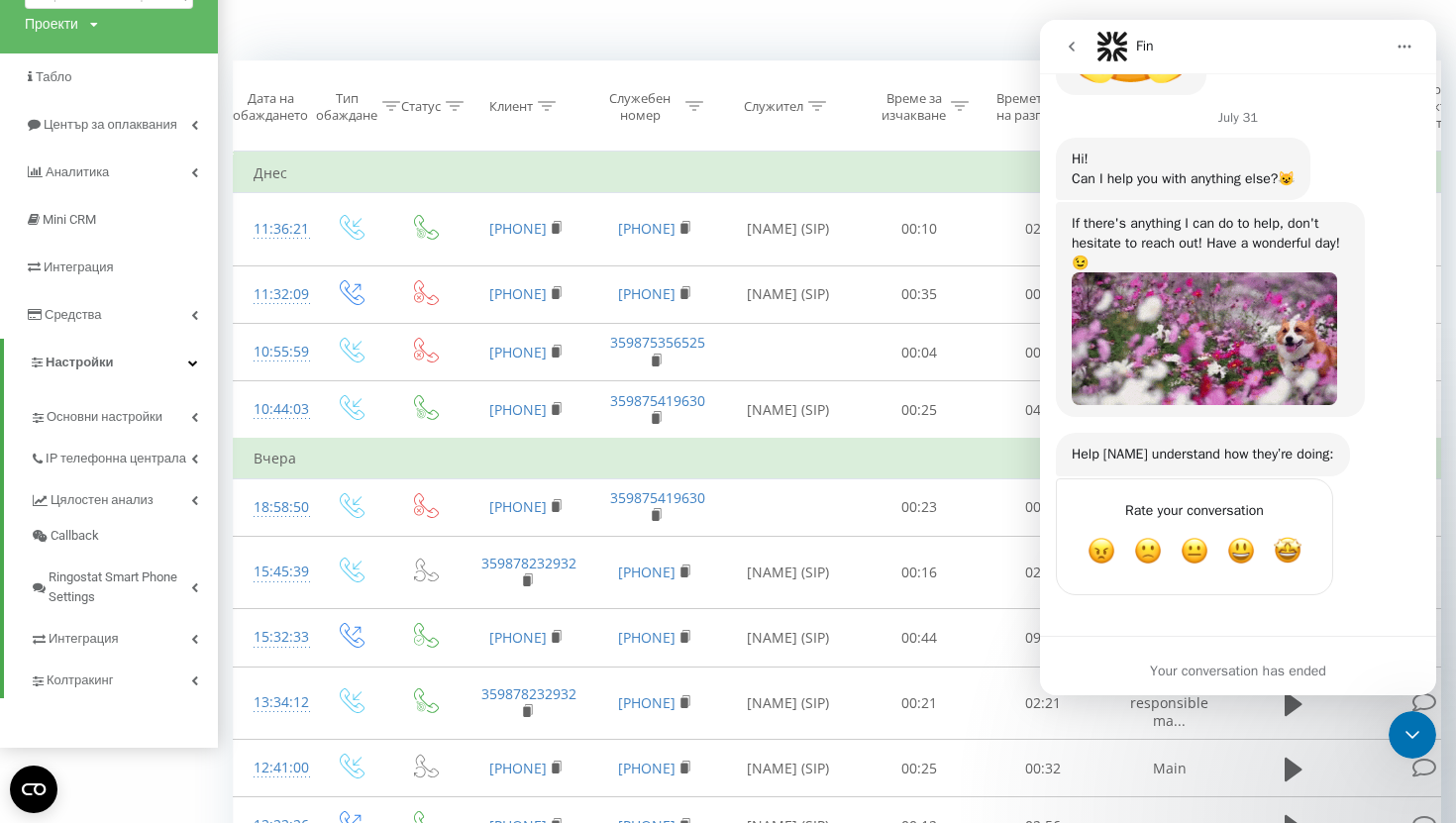 click 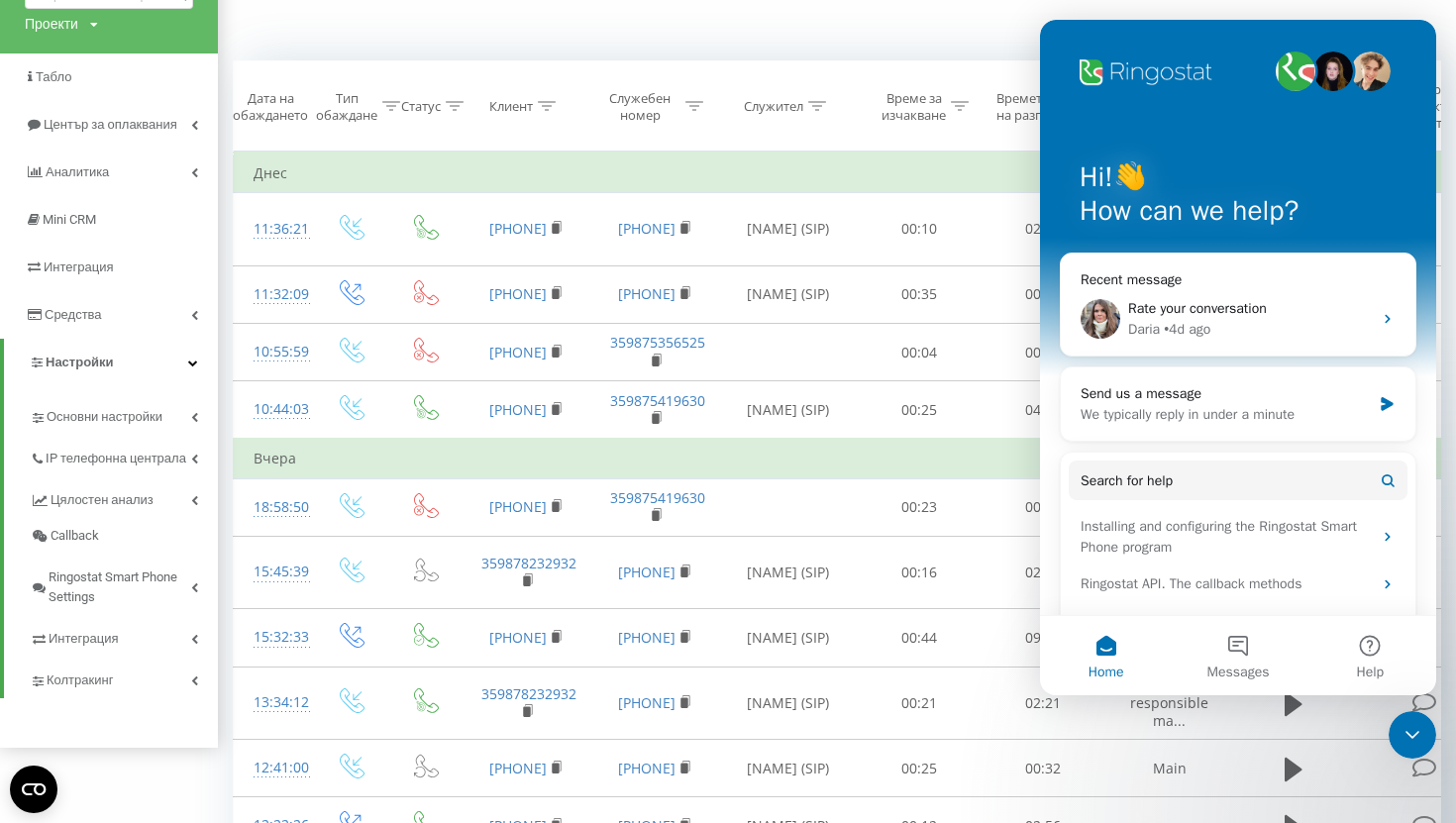 scroll, scrollTop: 0, scrollLeft: 0, axis: both 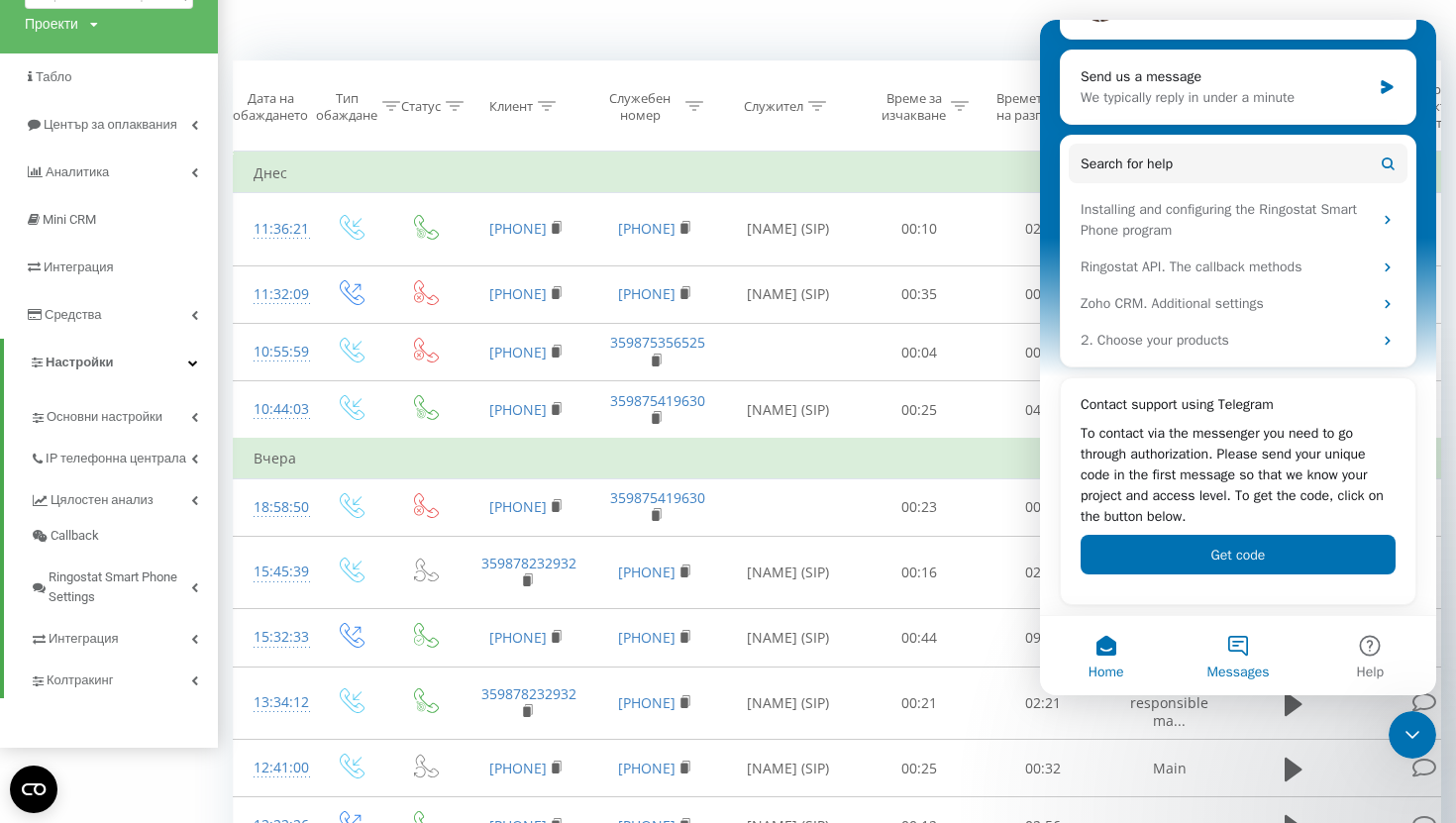 click on "Messages" at bounding box center (1237, 656) 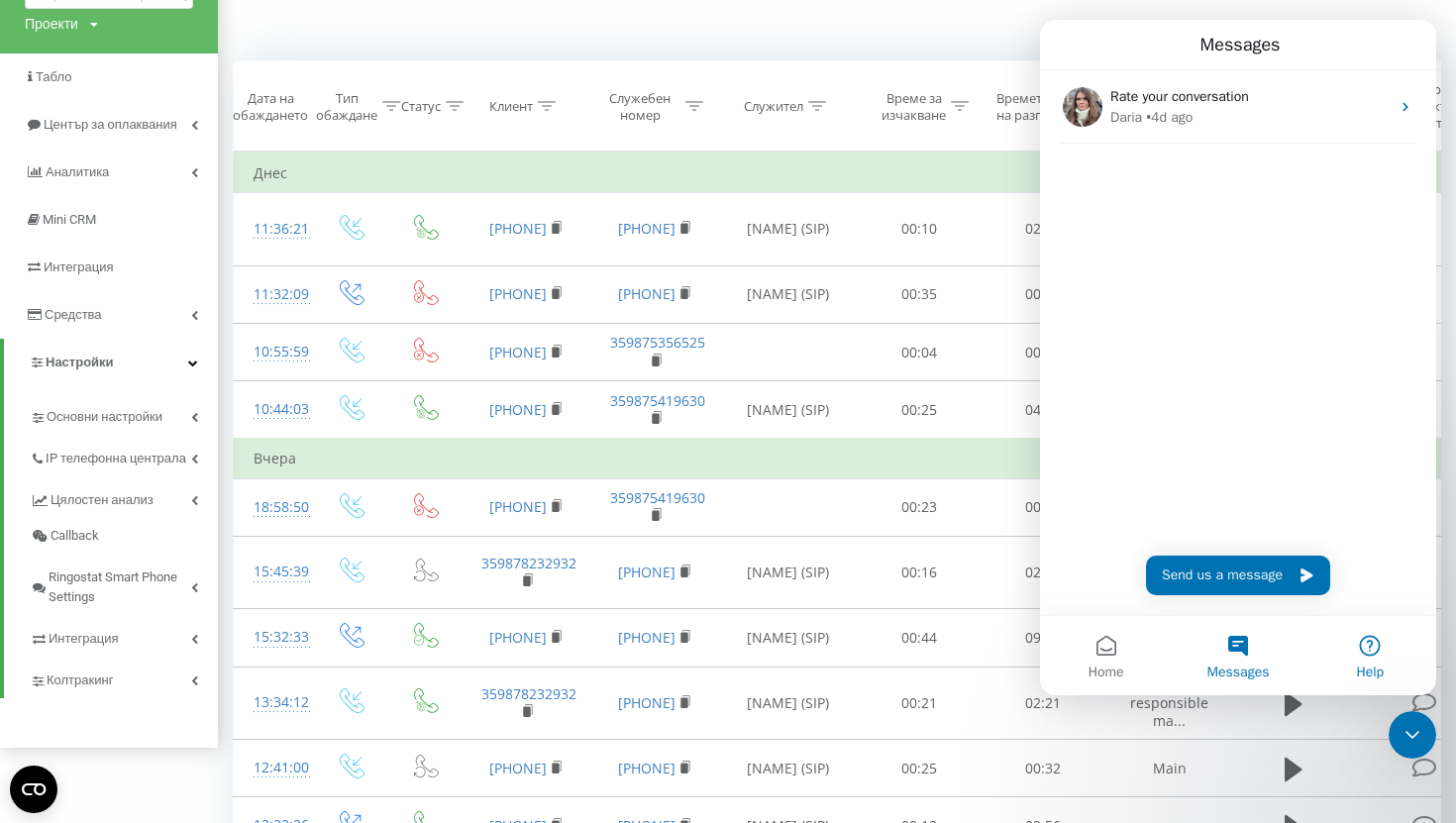 click on "Help" at bounding box center (1370, 656) 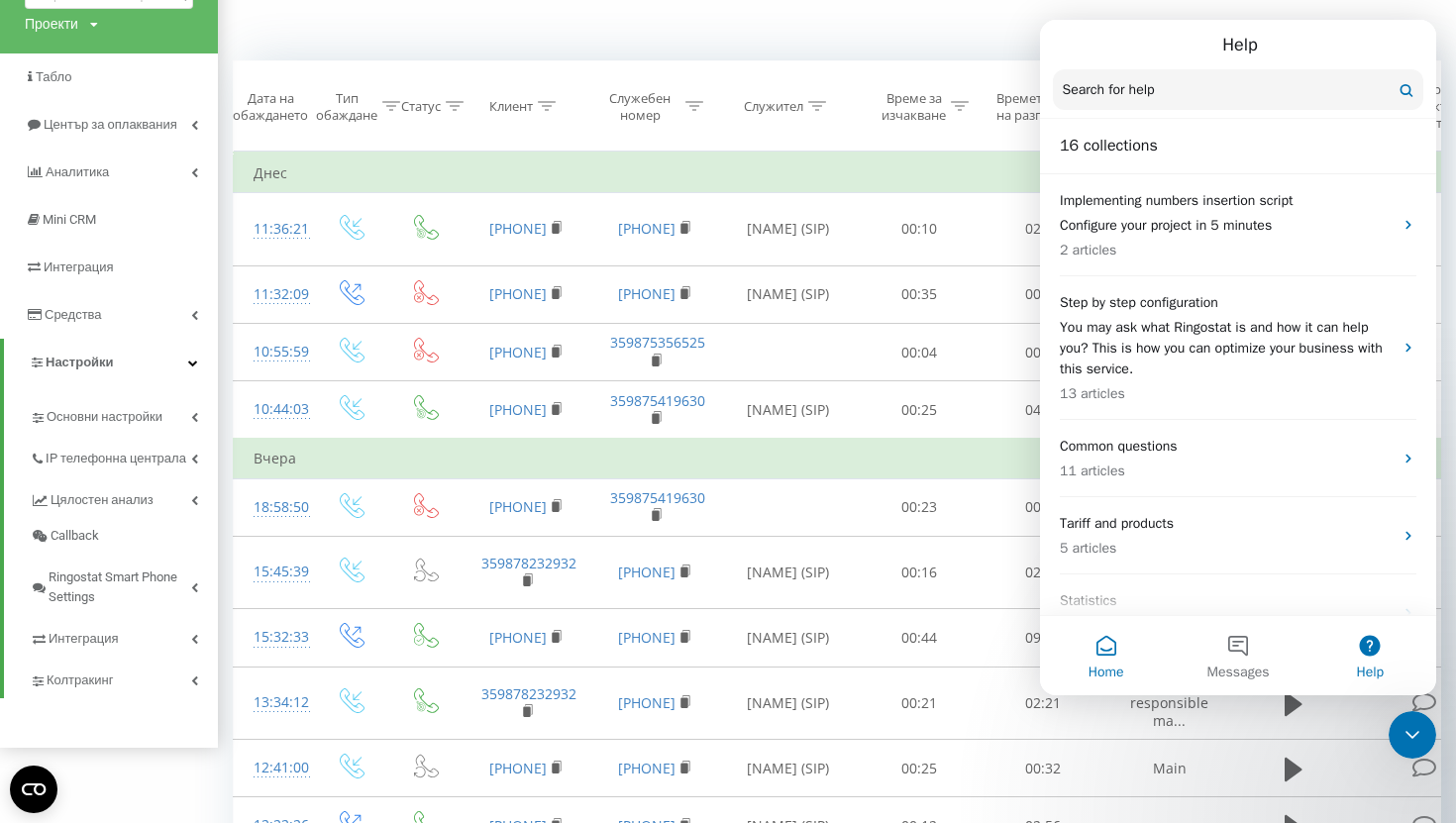 click on "Home" at bounding box center (1105, 656) 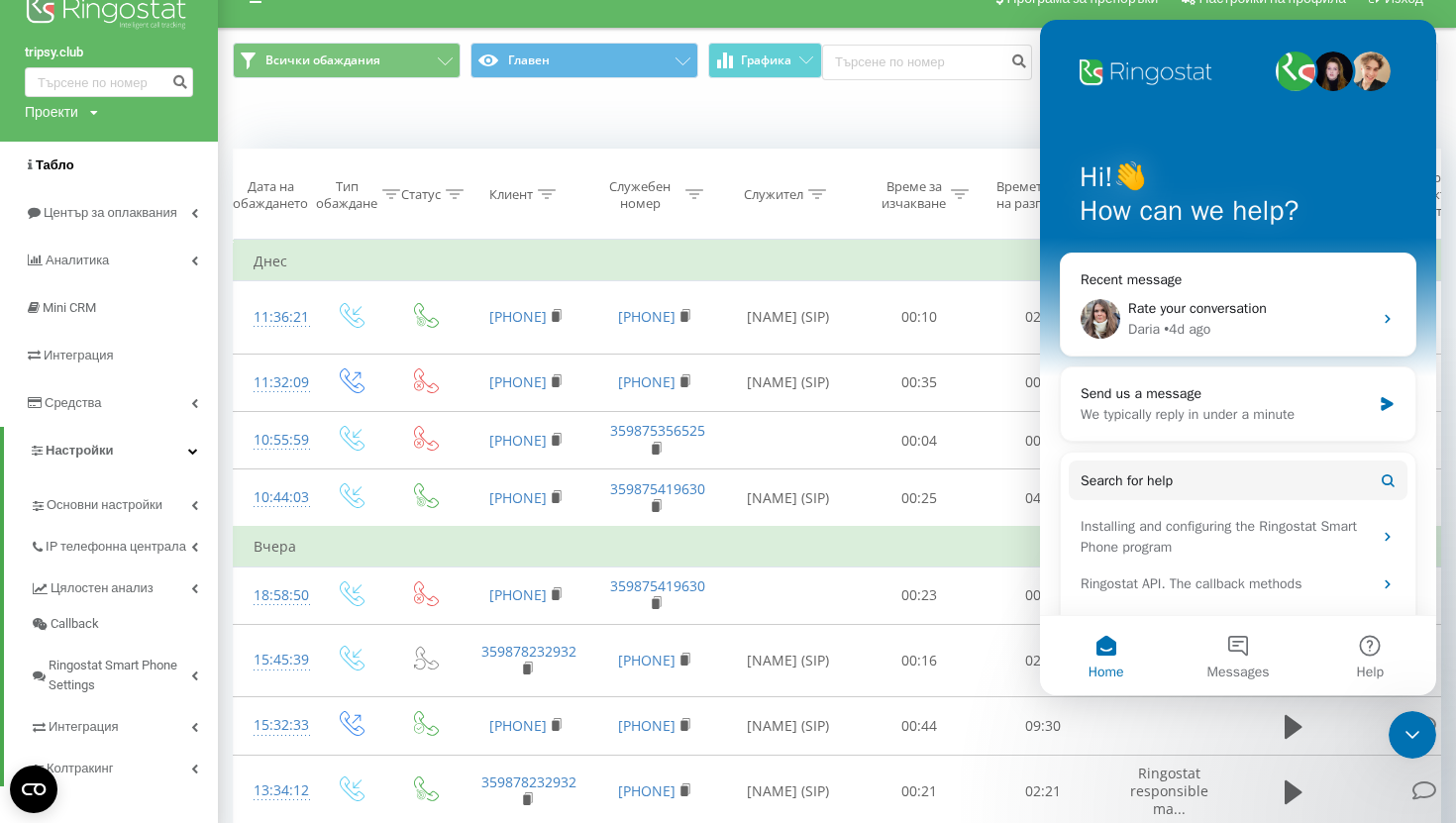 scroll, scrollTop: 0, scrollLeft: 0, axis: both 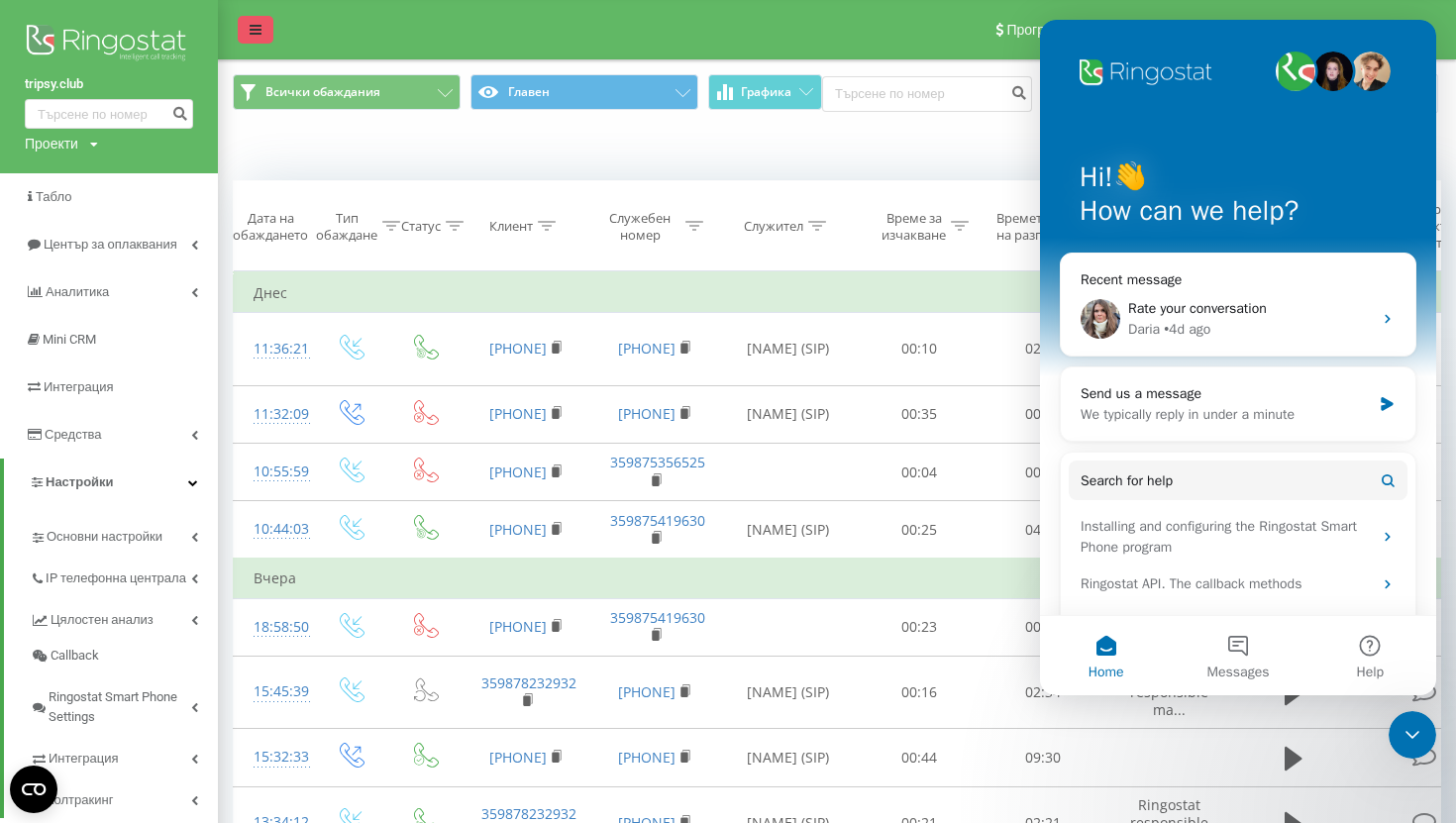 click at bounding box center [256, 30] 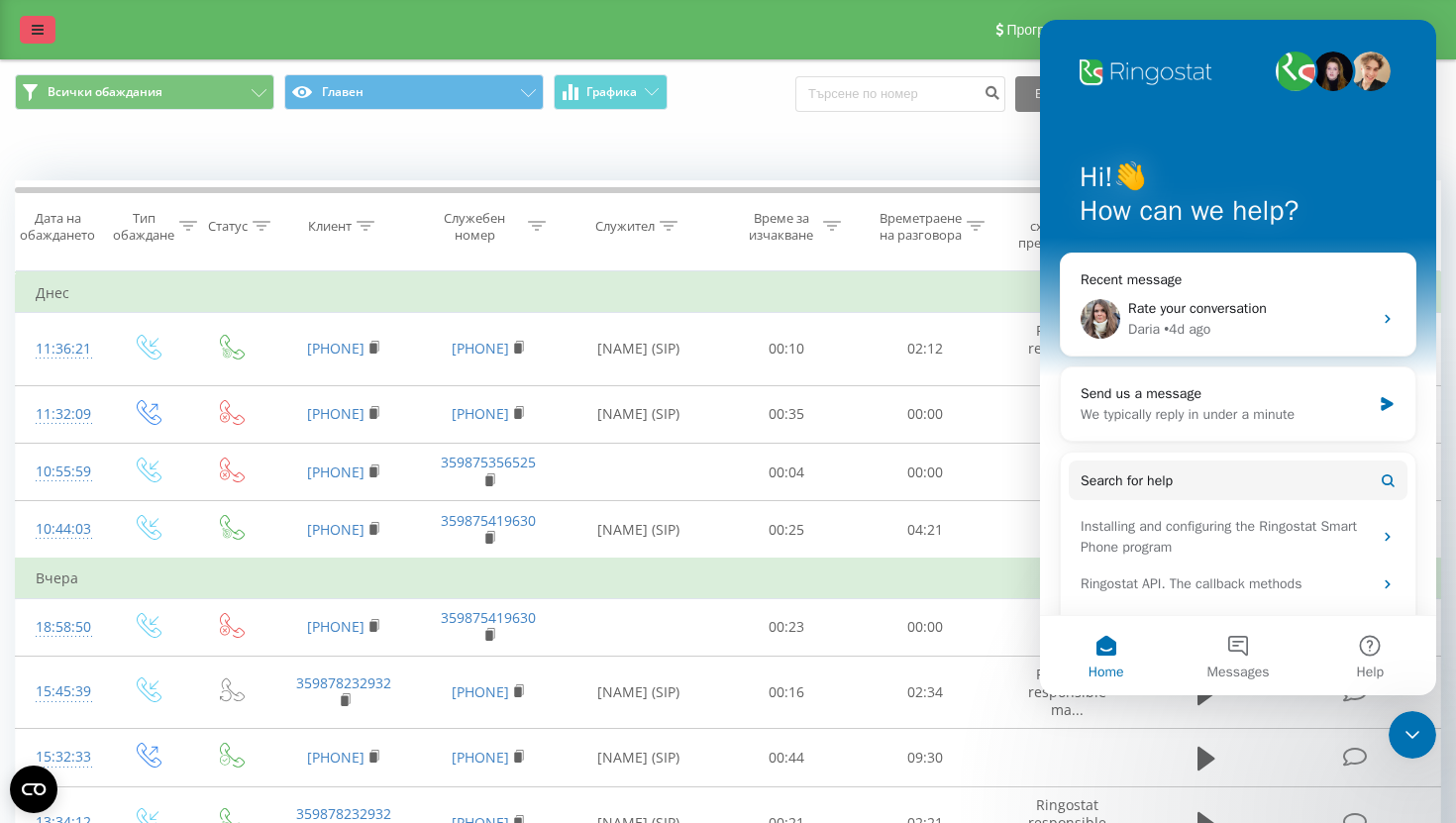 click at bounding box center [38, 30] 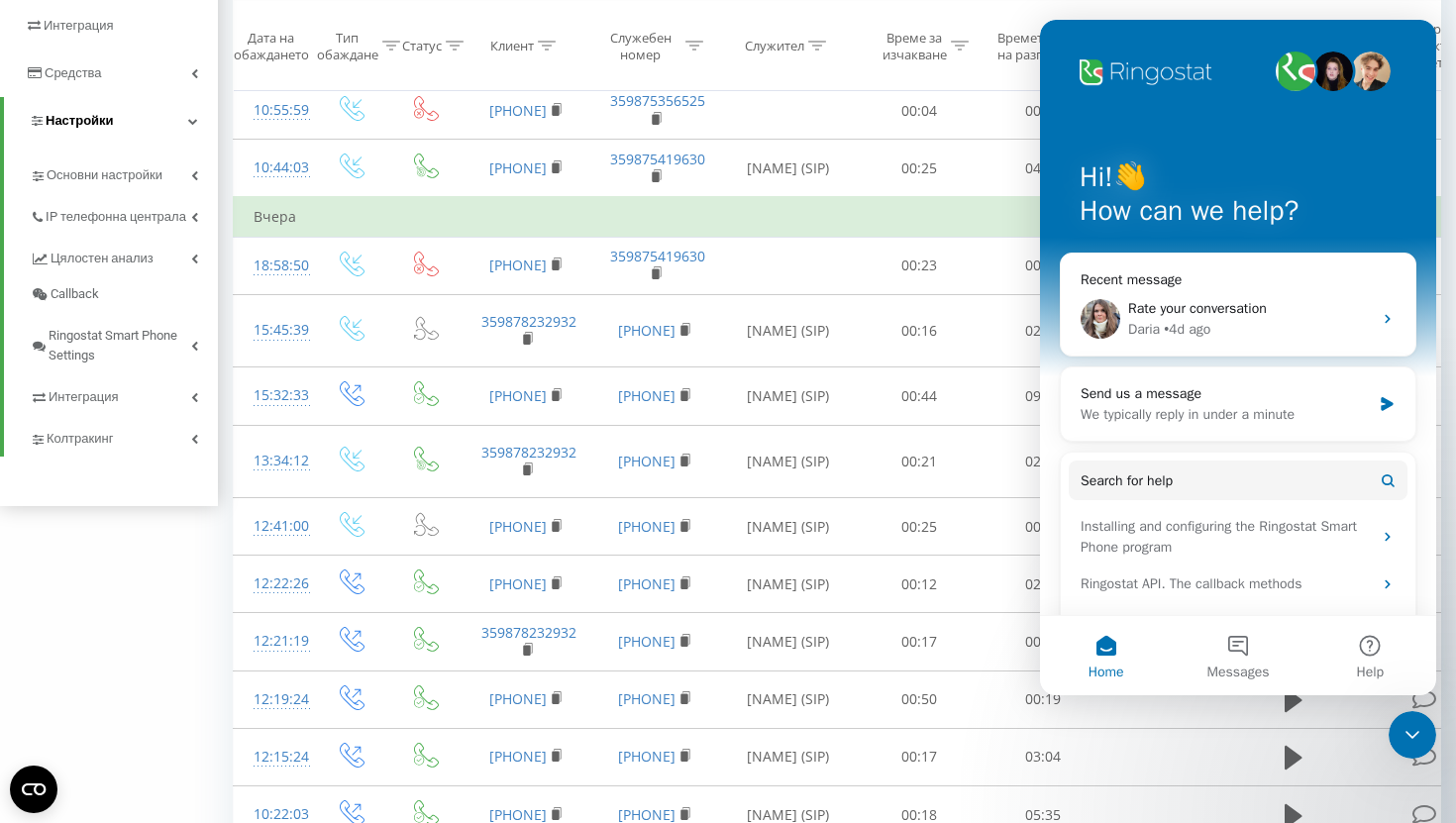 scroll, scrollTop: 363, scrollLeft: 0, axis: vertical 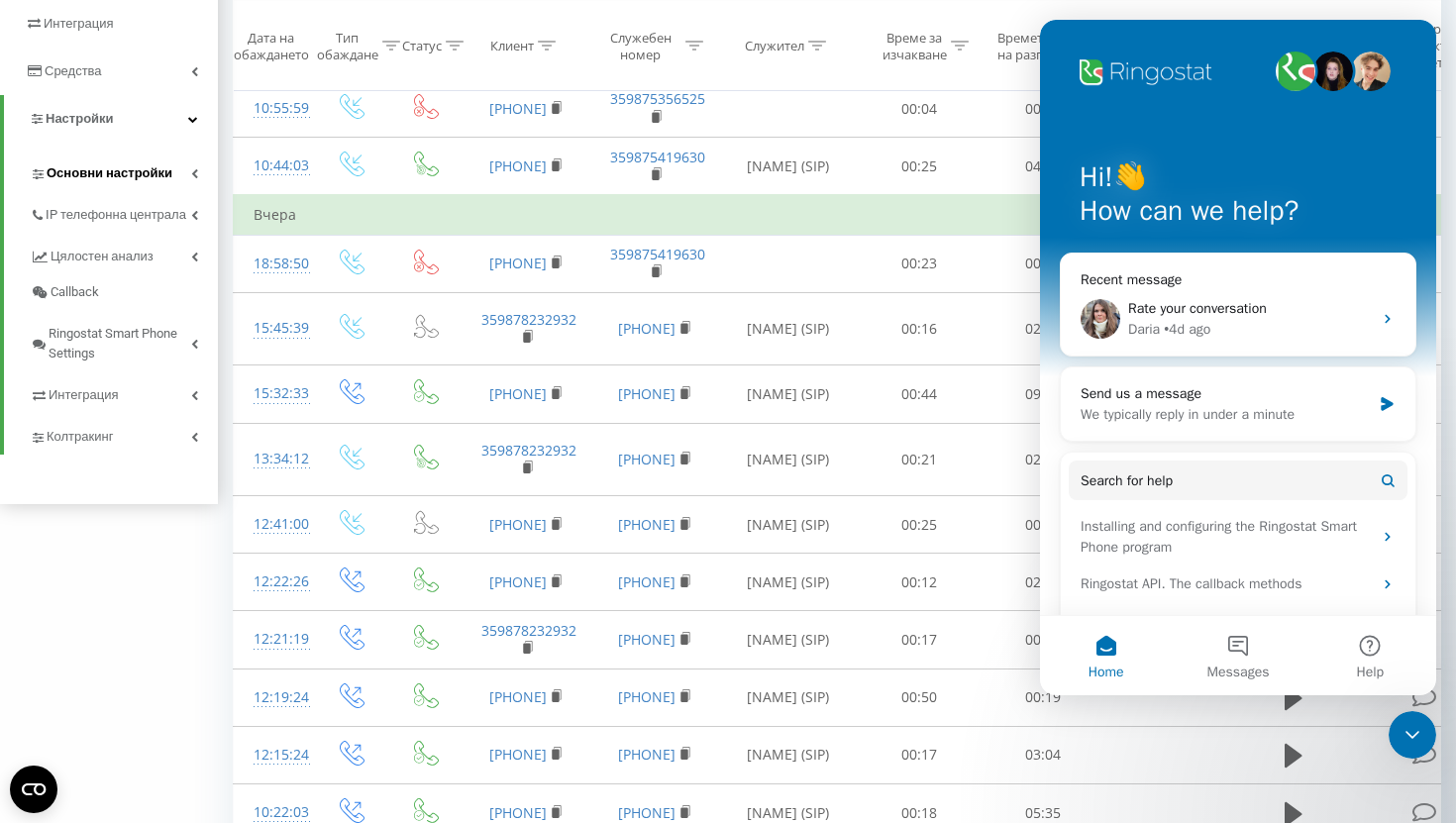 click on "Основни настройки" at bounding box center (109, 173) 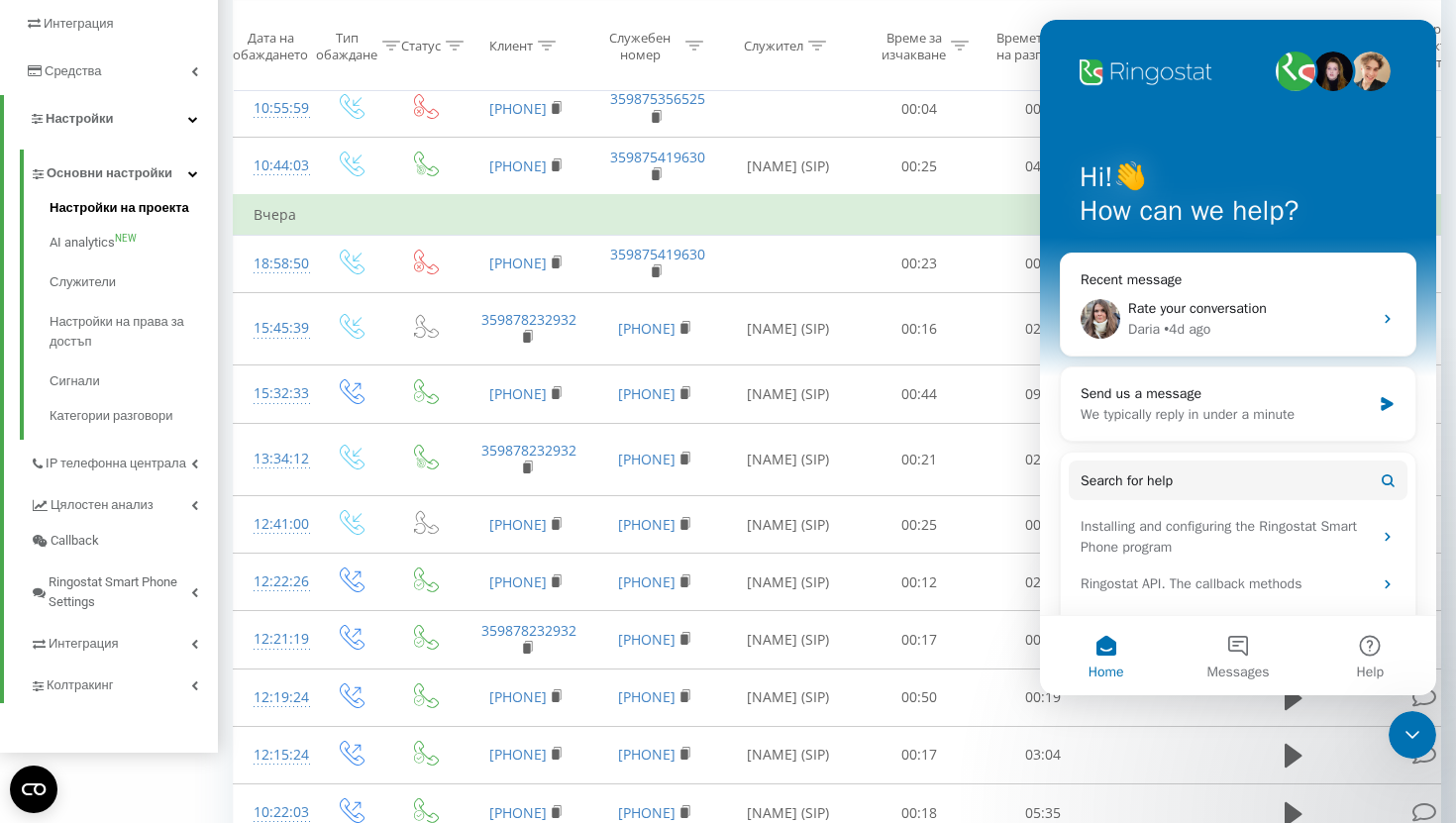 click on "Настройки на проекта" at bounding box center (134, 210) 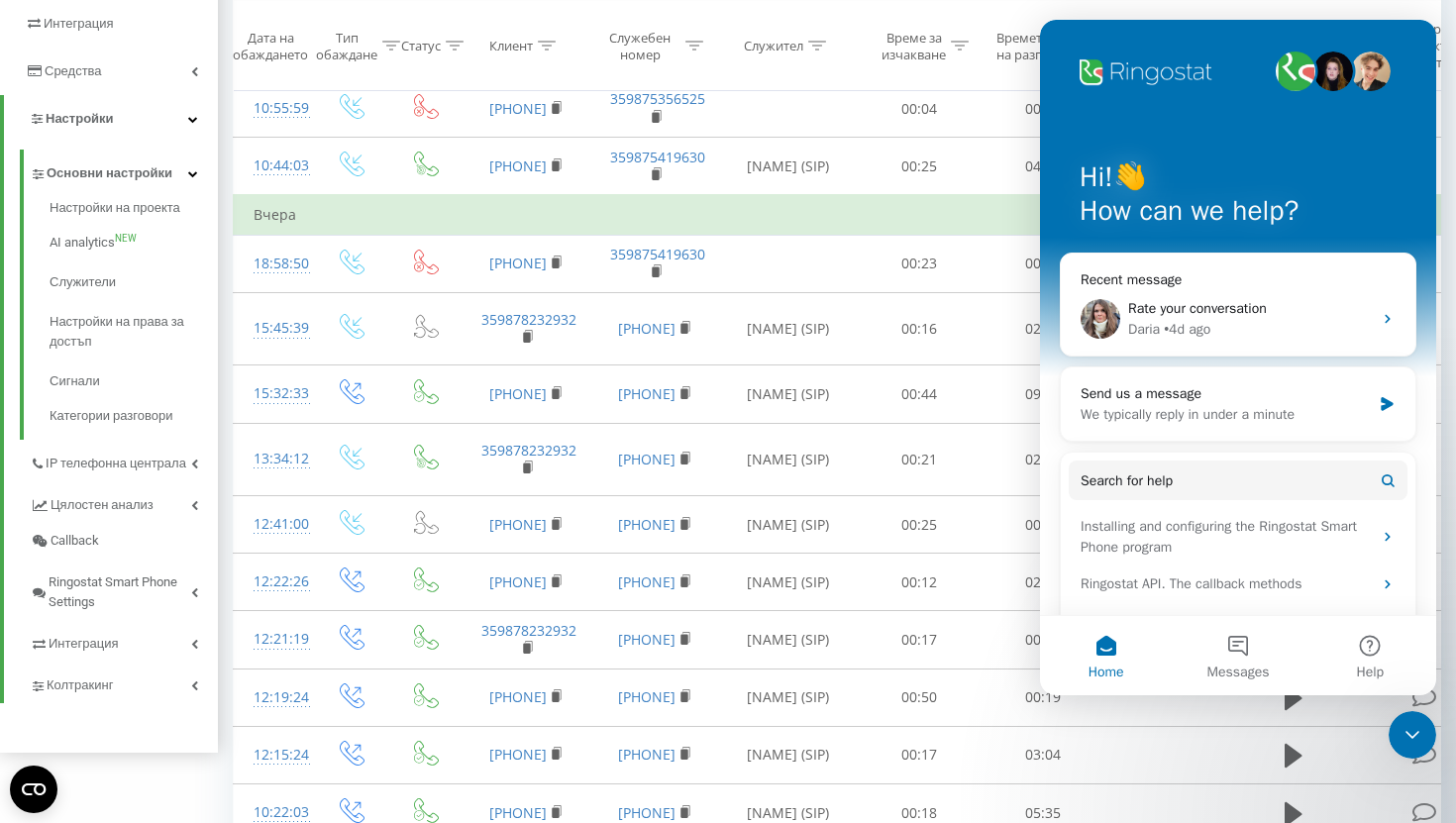 click at bounding box center (1412, 735) 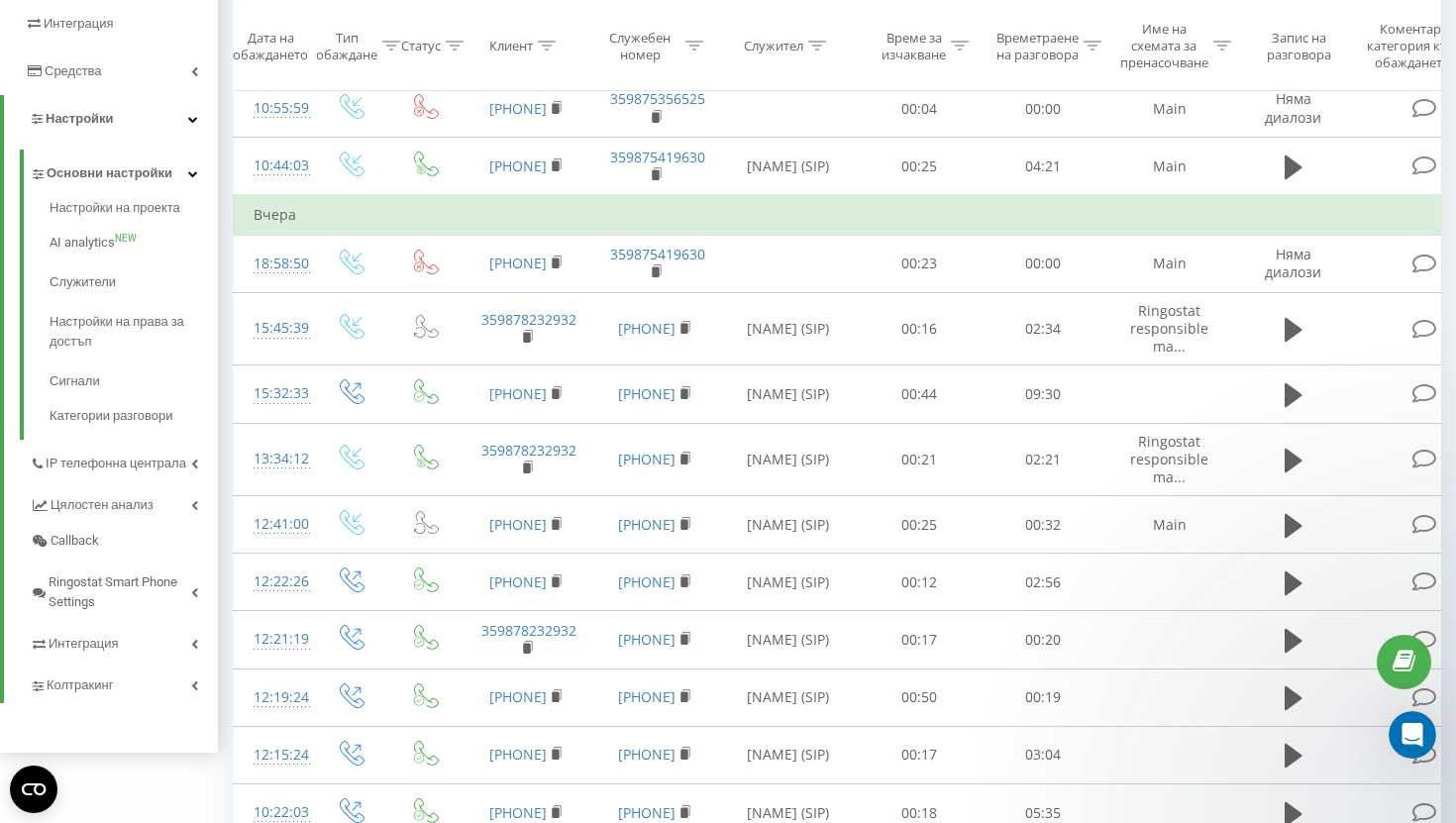 scroll, scrollTop: 0, scrollLeft: 0, axis: both 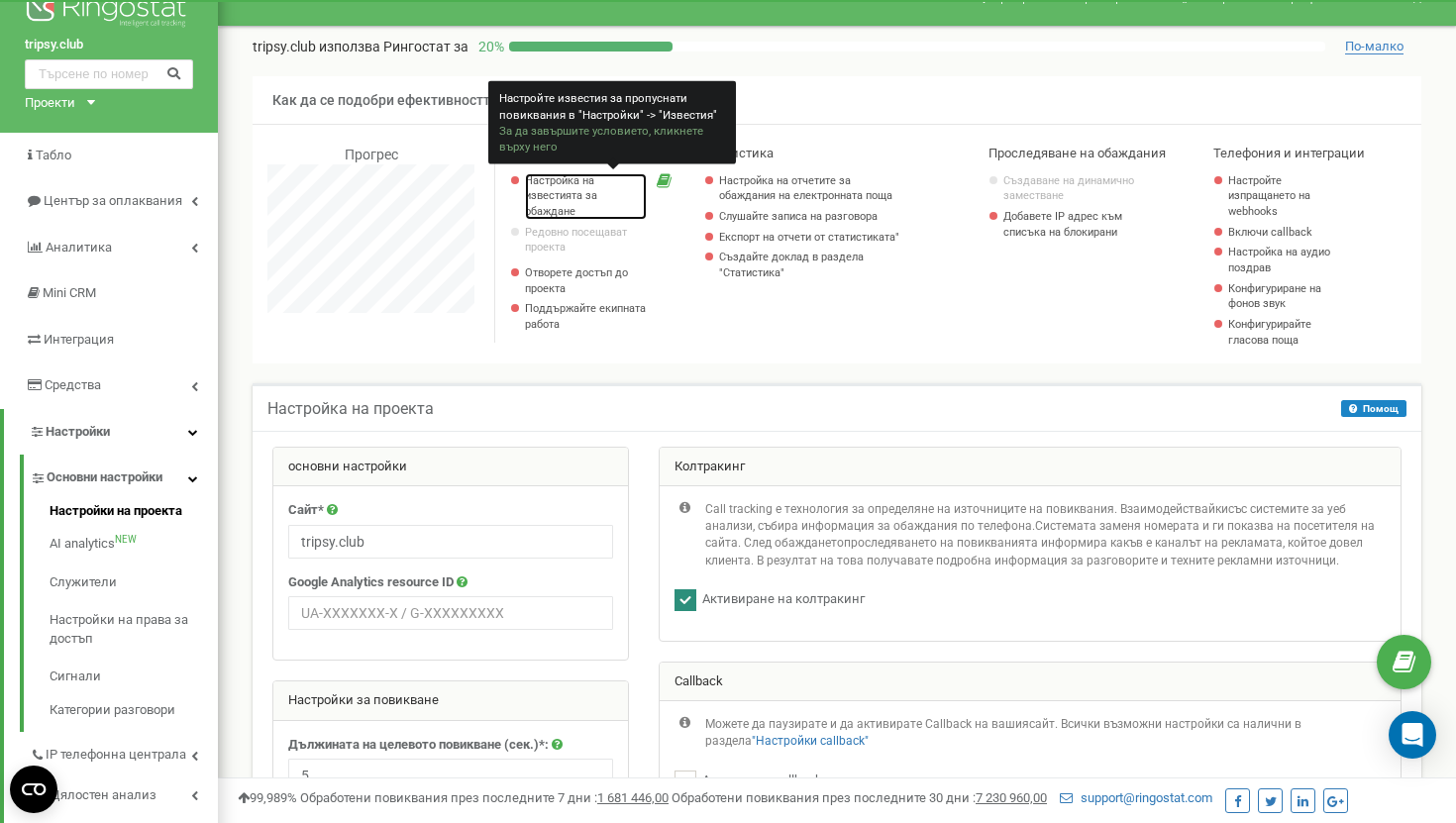 click on "Настройка на известията за обаждане" at bounding box center [585, 196] 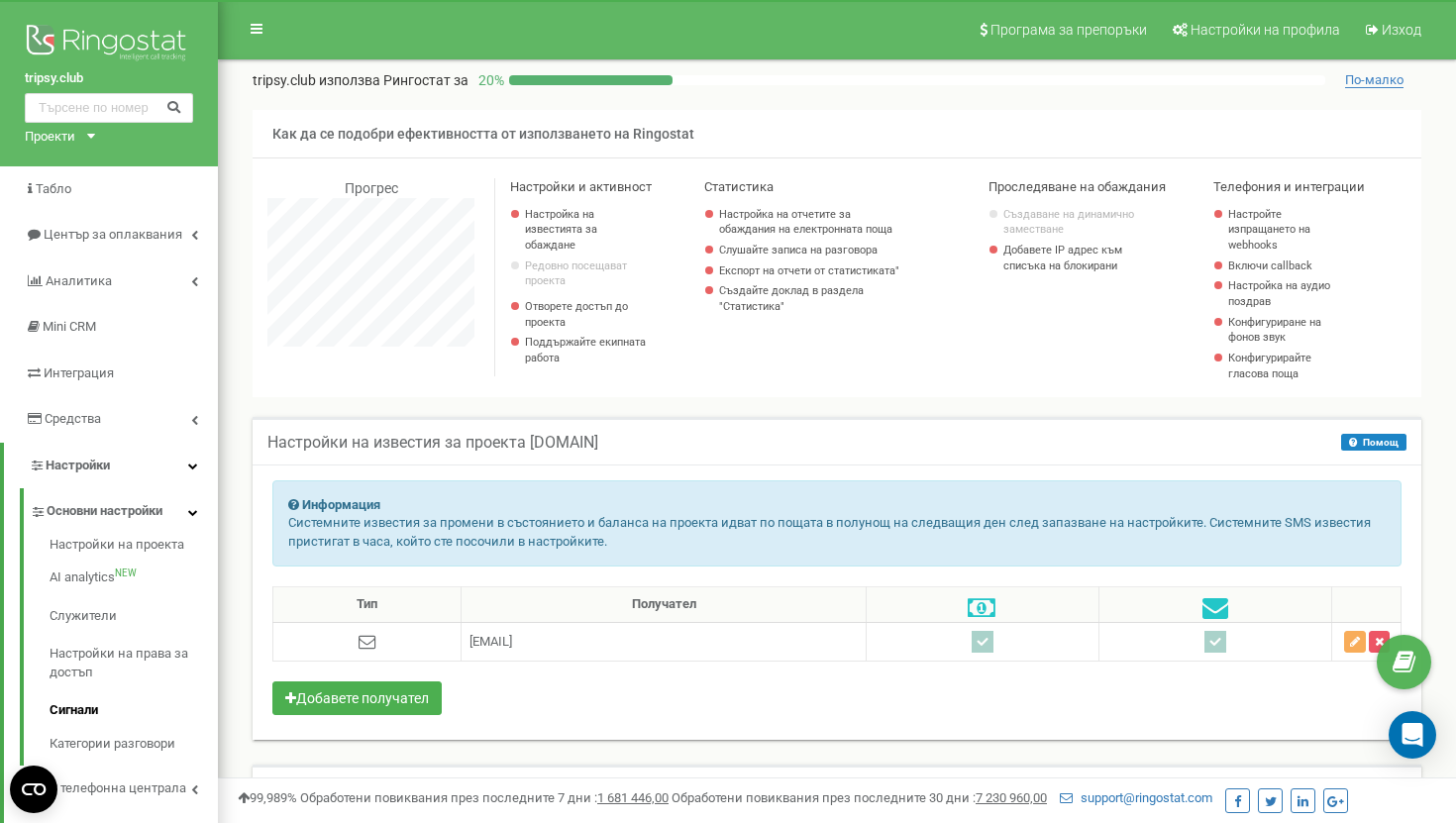scroll, scrollTop: 0, scrollLeft: 0, axis: both 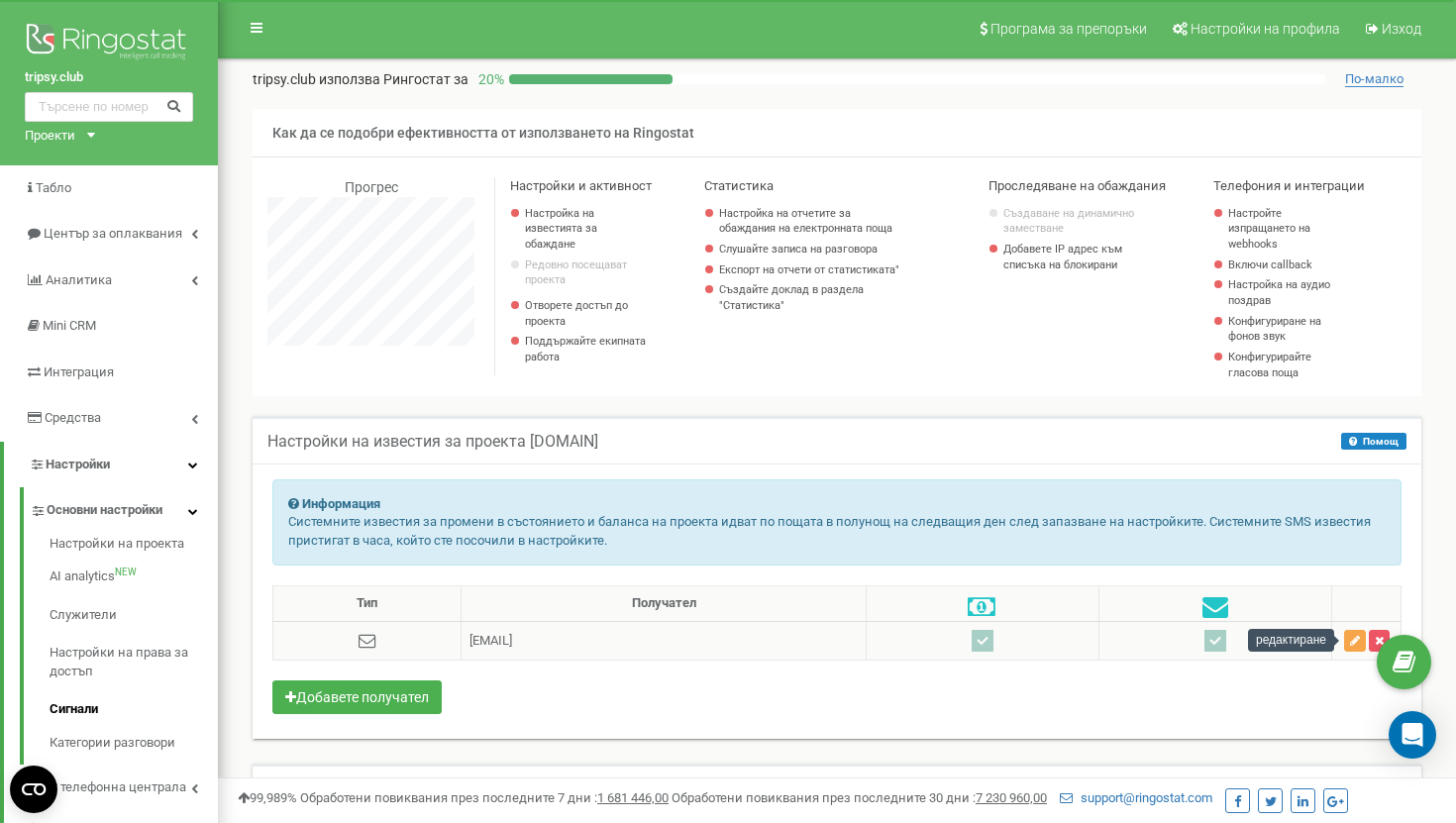 click at bounding box center (1355, 641) 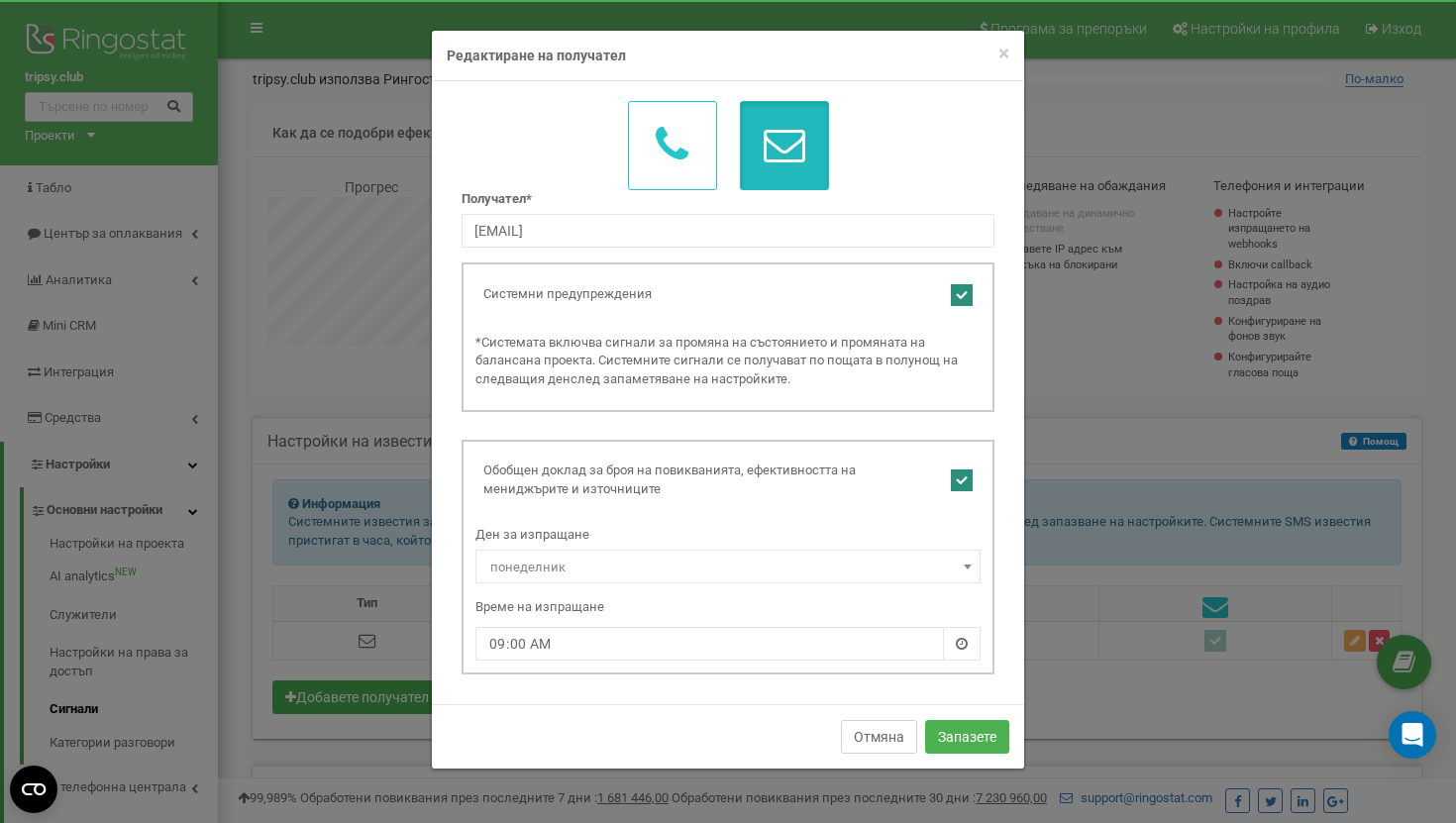 click on "Отмяна" at bounding box center (879, 737) 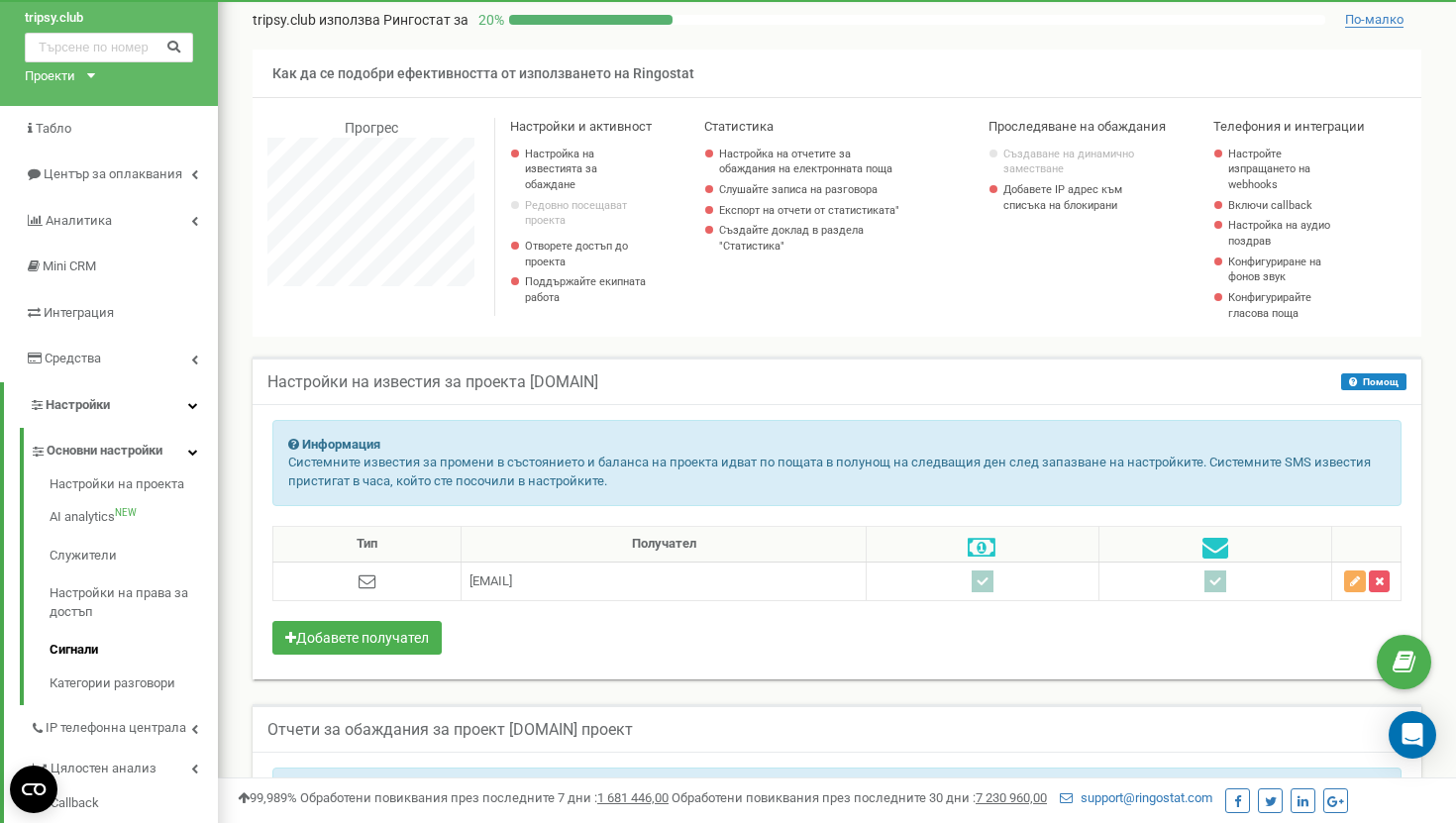 scroll, scrollTop: 23, scrollLeft: 0, axis: vertical 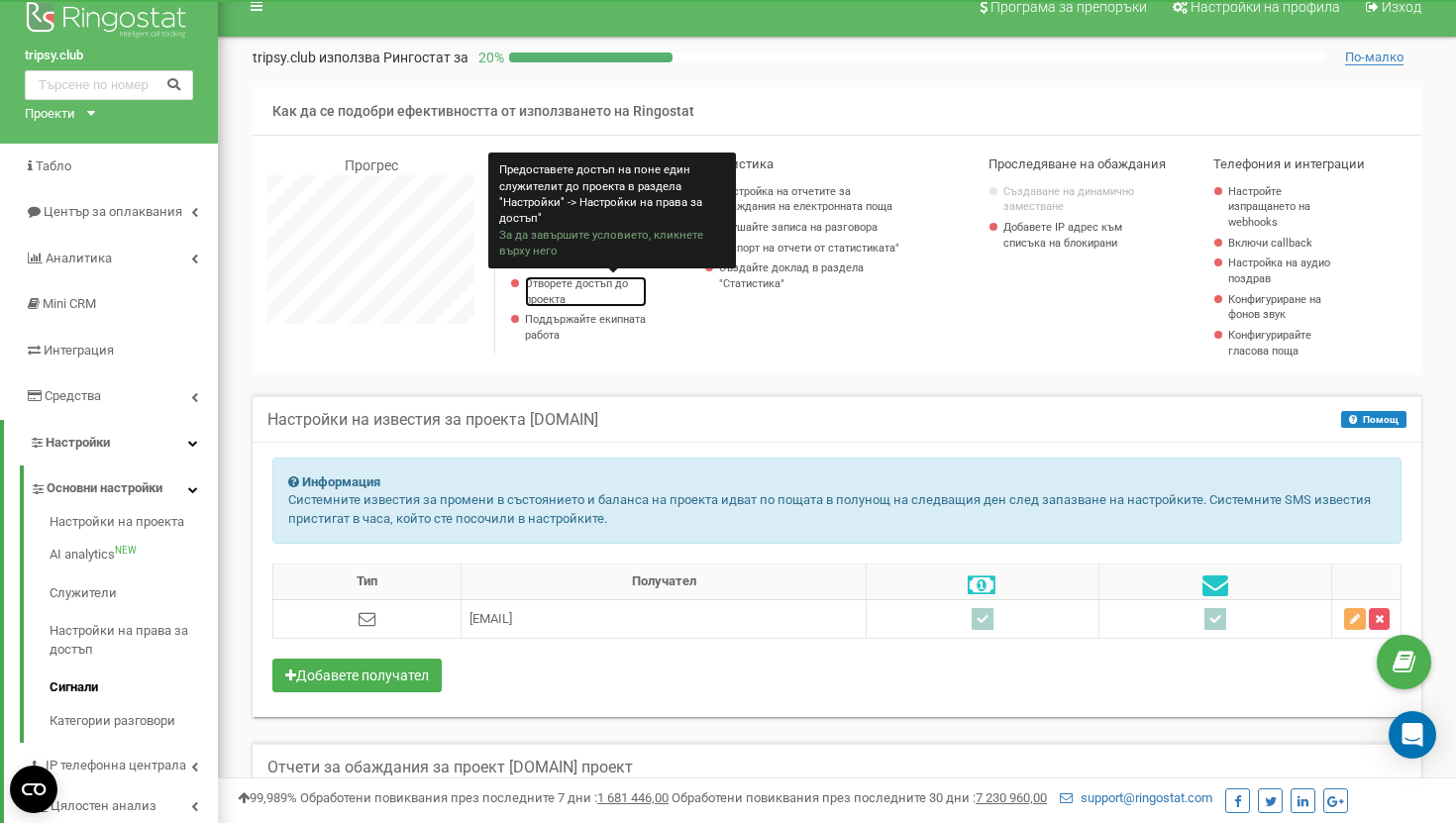 click on "Отворете достъп до проекта" at bounding box center (585, 291) 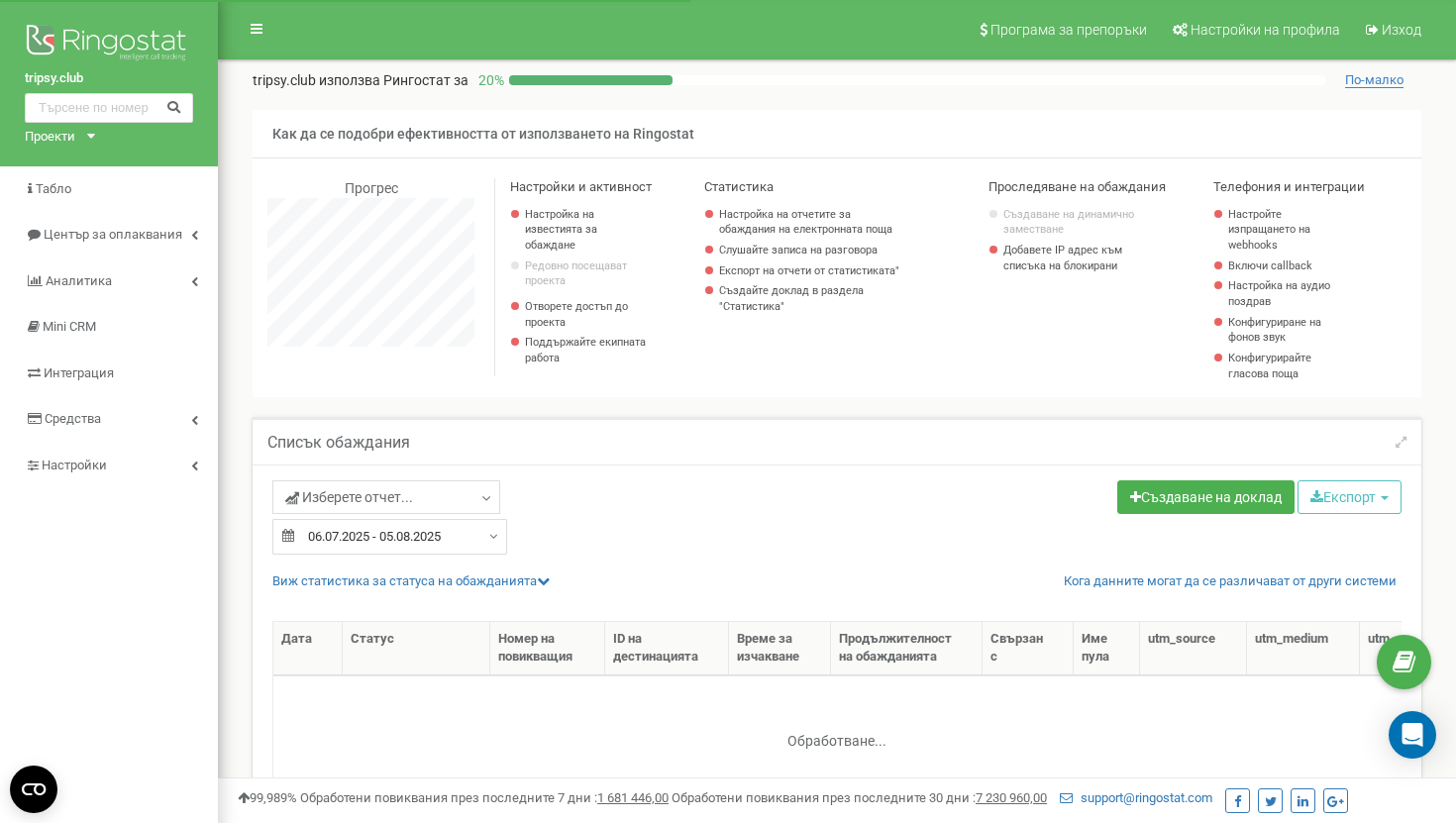 select on "50" 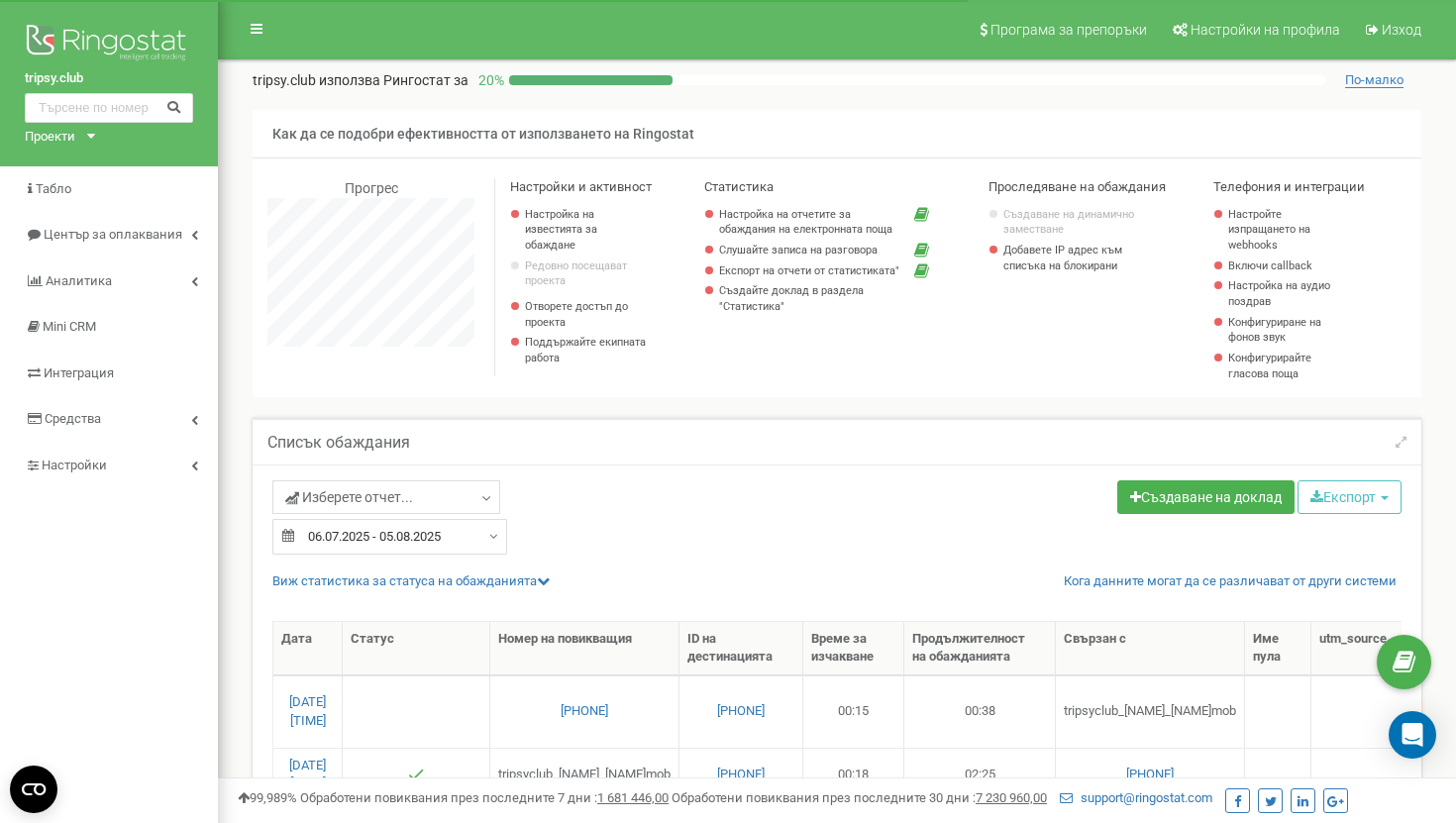 scroll, scrollTop: 986707, scrollLeft: 989238, axis: both 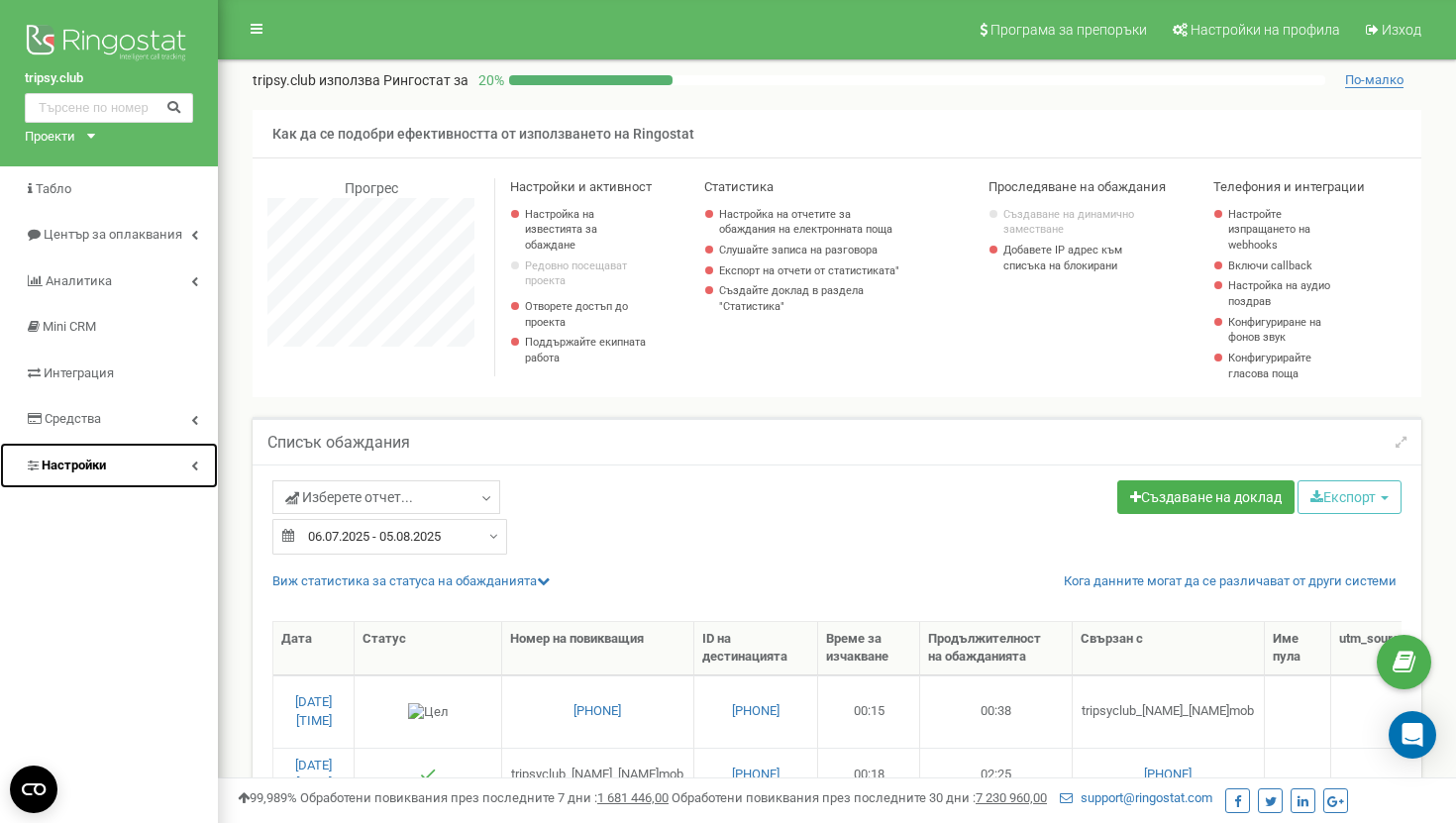 click on "Настройки" at bounding box center [73, 464] 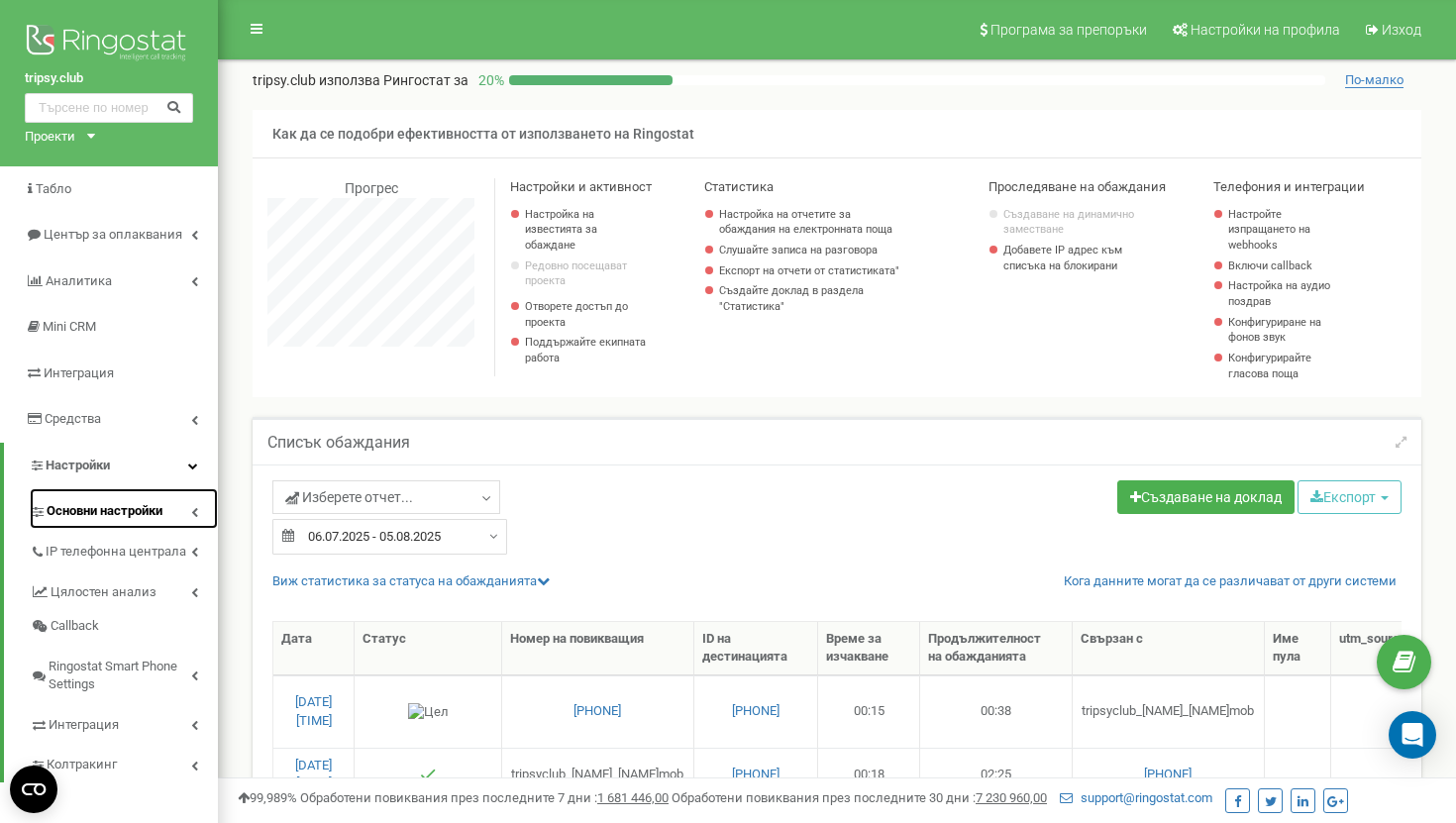 click on "Основни настройки" at bounding box center [104, 511] 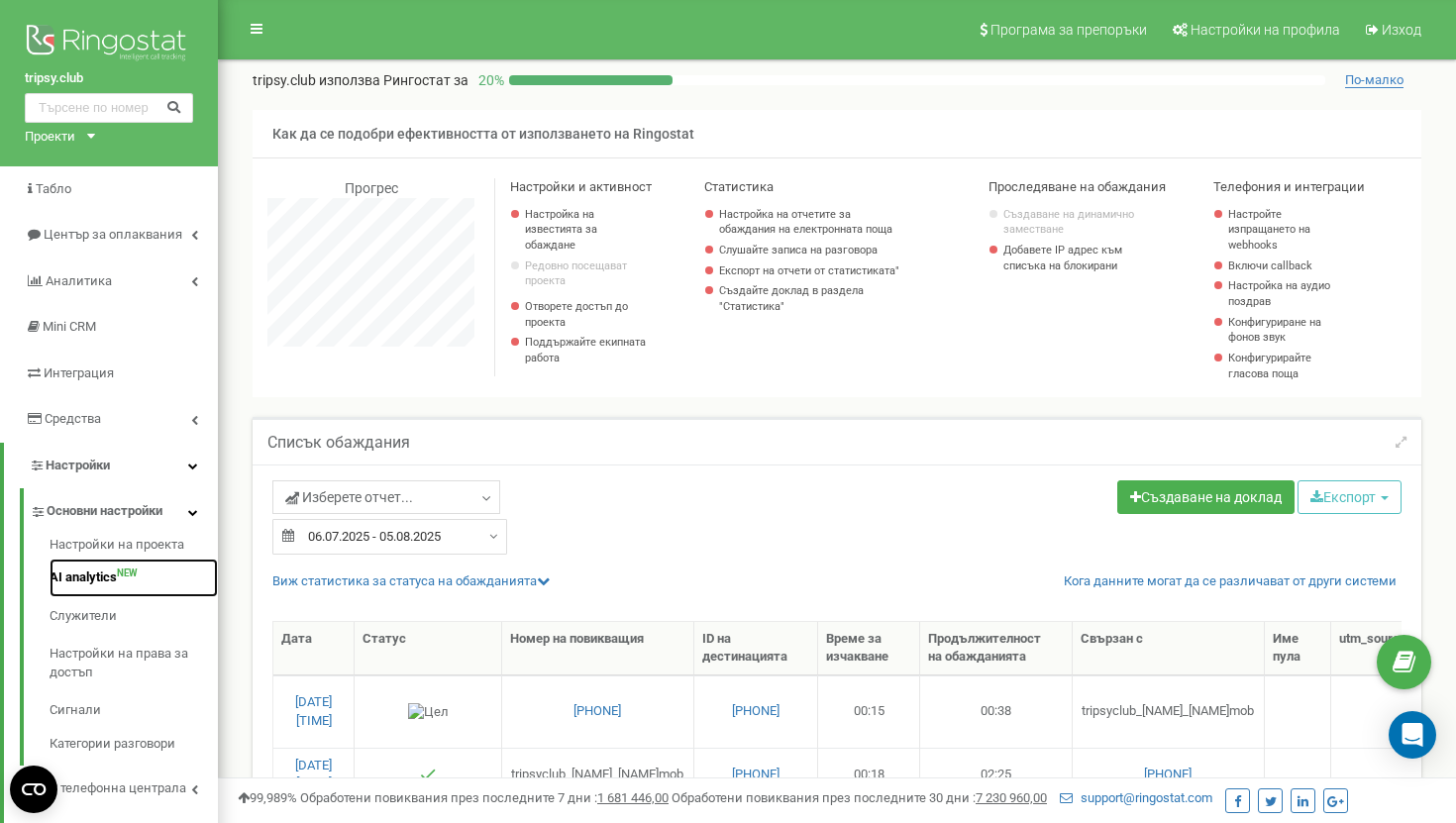 click on "AI analytics NEW" at bounding box center (134, 577) 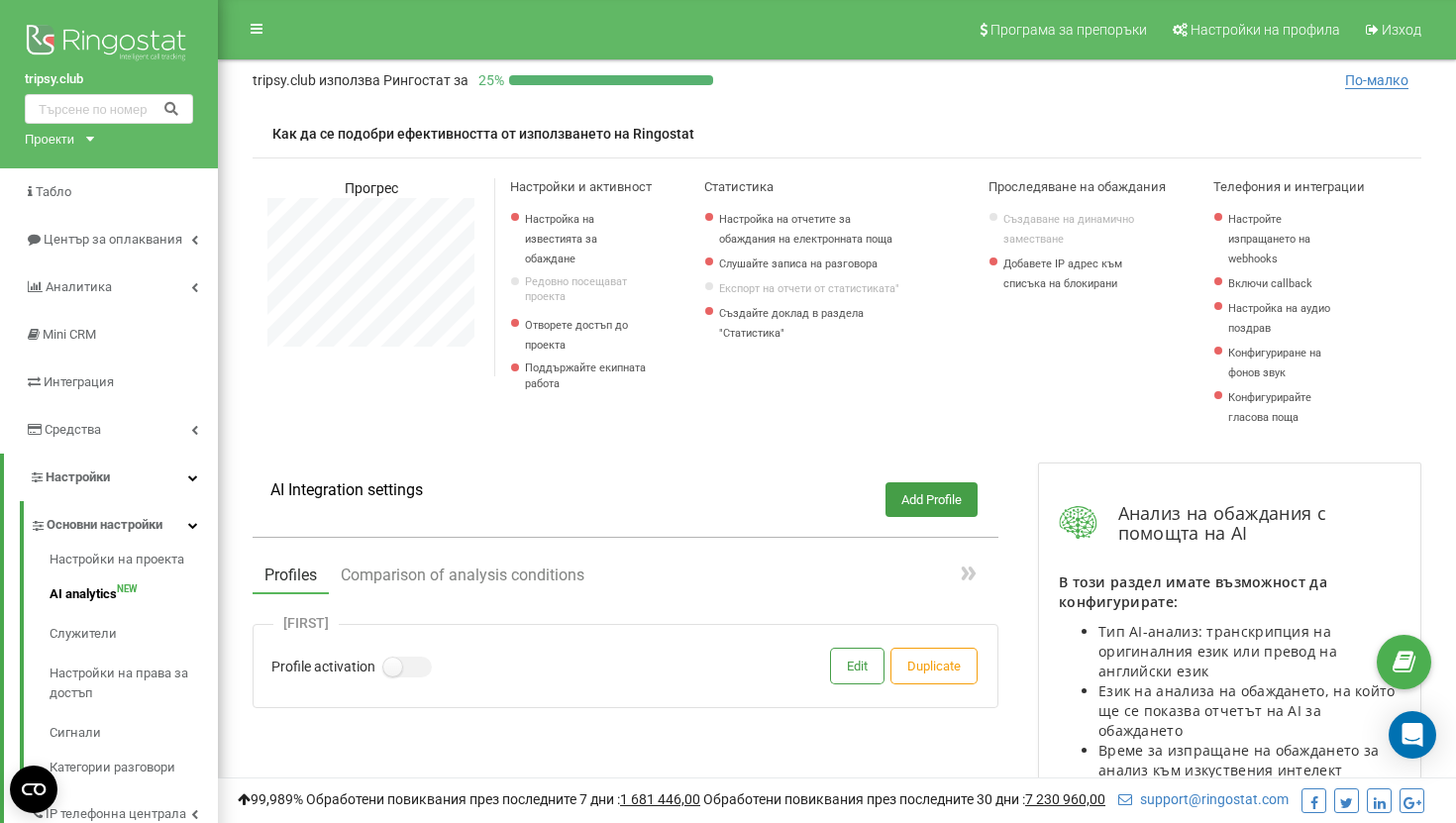scroll, scrollTop: 365, scrollLeft: 0, axis: vertical 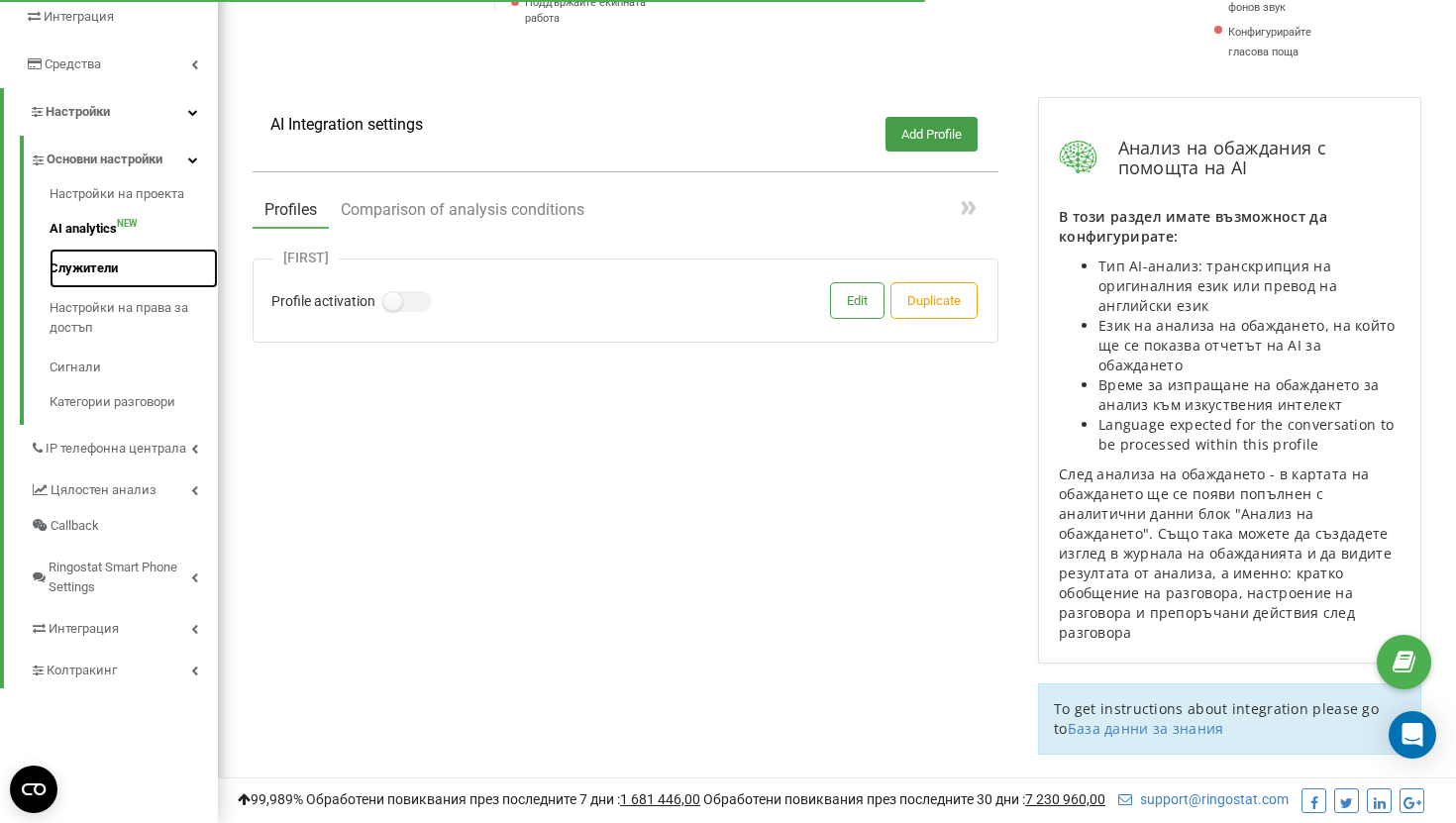 click on "Служители" at bounding box center [134, 268] 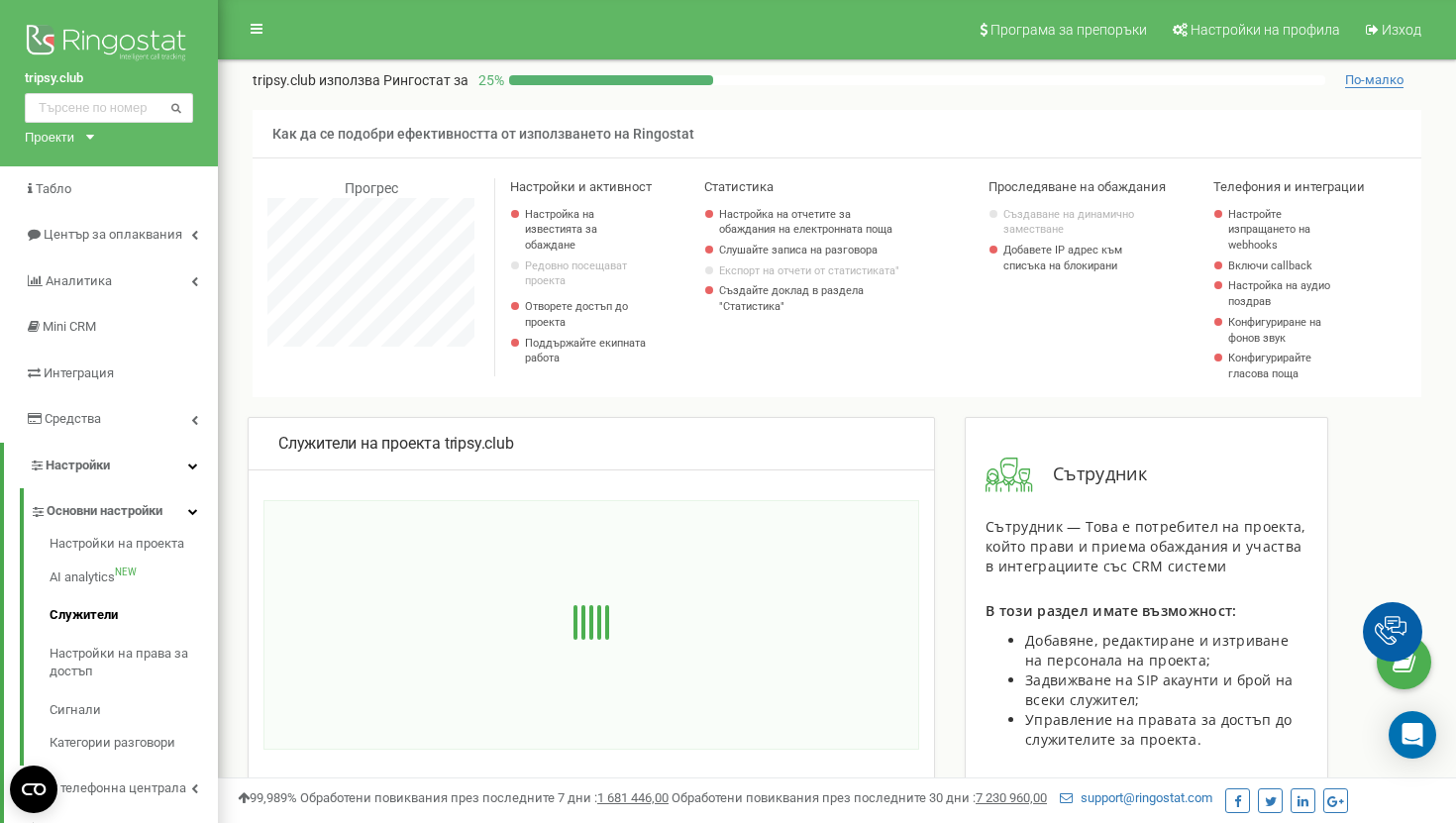 scroll, scrollTop: 92, scrollLeft: 0, axis: vertical 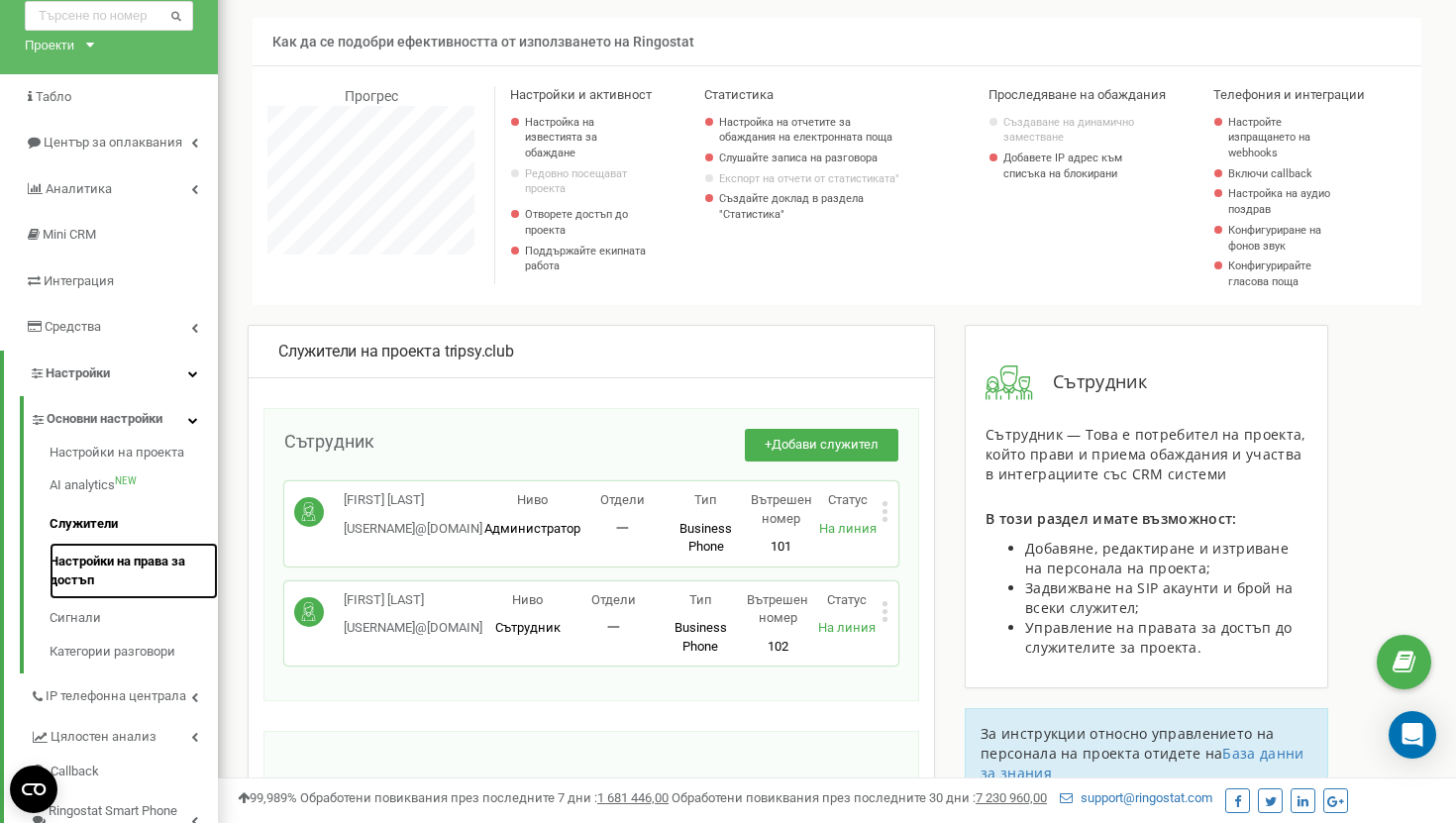 click on "Настройки на права за достъп" at bounding box center (134, 570) 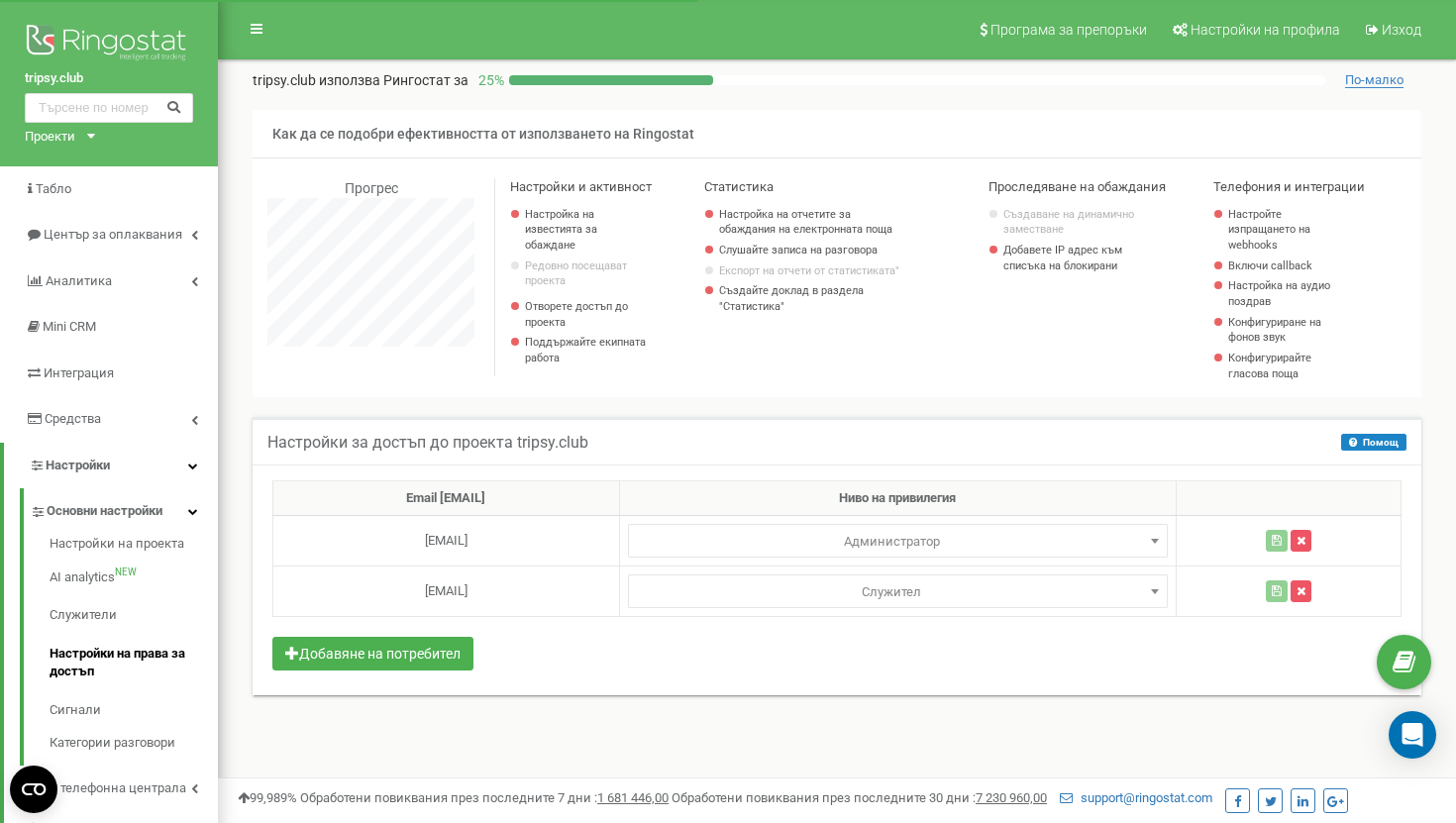 scroll, scrollTop: 0, scrollLeft: 0, axis: both 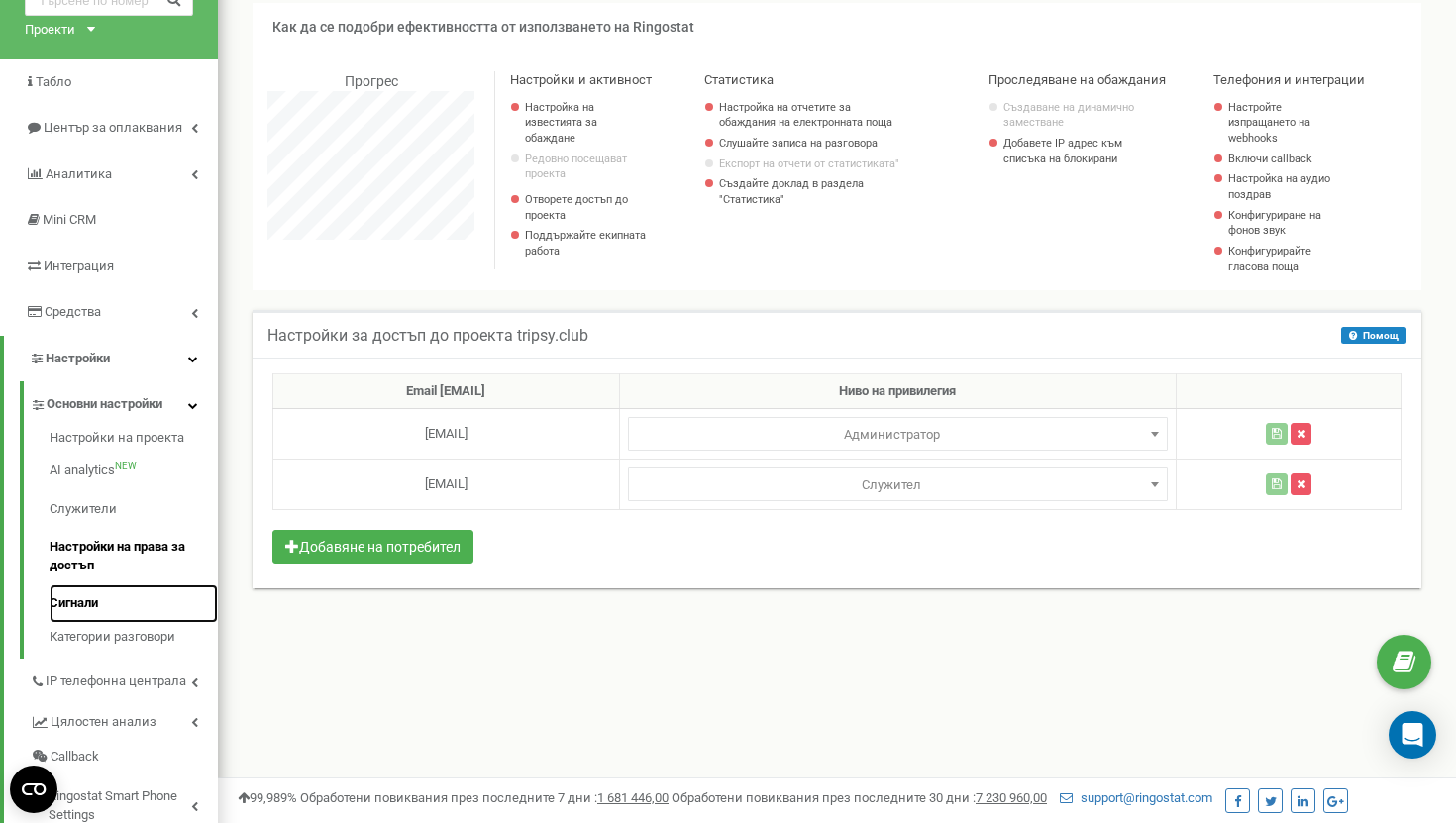 click on "Сигнали" at bounding box center [134, 603] 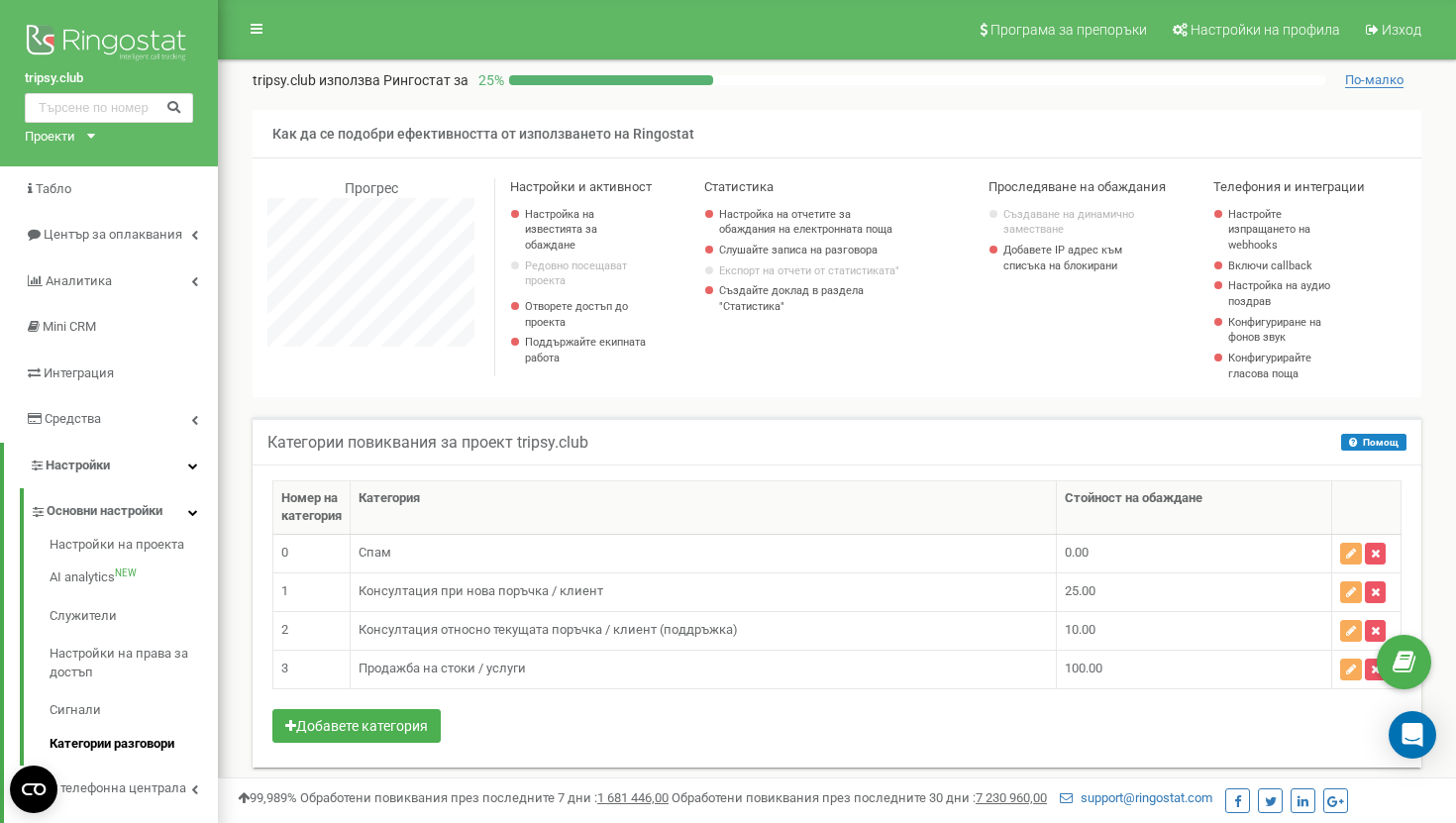 scroll, scrollTop: 0, scrollLeft: 0, axis: both 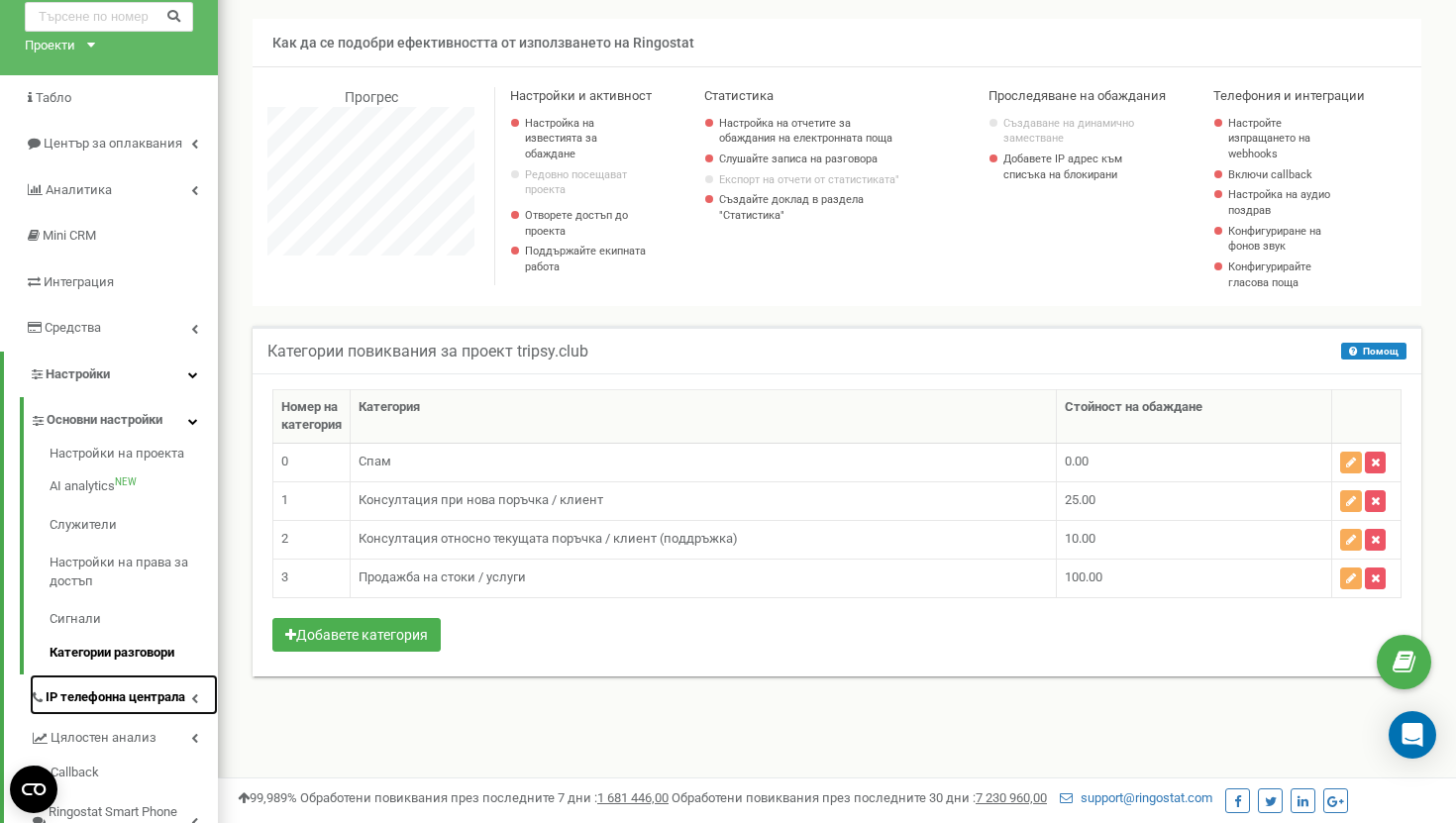click on "IP телефонна централа" at bounding box center (115, 697) 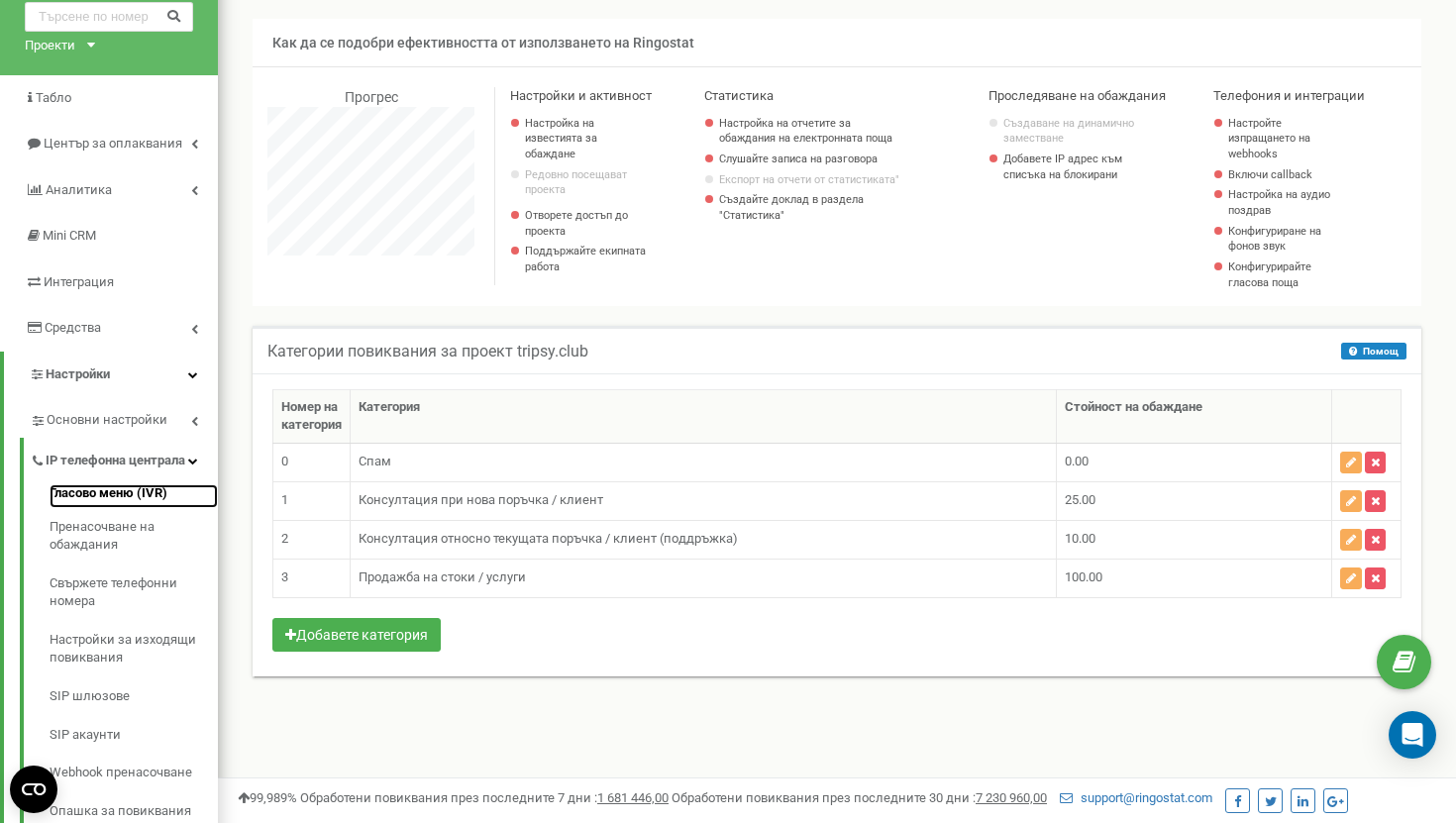 click on "Гласово меню (IVR)" at bounding box center (134, 496) 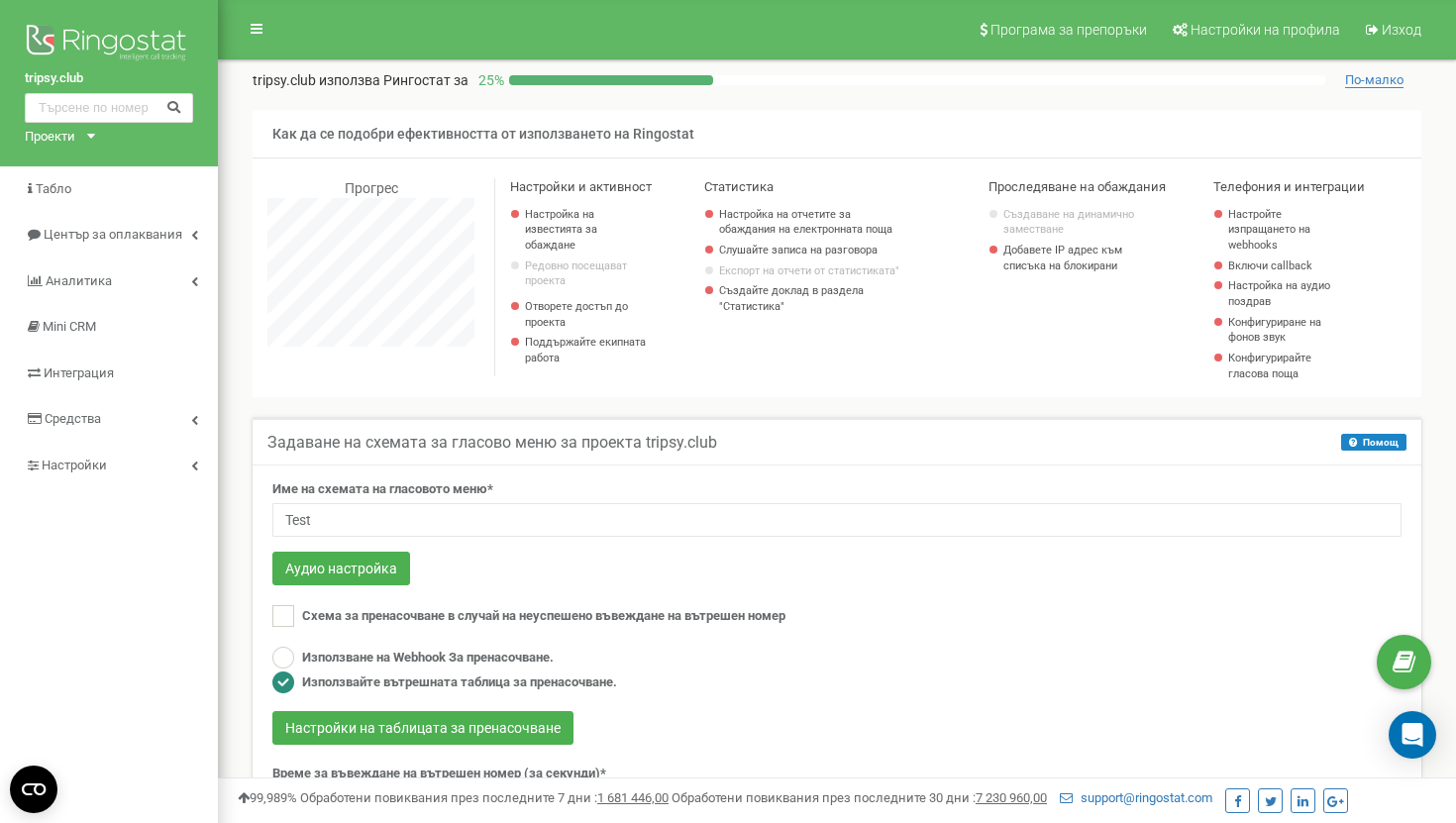 scroll, scrollTop: 0, scrollLeft: 0, axis: both 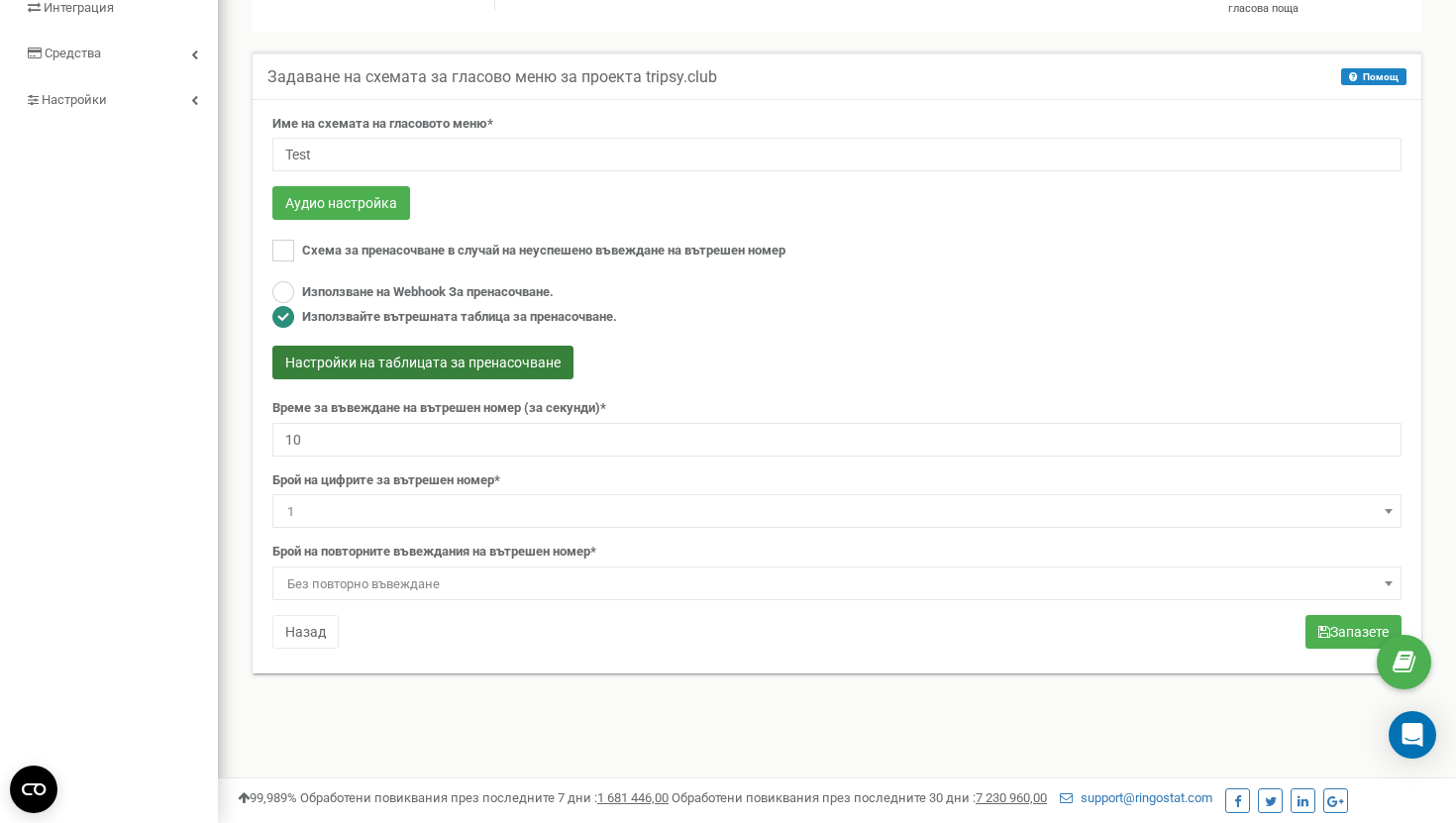 click on "Настройки на таблицата за пренасочване" at bounding box center (423, 362) 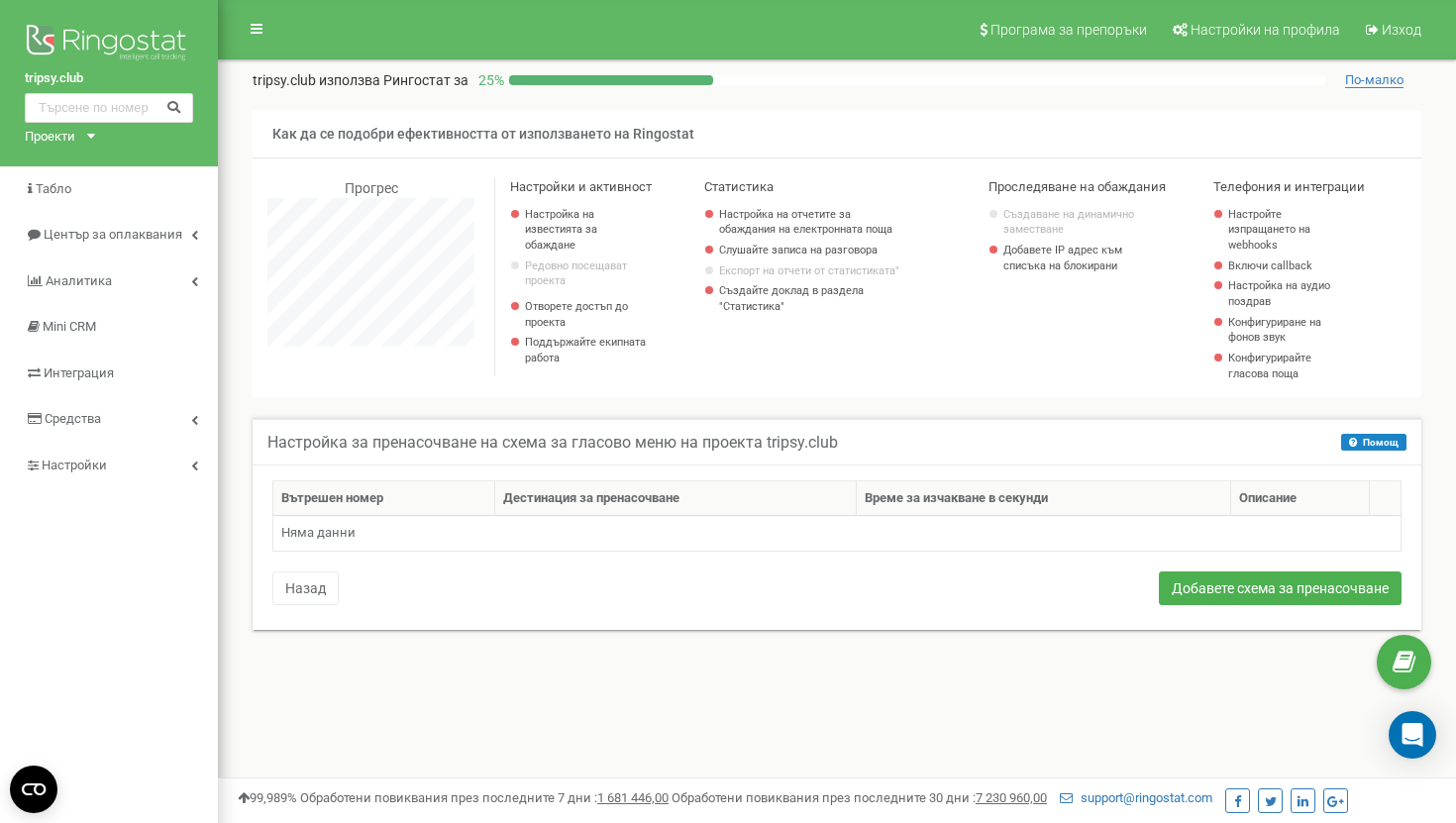 scroll, scrollTop: 0, scrollLeft: 0, axis: both 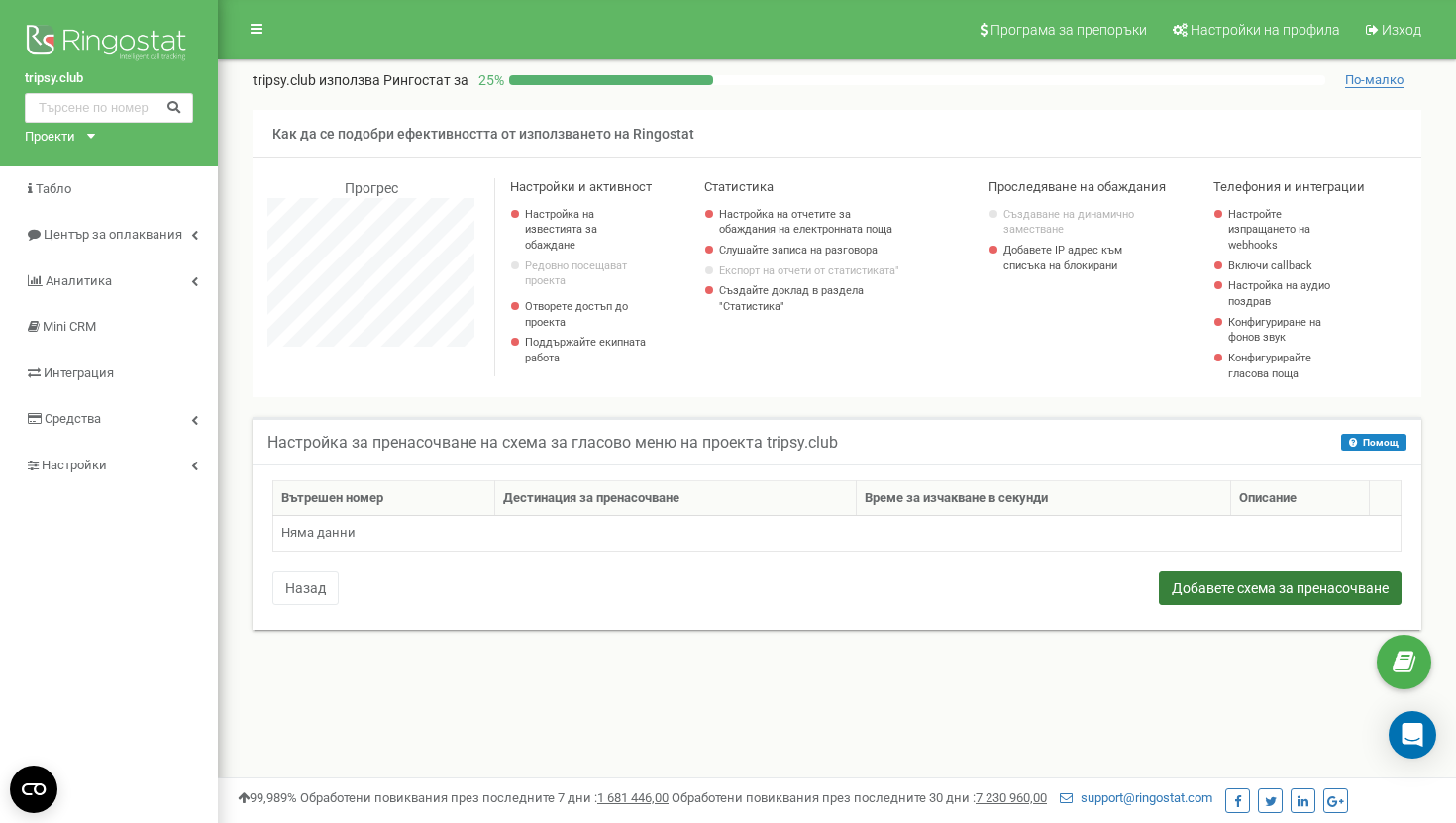 click on "Добавете схема за пренасочване" at bounding box center (1280, 588) 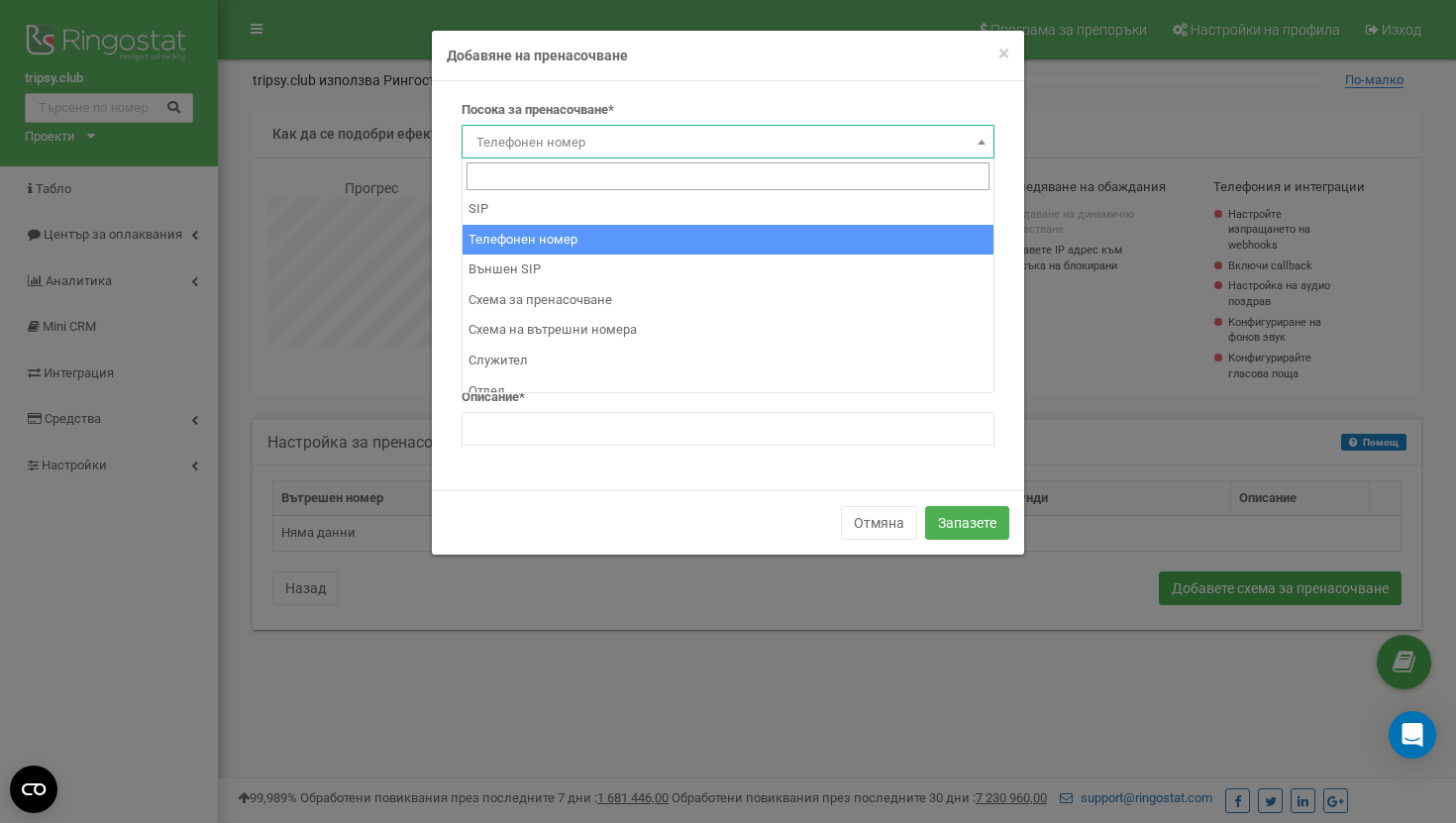click on "Телефонен номер" at bounding box center (728, 143) 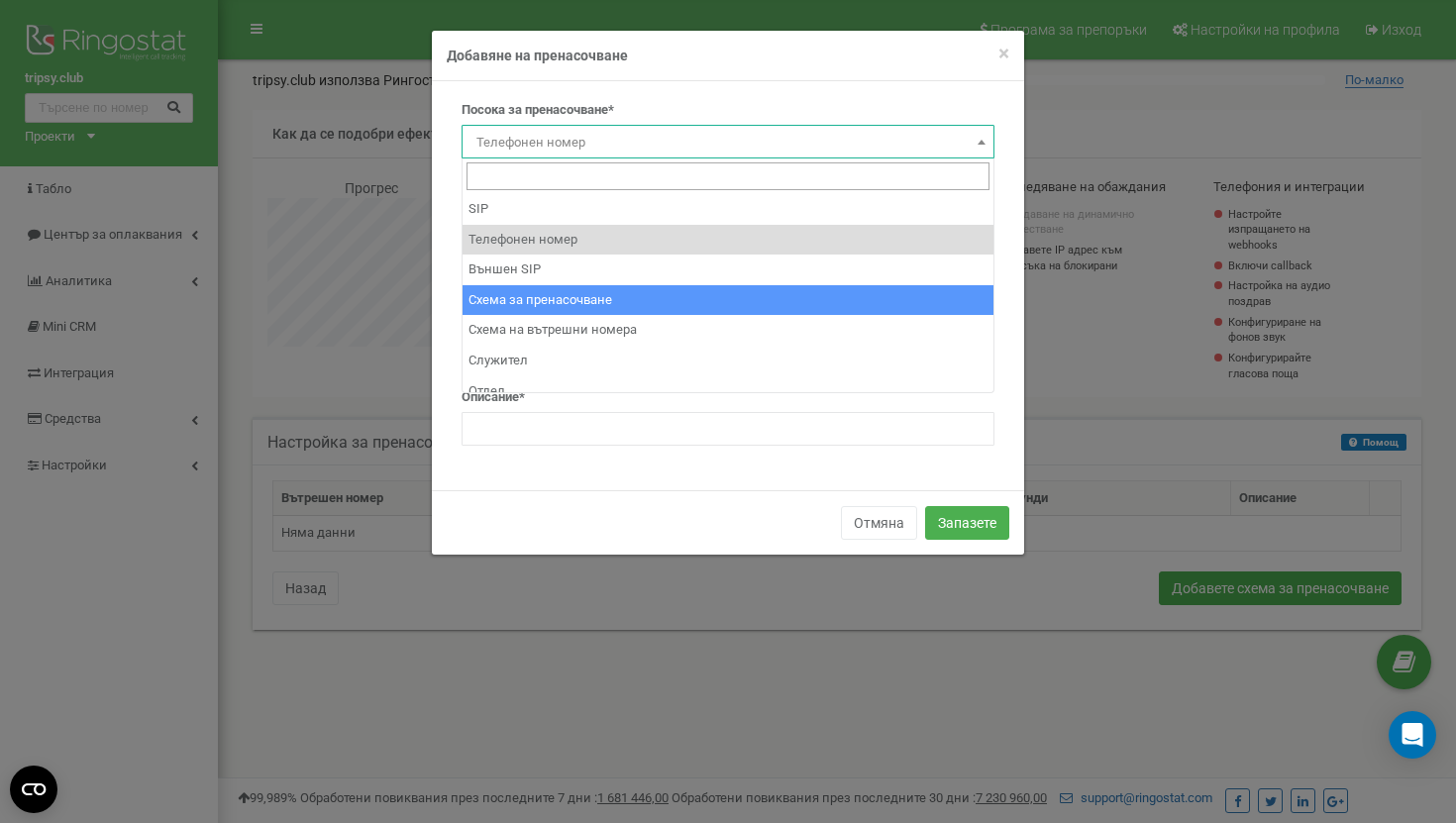 scroll, scrollTop: 14, scrollLeft: 0, axis: vertical 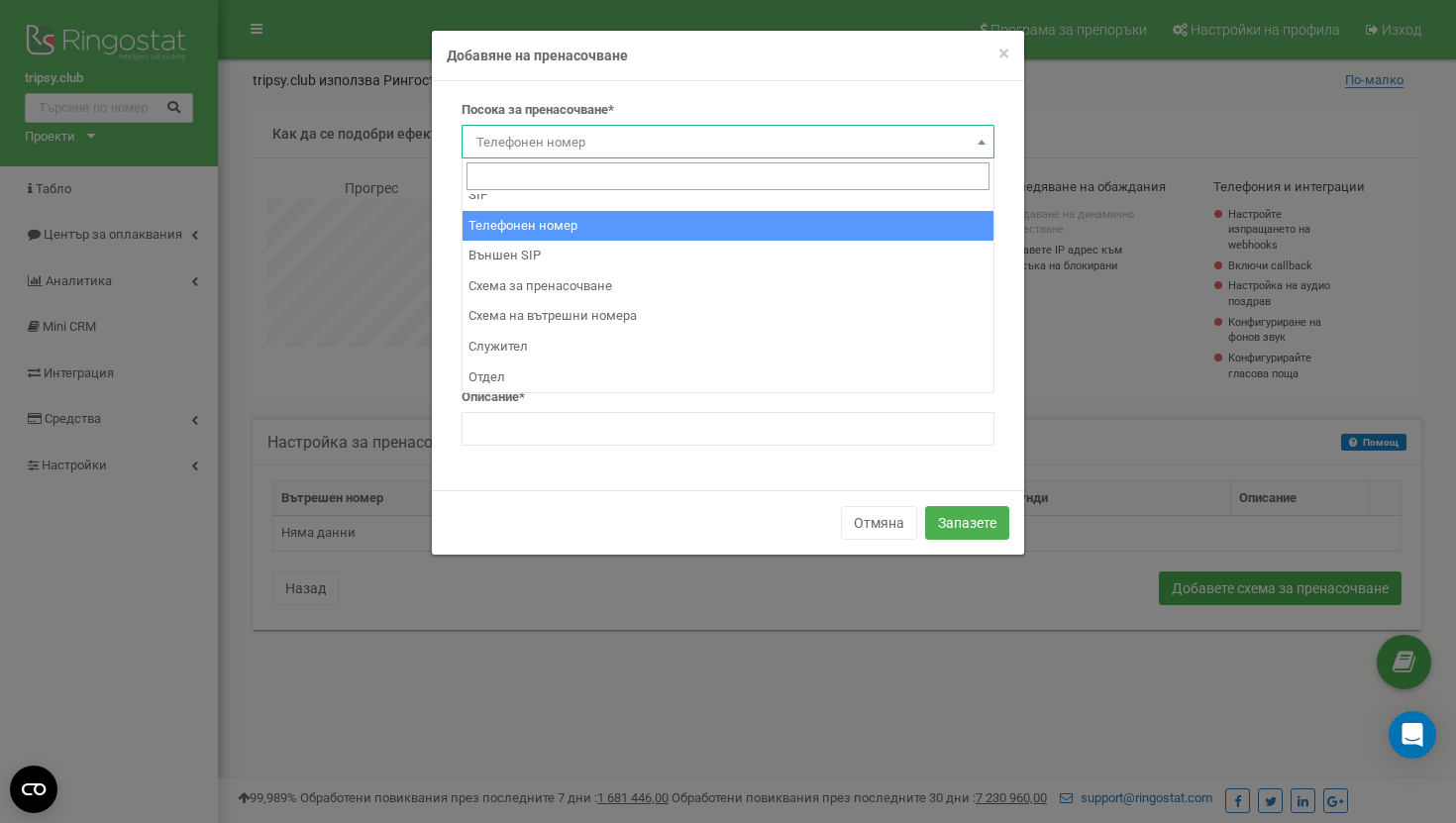 click on "Посока за пренасочване*
SIP
Телефонен номер
Външен SIP
Схема за пренасочване
Схема на вътрешни номера
Служител
Отдел
Телефонен номер
Номер*
Адрес на външен SIP акаунт*
Схема за пренасочване*
Reserved call forwarding scheme
Main
Reserved call forwarding scheme
Схема за вътрешни номера*" at bounding box center (728, 285) 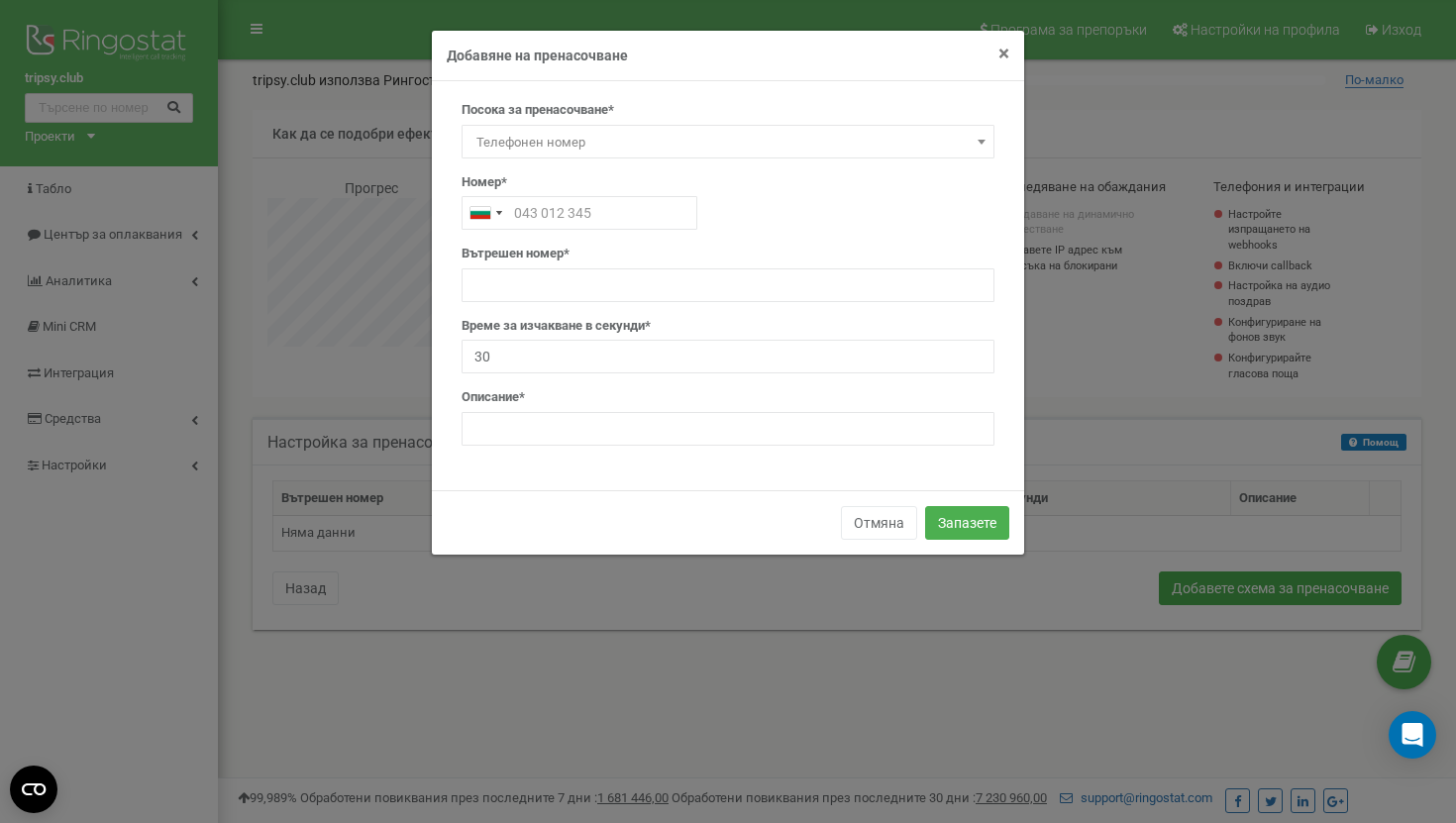 click on "×" at bounding box center (1003, 53) 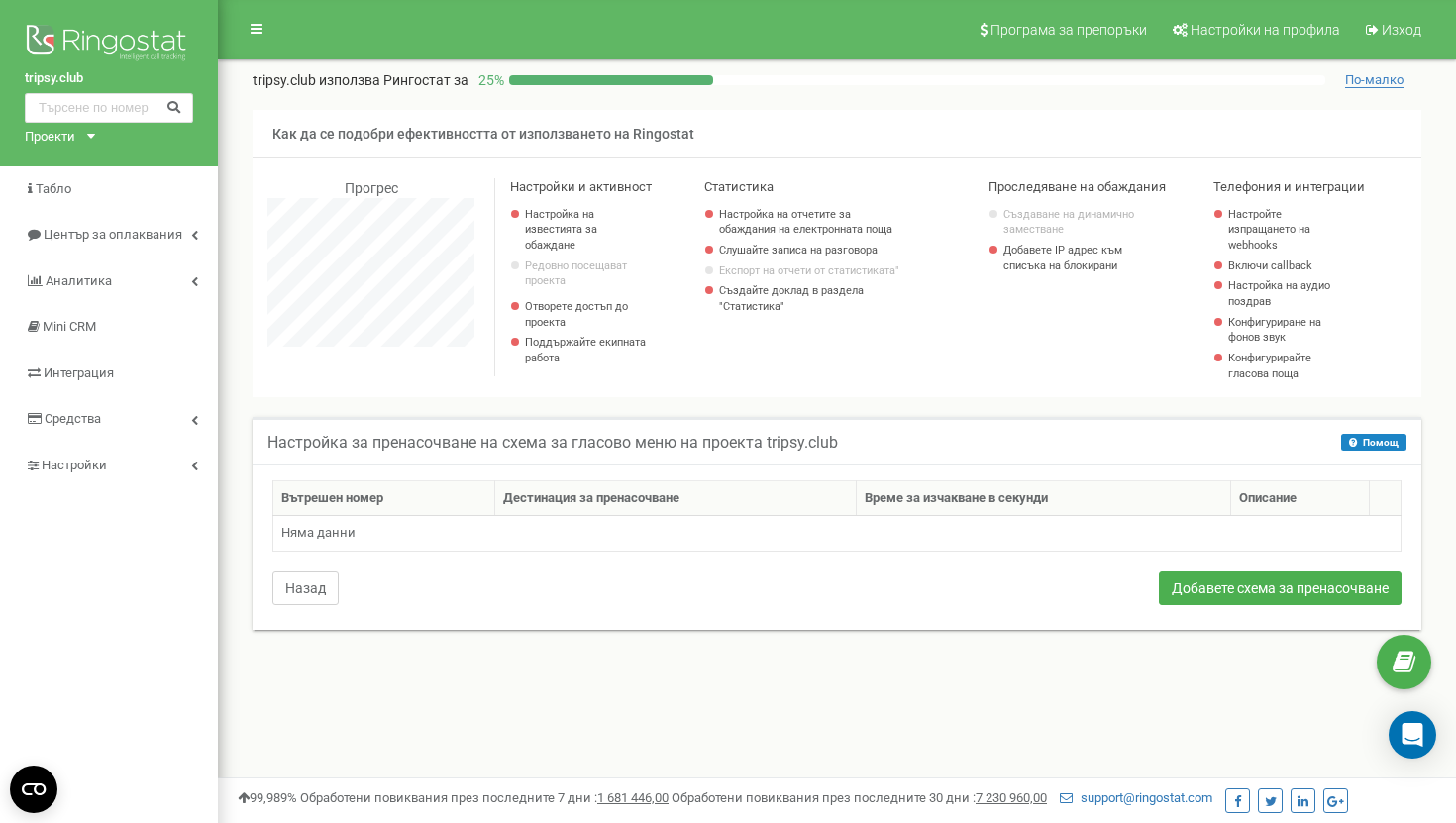 click on "Назад" at bounding box center (305, 588) 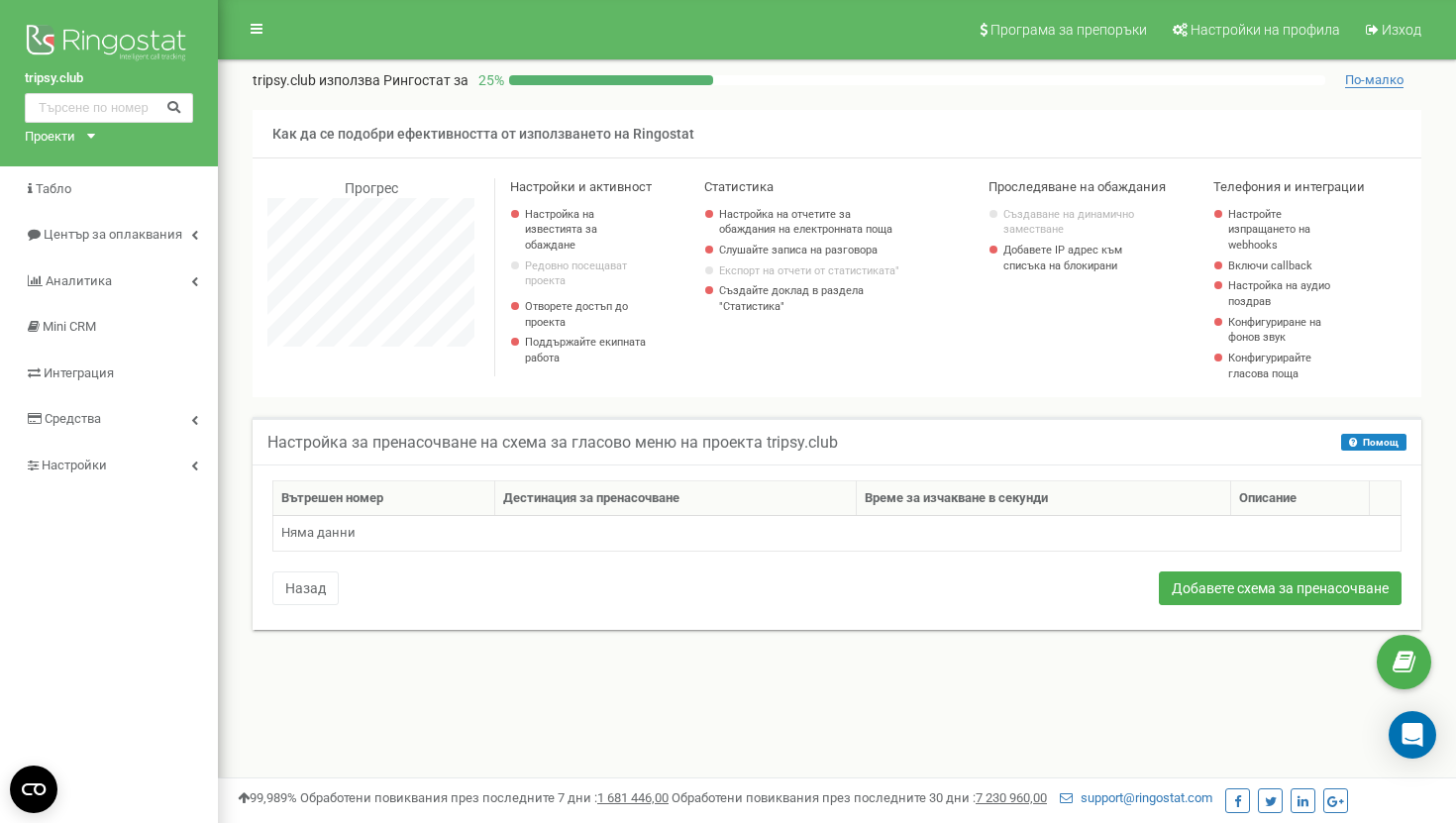 scroll, scrollTop: 0, scrollLeft: 0, axis: both 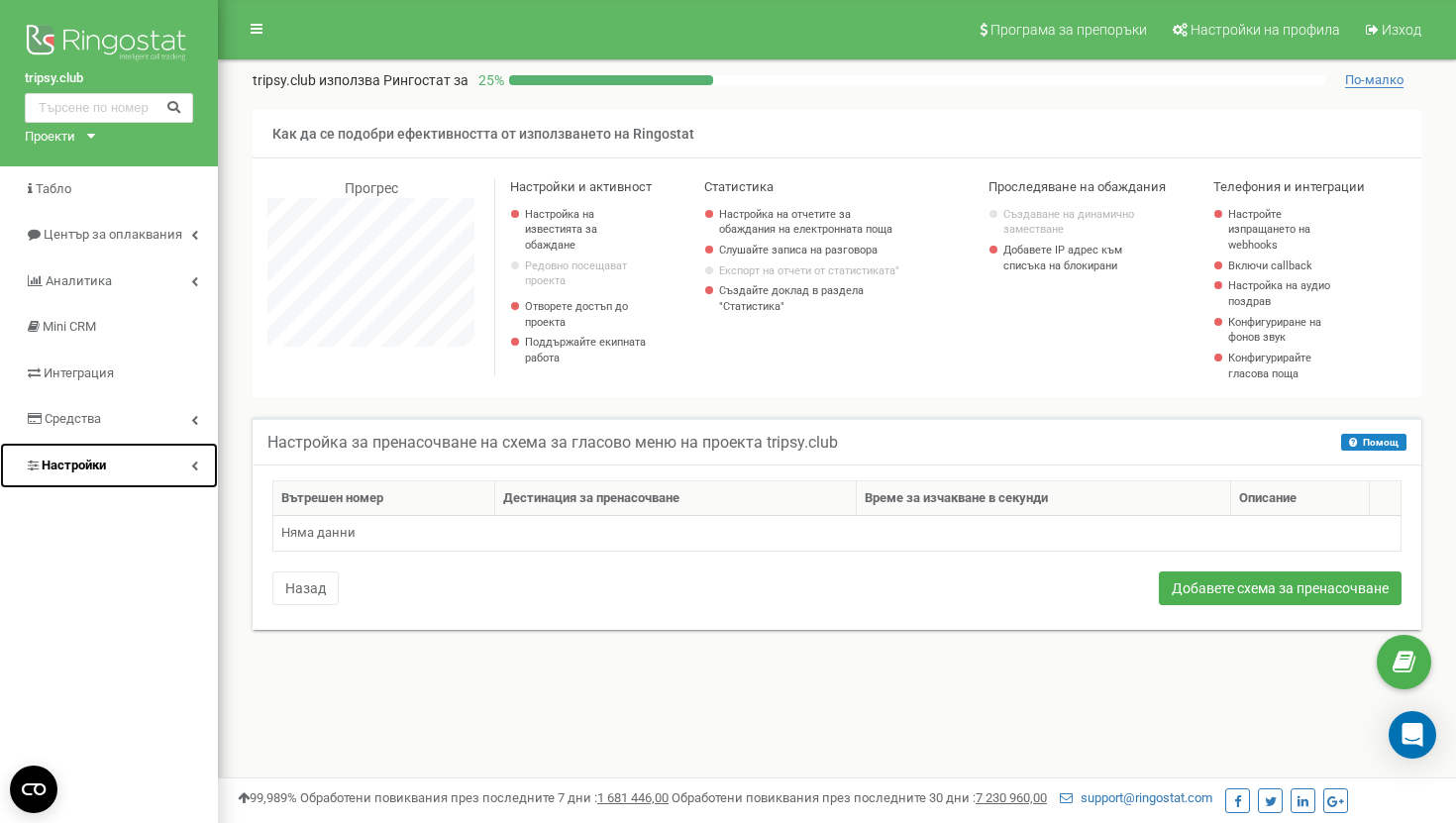 click at bounding box center [33, 464] 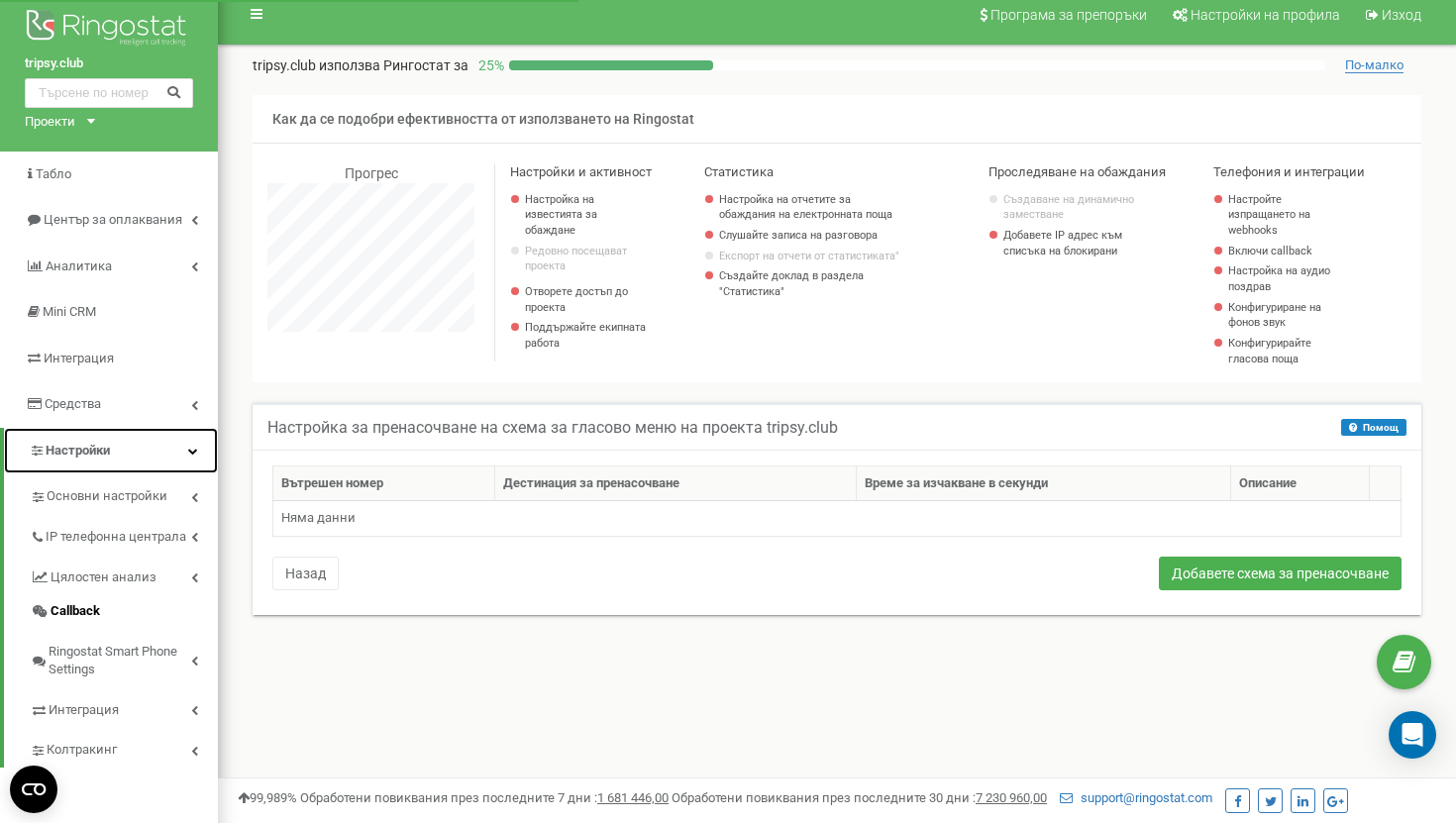 scroll, scrollTop: 17, scrollLeft: 0, axis: vertical 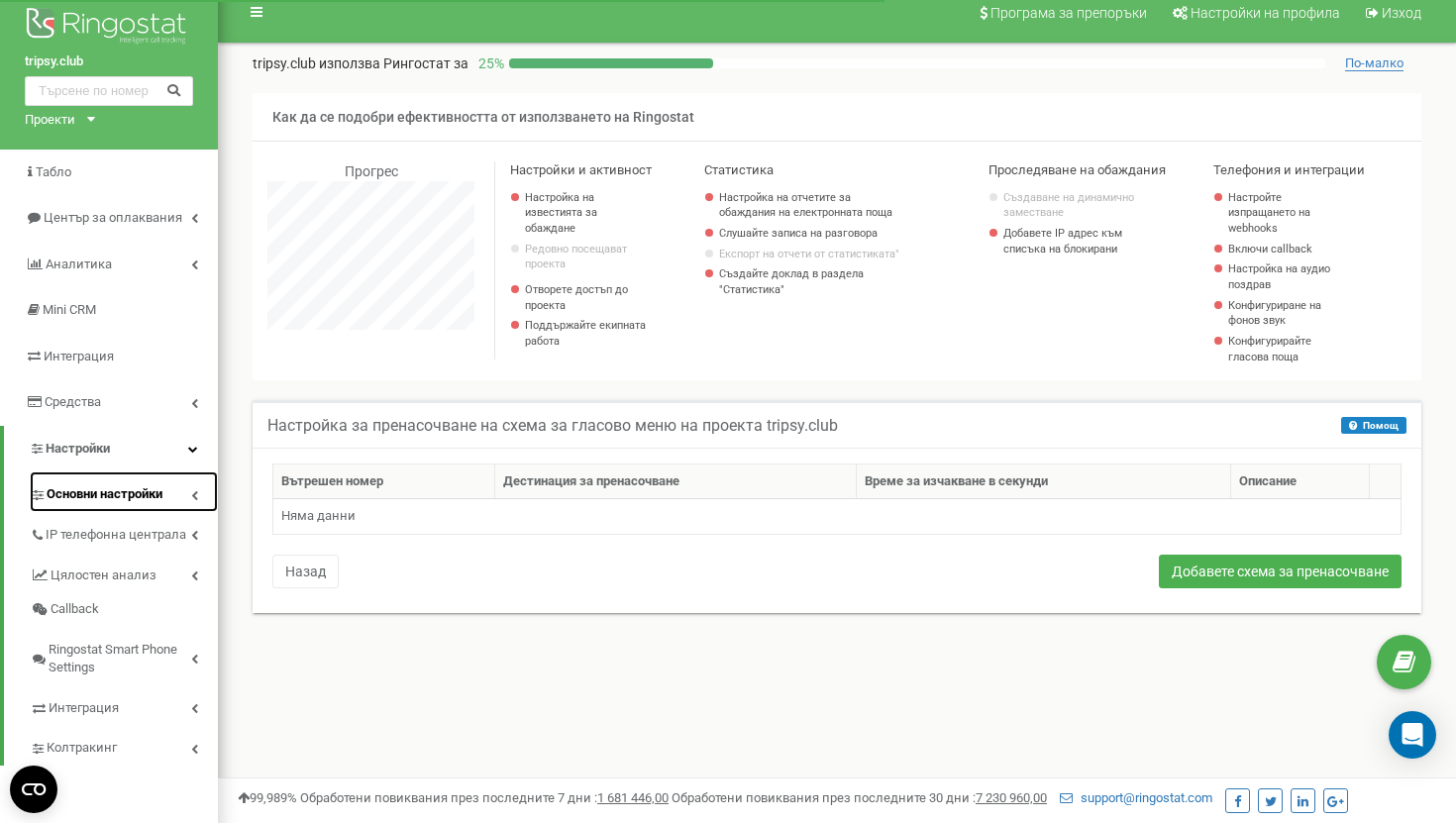 click on "Основни настройки" at bounding box center (104, 494) 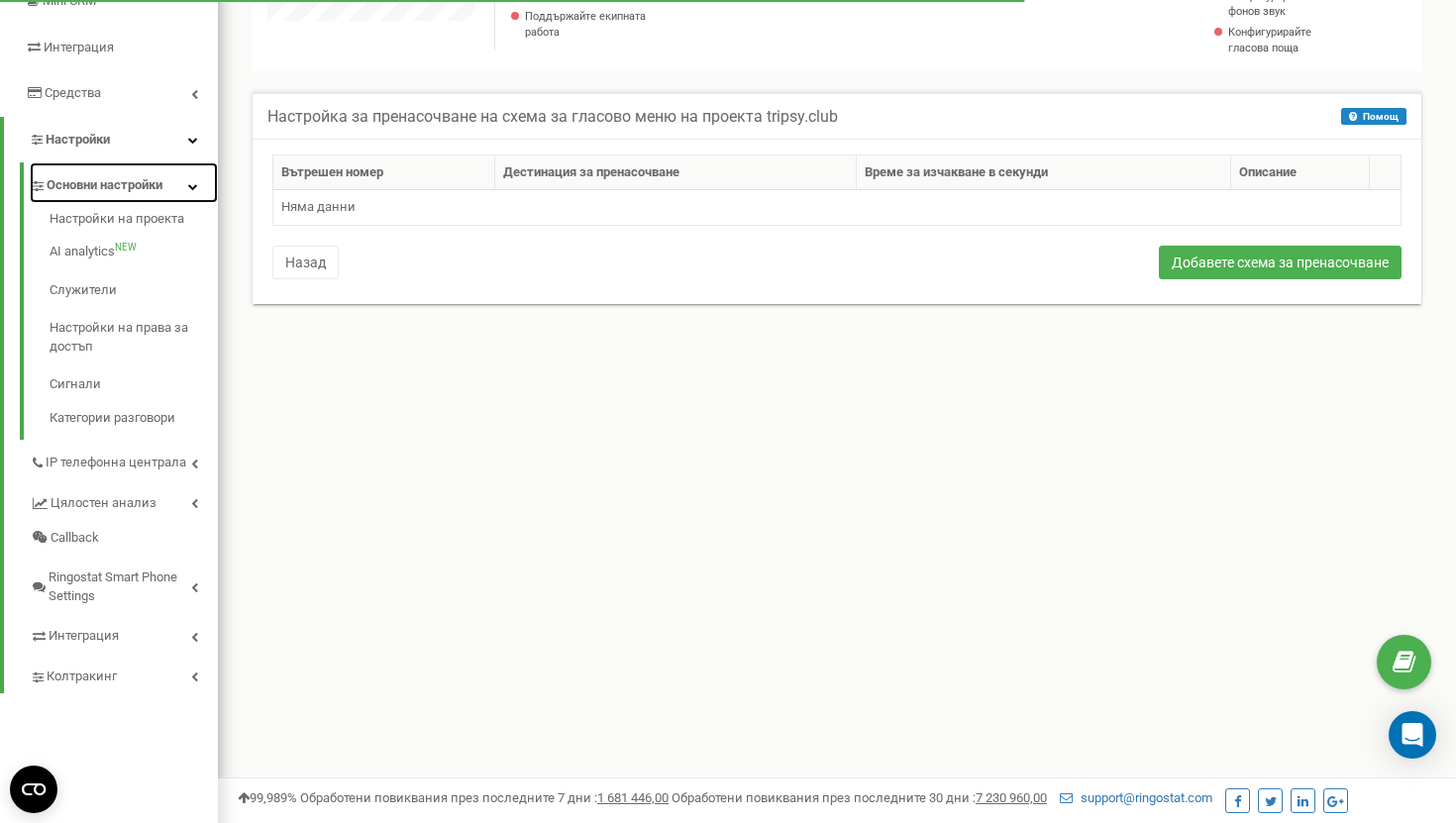 scroll, scrollTop: 340, scrollLeft: 0, axis: vertical 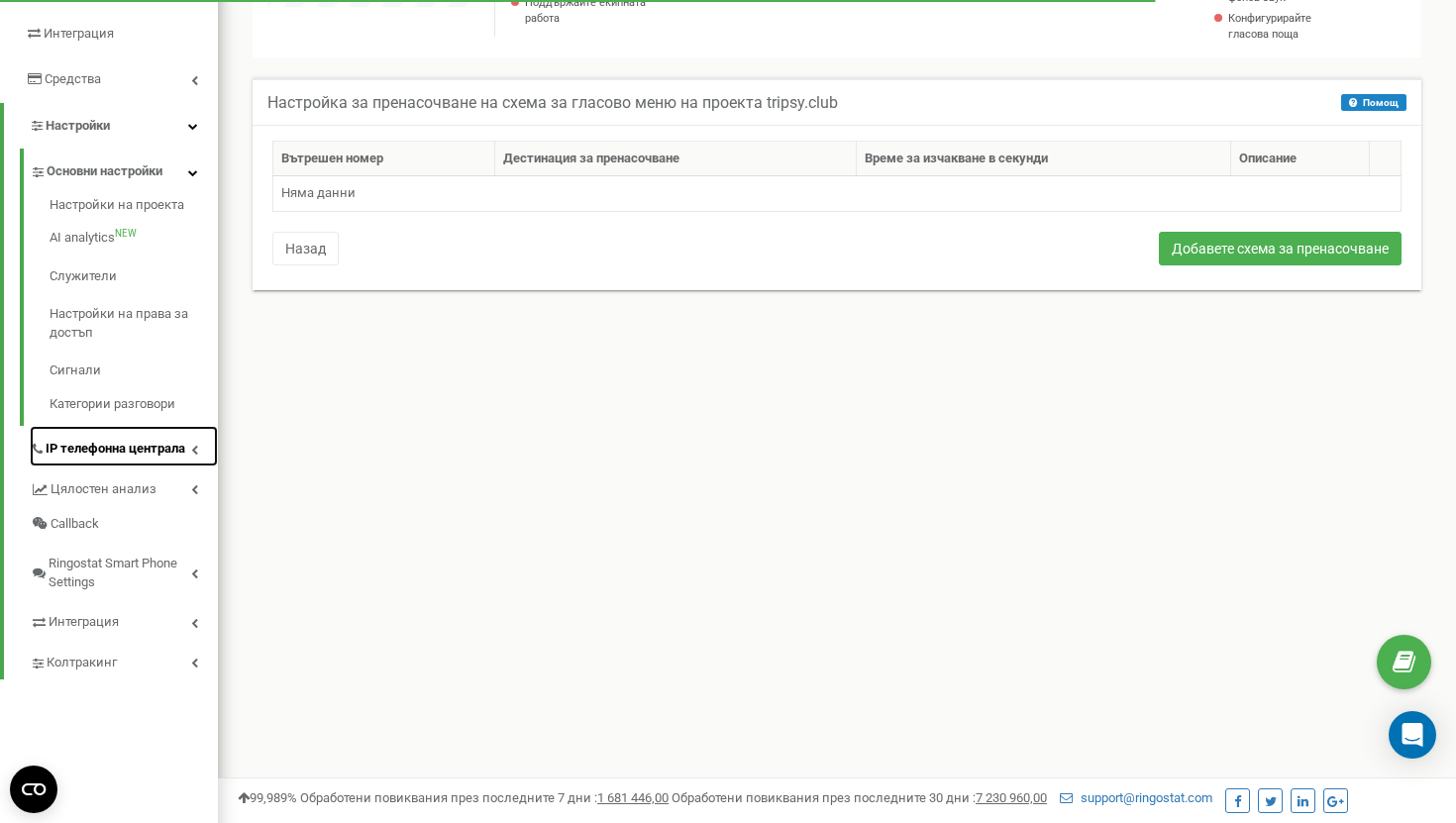 click on "IP телефонна централа" at bounding box center [115, 449] 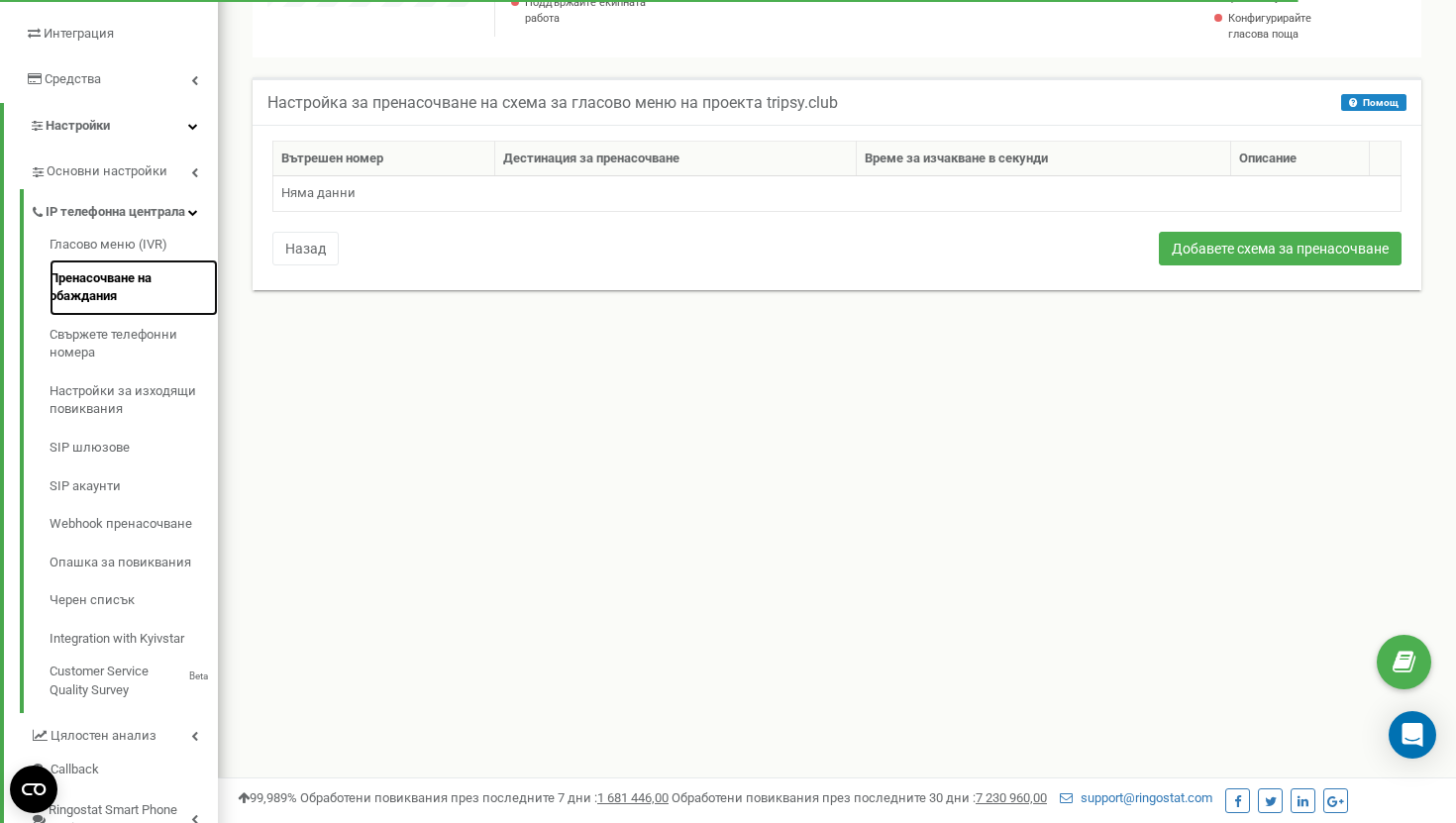 click on "Пренасочване на обаждания" at bounding box center [134, 287] 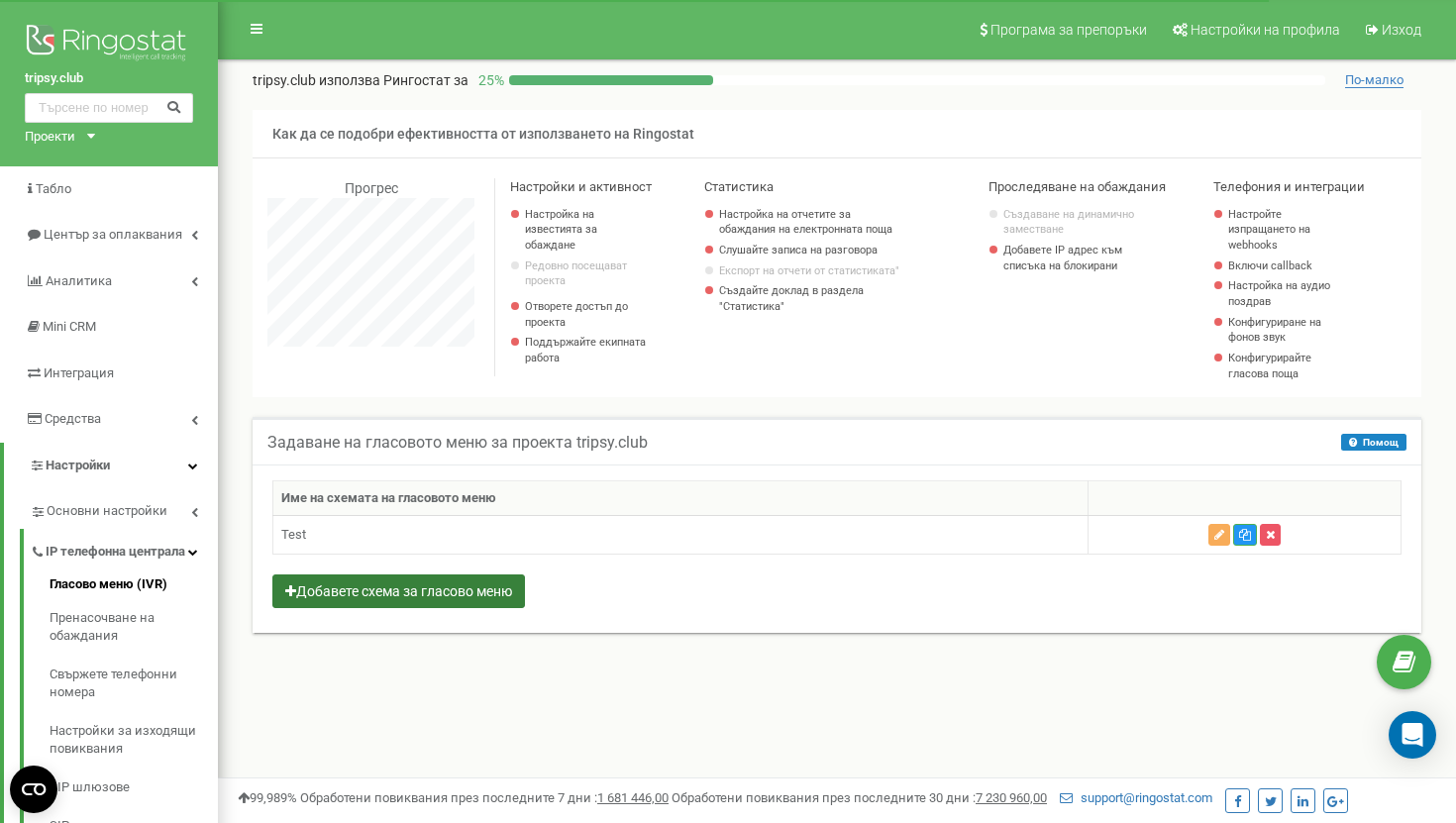 scroll, scrollTop: 0, scrollLeft: 0, axis: both 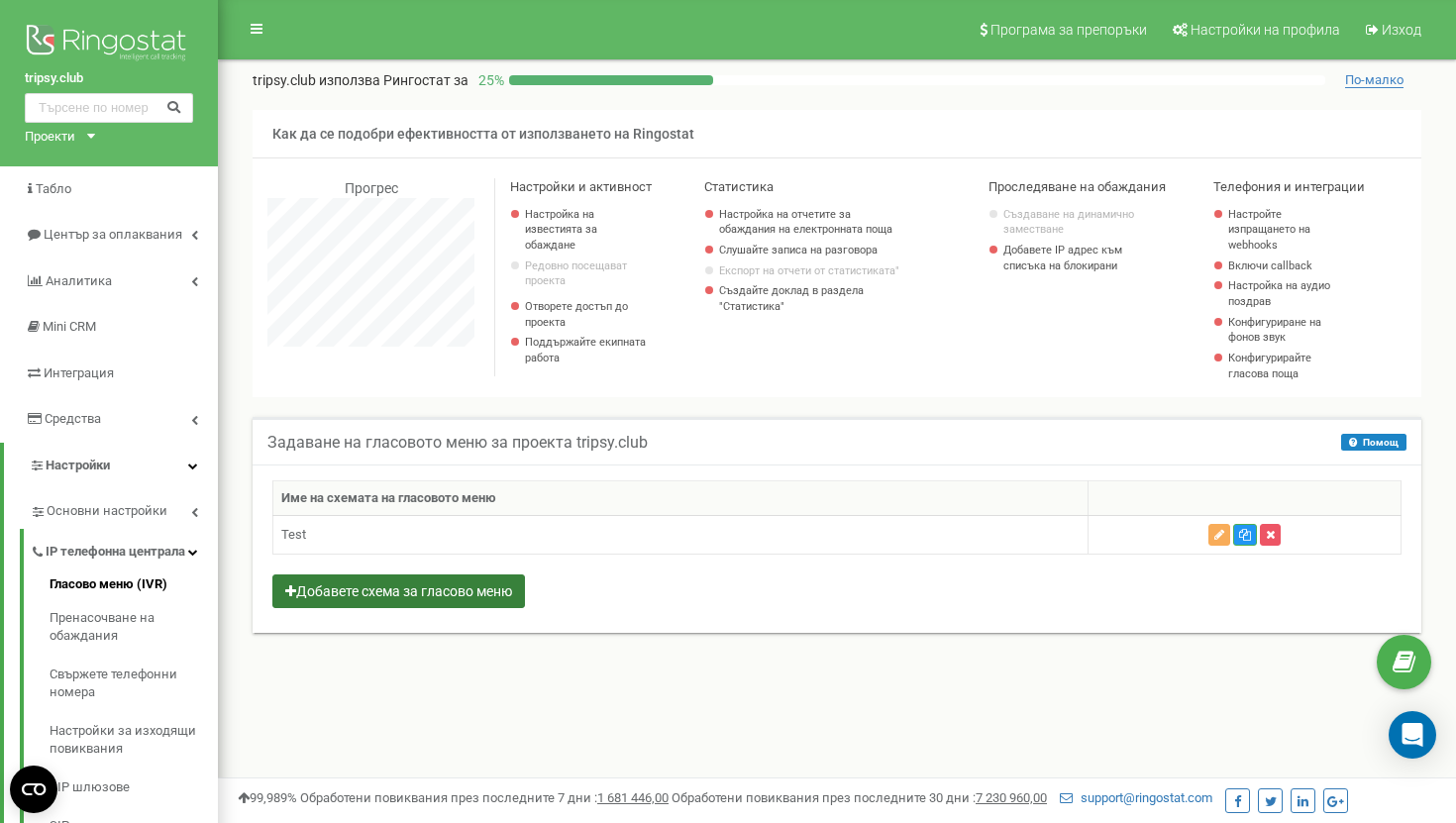 click on "Добавете схема за гласово меню" at bounding box center (398, 591) 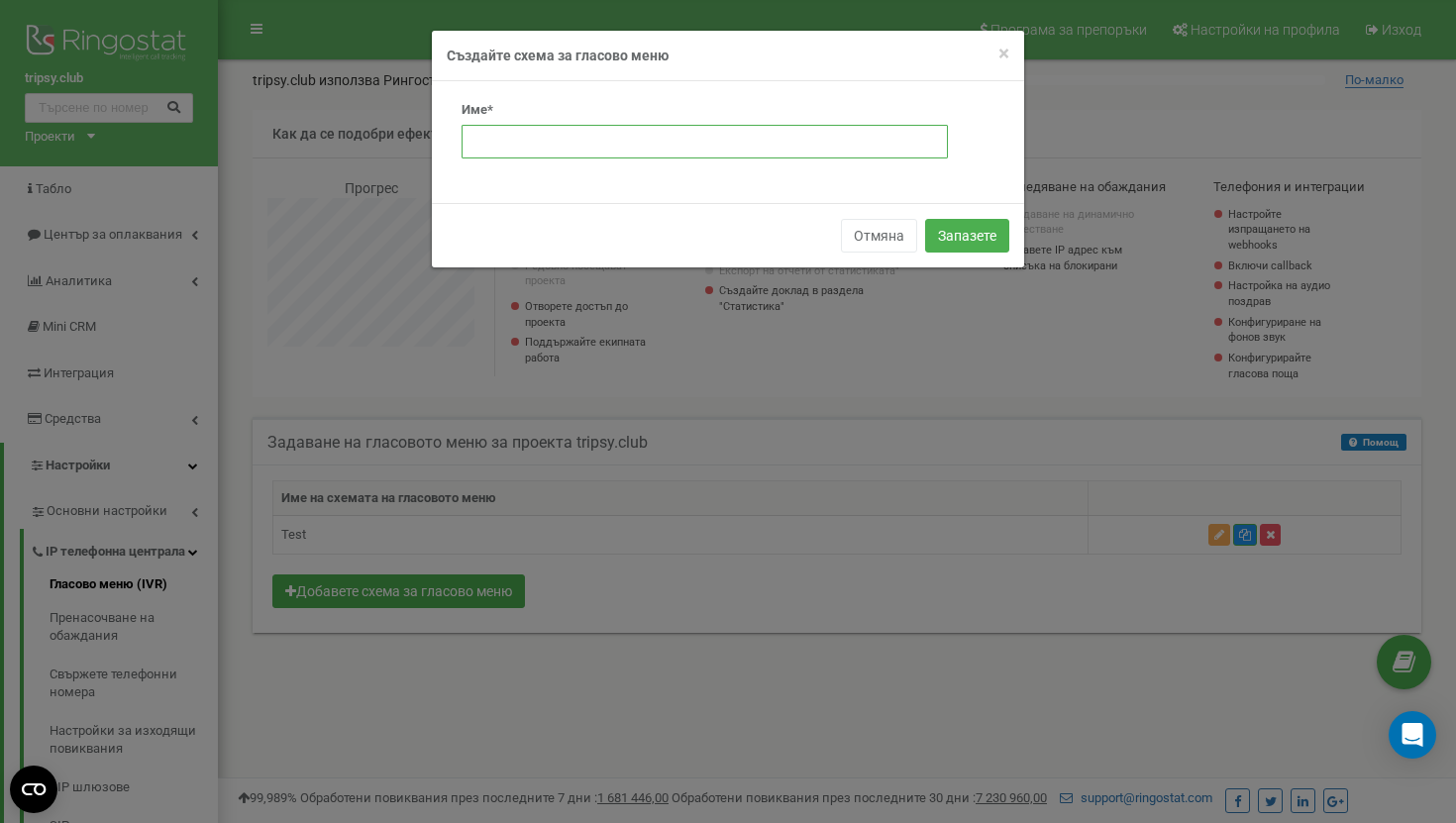 click at bounding box center (704, 142) 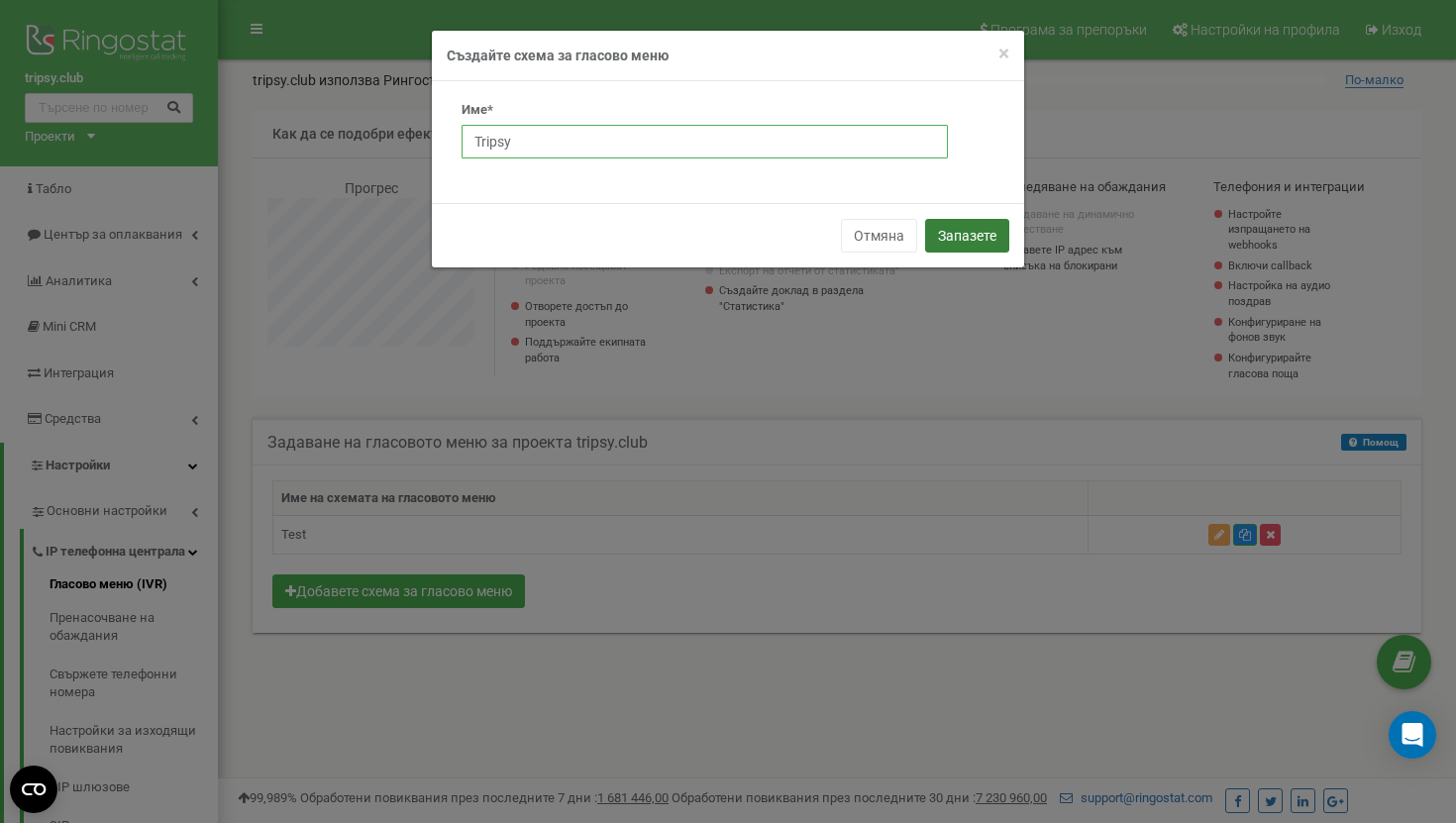 type on "Tripsy" 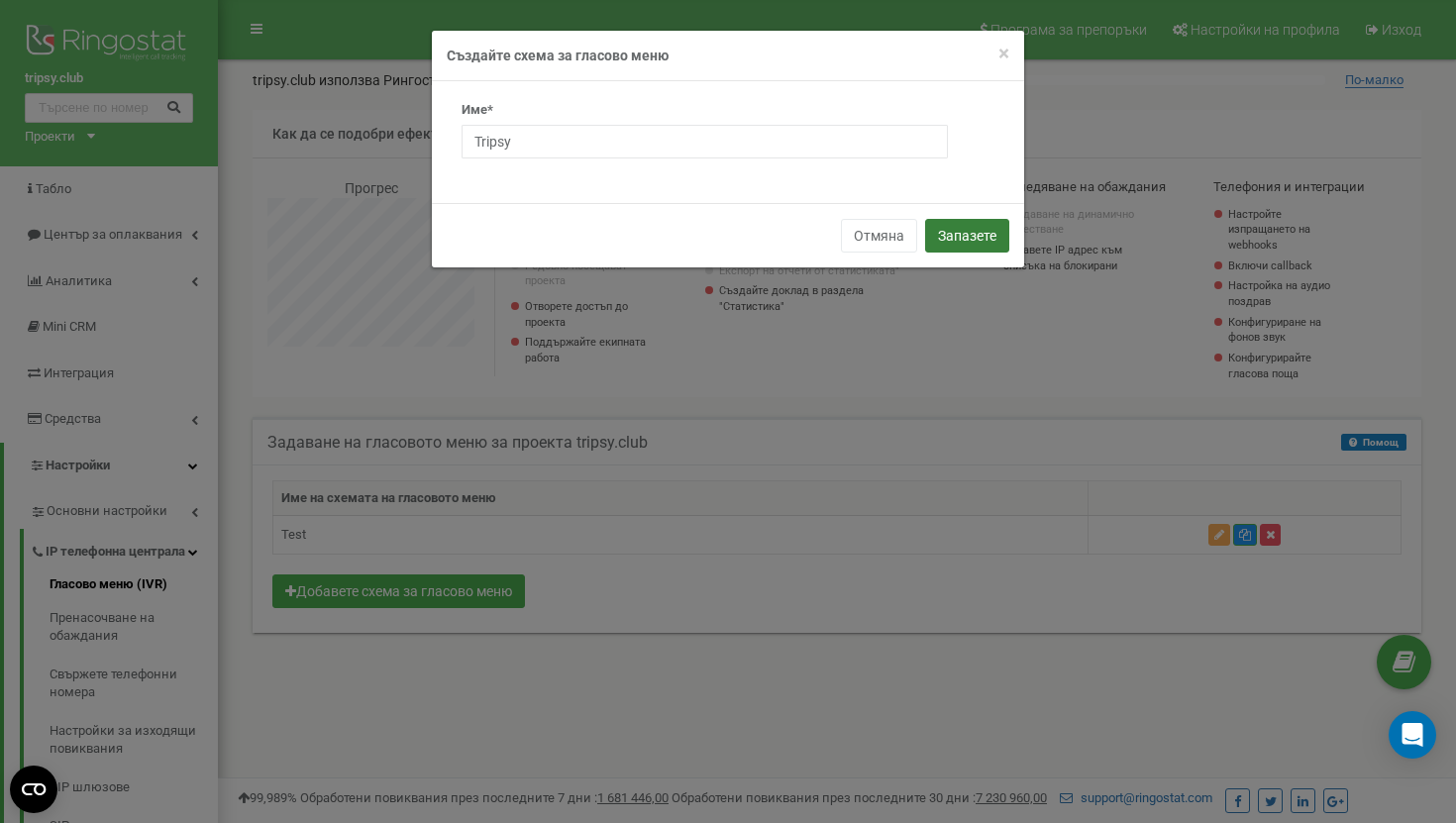 click on "Запазете" at bounding box center [967, 236] 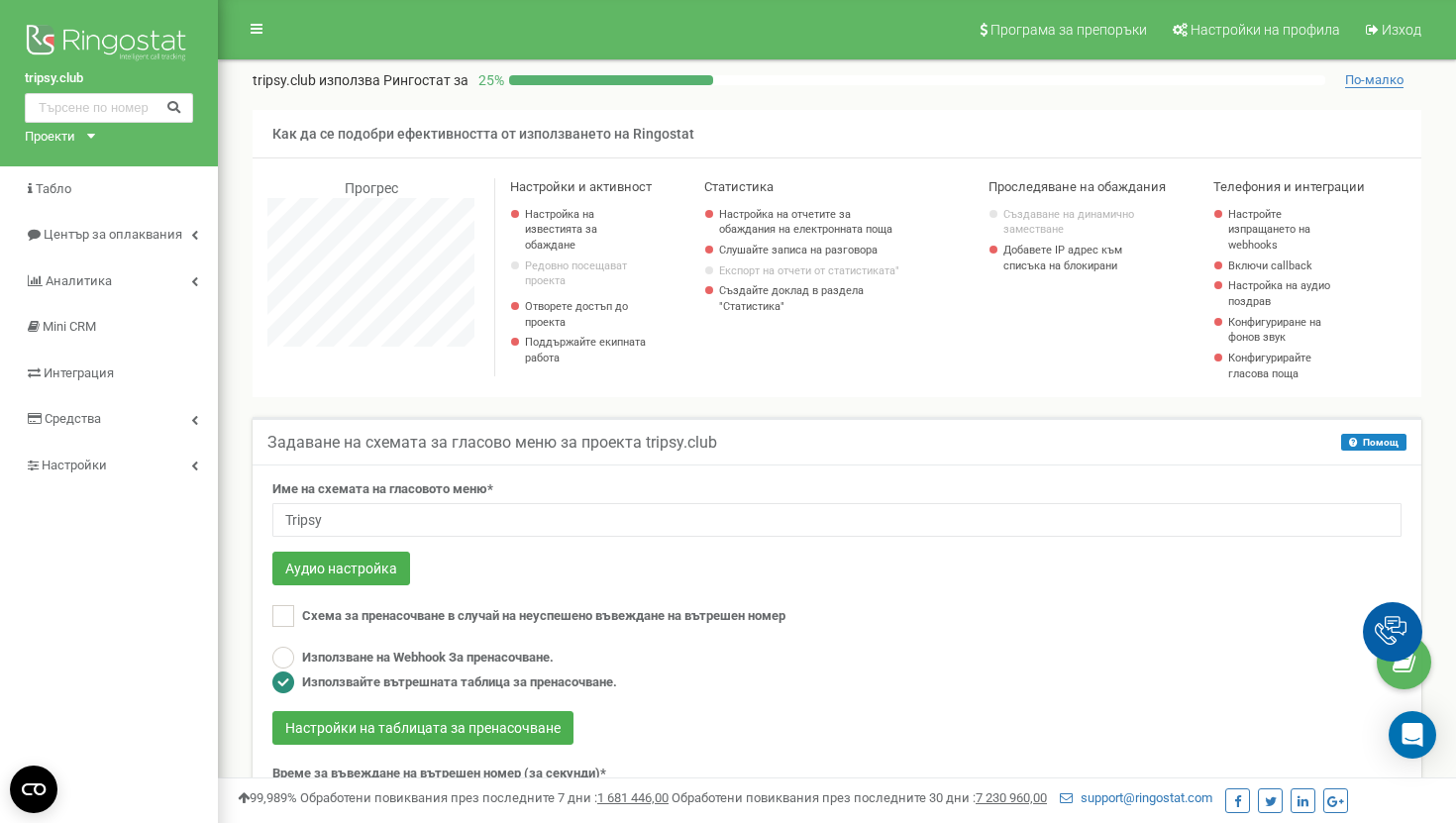 scroll, scrollTop: 198, scrollLeft: 0, axis: vertical 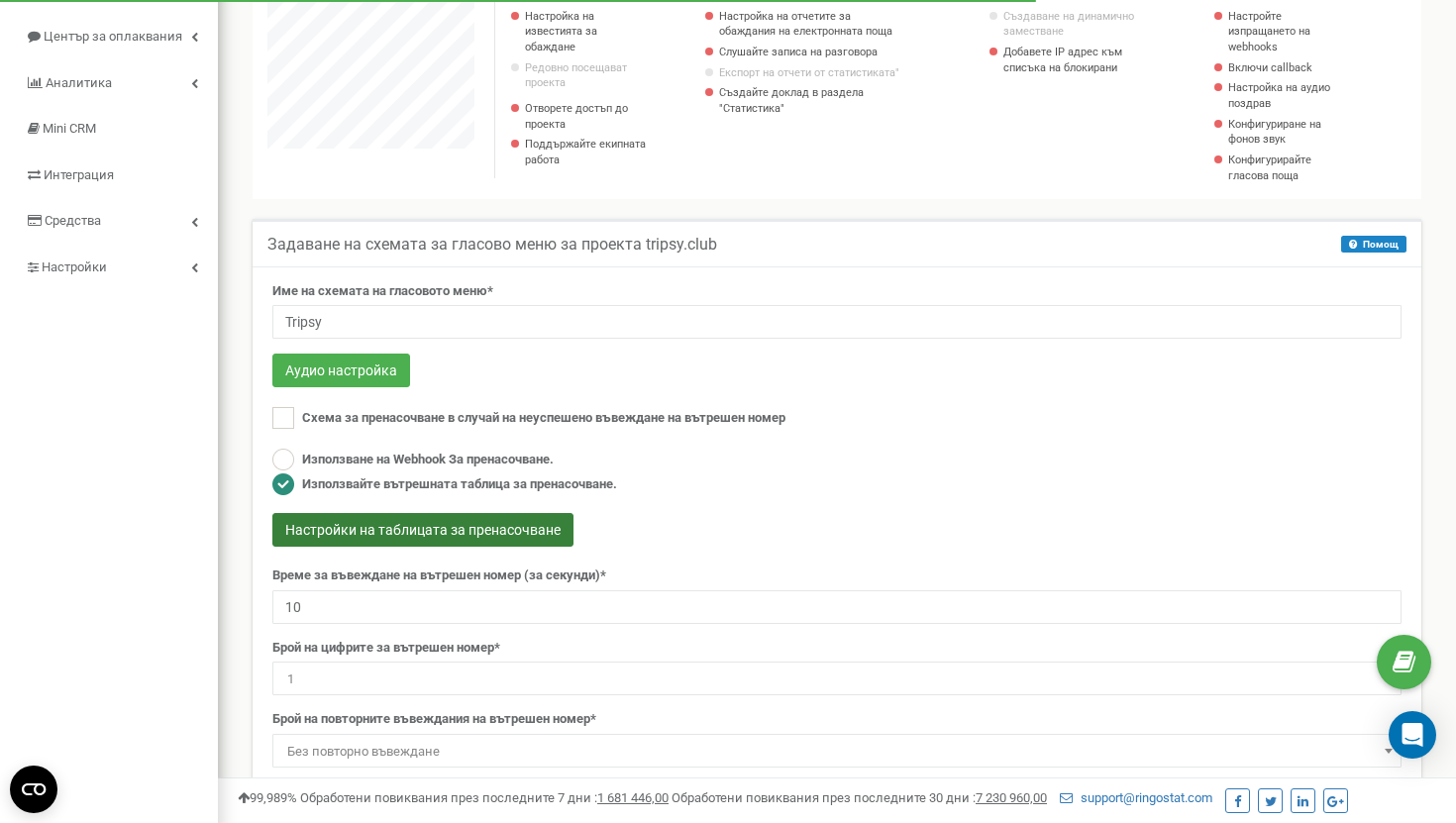 click on "Настройки на таблицата за пренасочване" at bounding box center (423, 530) 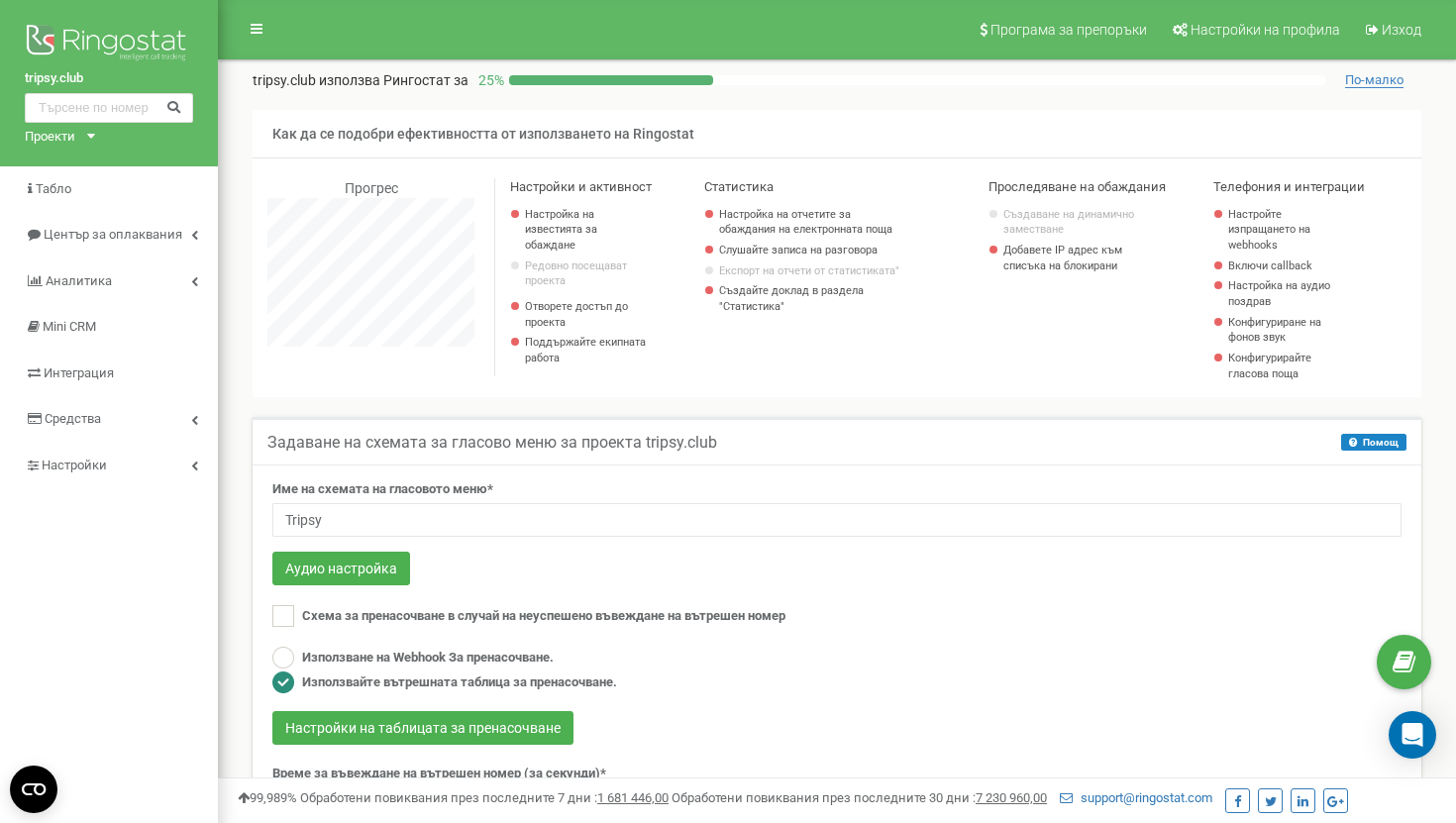 scroll, scrollTop: 325, scrollLeft: 0, axis: vertical 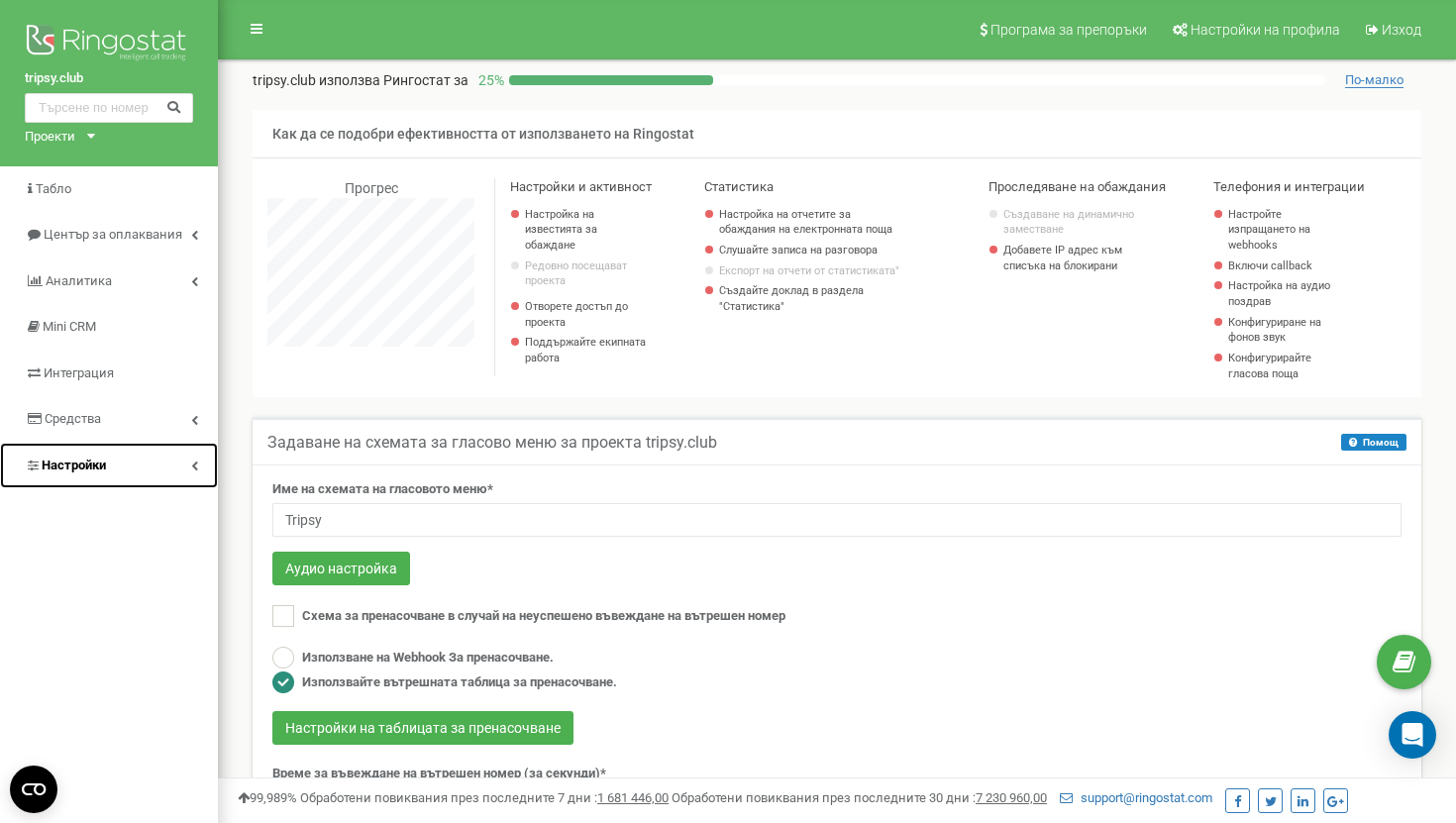 click on "Настройки" at bounding box center (109, 465) 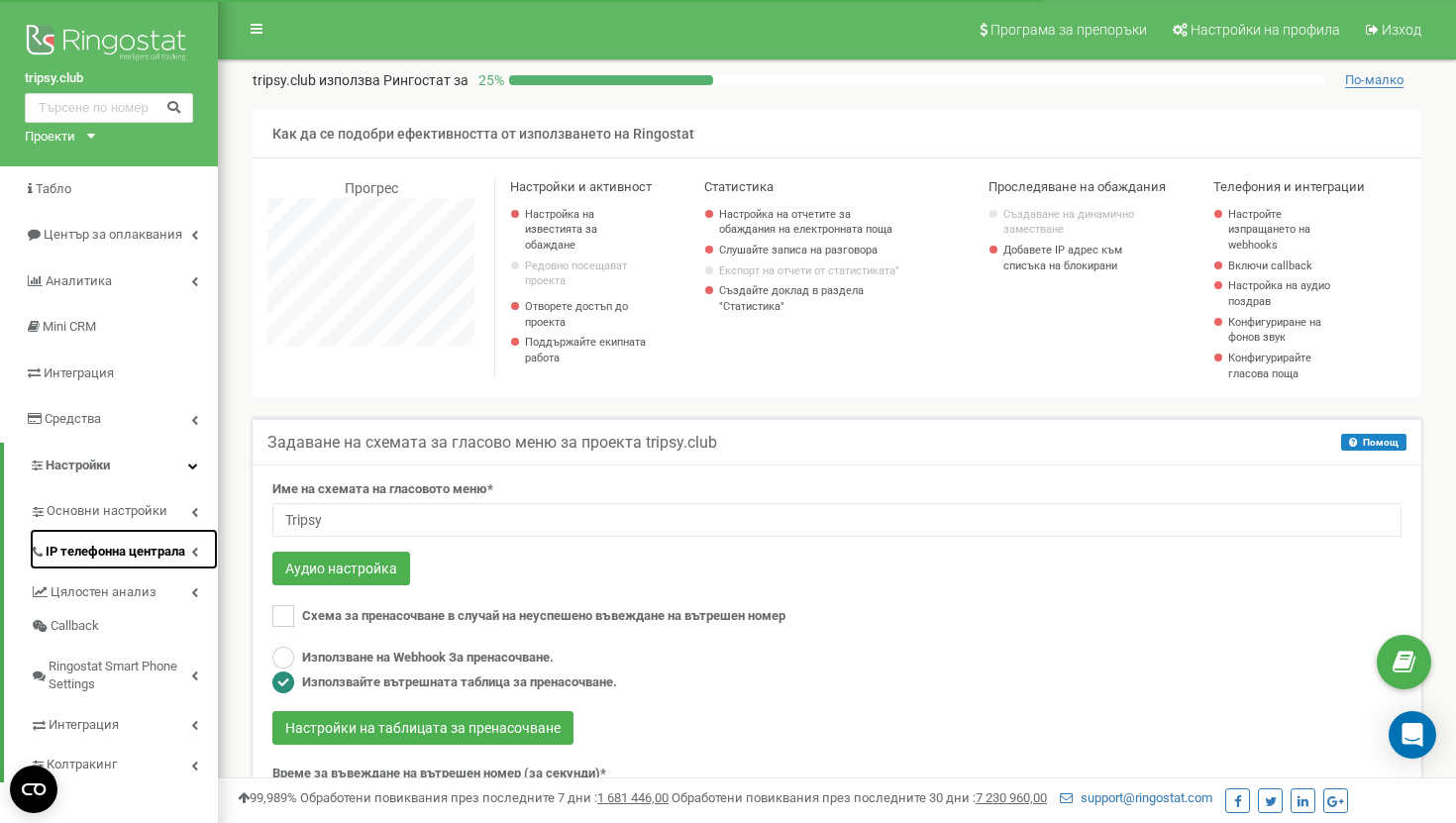 click on "IP телефонна централа" at bounding box center (115, 552) 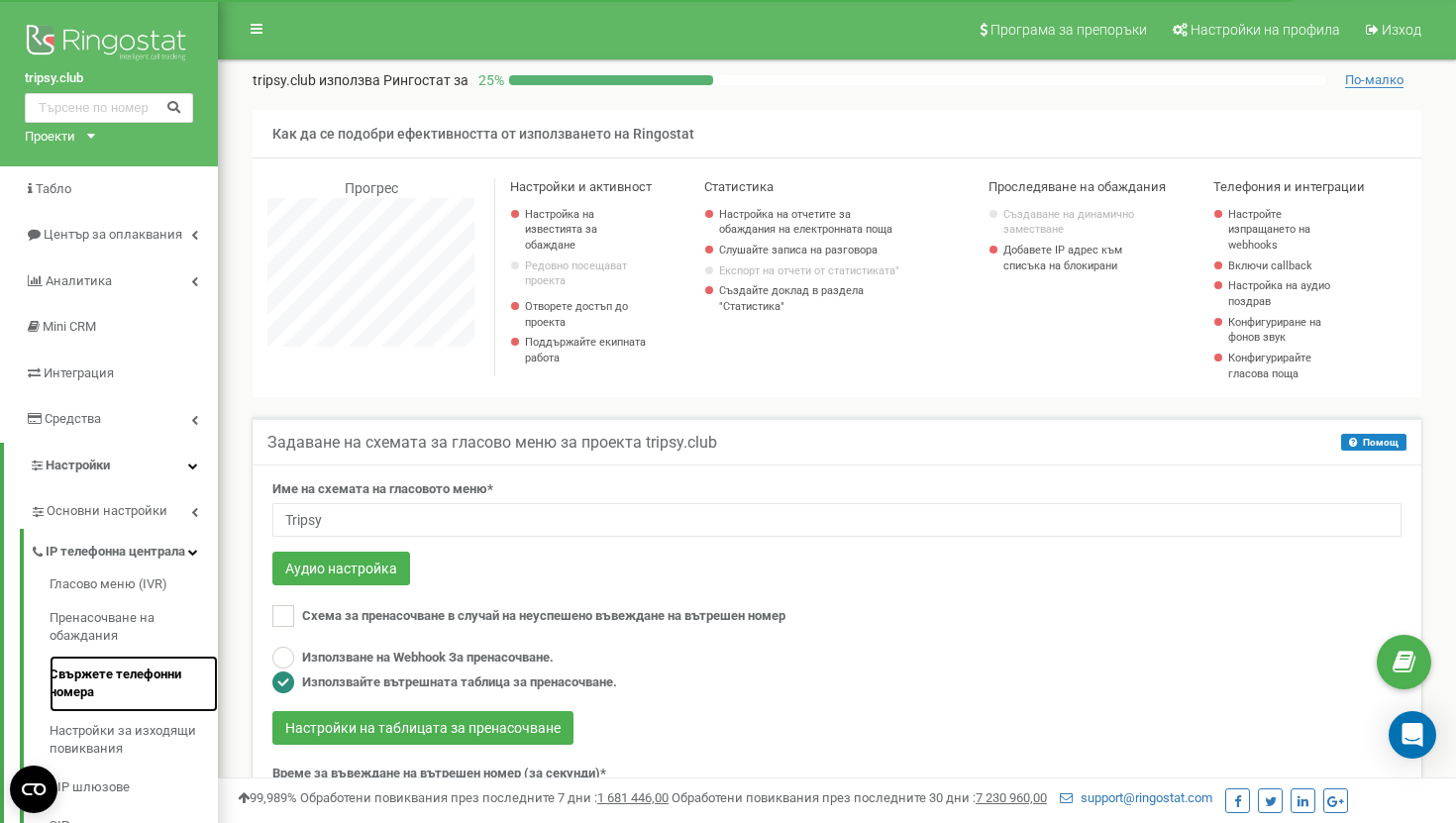 click on "Свържете телефонни номера" at bounding box center [134, 683] 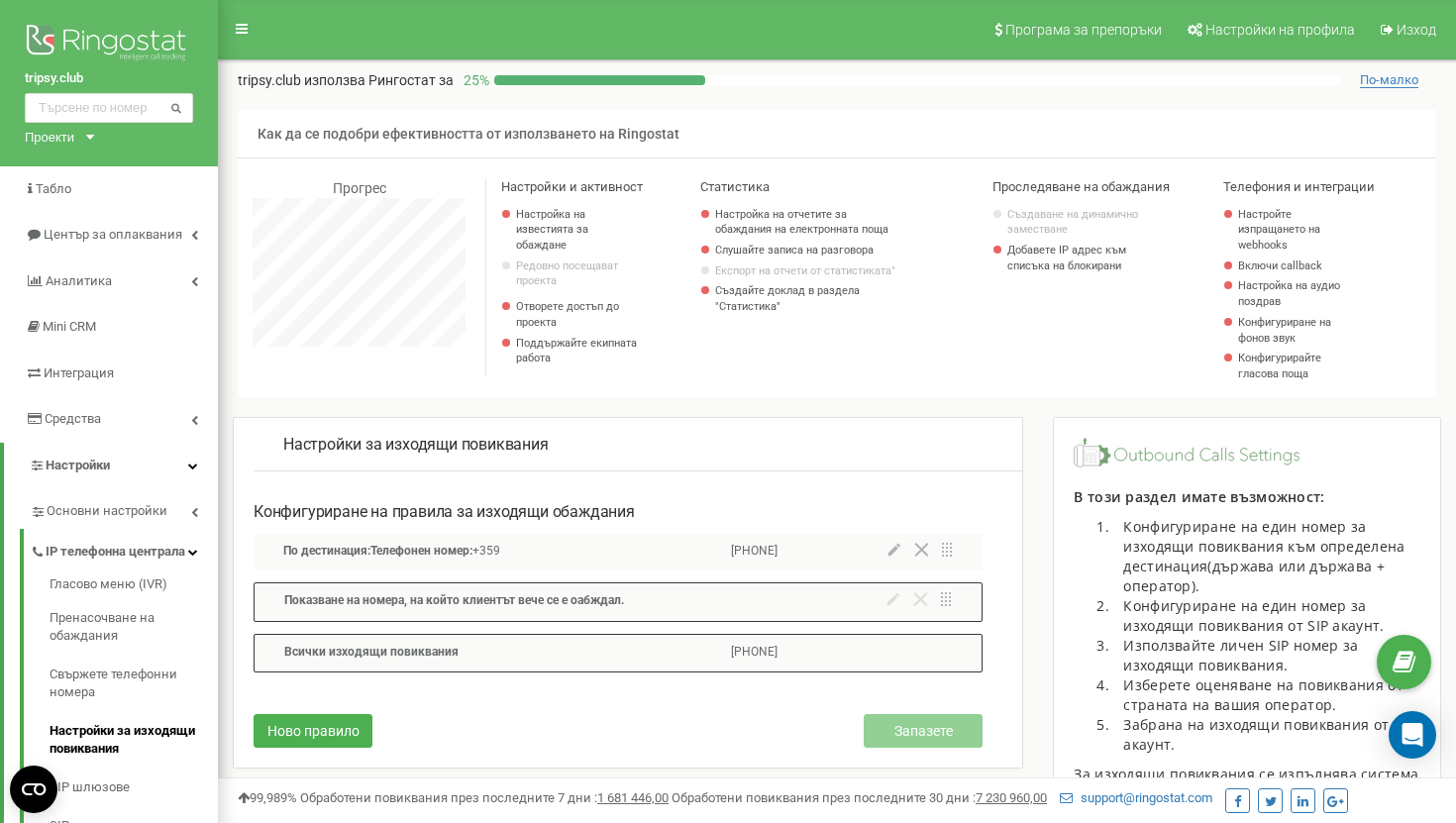 scroll, scrollTop: 0, scrollLeft: 0, axis: both 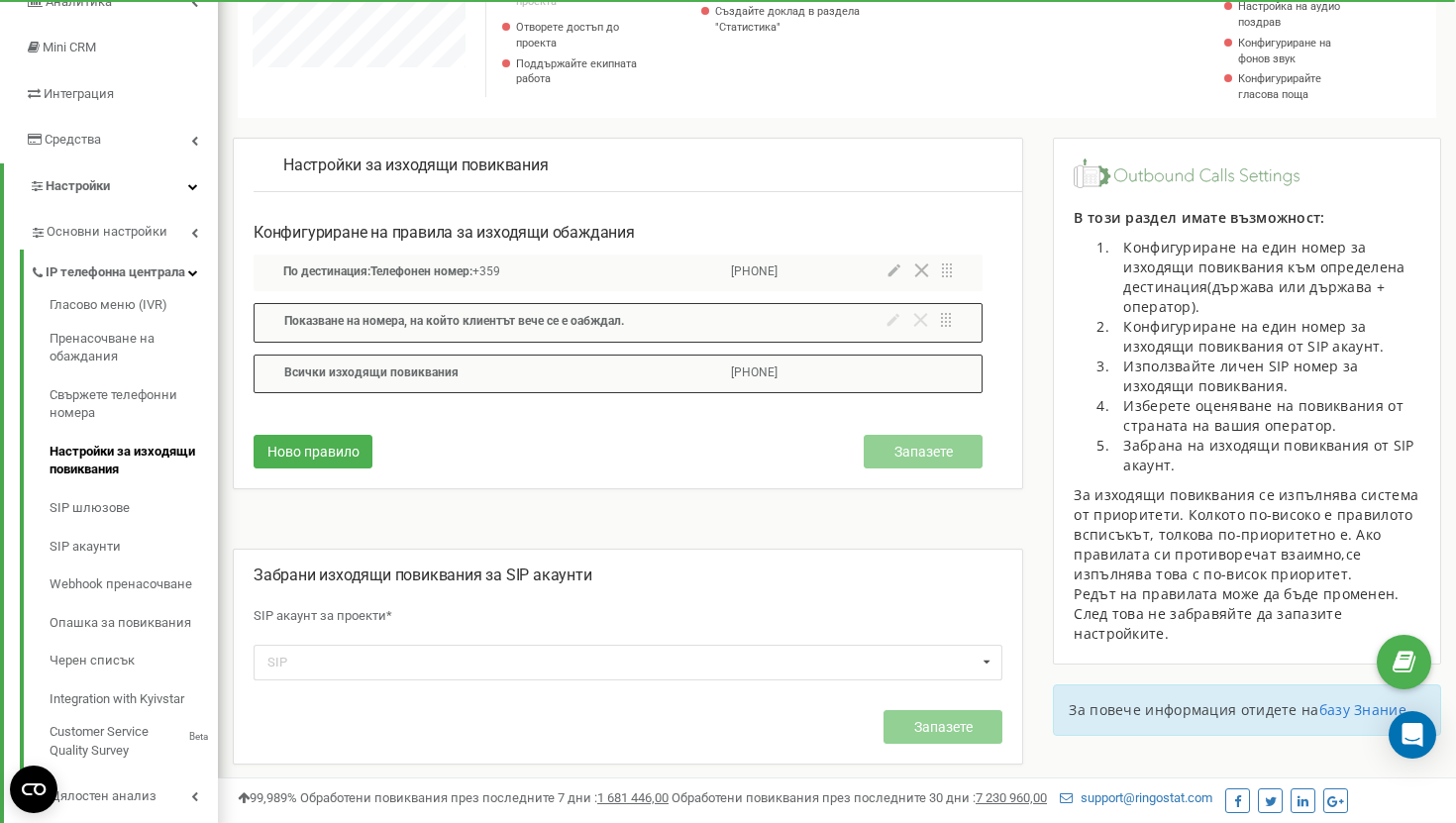 click on "Всички изходящи повиквания  +359875356519" at bounding box center (618, 373) 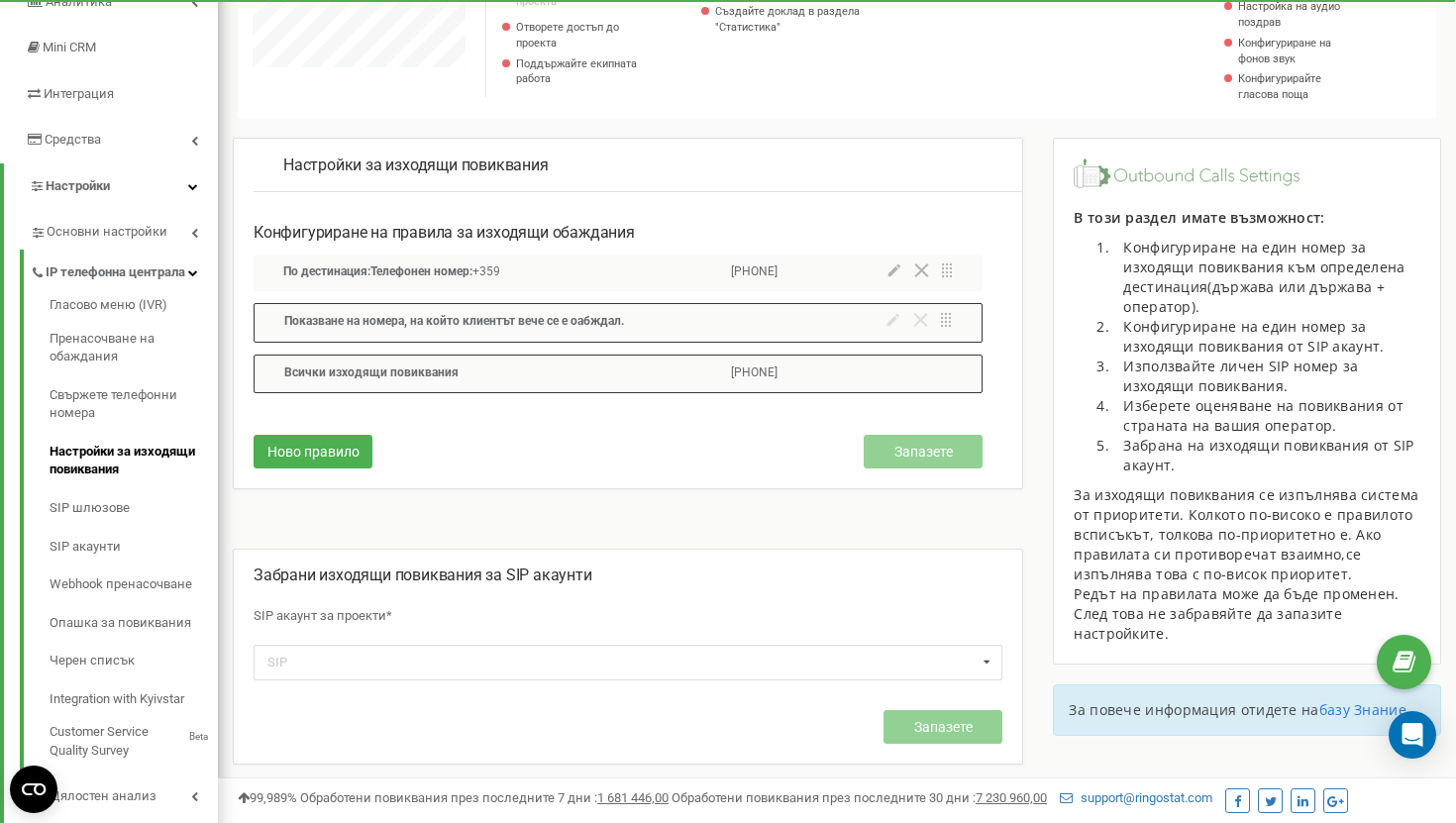 click on "Всички изходящи повиквания" at bounding box center (453, 373) 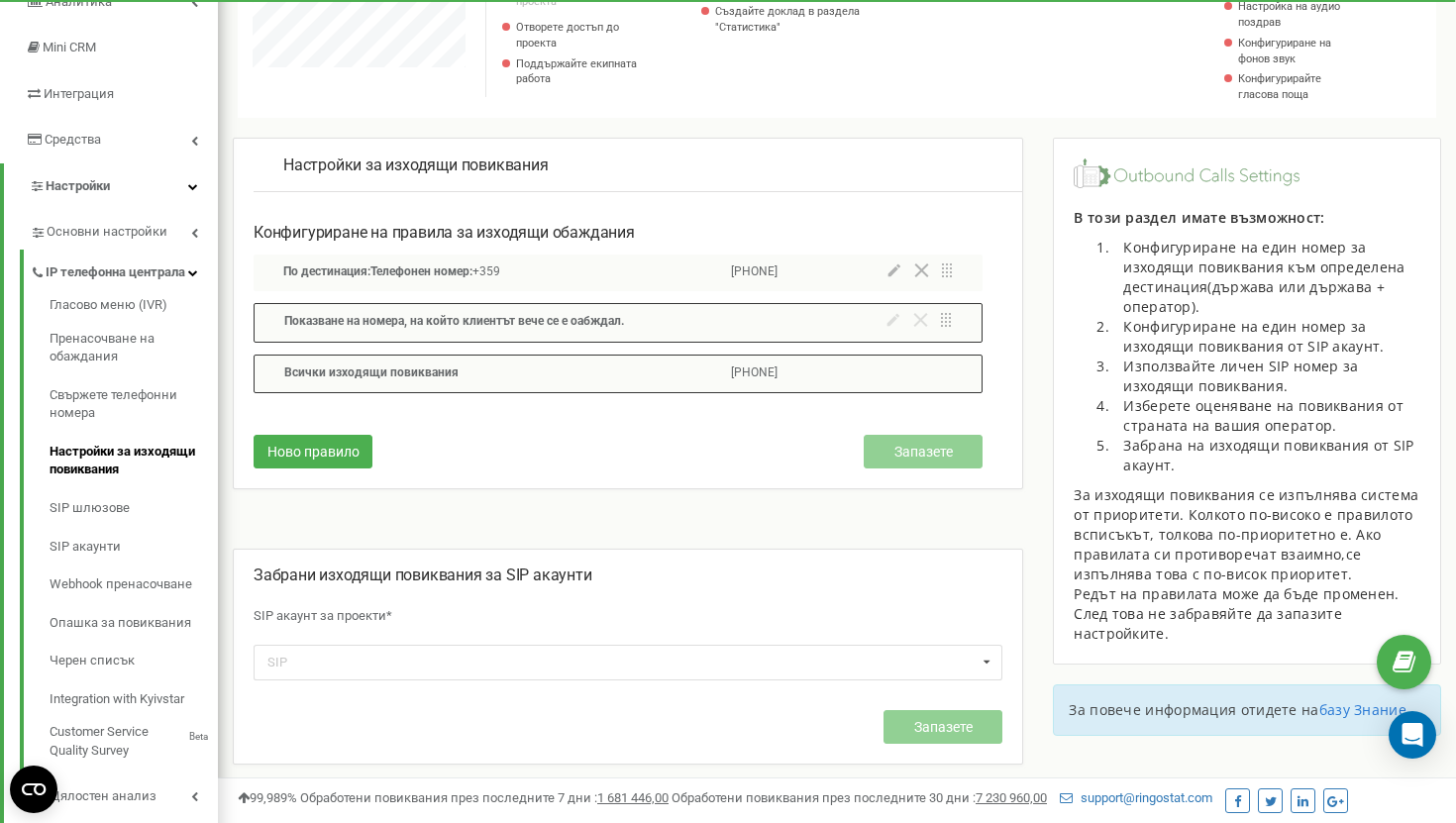 click on "Показване на номера, на който клиентът вече се е оабждал." at bounding box center (454, 321) 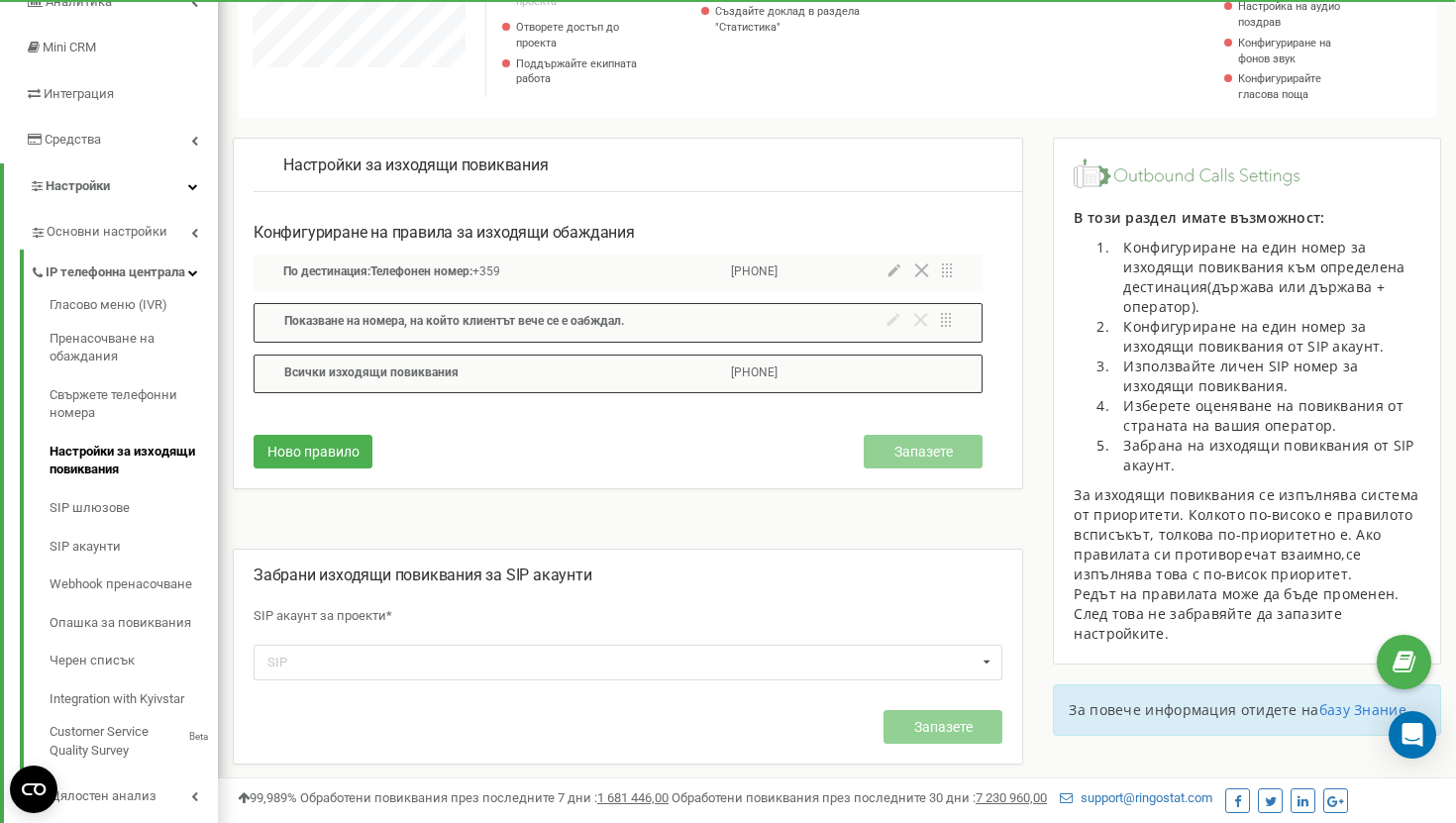 click on "По дестинация:  Телефонен номер:  +359" at bounding box center [452, 272] 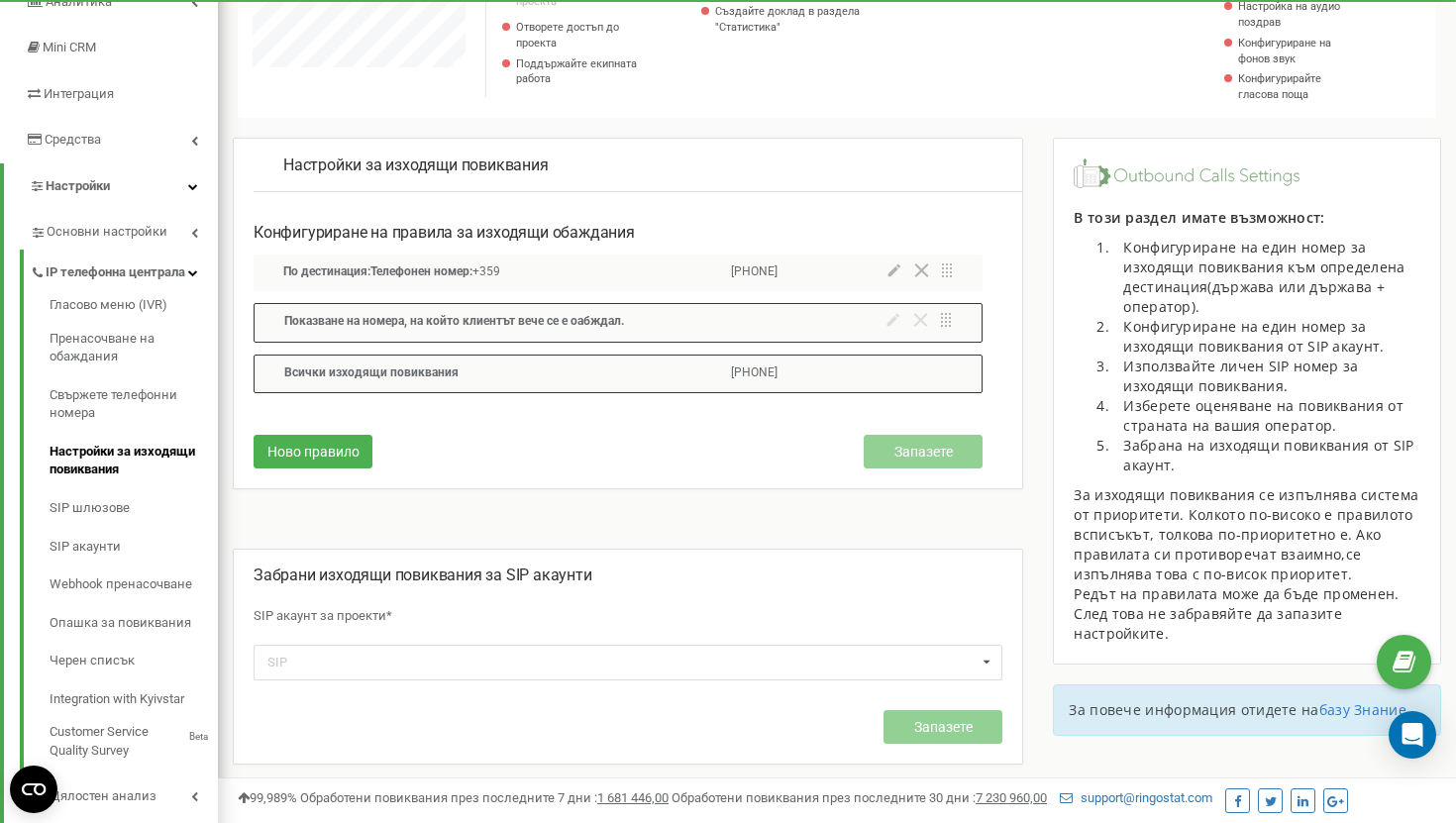 click 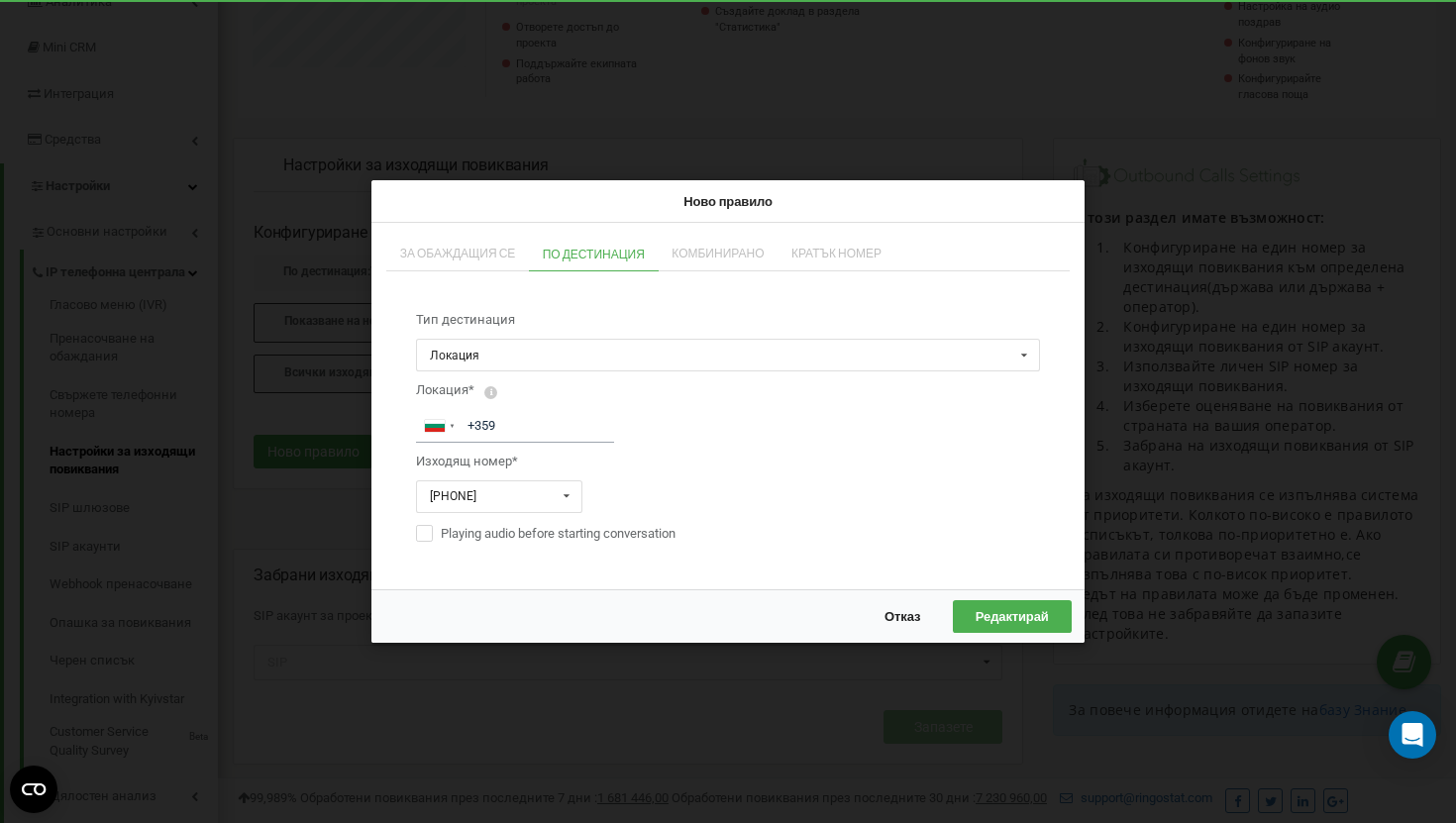 click on "Комбинирано" at bounding box center (717, 254) 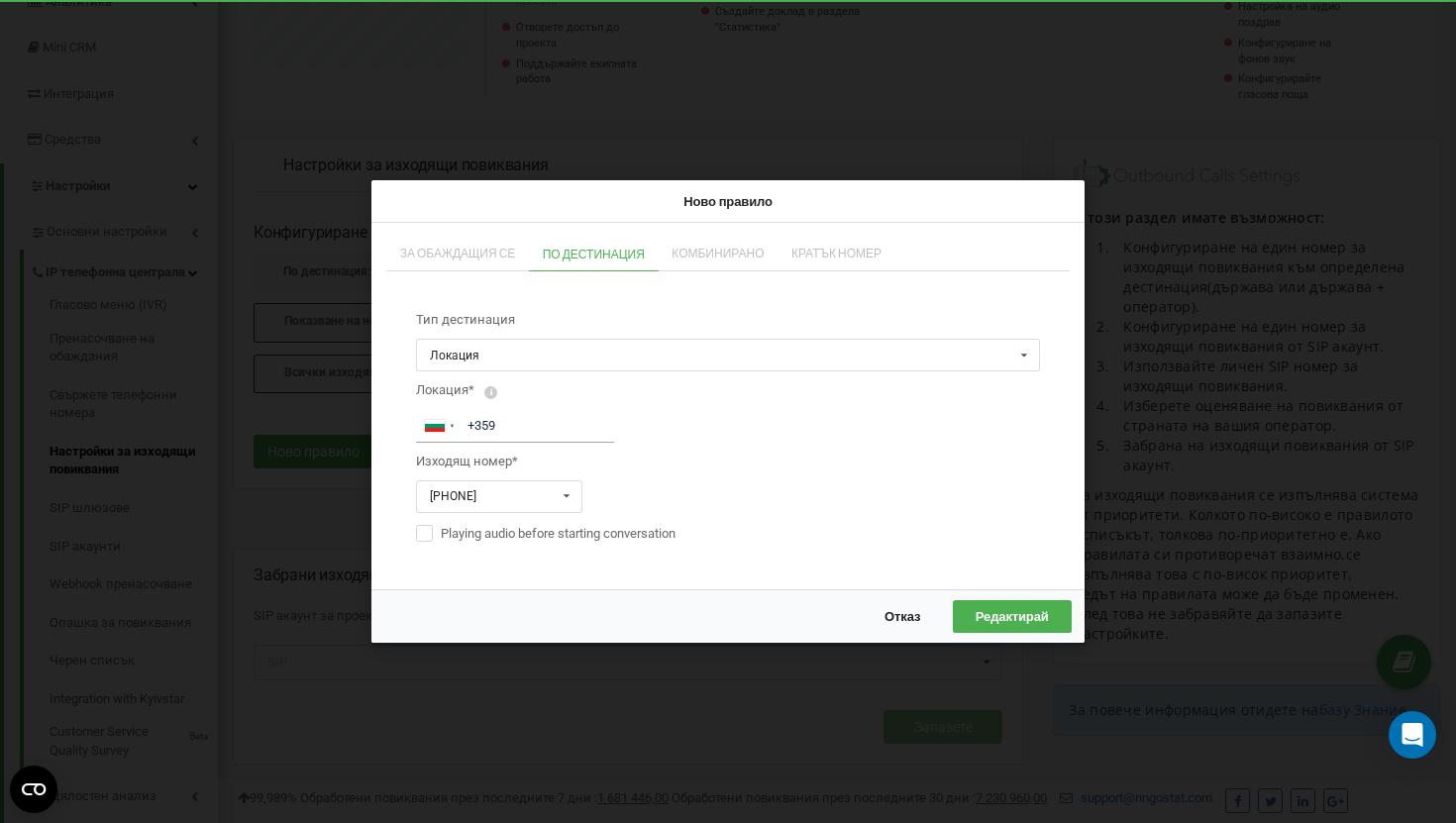 click on "Комбинирано" at bounding box center [717, 254] 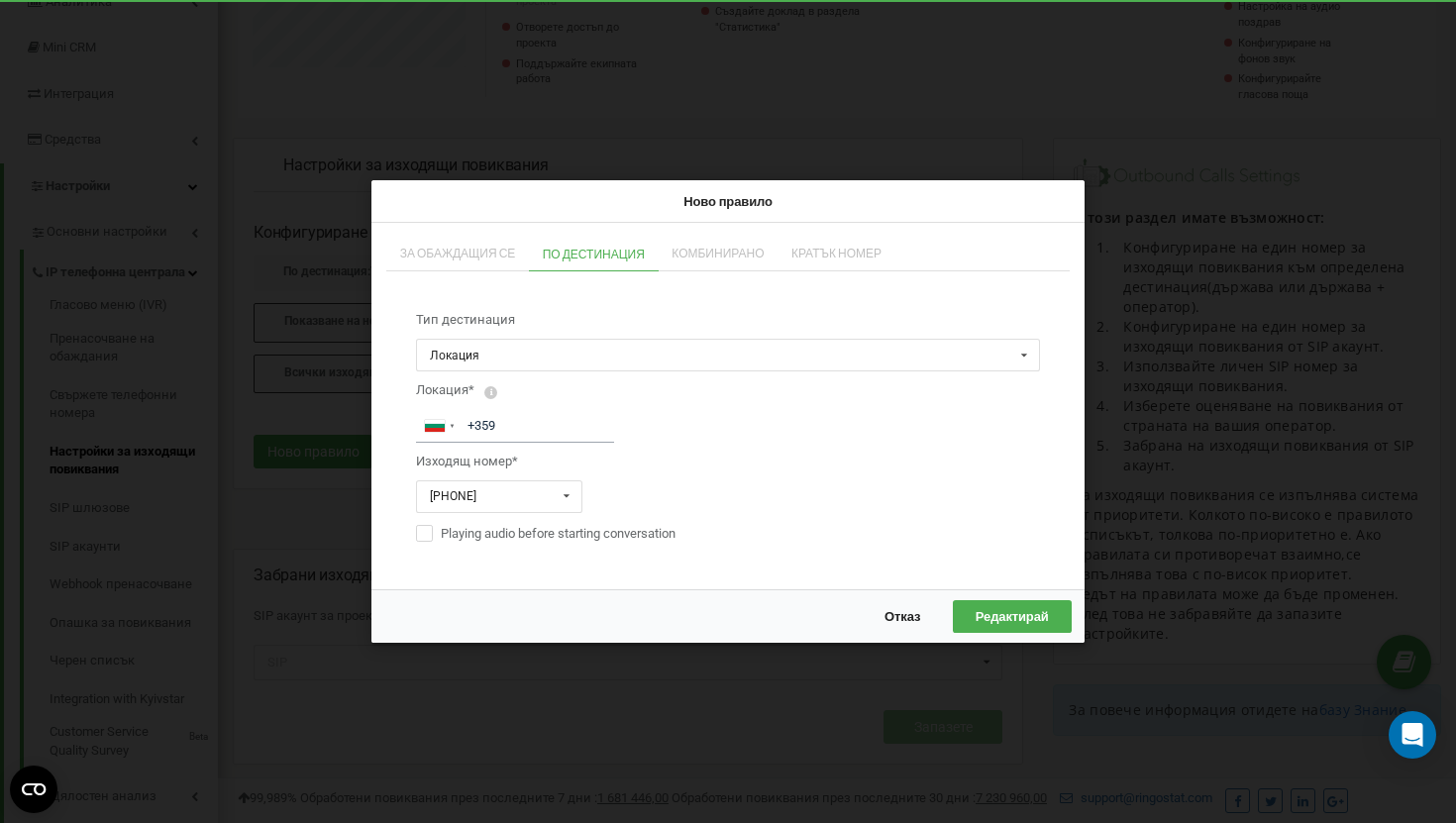 click on "За обаждащия се" at bounding box center (458, 254) 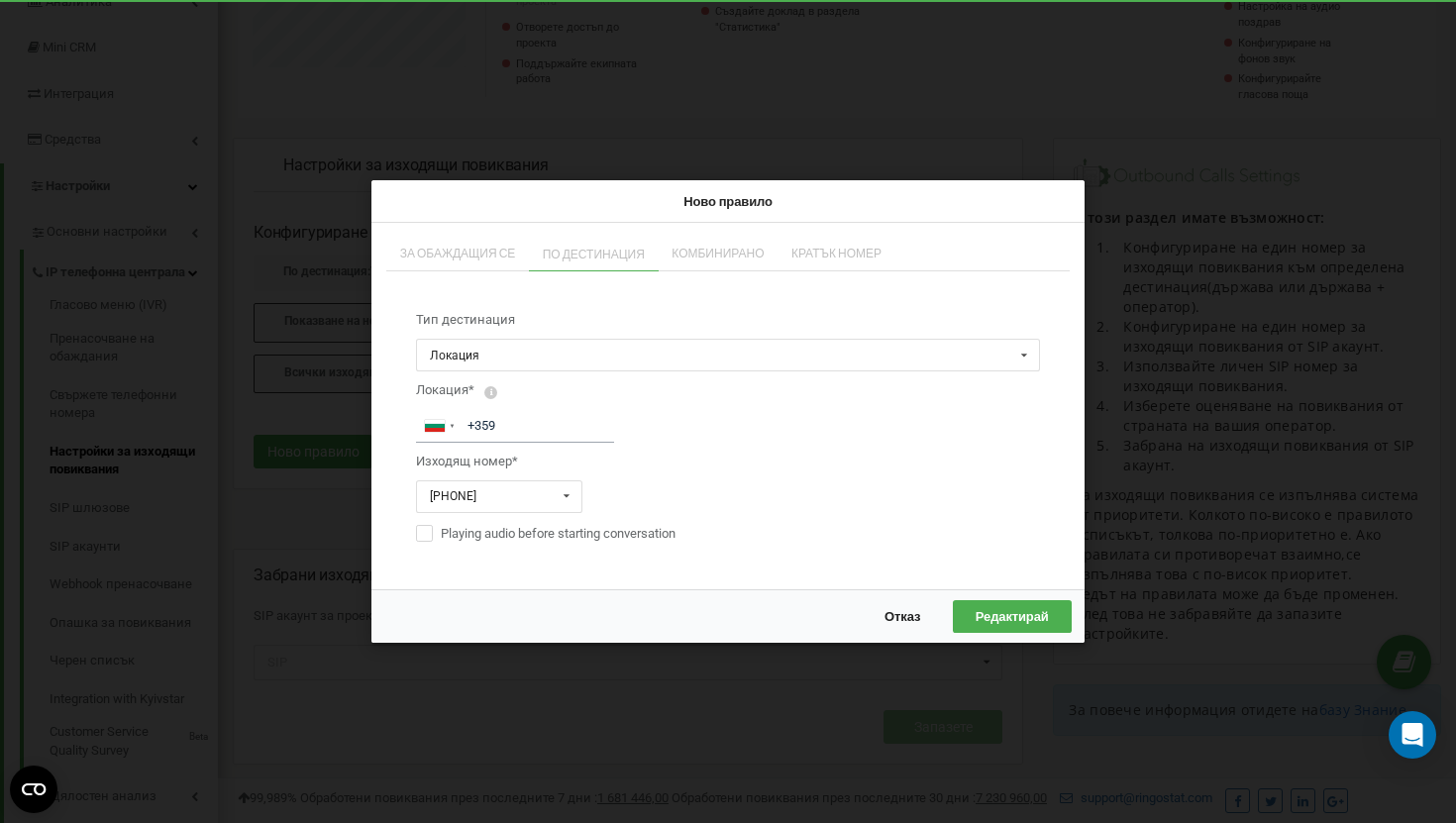 click on "По дестинация" at bounding box center (593, 255) 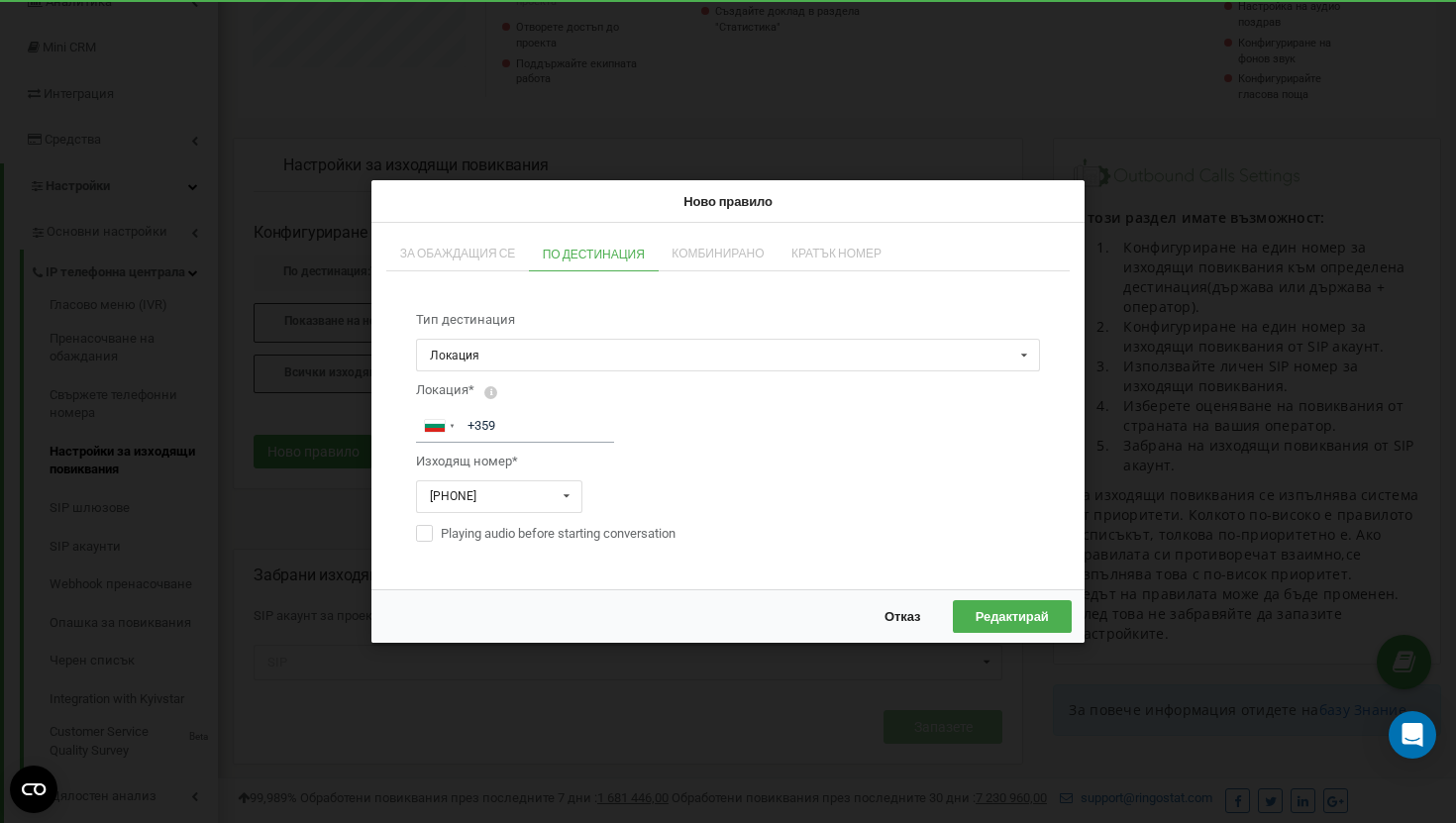 click on "Комбинирано" at bounding box center [717, 254] 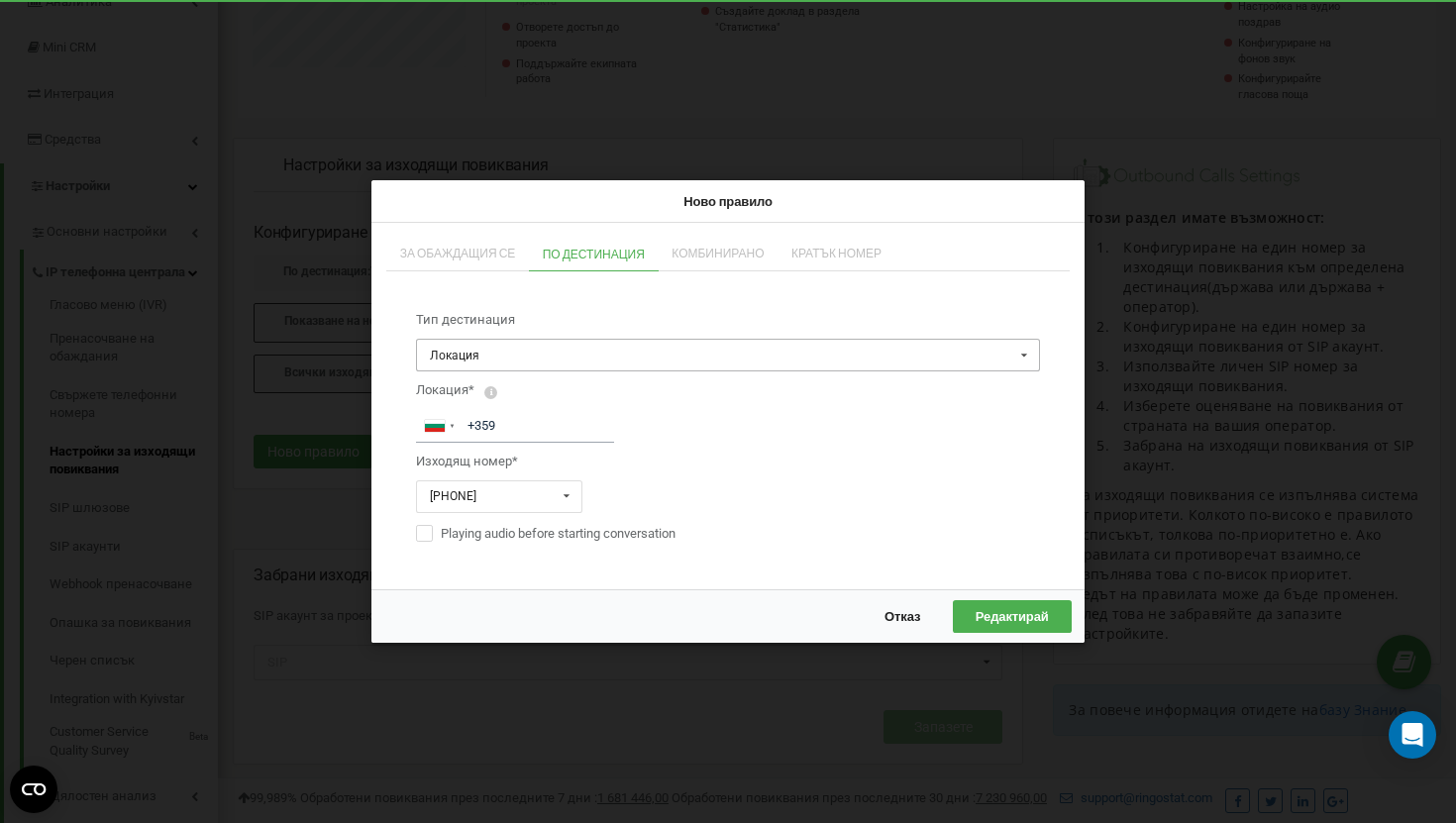 click at bounding box center [729, 356] 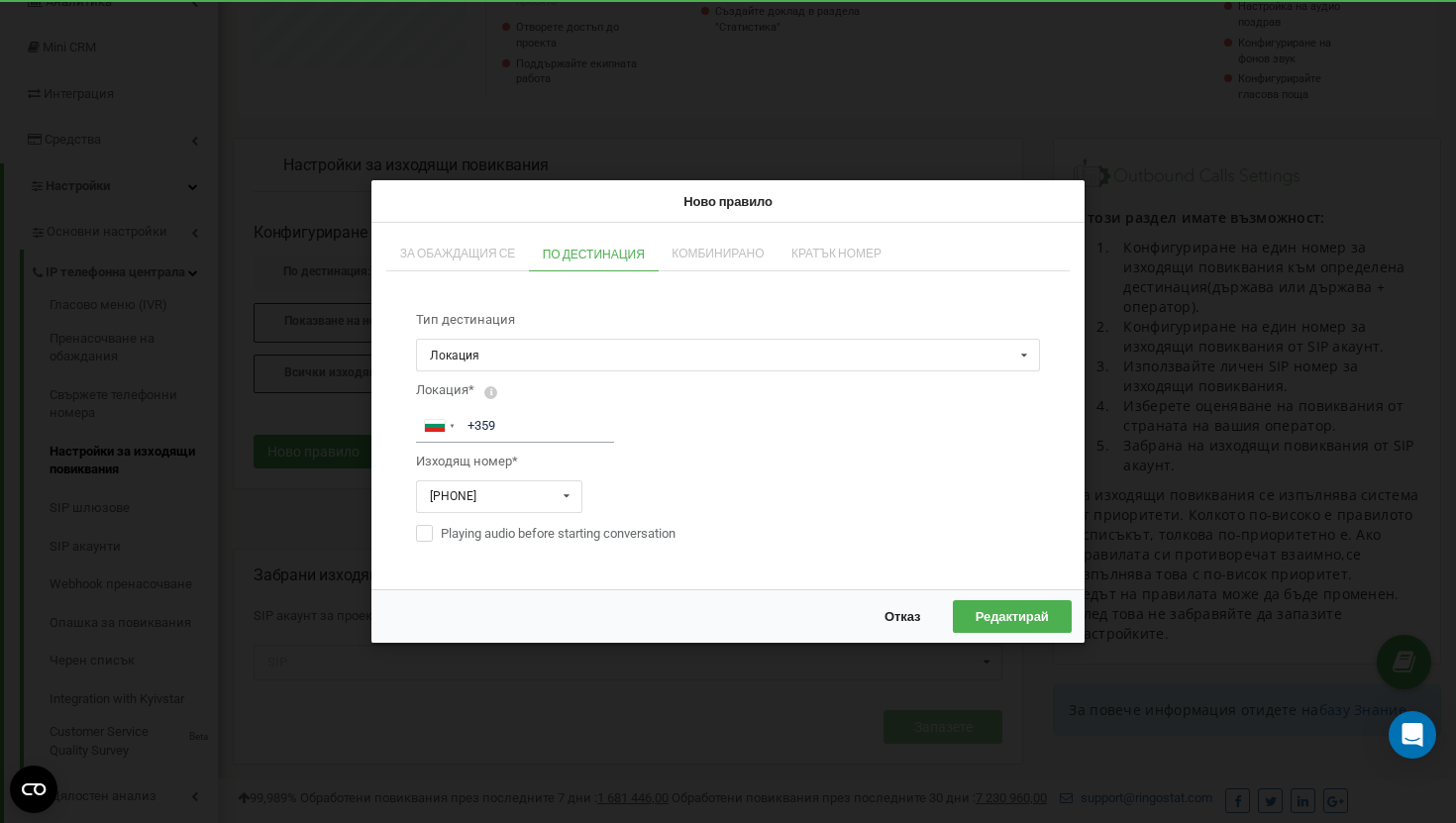 click on "Кратък номер" at bounding box center (836, 254) 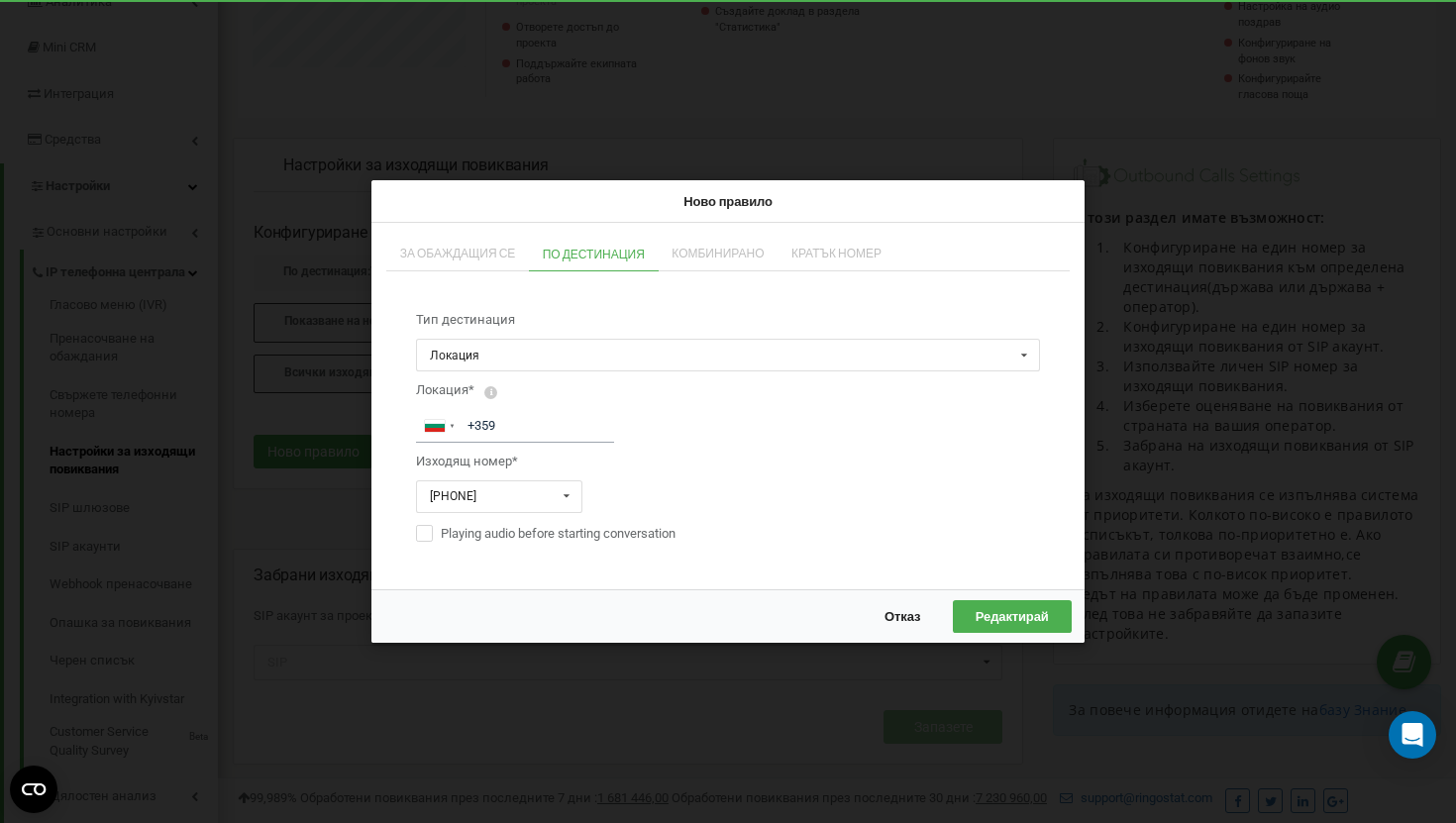 click on "Отказ" at bounding box center [902, 616] 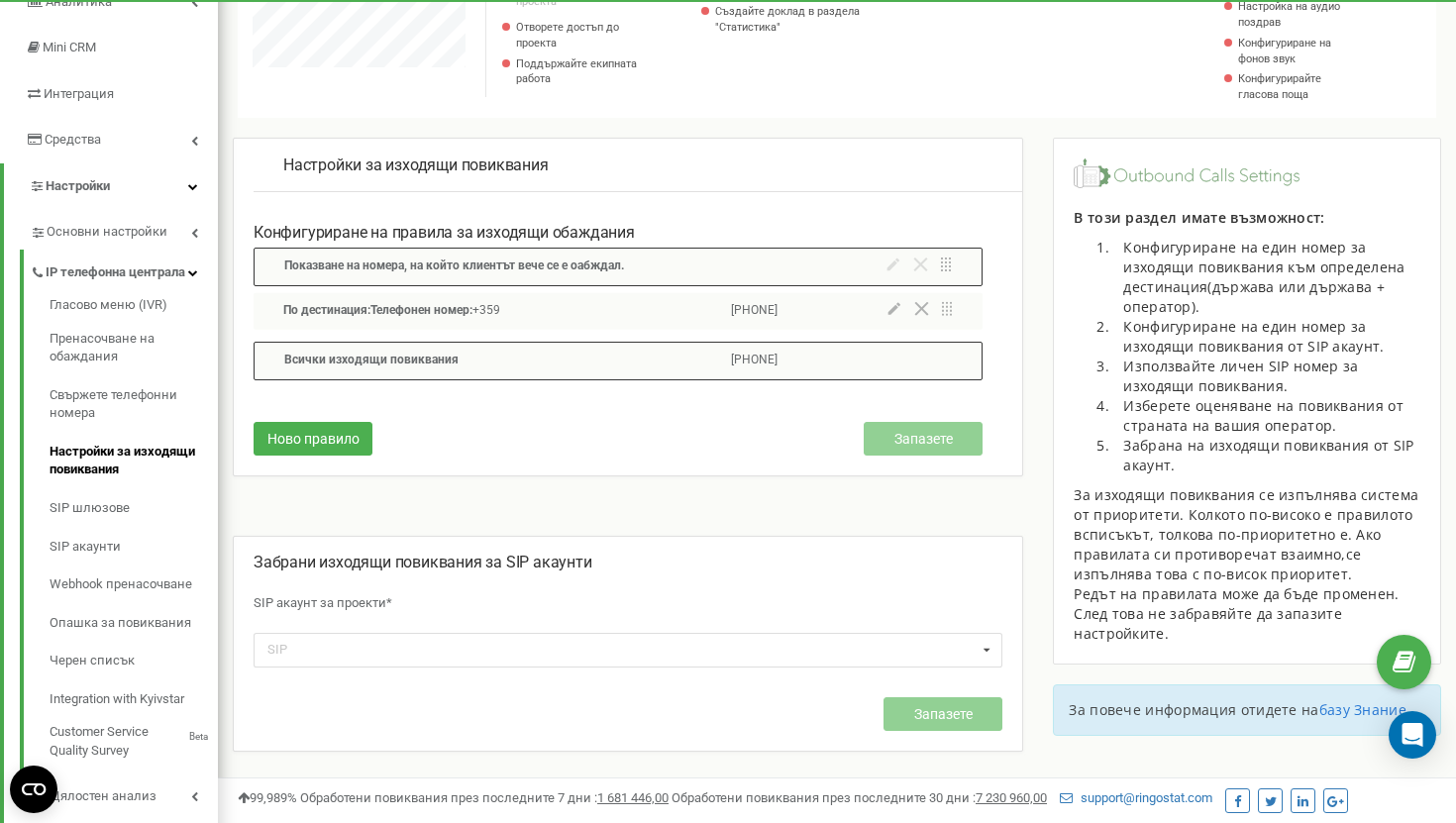 drag, startPoint x: 950, startPoint y: 318, endPoint x: 950, endPoint y: 257, distance: 61 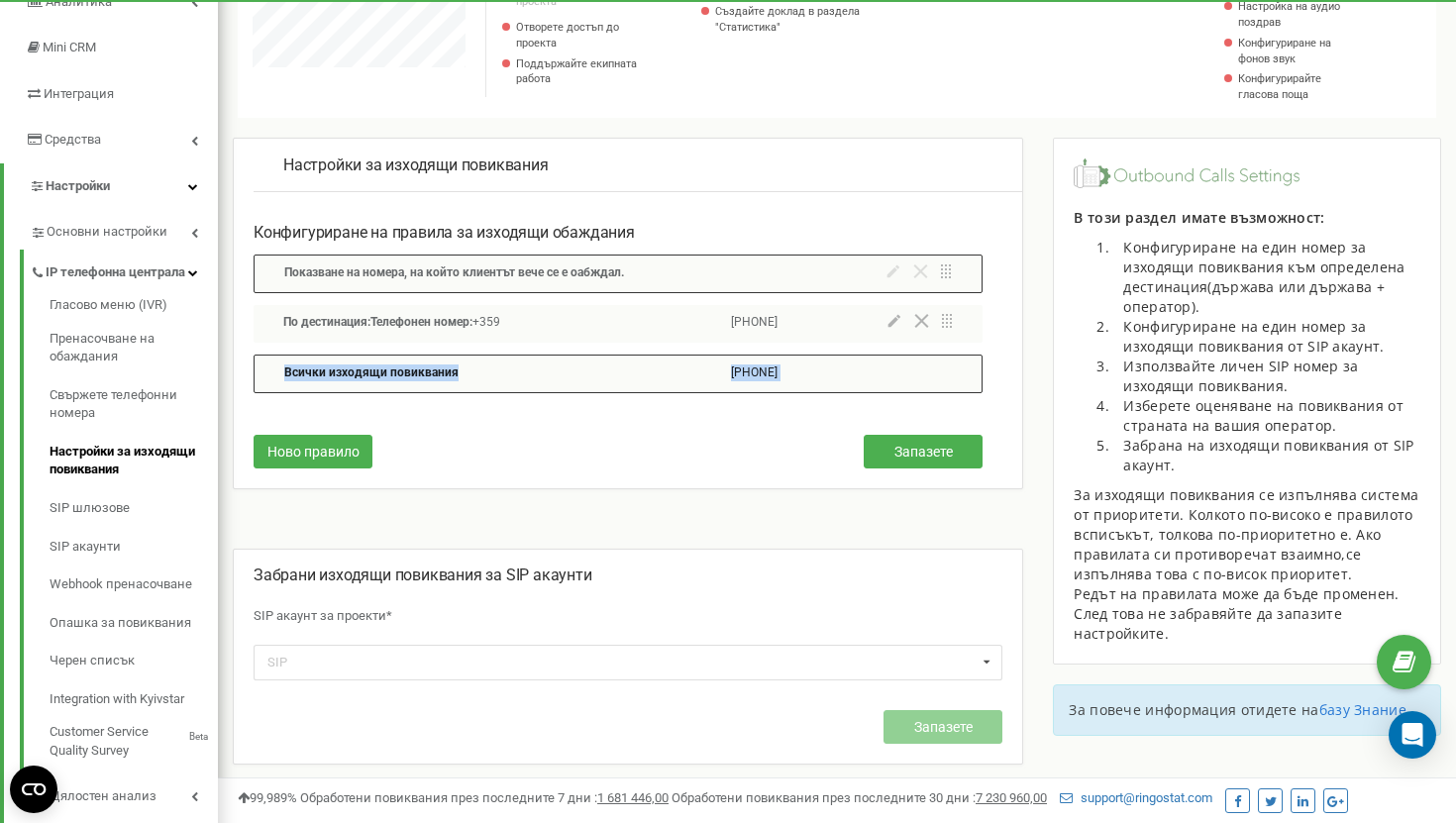 drag, startPoint x: 918, startPoint y: 377, endPoint x: 922, endPoint y: 329, distance: 48.166378 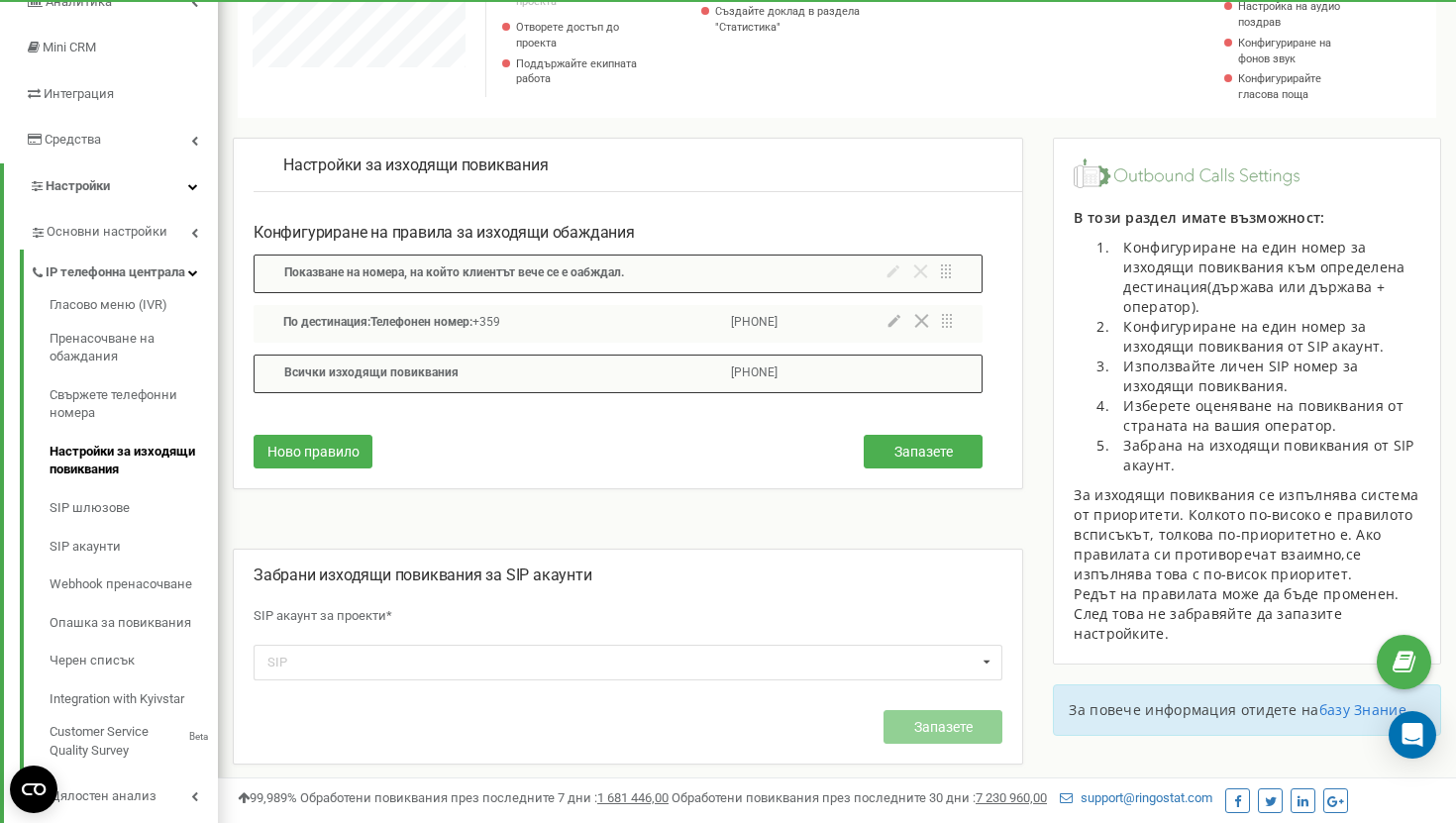 click on "Конфигуриране на правила за изходящи обаждания Показване на номера, на който клиентът вече се е оабждал. По дестинация:  Телефонен номер:  +359 +359875356519 Всички изходящи повиквания  +359875356519 Ново правило Запазете" at bounding box center [628, 355] 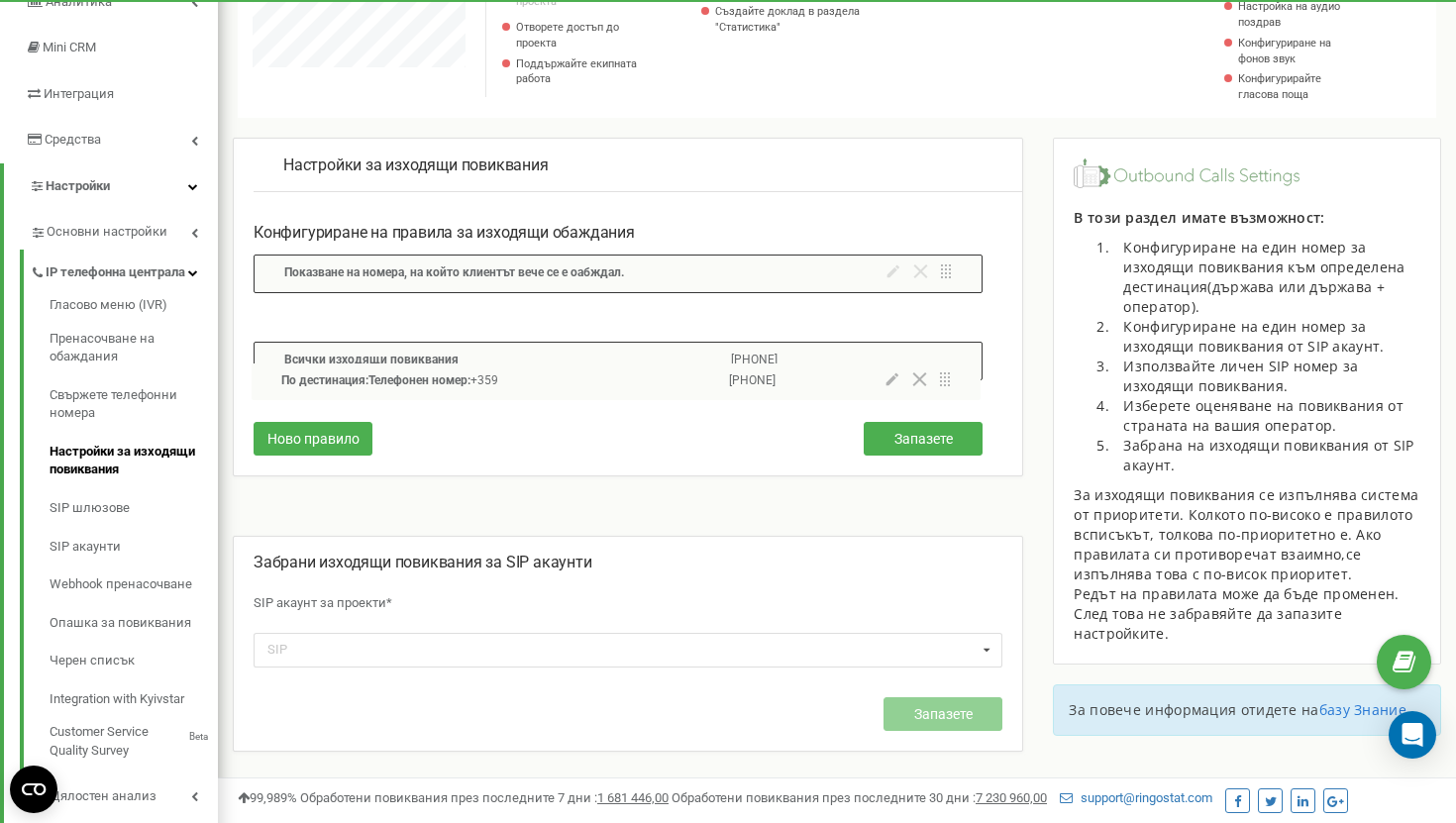drag, startPoint x: 946, startPoint y: 326, endPoint x: 944, endPoint y: 391, distance: 65.0308 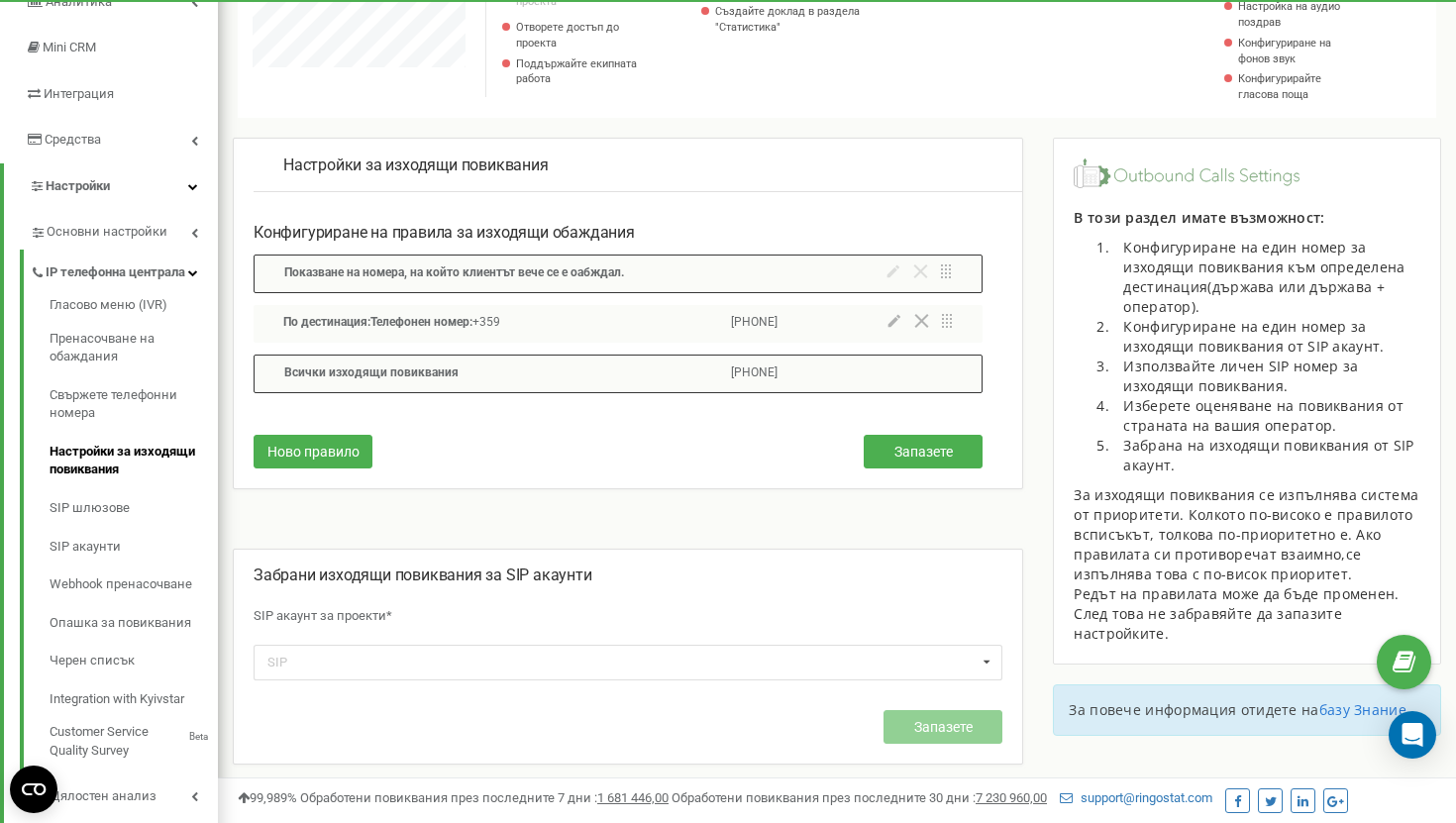click 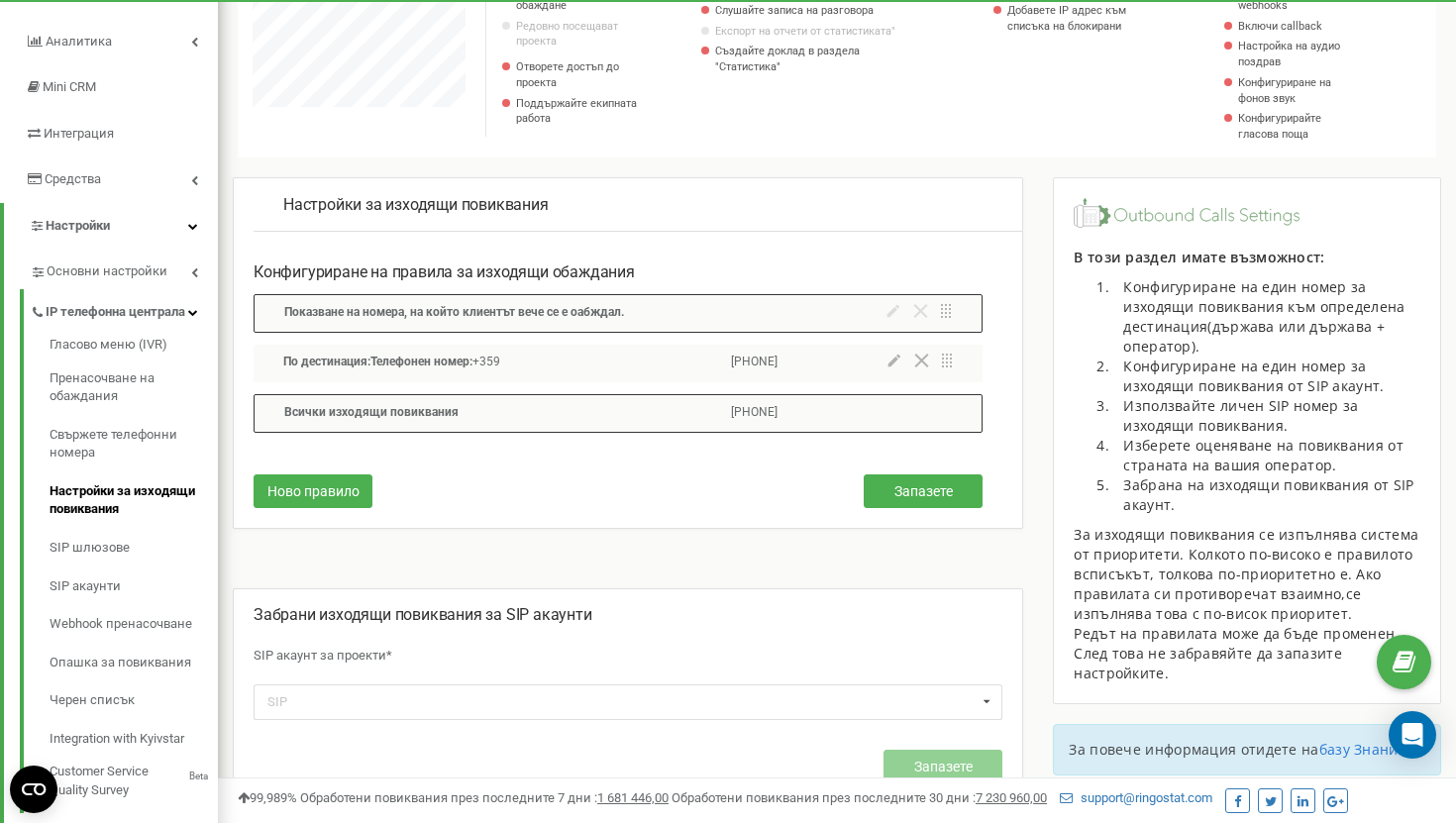 scroll, scrollTop: 233, scrollLeft: 0, axis: vertical 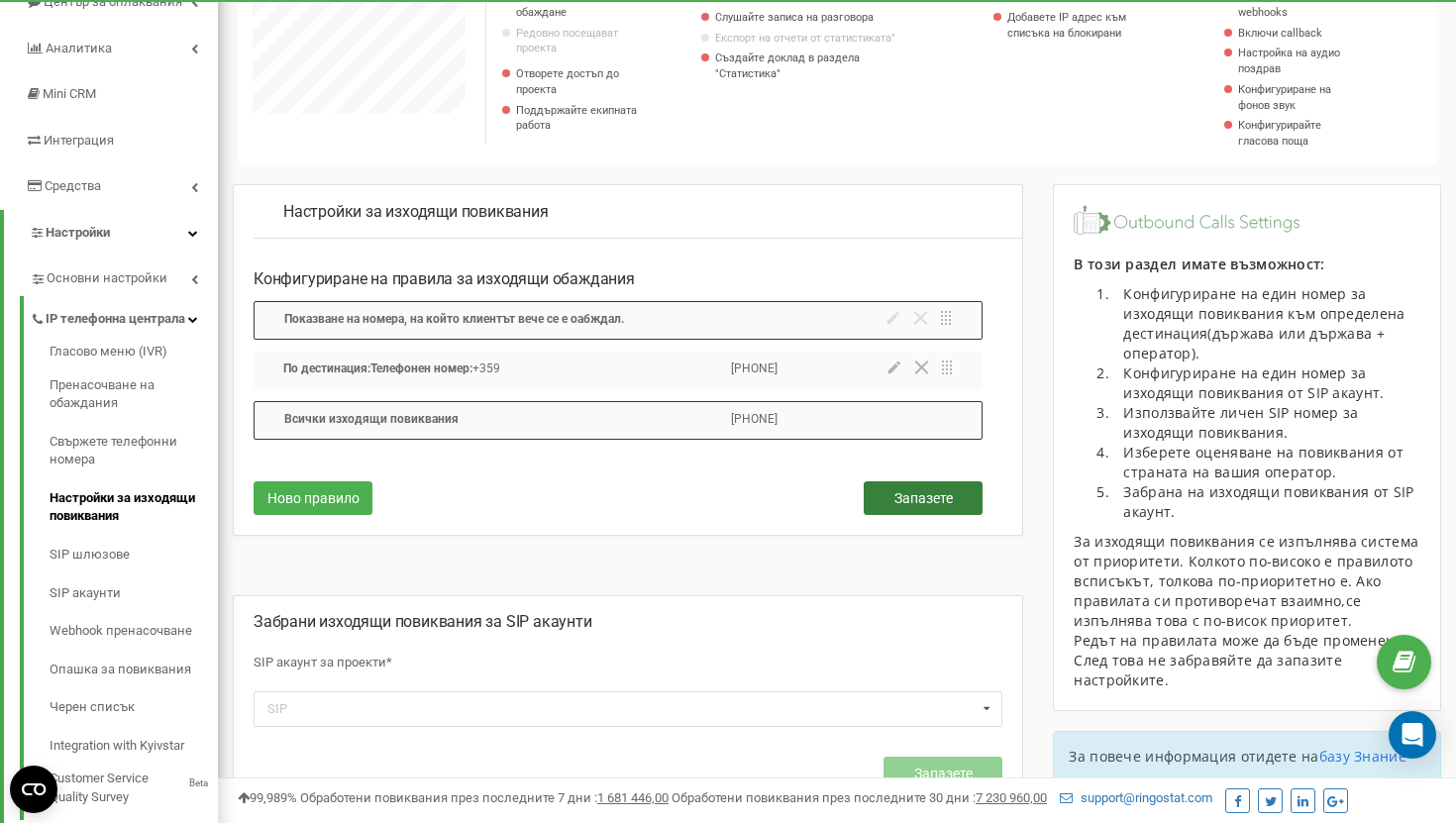 click on "Запазете" at bounding box center [923, 498] 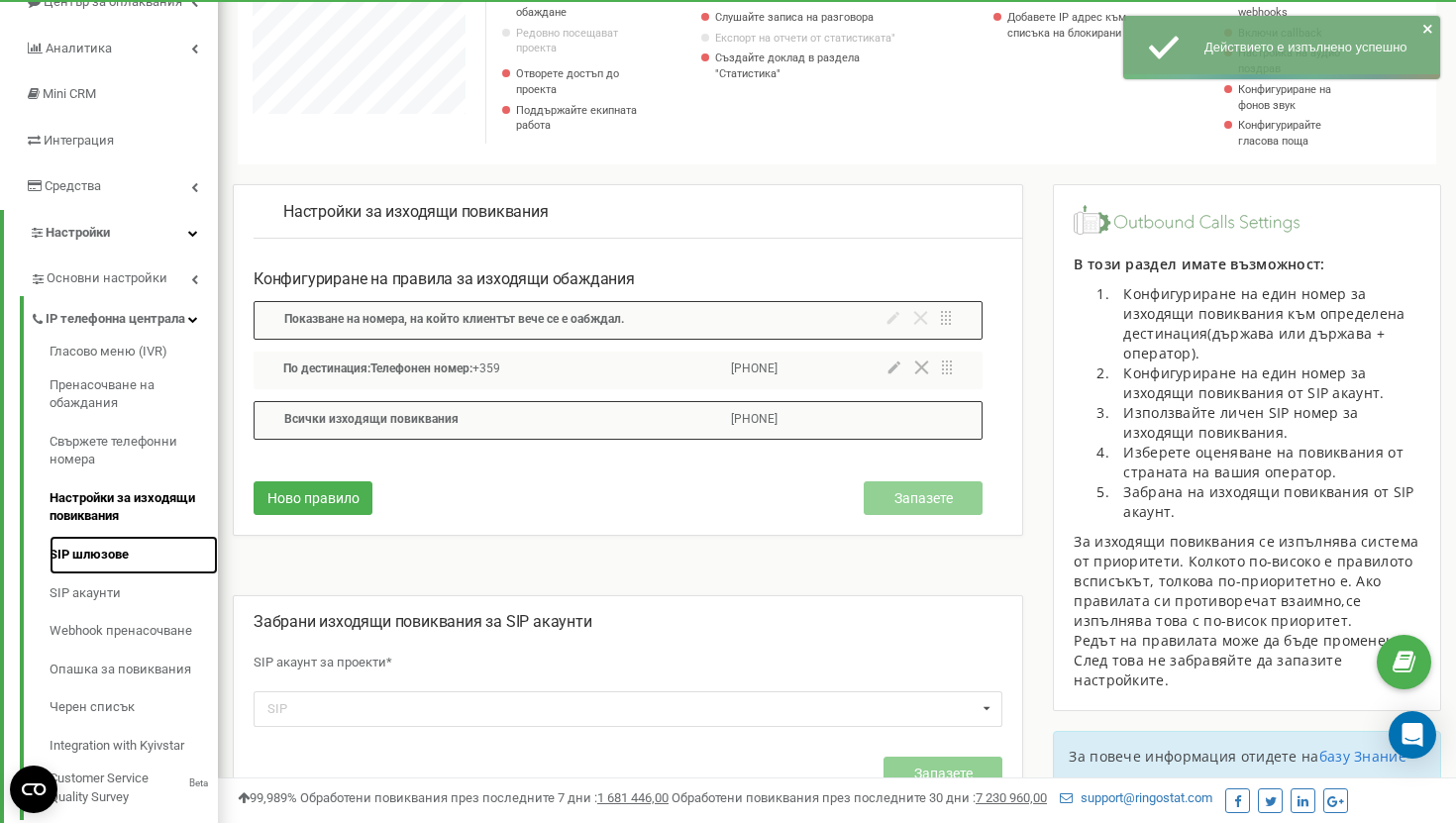 click on "SIP шлюзове" at bounding box center (134, 555) 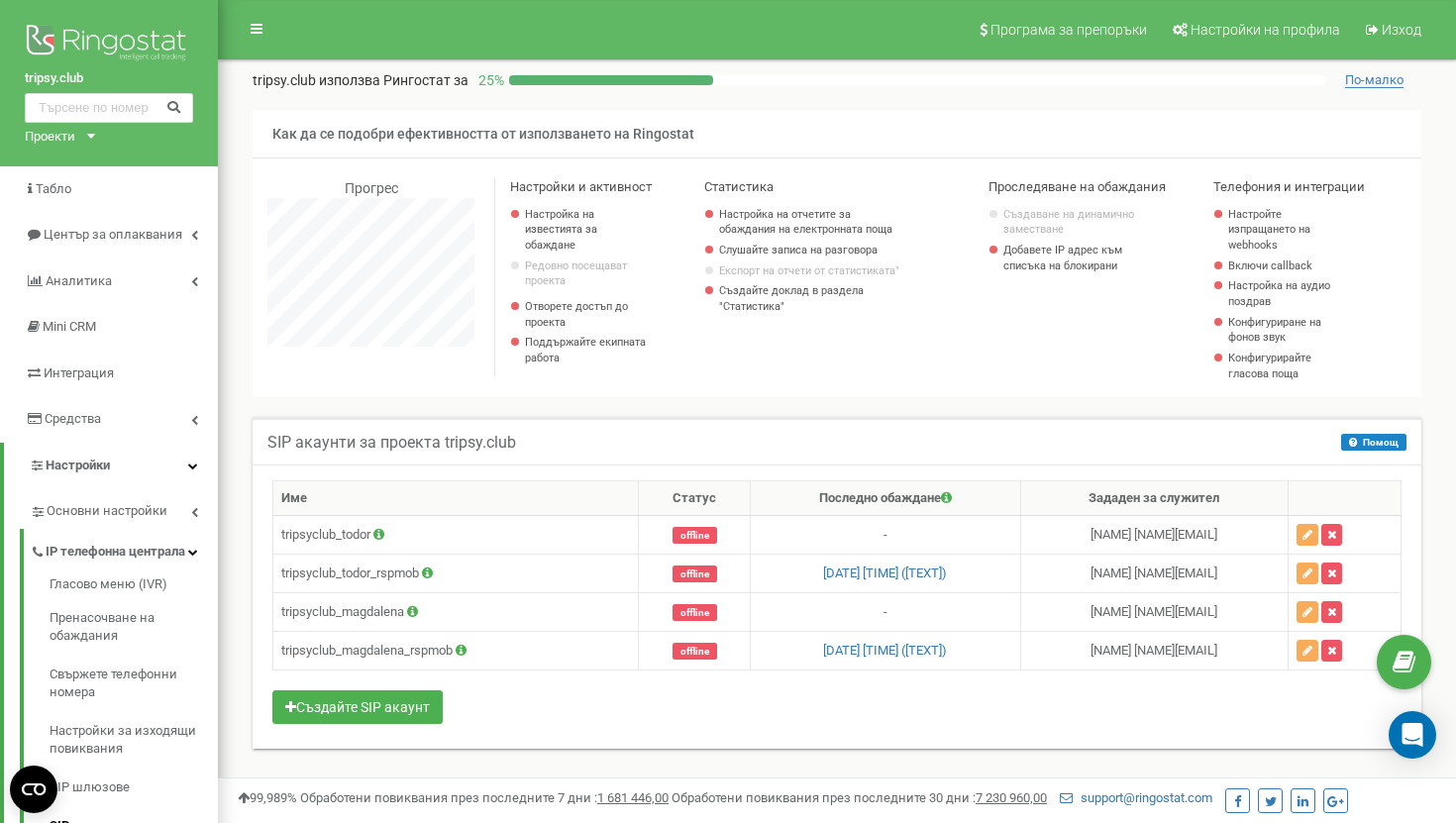 scroll, scrollTop: 0, scrollLeft: 0, axis: both 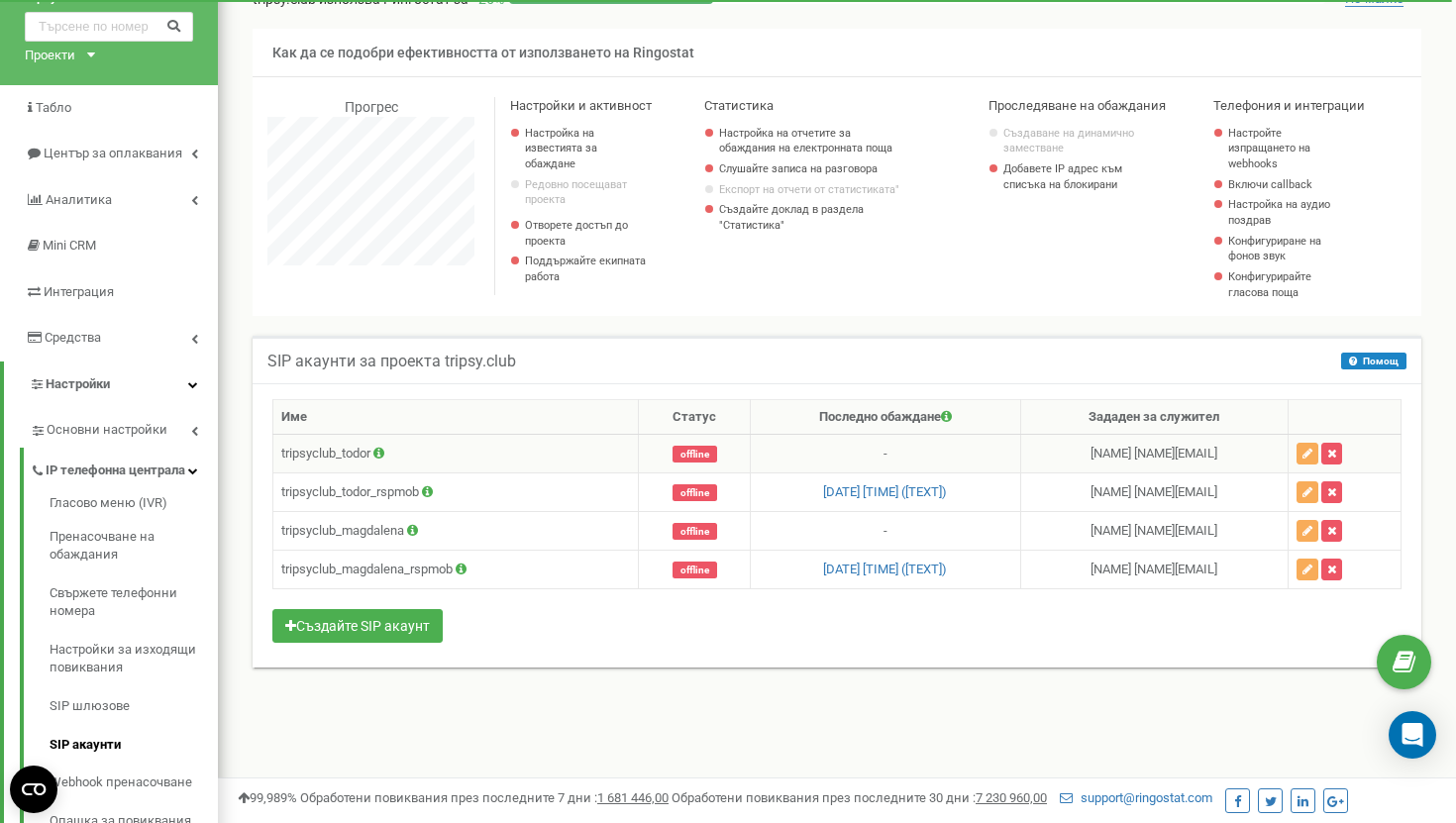 click on "offline" at bounding box center (694, 454) 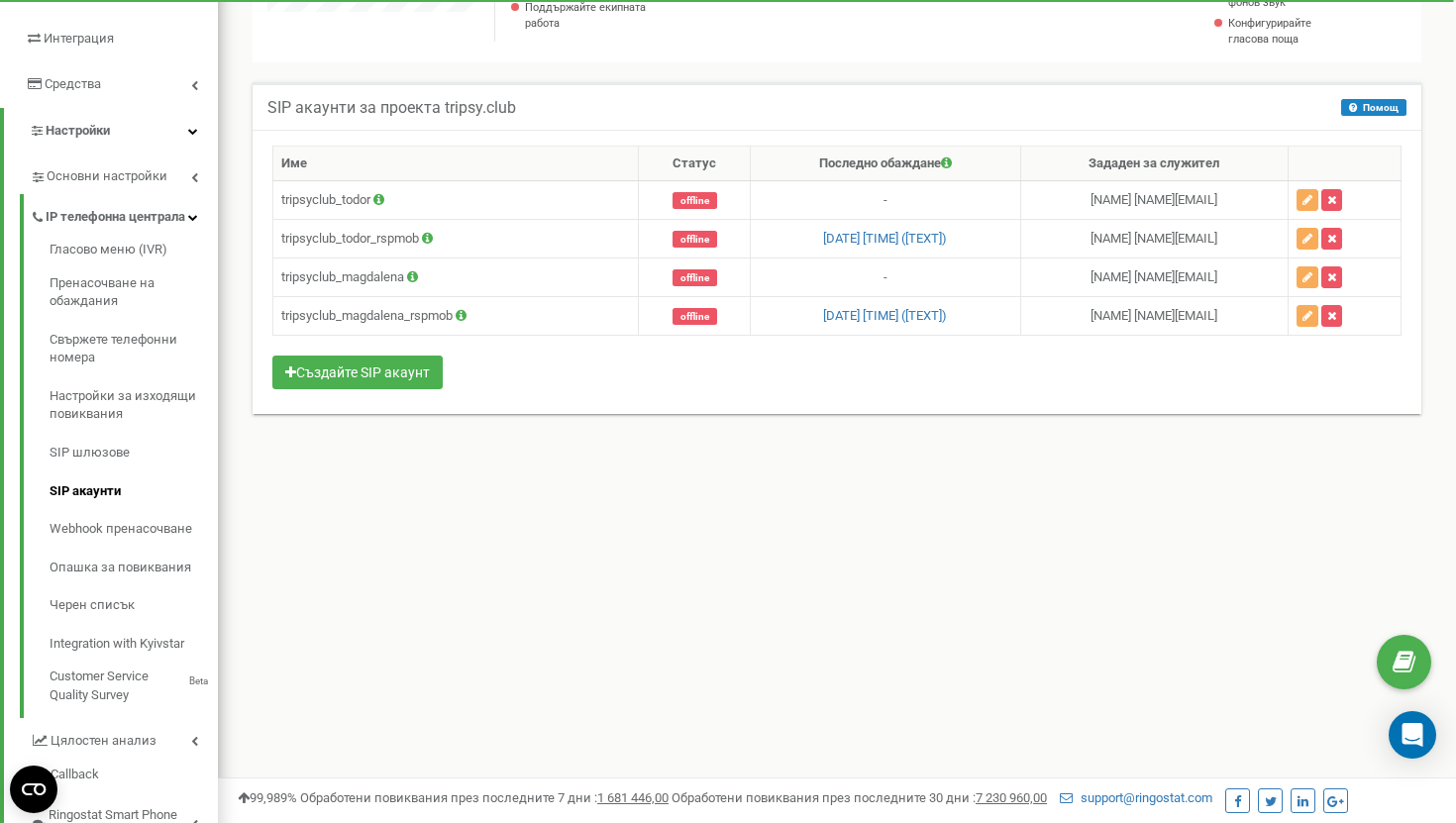 scroll, scrollTop: 338, scrollLeft: 0, axis: vertical 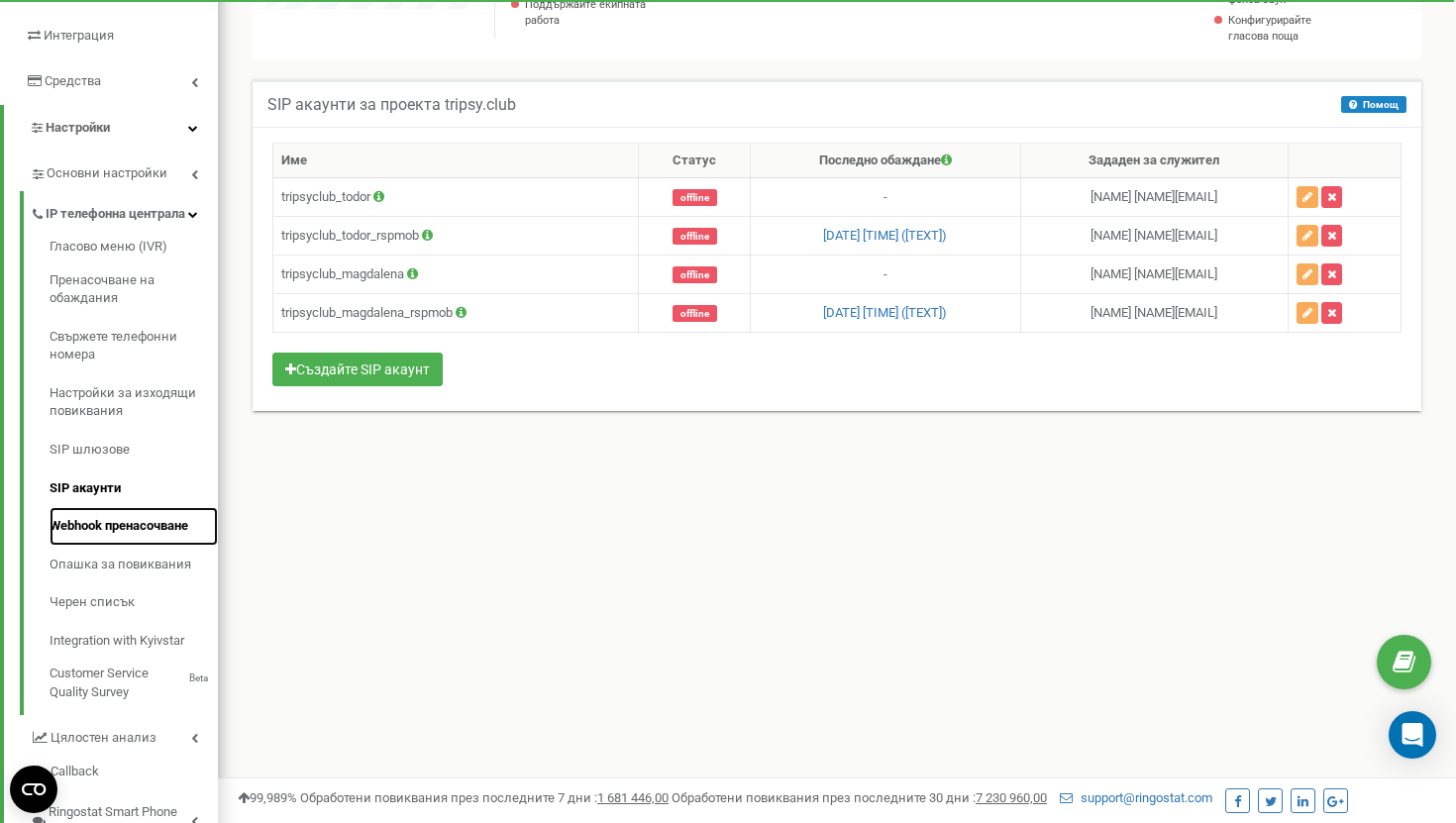 click on "Webhook пренасочване" at bounding box center [134, 526] 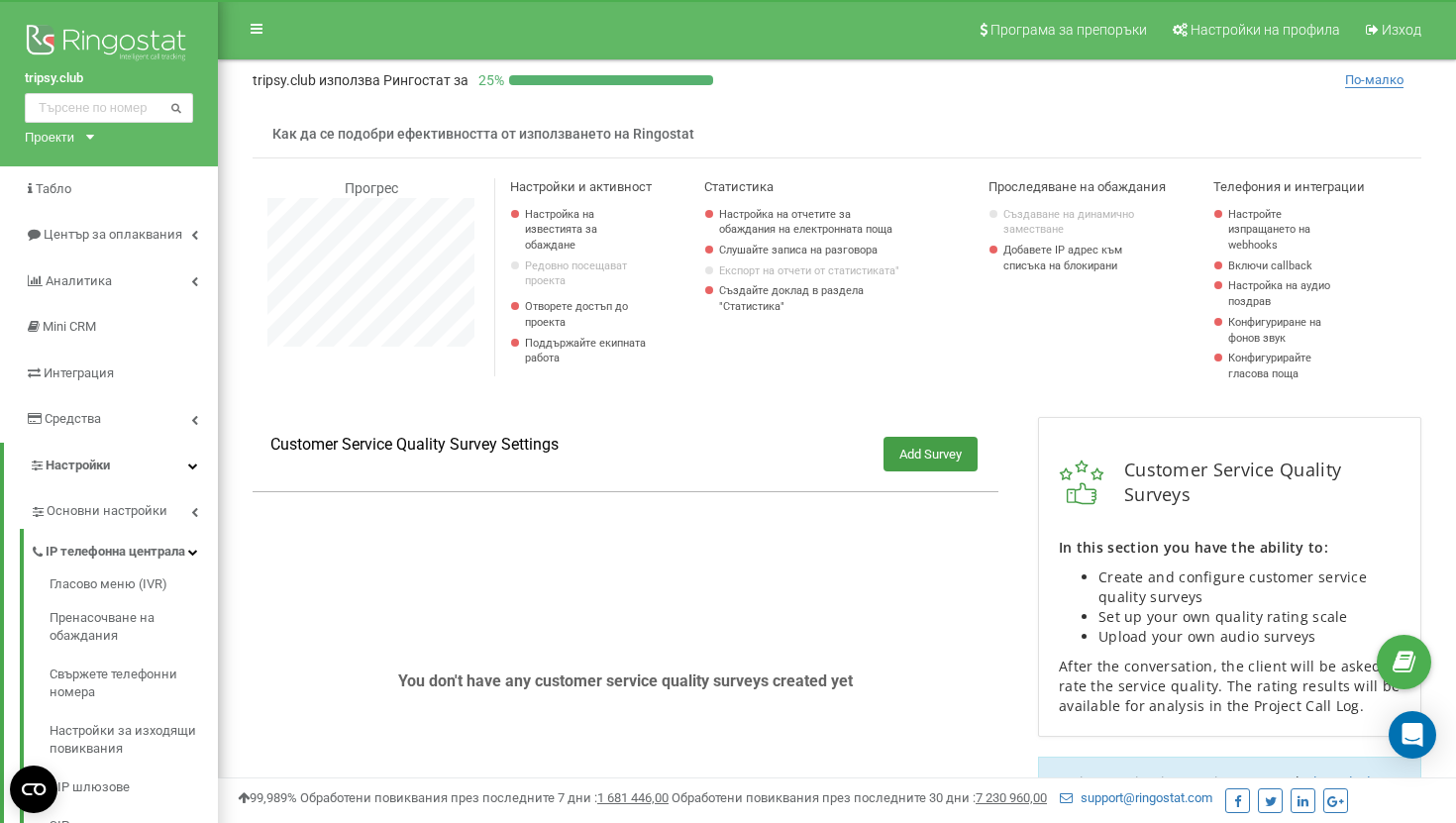 scroll, scrollTop: 0, scrollLeft: 0, axis: both 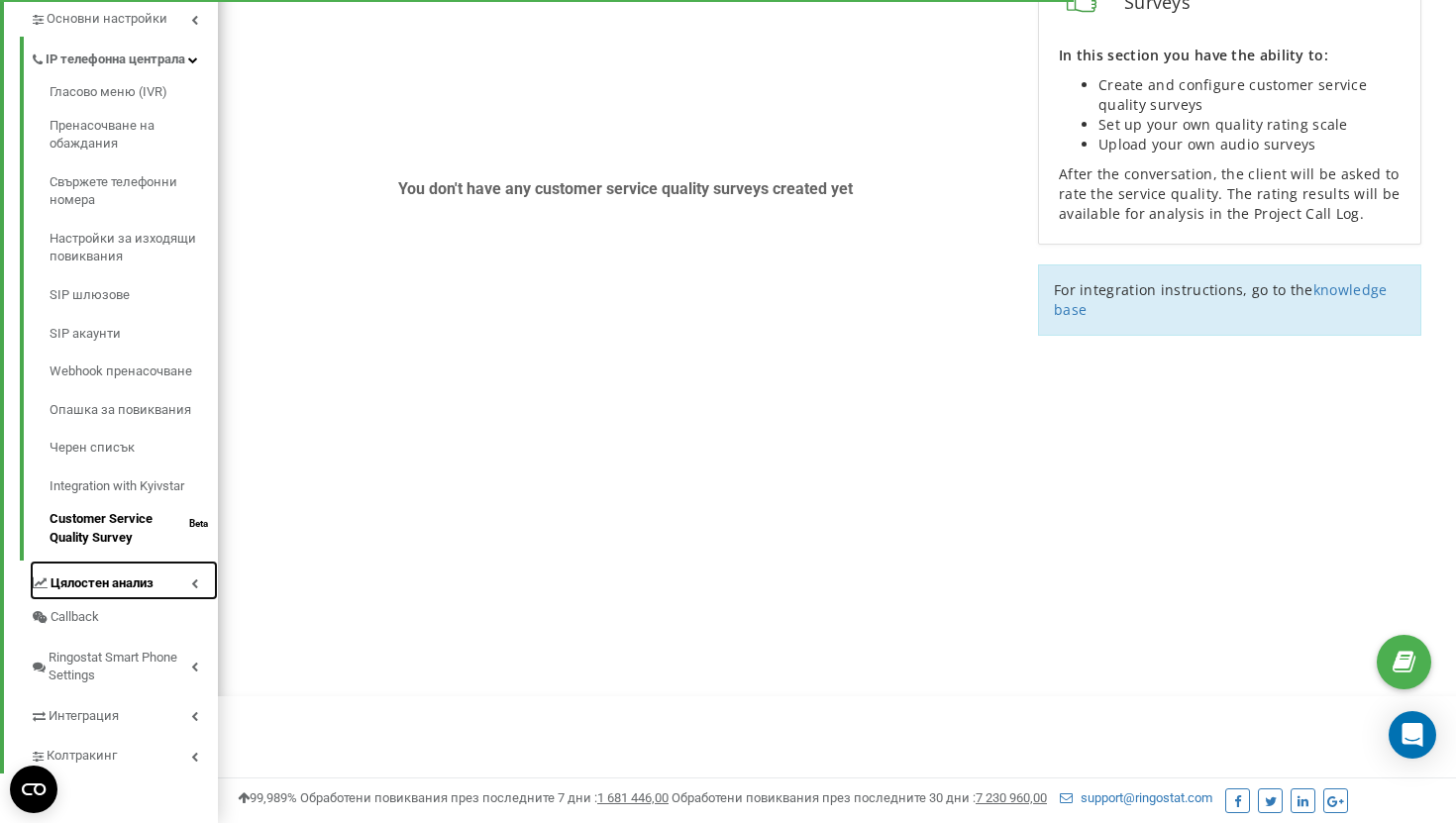 click on "Цялостен анализ" at bounding box center (102, 583) 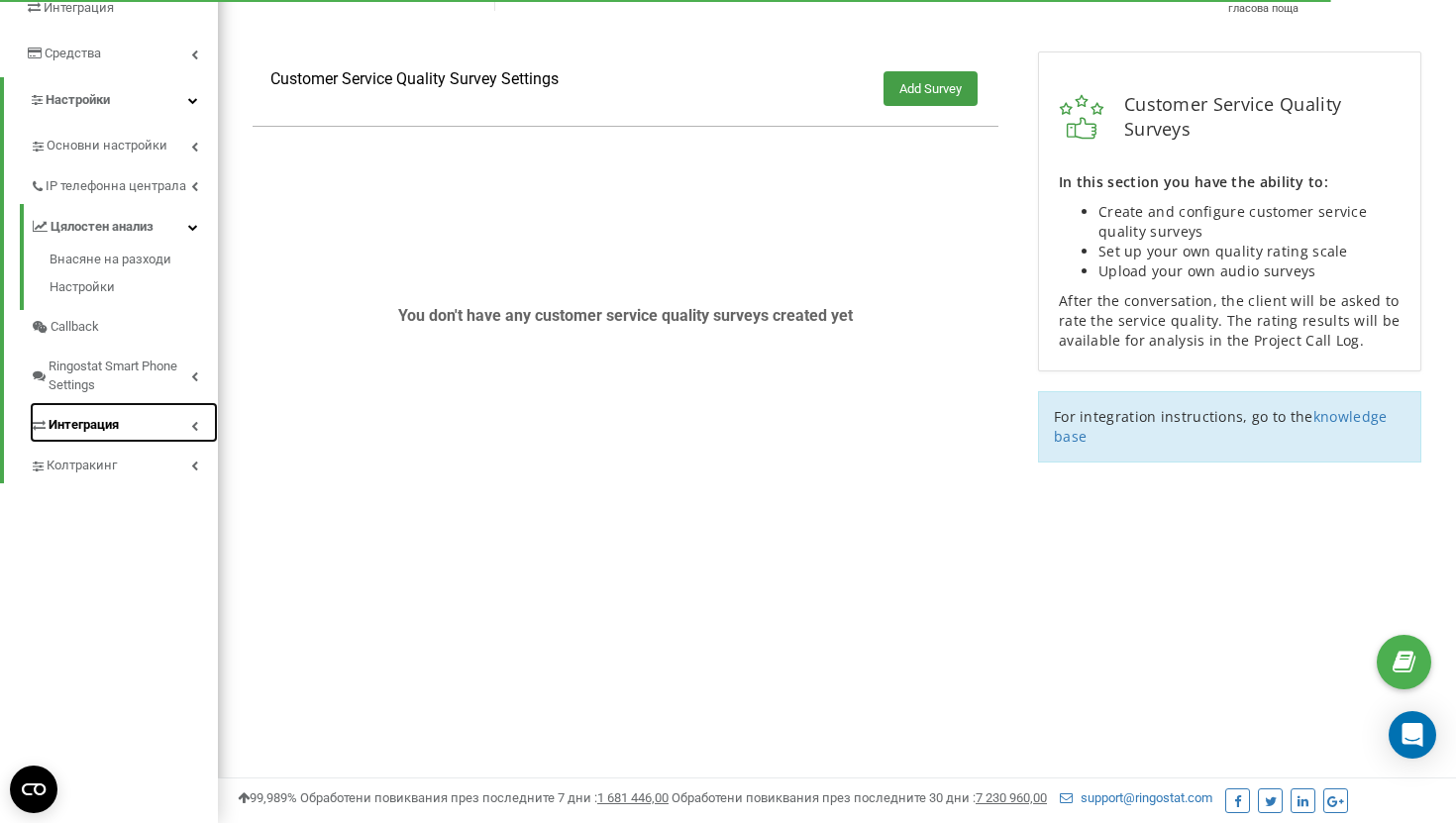 click on "Интеграция" at bounding box center (124, 422) 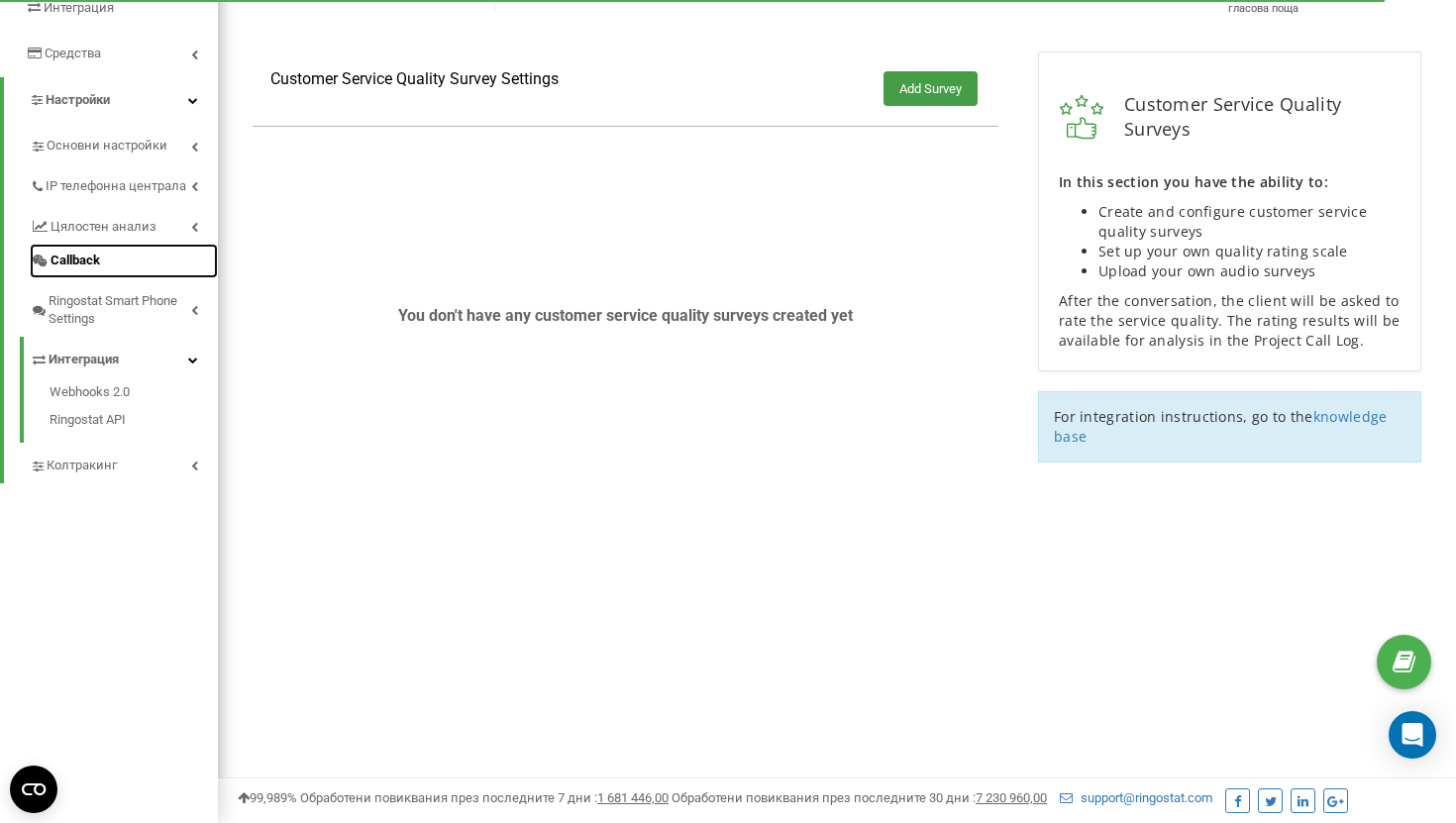 click on "Callback" at bounding box center [124, 260] 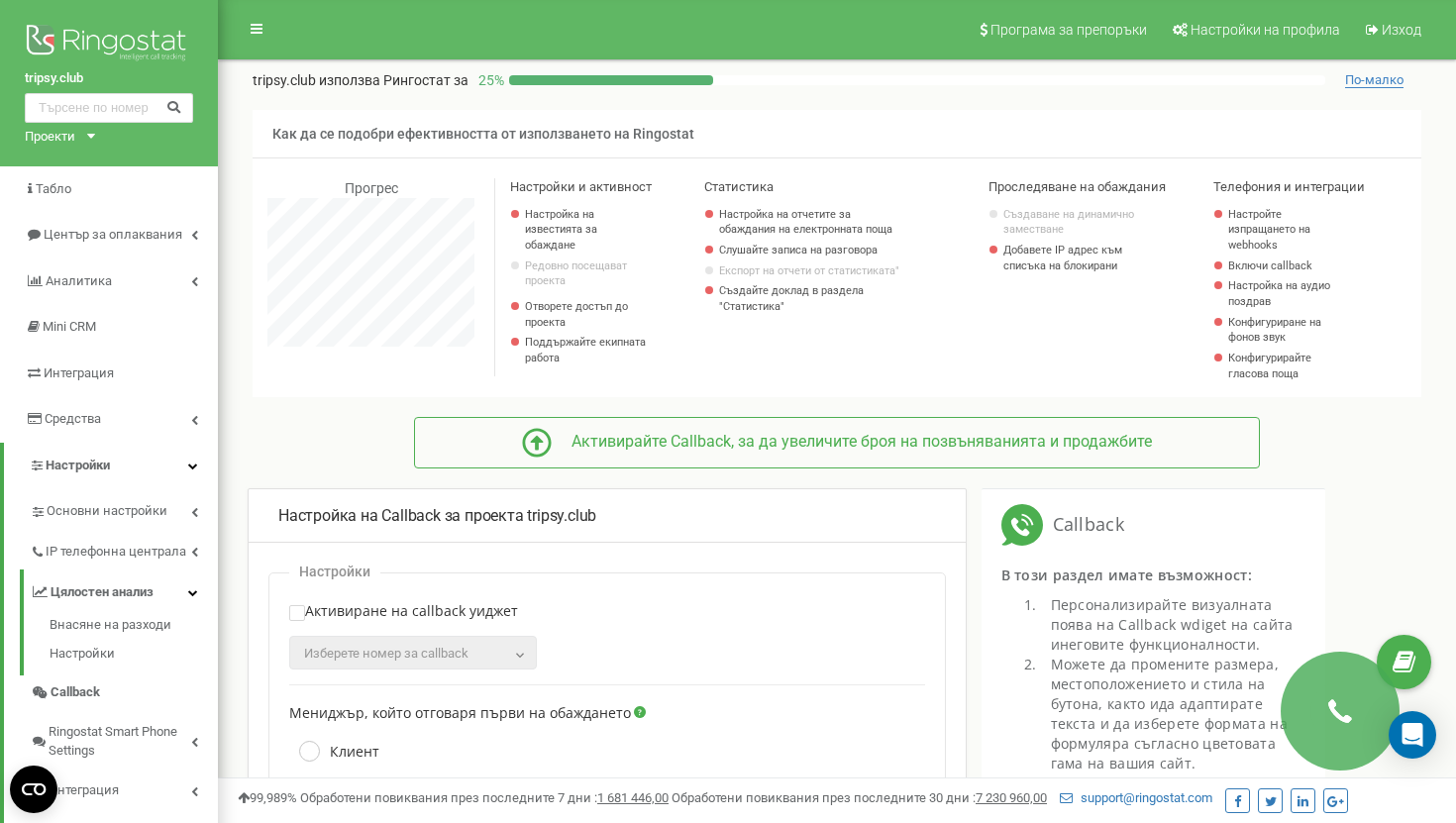 scroll, scrollTop: 0, scrollLeft: 0, axis: both 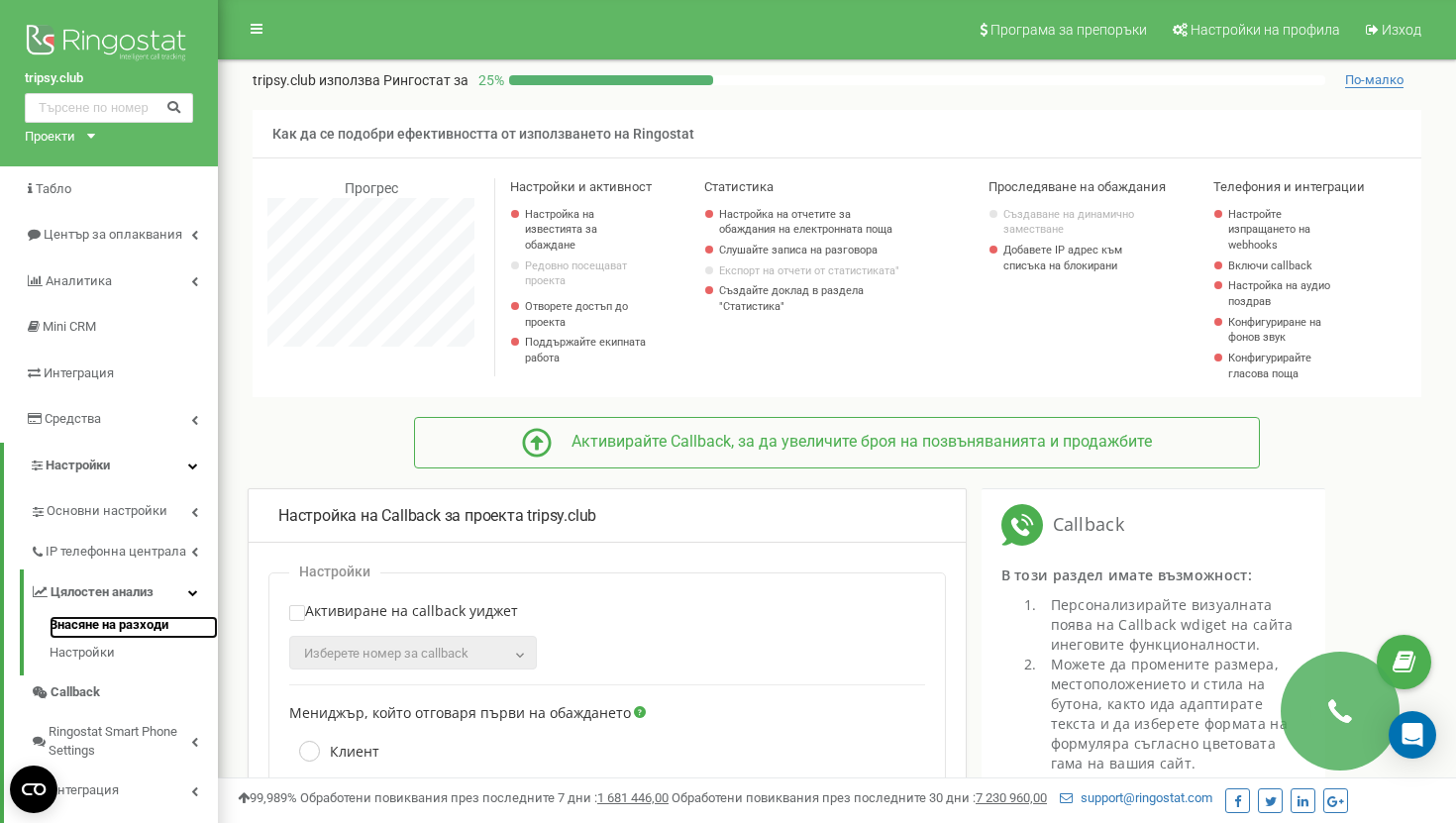 click on "Внасяне на разходи" at bounding box center [134, 628] 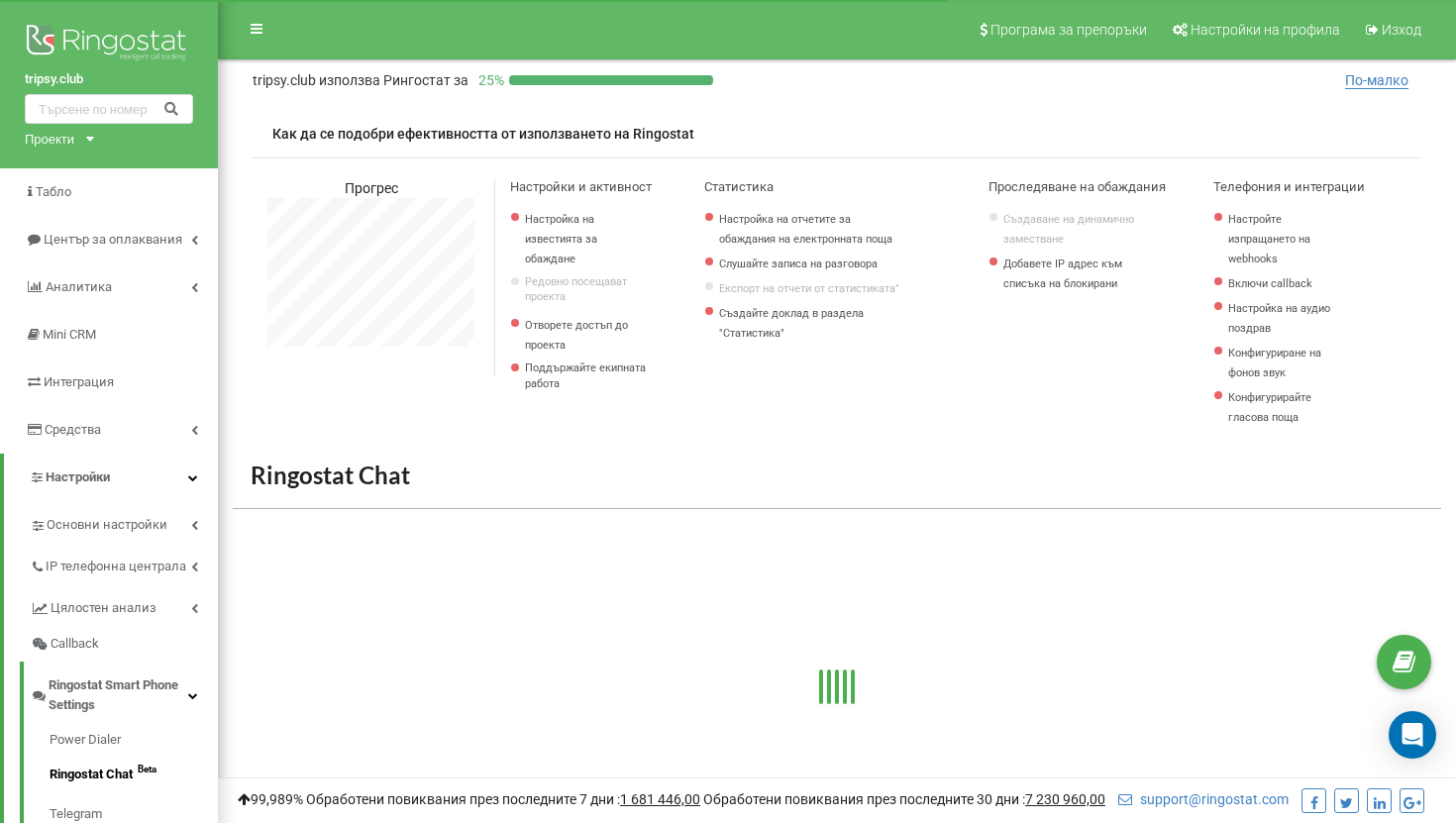 scroll, scrollTop: 0, scrollLeft: 0, axis: both 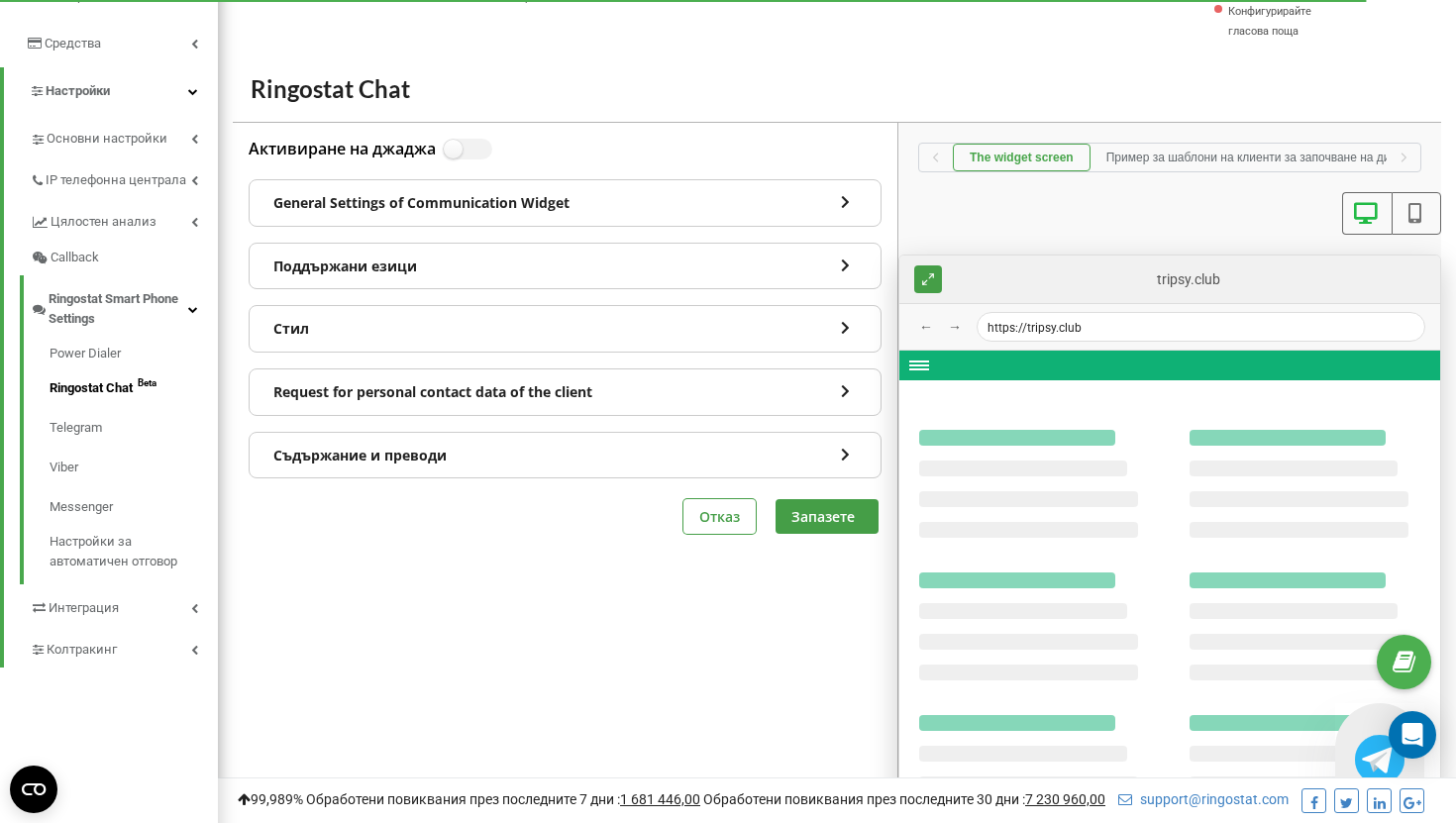 click at bounding box center [1416, 213] 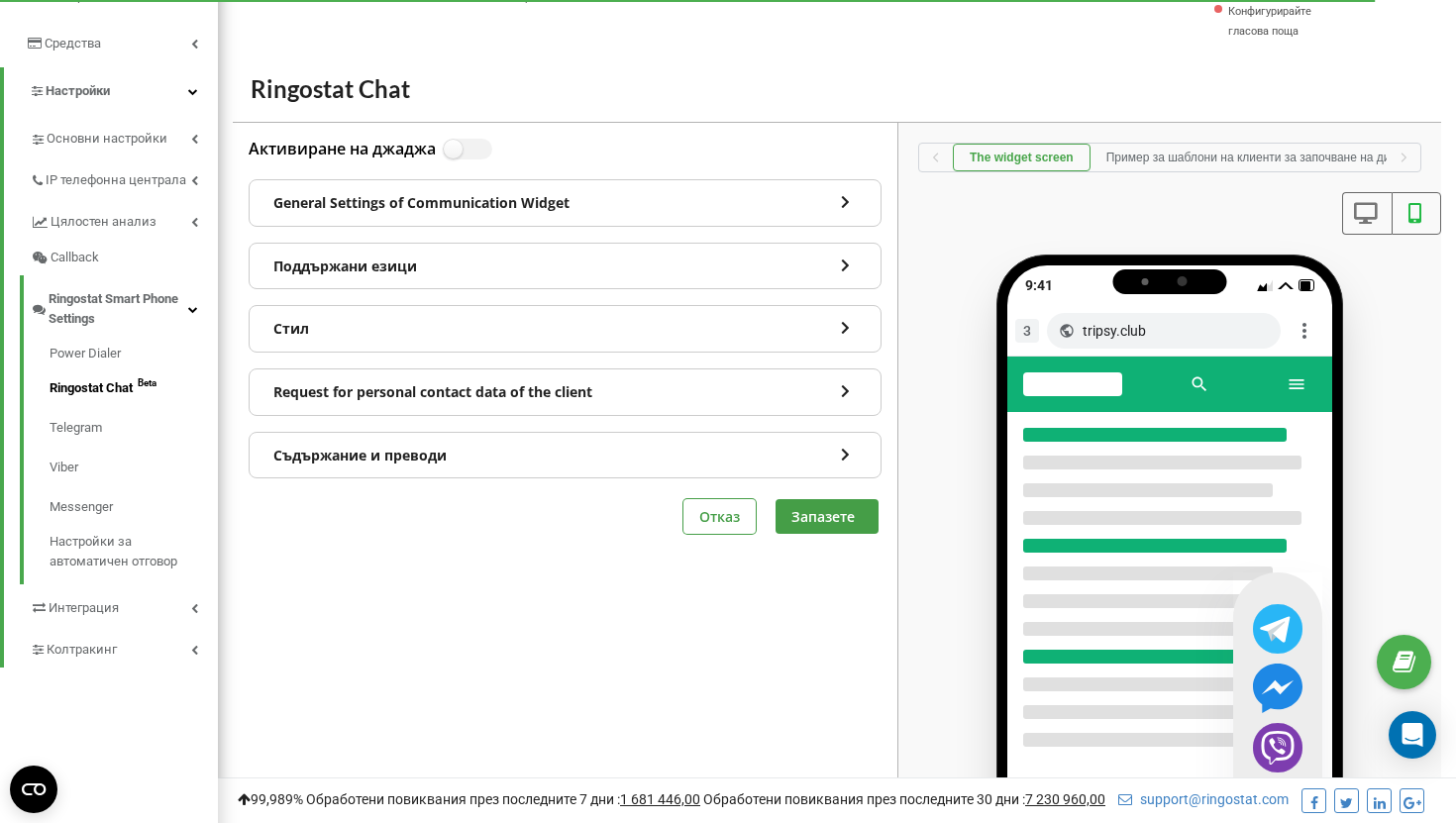 scroll, scrollTop: 1474, scrollLeft: 1238, axis: both 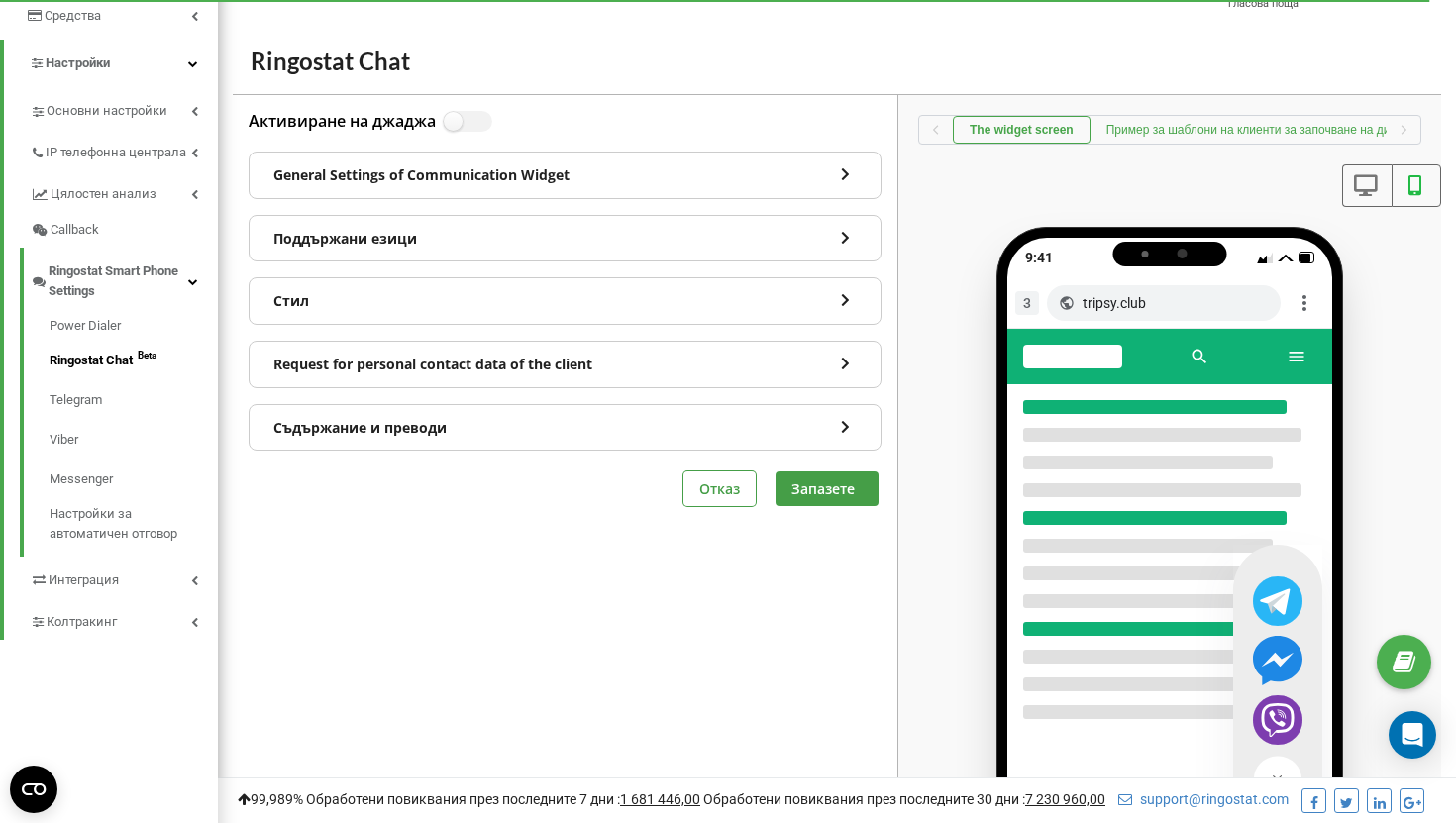 click on "Пример за шаблони на клиенти за започване на диалог" at bounding box center [1261, 130] 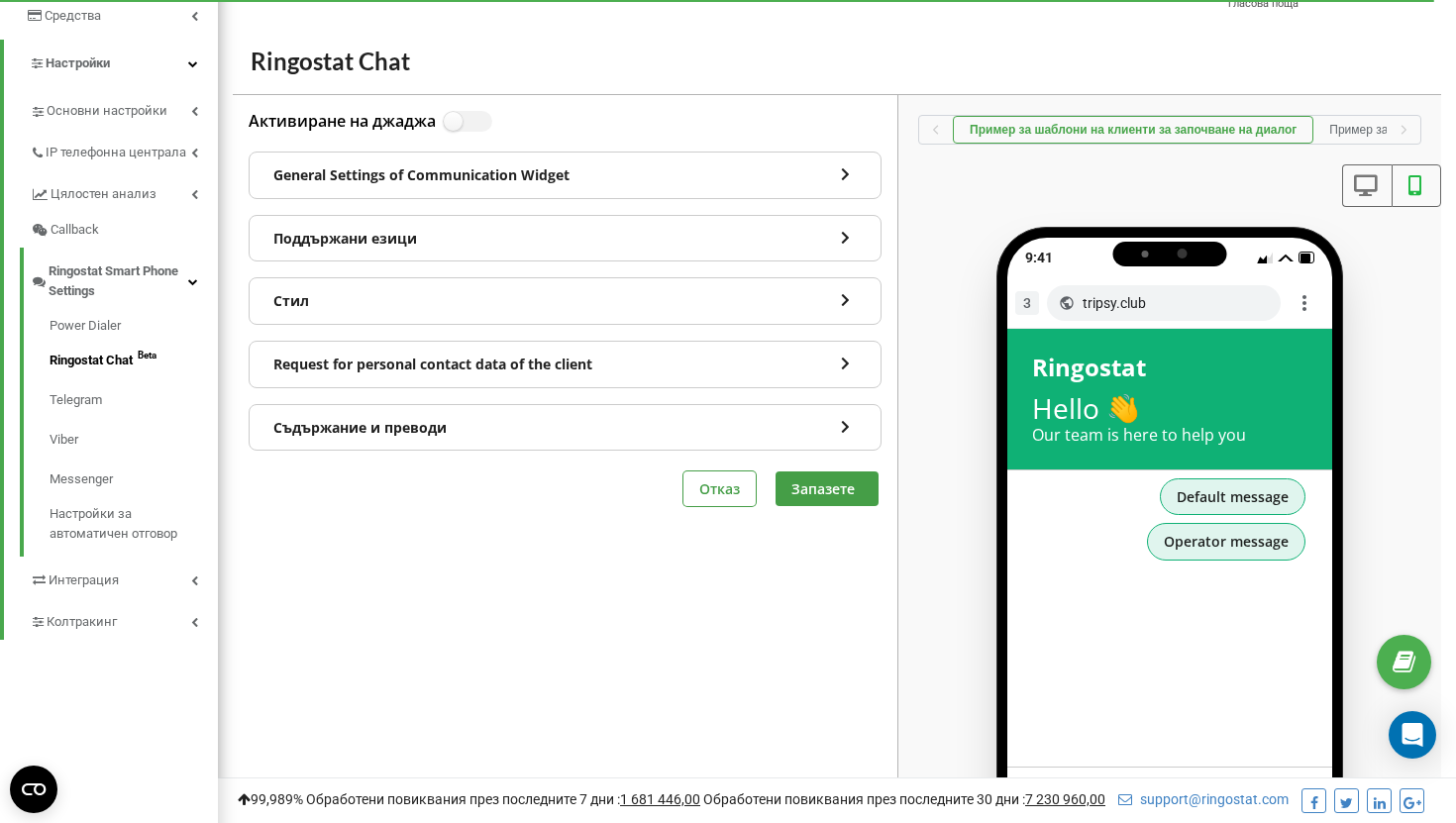 scroll, scrollTop: 0, scrollLeft: 135, axis: horizontal 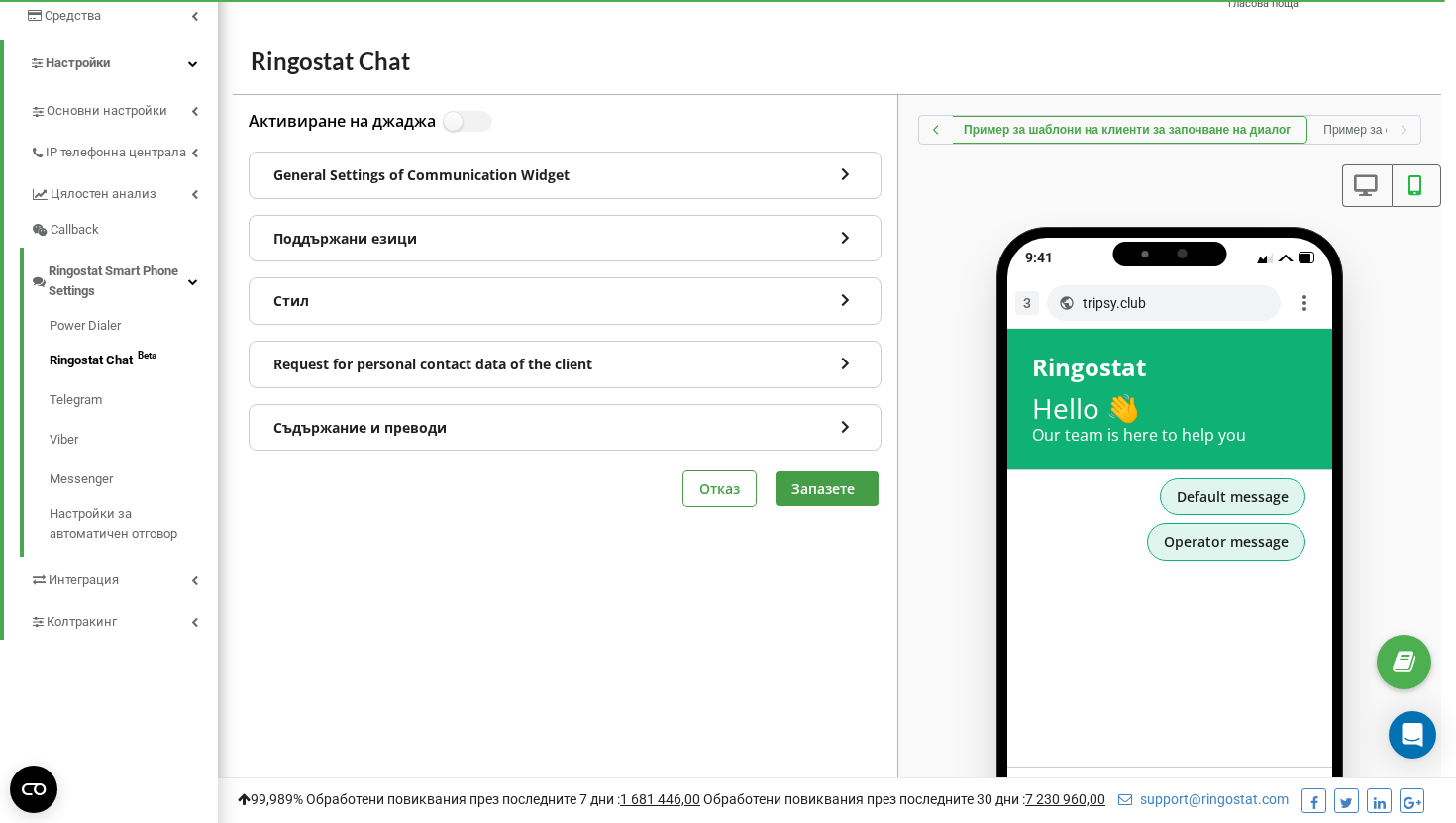 click at bounding box center (936, 130) 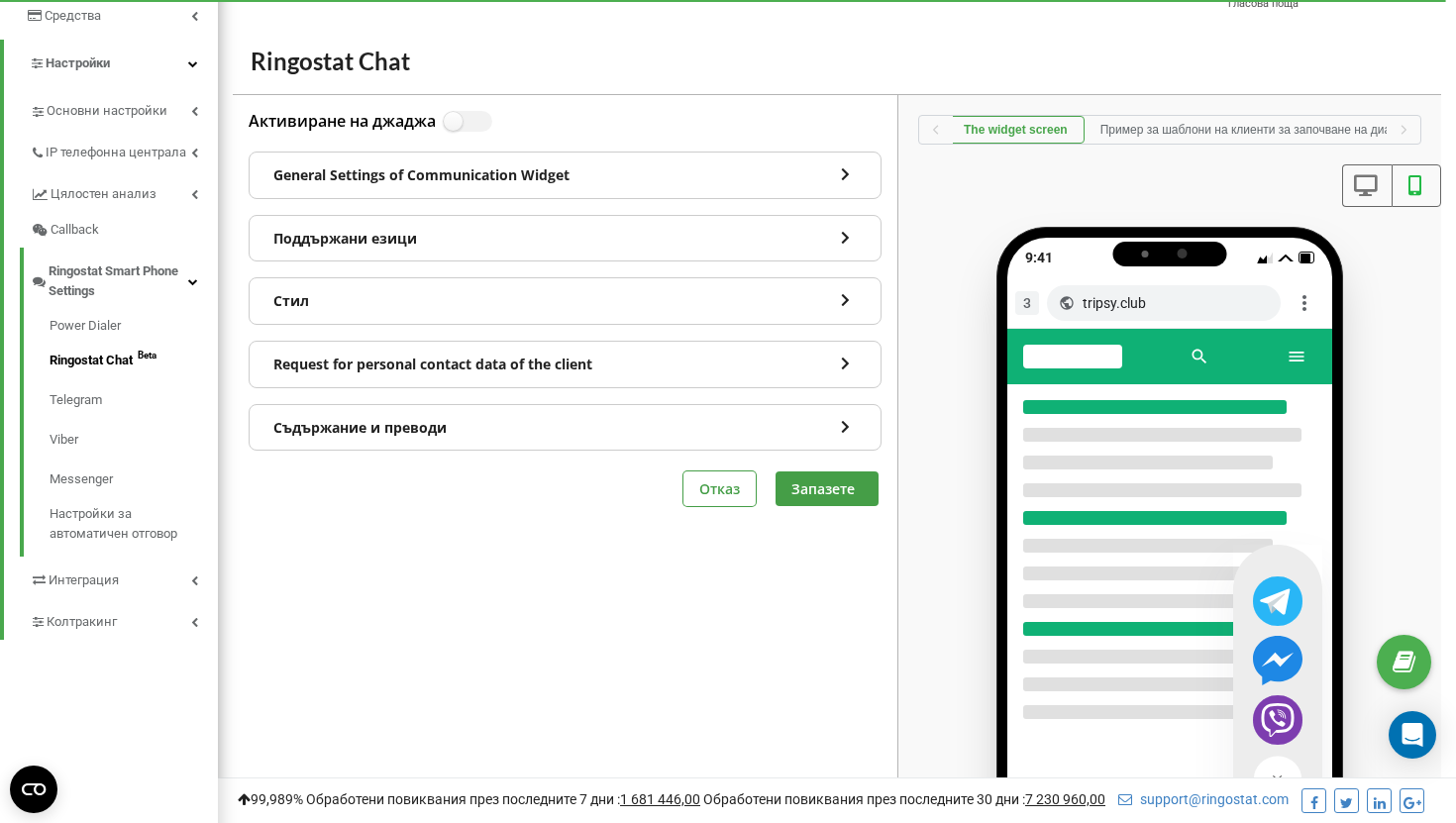 scroll 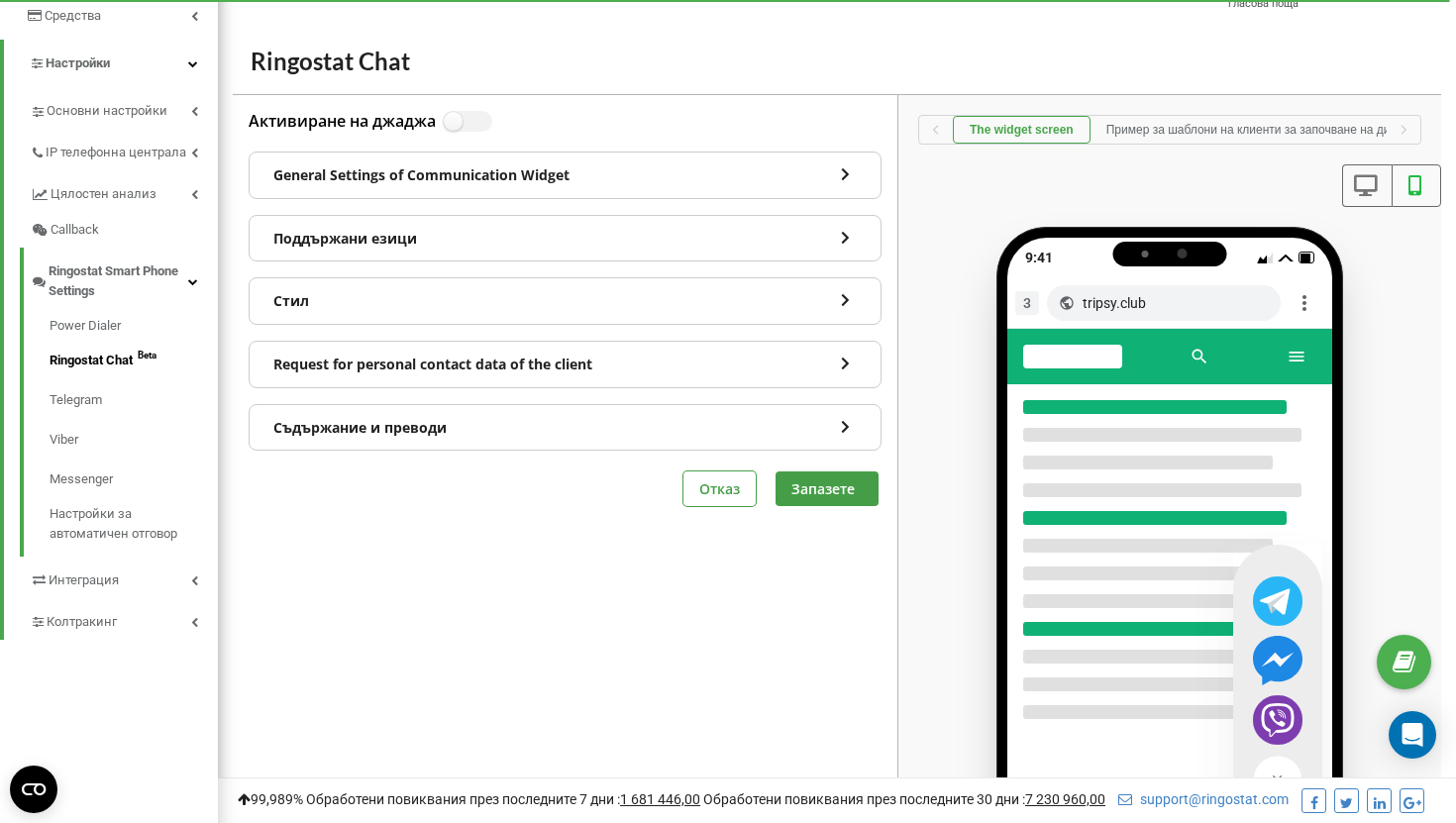 click at bounding box center [1365, 185] 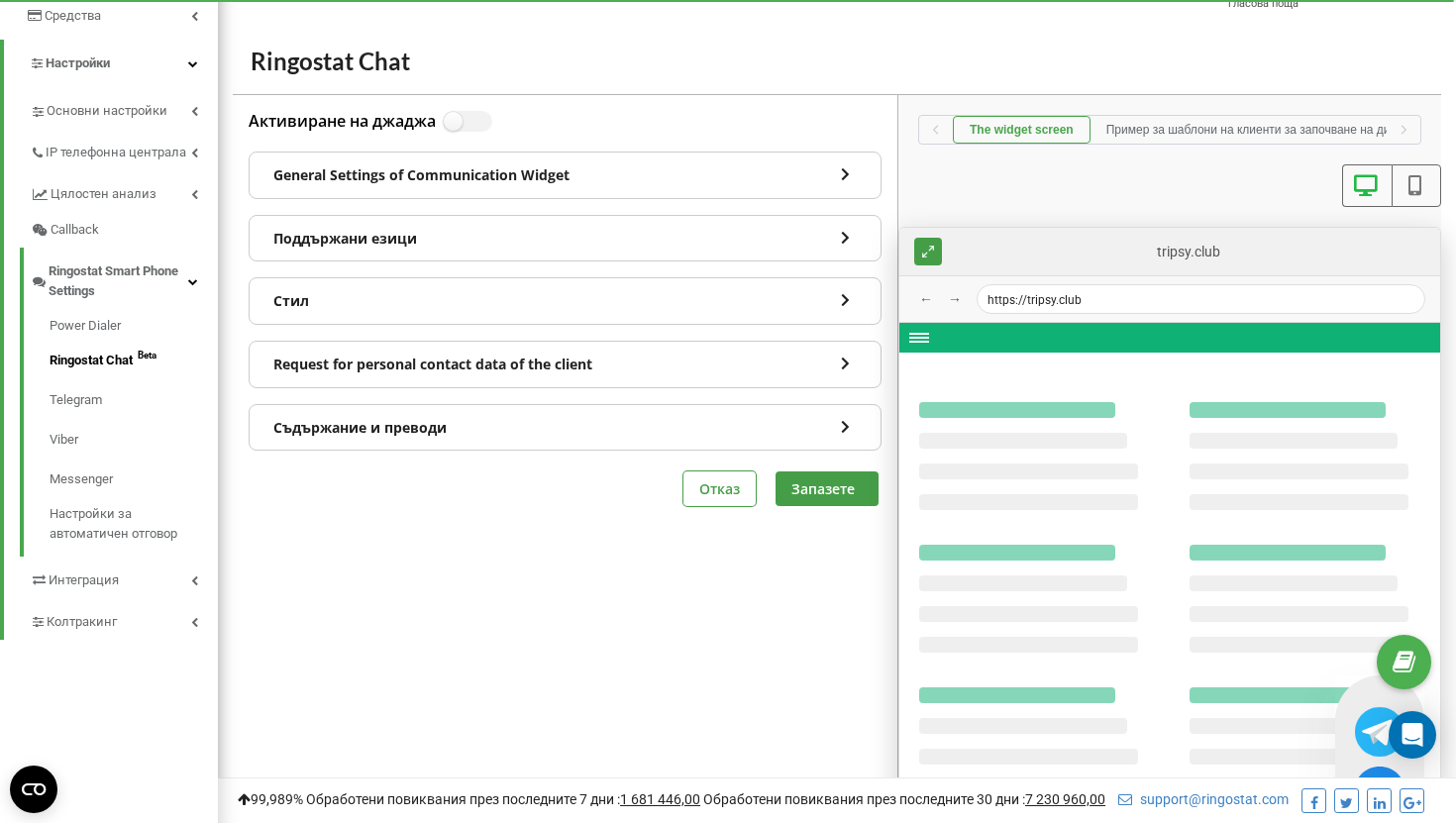 click on "General Settings of Communication Widget" at bounding box center [565, 175] 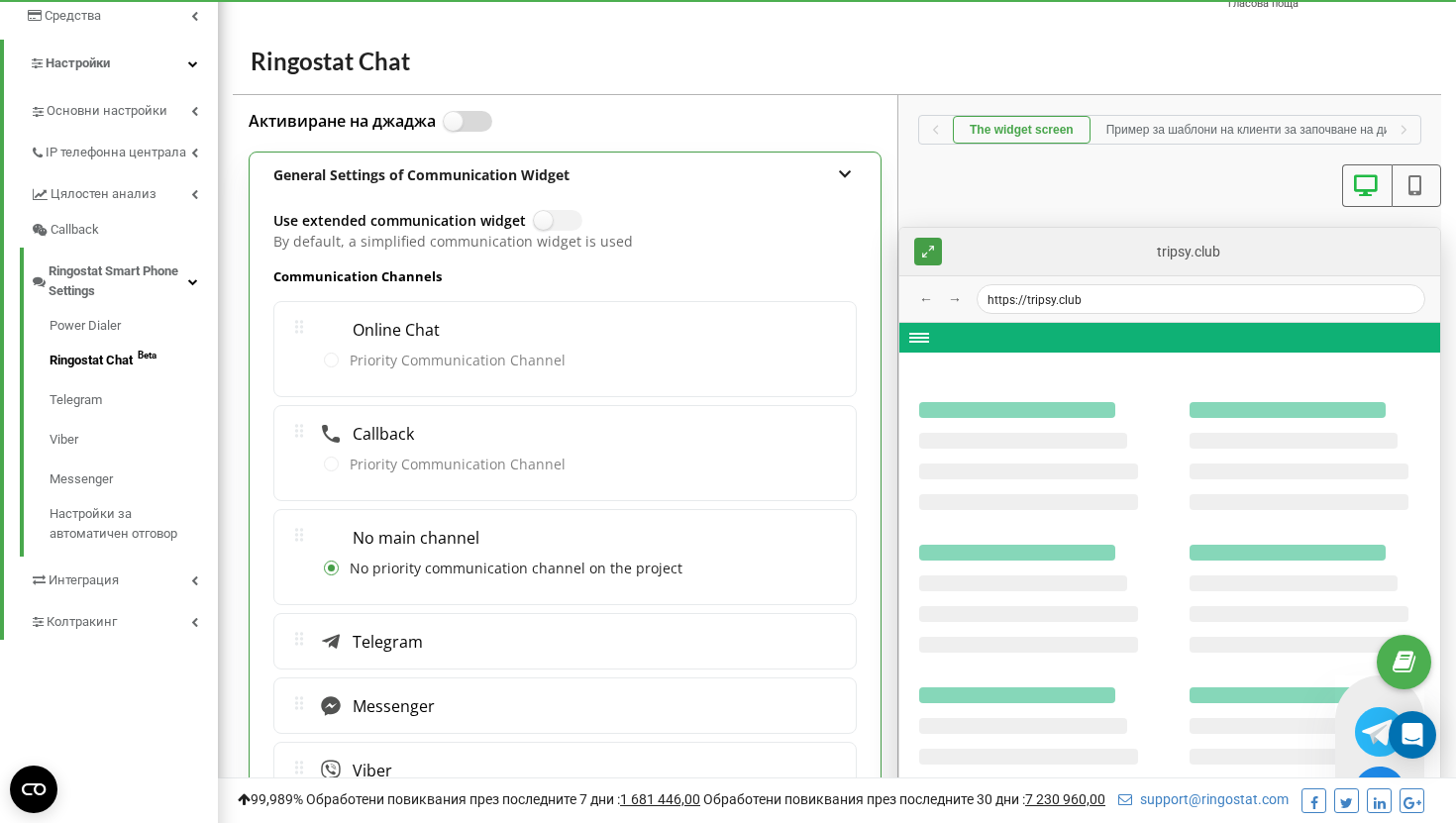 click at bounding box center [452, 112] 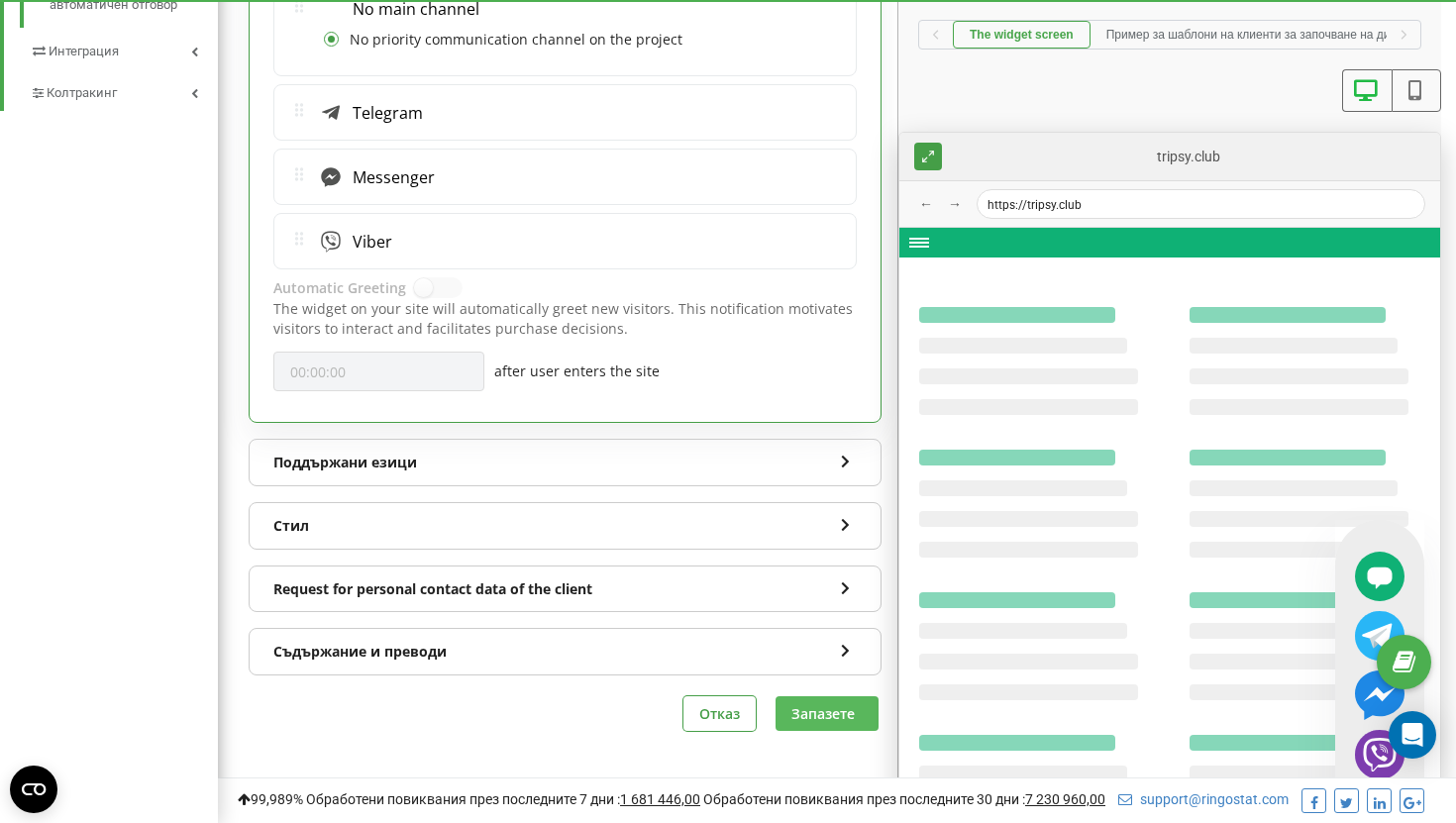 click on "Запазете" at bounding box center (827, 713) 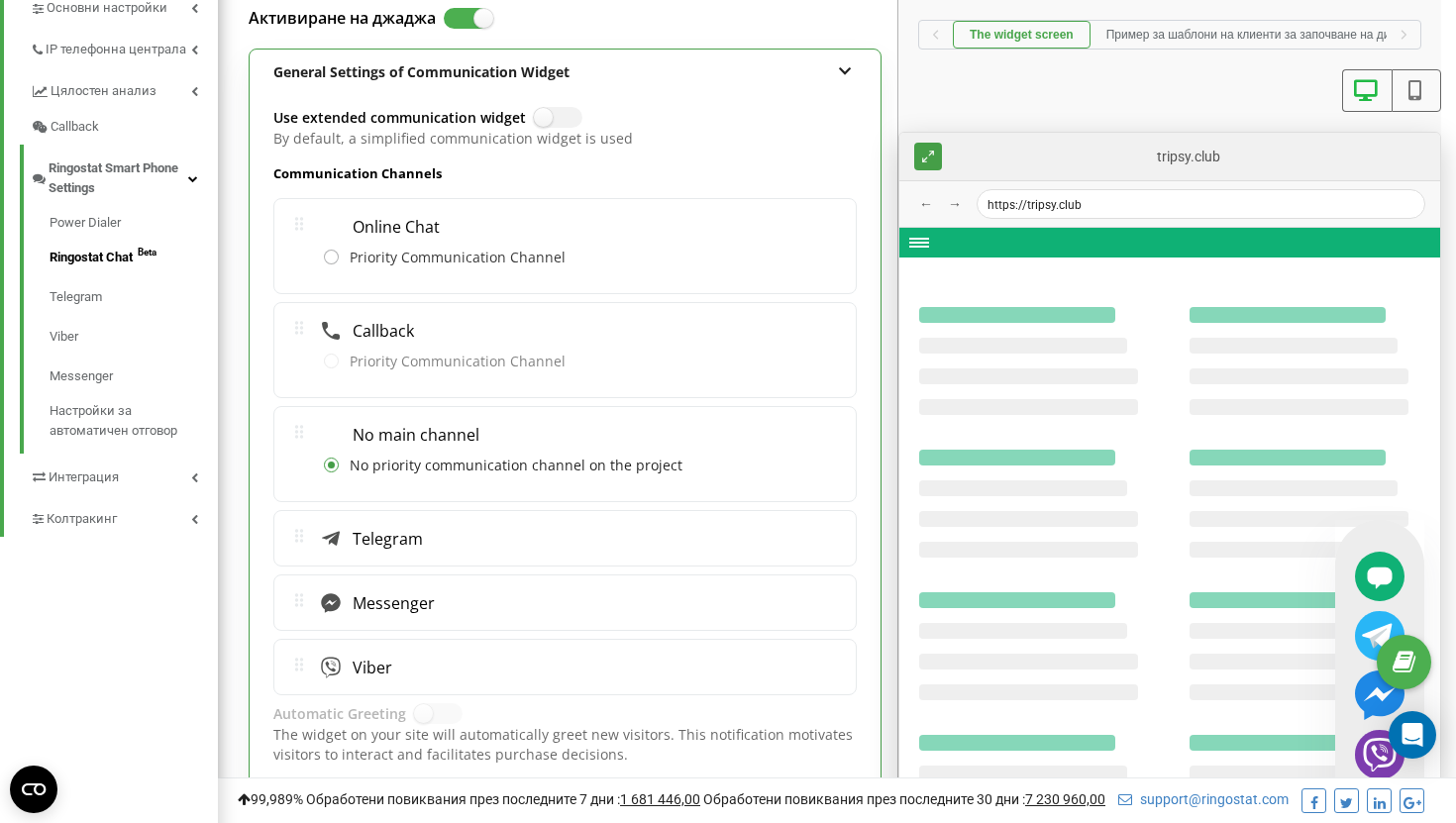 scroll, scrollTop: 520, scrollLeft: 0, axis: vertical 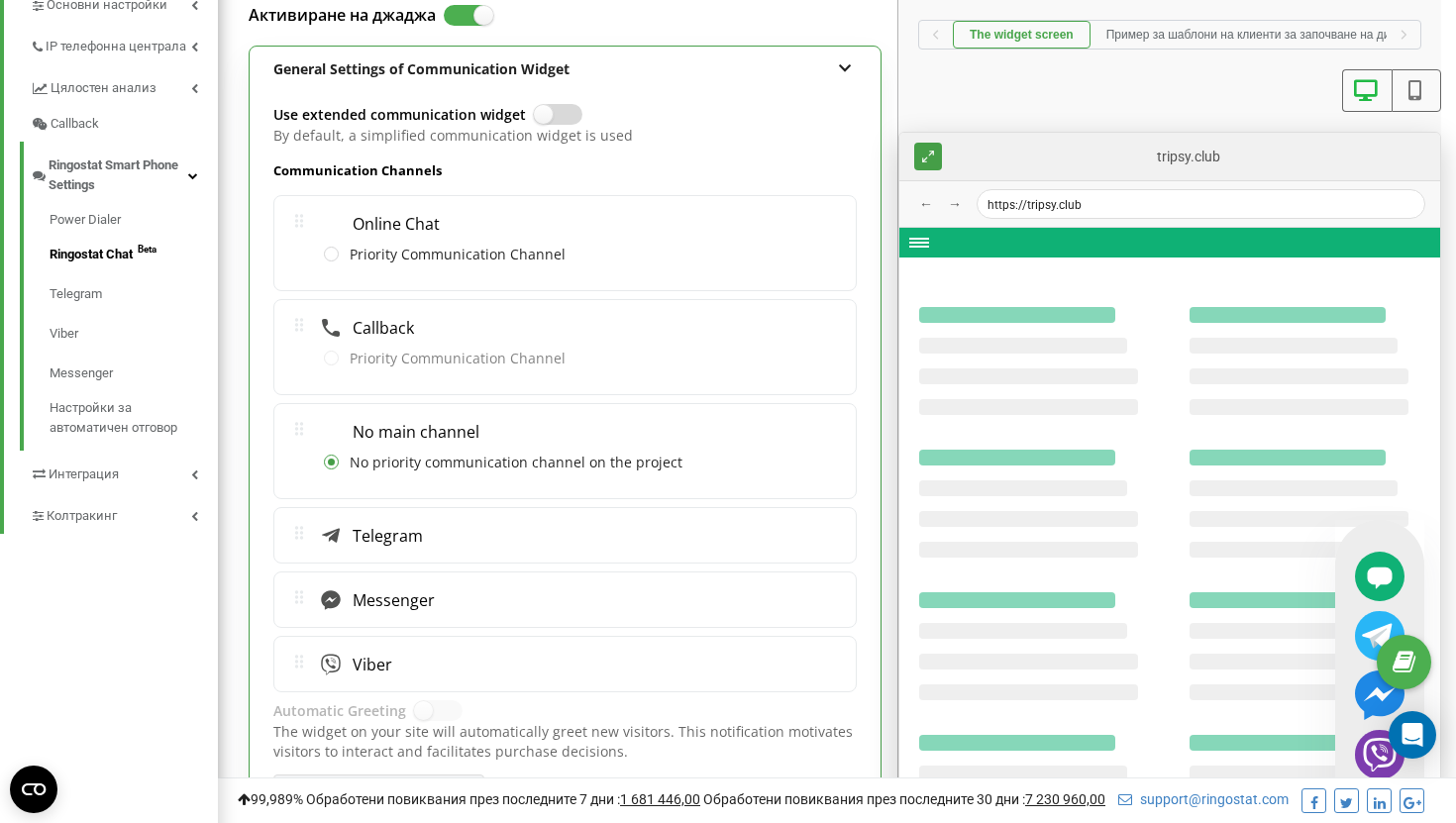 click at bounding box center (542, 105) 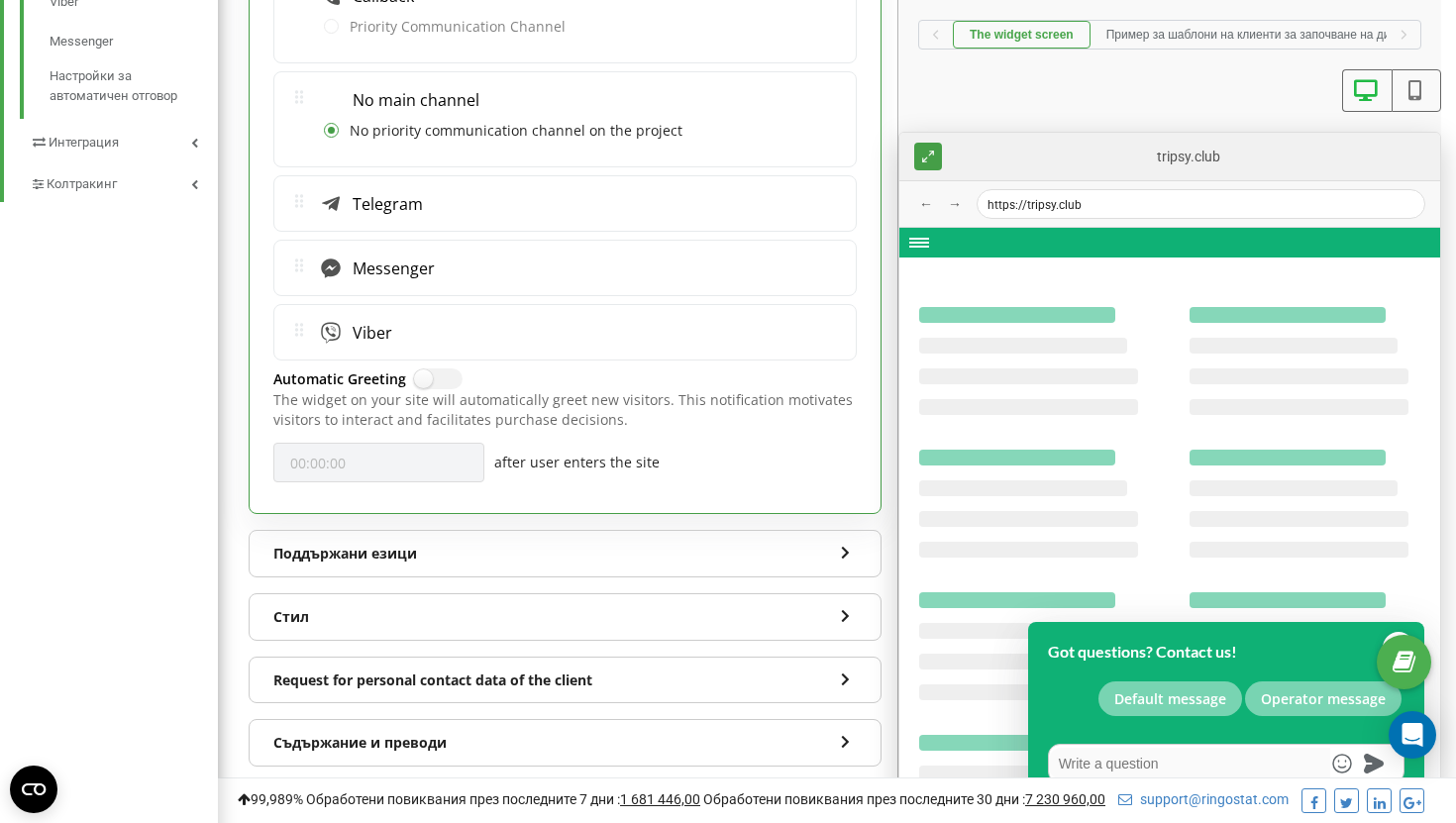 scroll, scrollTop: 943, scrollLeft: 0, axis: vertical 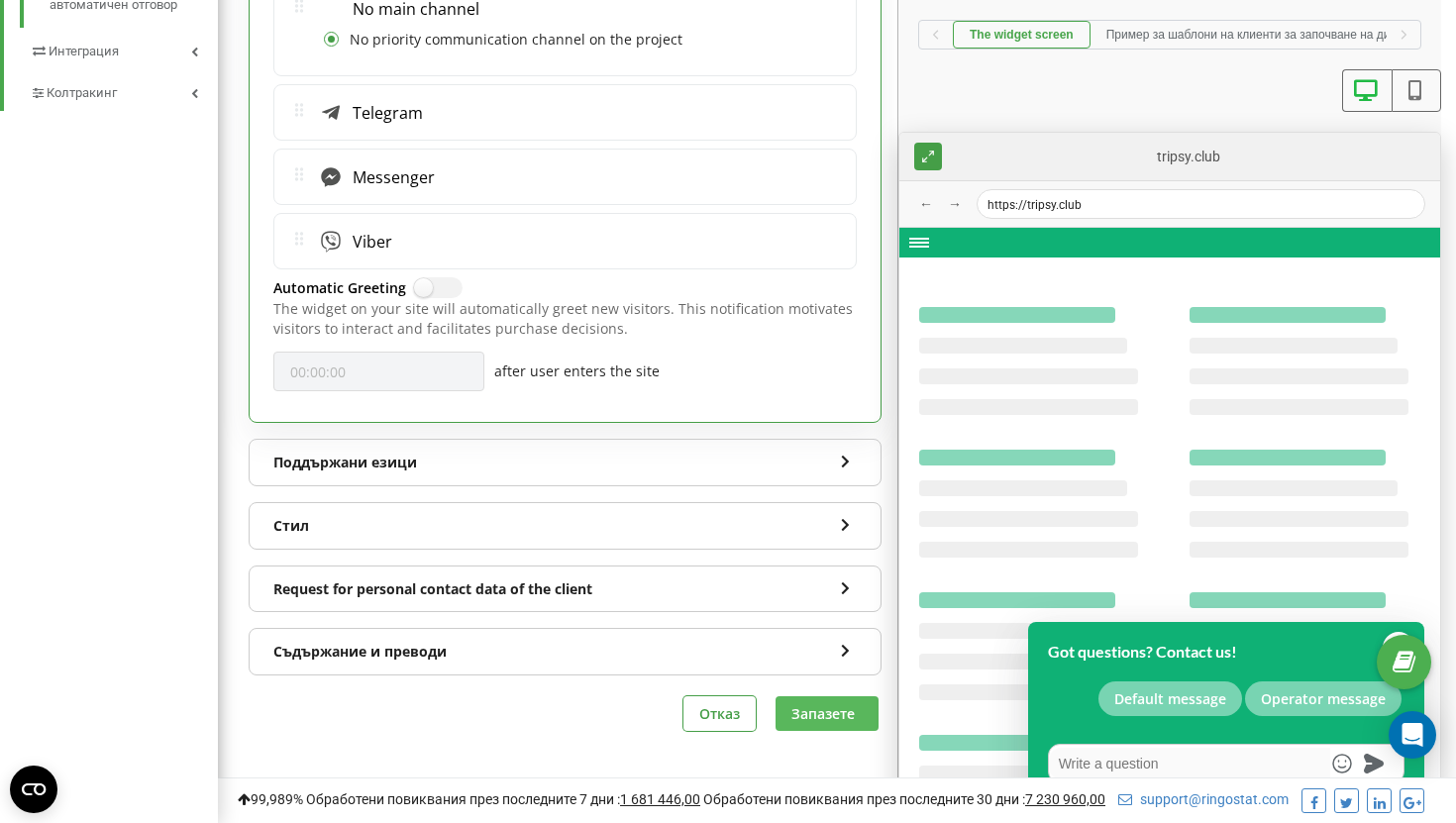 click on "Запазете" at bounding box center [827, 713] 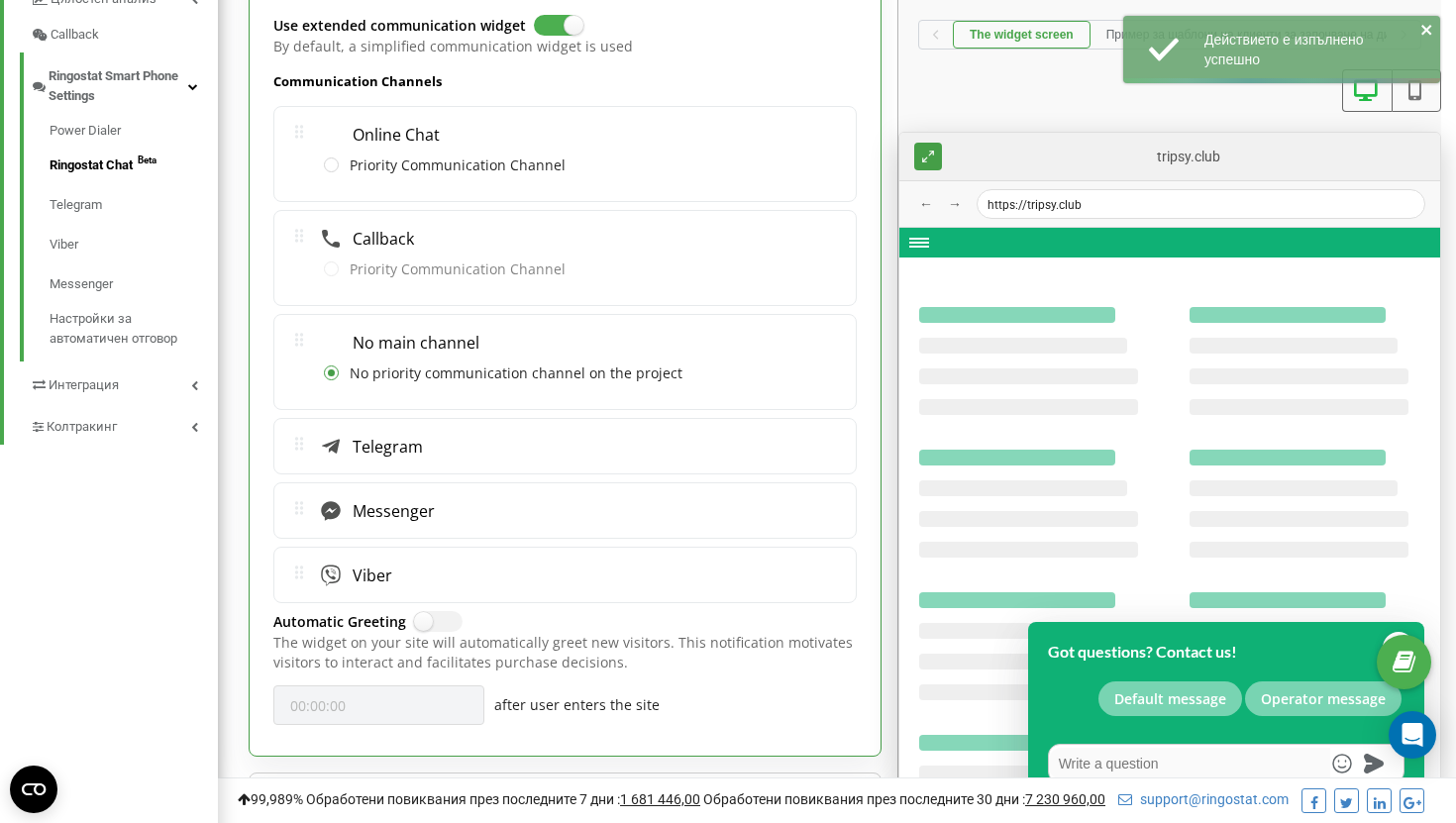 scroll, scrollTop: 593, scrollLeft: 0, axis: vertical 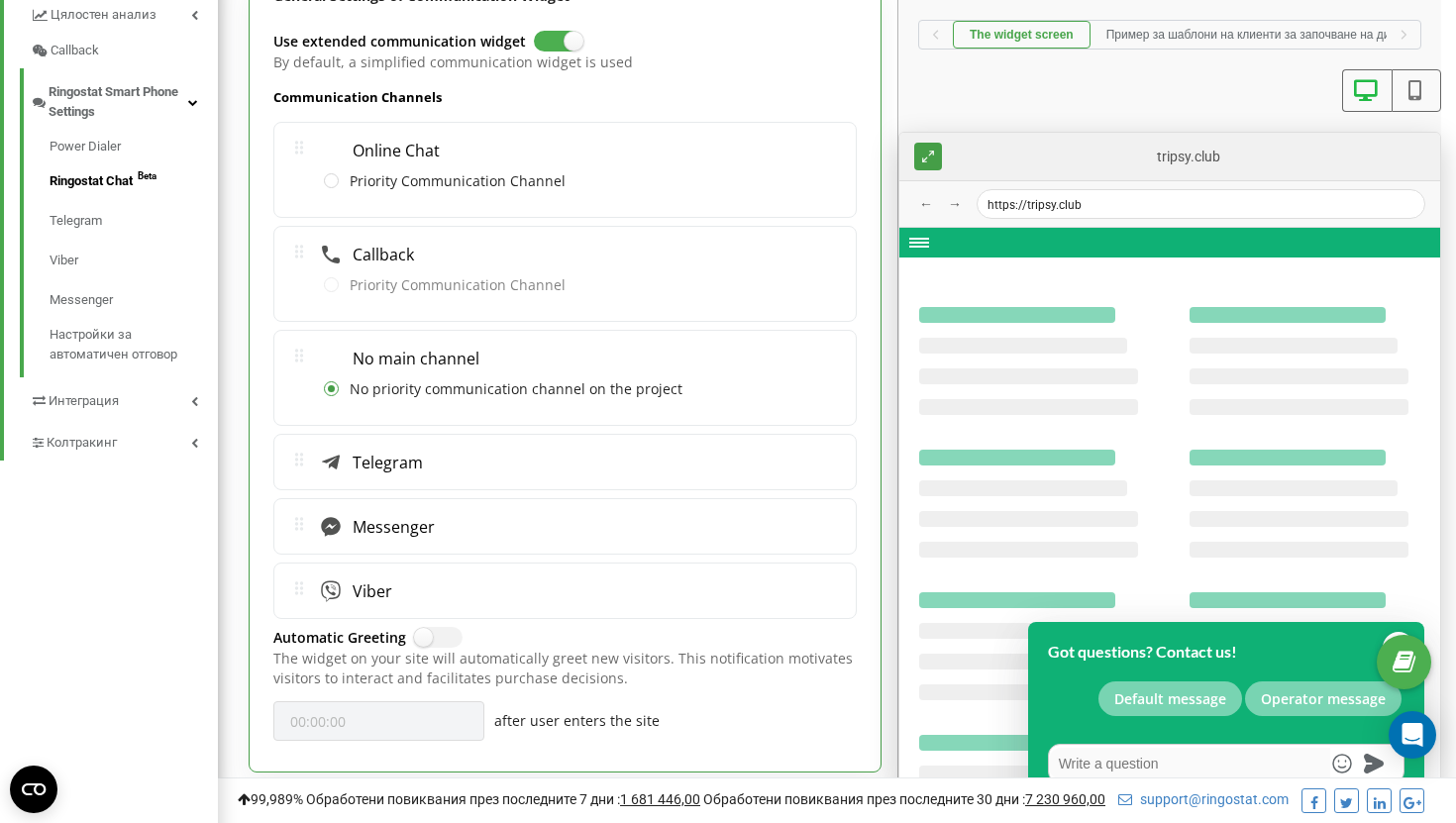 click on "Messenger" at bounding box center (388, 527) 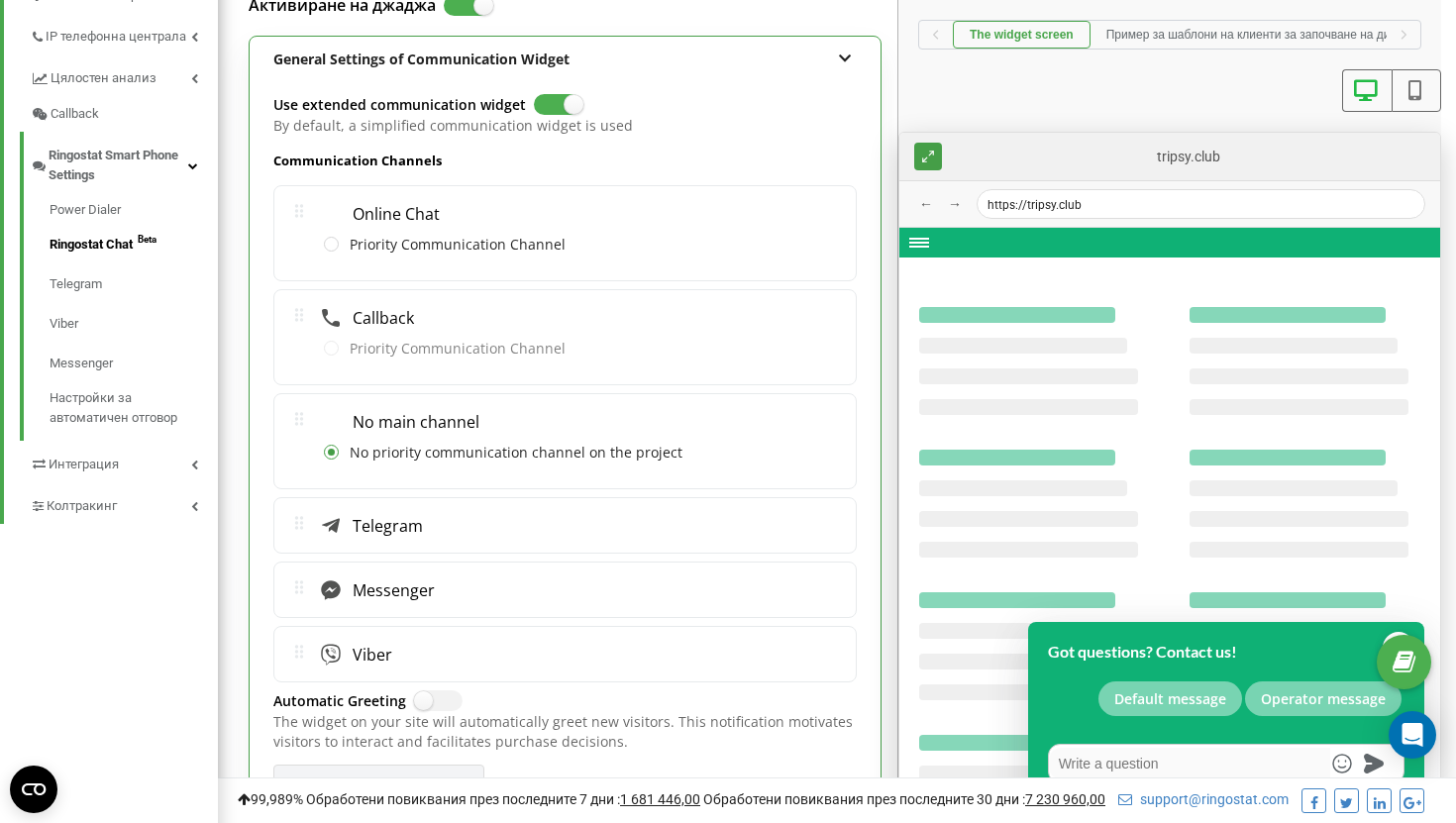 scroll, scrollTop: 520, scrollLeft: 0, axis: vertical 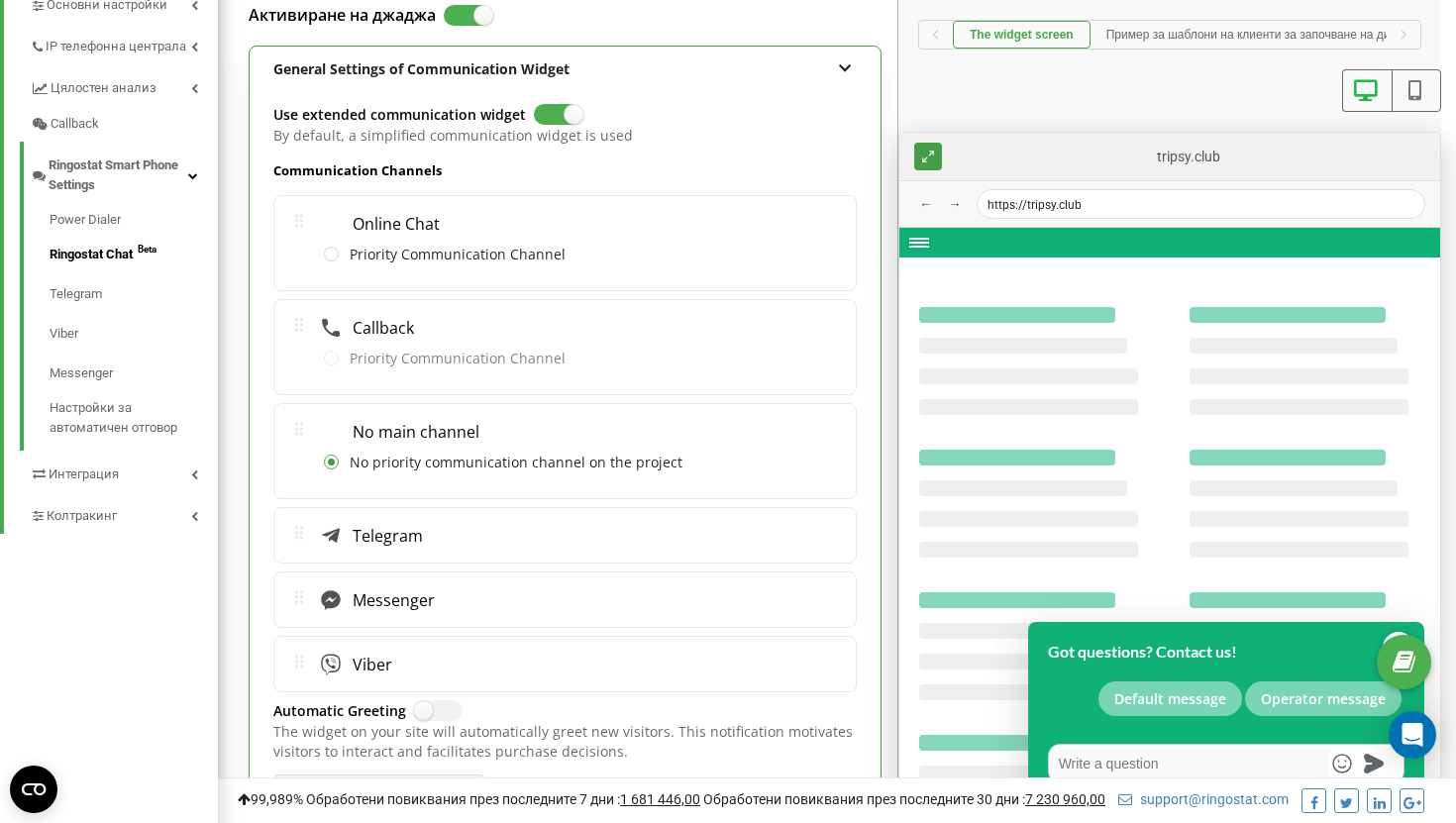 click on "Telegram Messenger Viber" at bounding box center [565, 599] 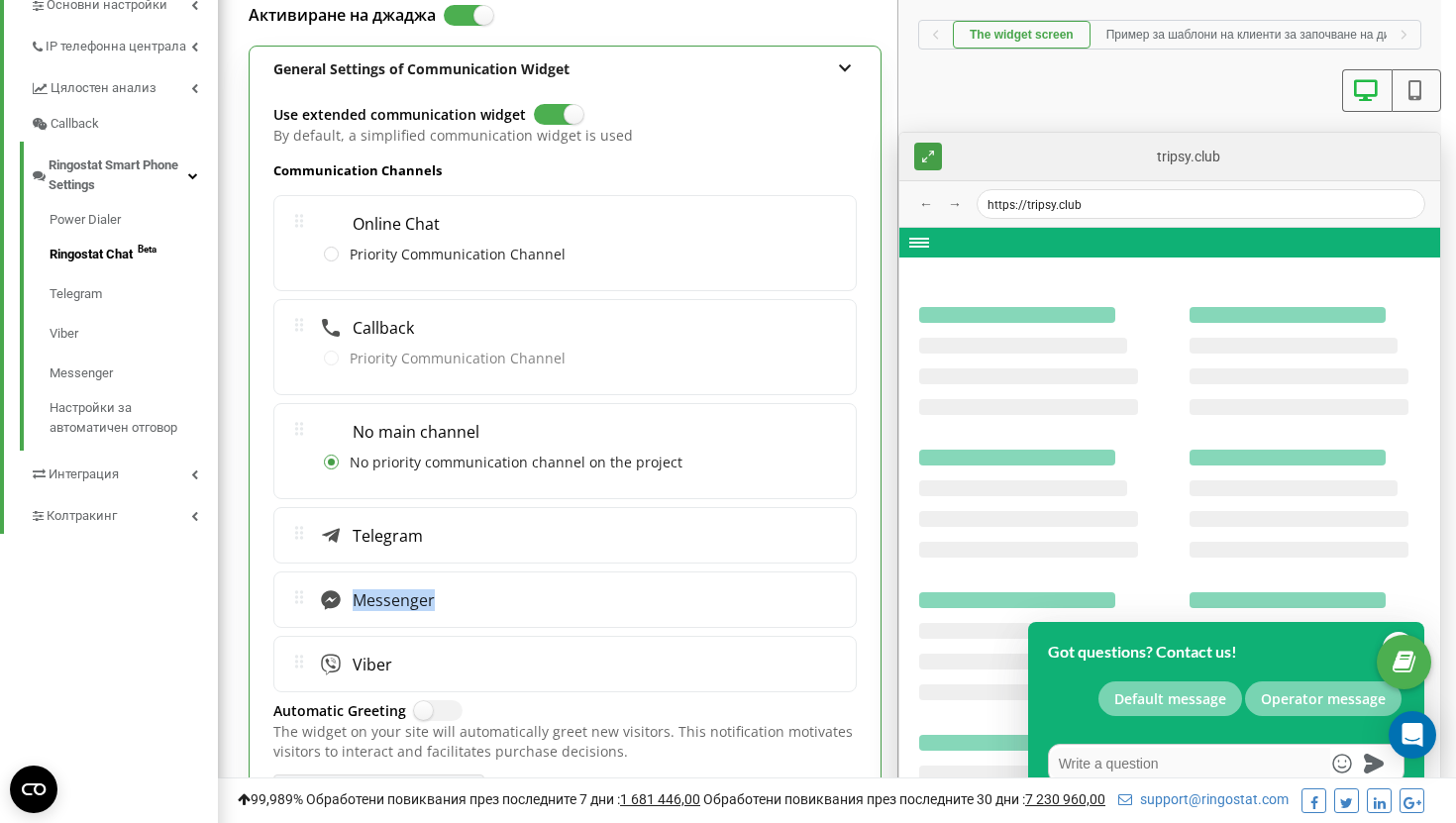 click on "Messenger" at bounding box center [388, 600] 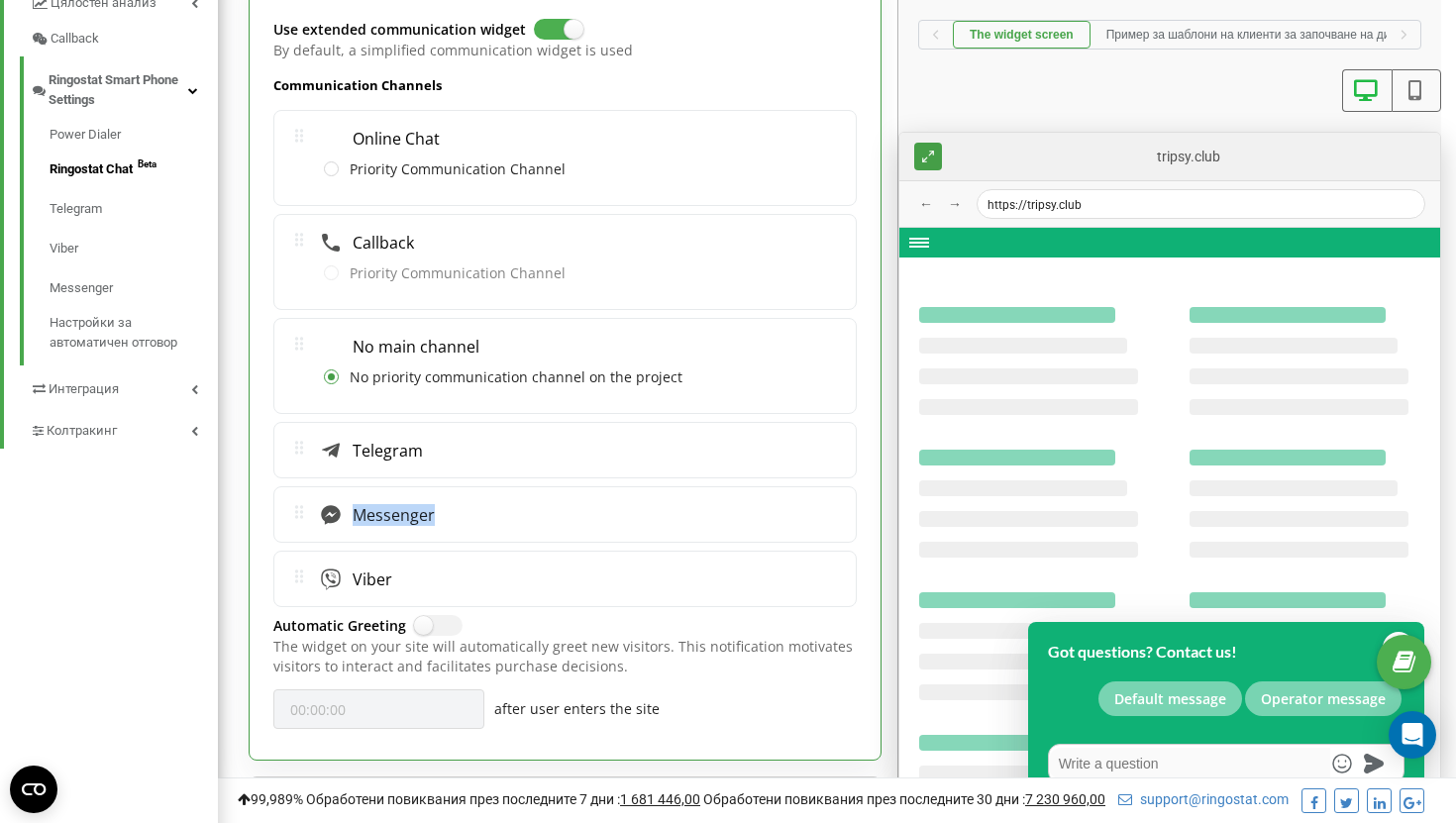 type on "x" 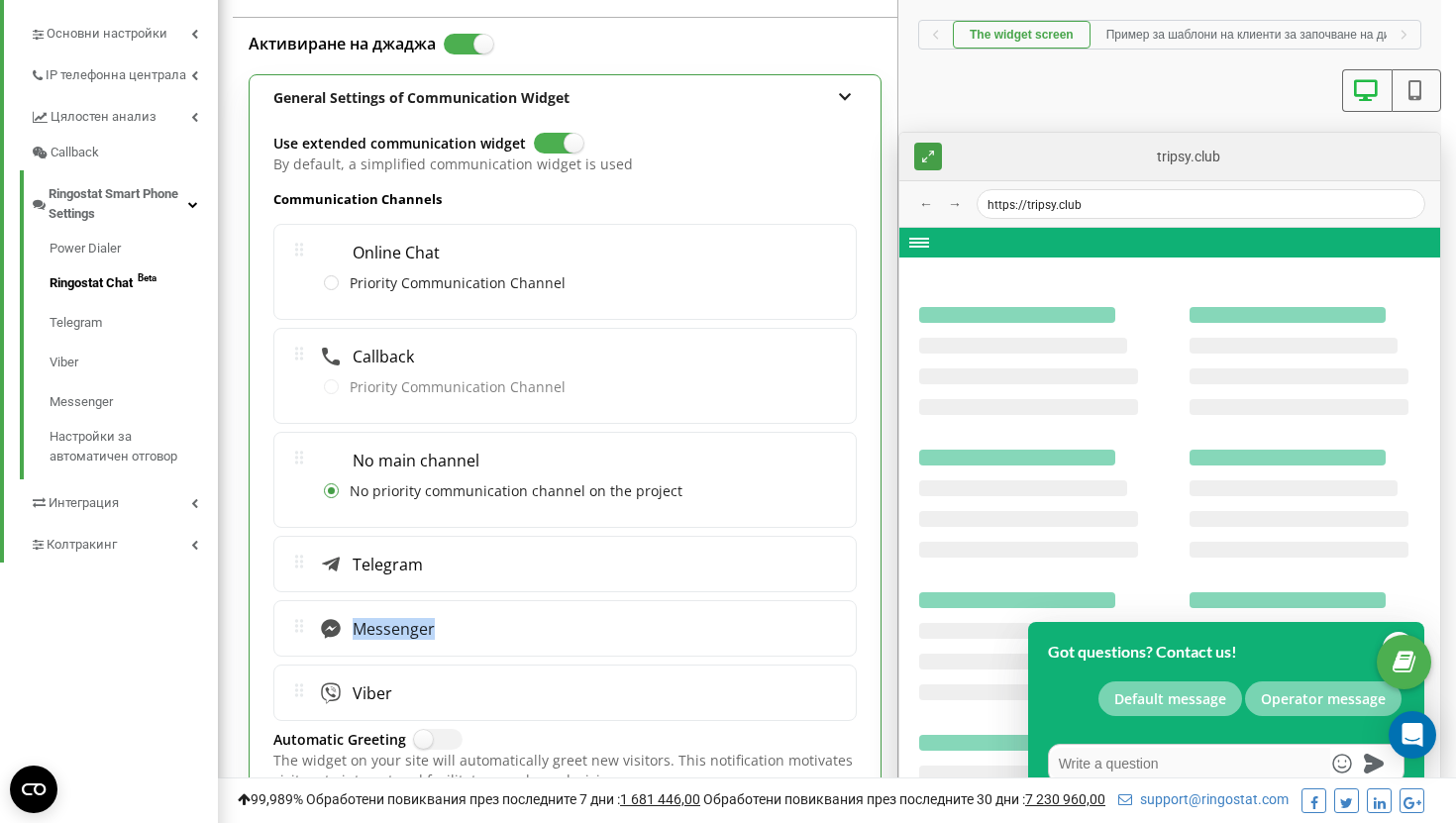 scroll, scrollTop: 425, scrollLeft: 0, axis: vertical 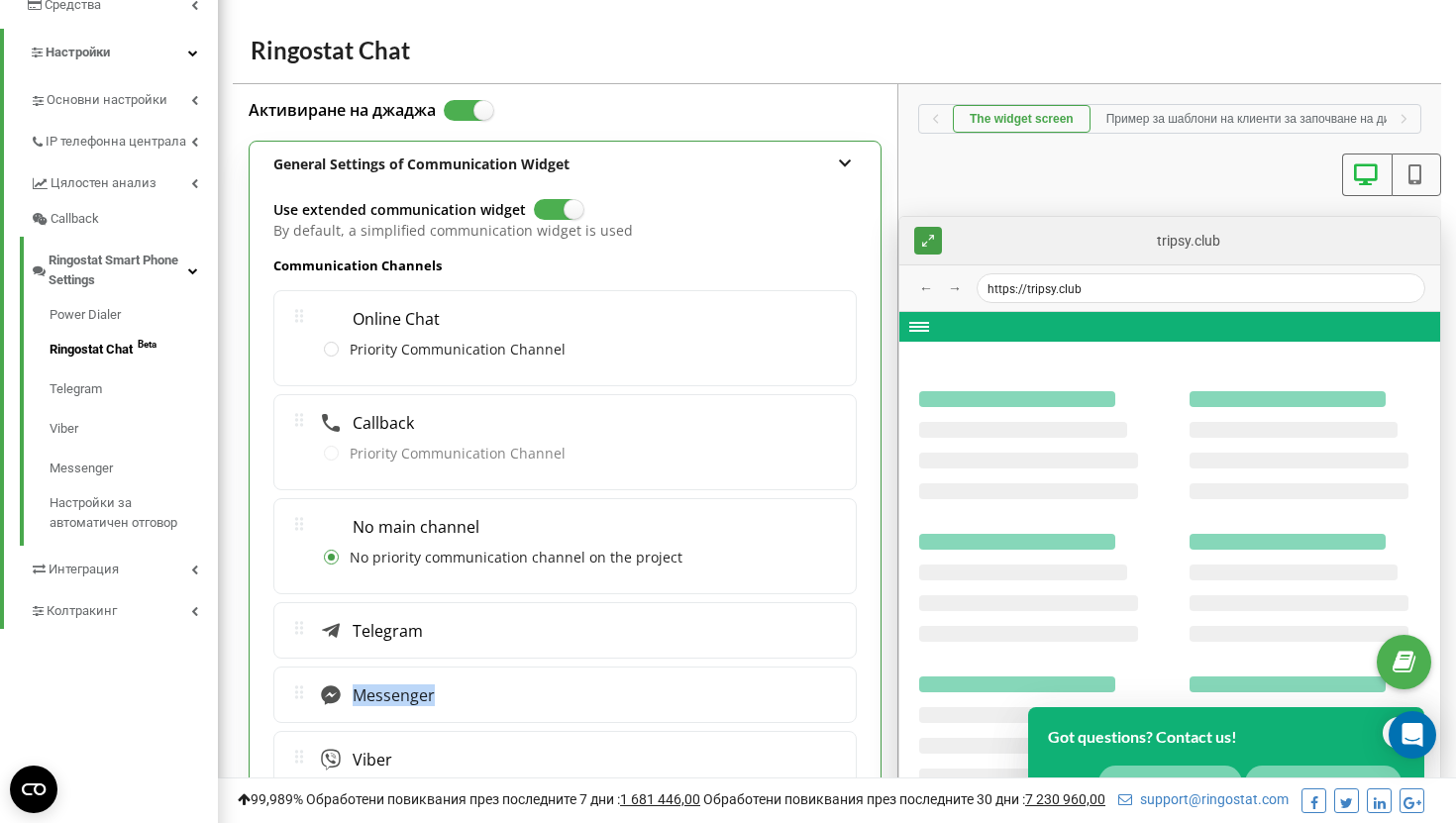 click at bounding box center [542, 200] 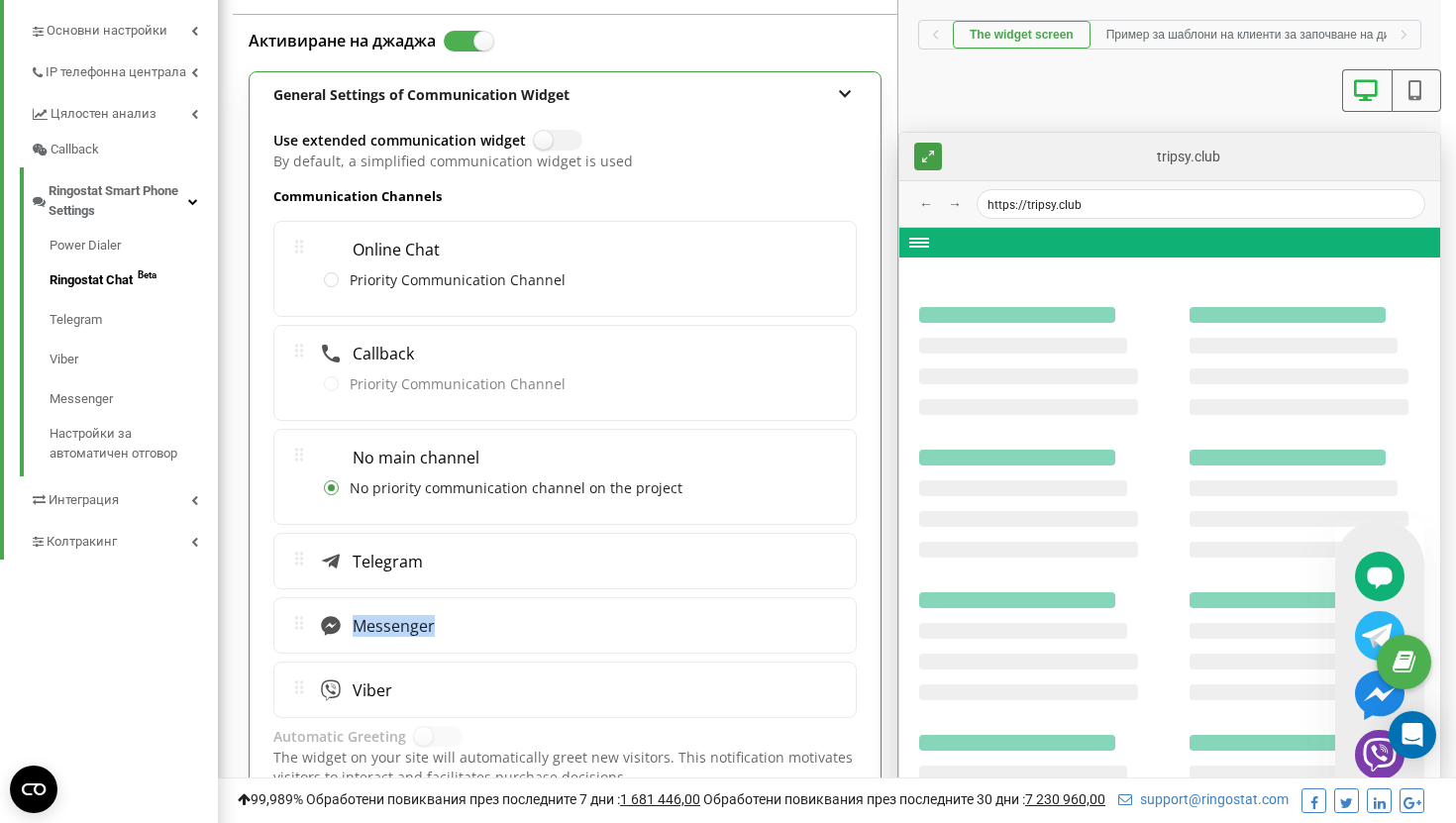 scroll, scrollTop: 508, scrollLeft: 0, axis: vertical 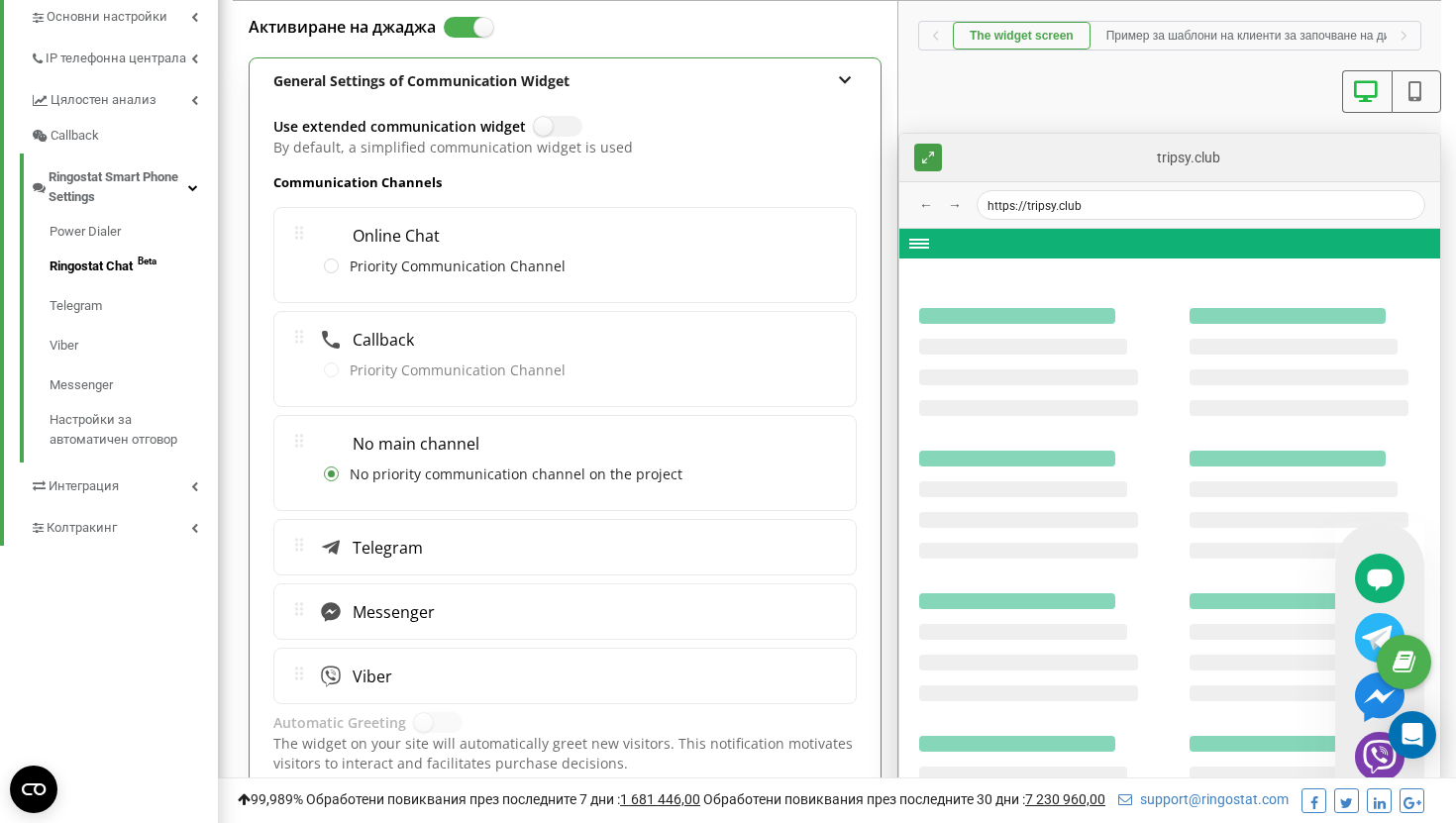 click on "Telegram" at bounding box center (382, 548) 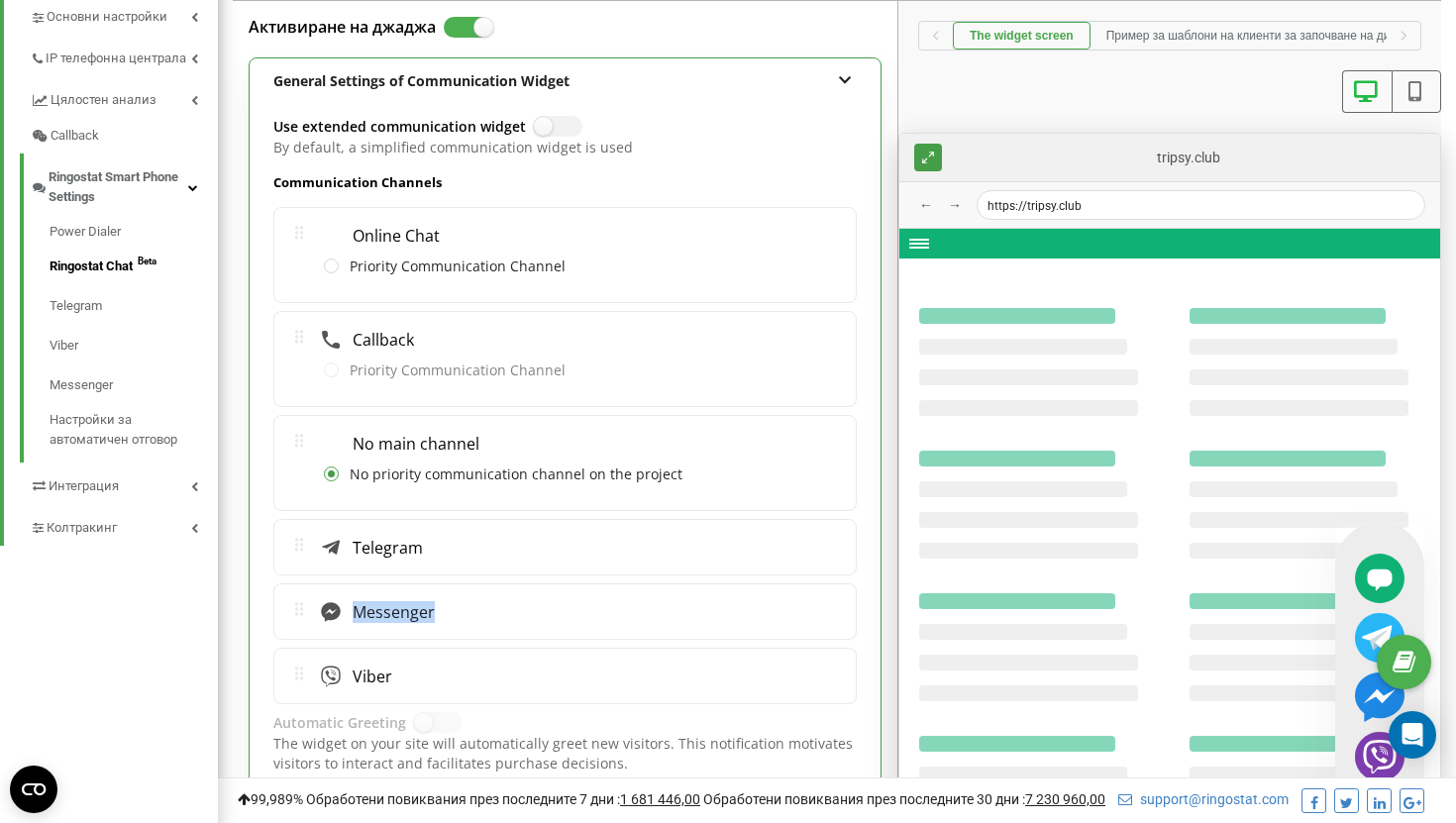 click on "Messenger" at bounding box center (565, 611) 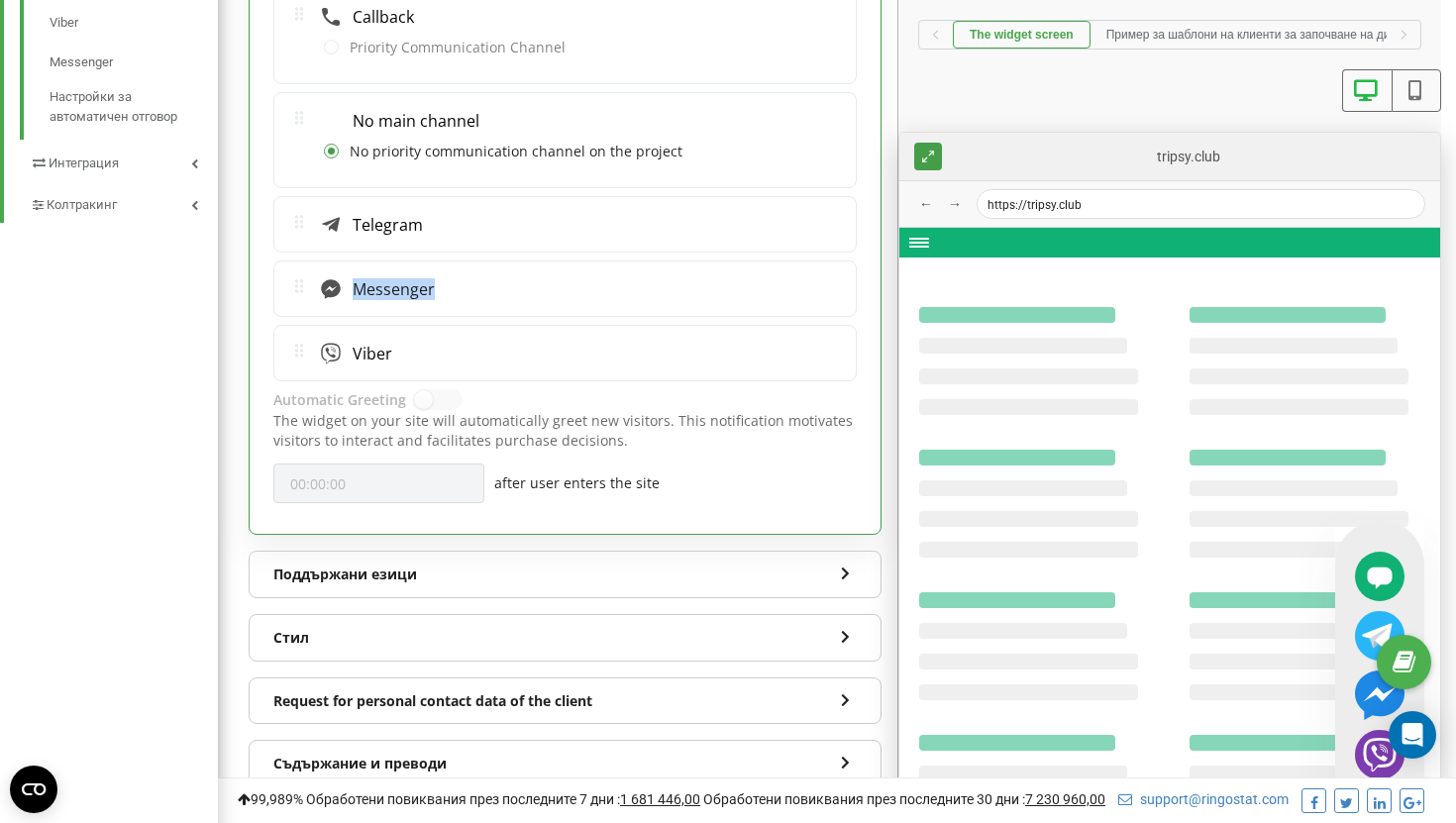 scroll, scrollTop: 832, scrollLeft: 0, axis: vertical 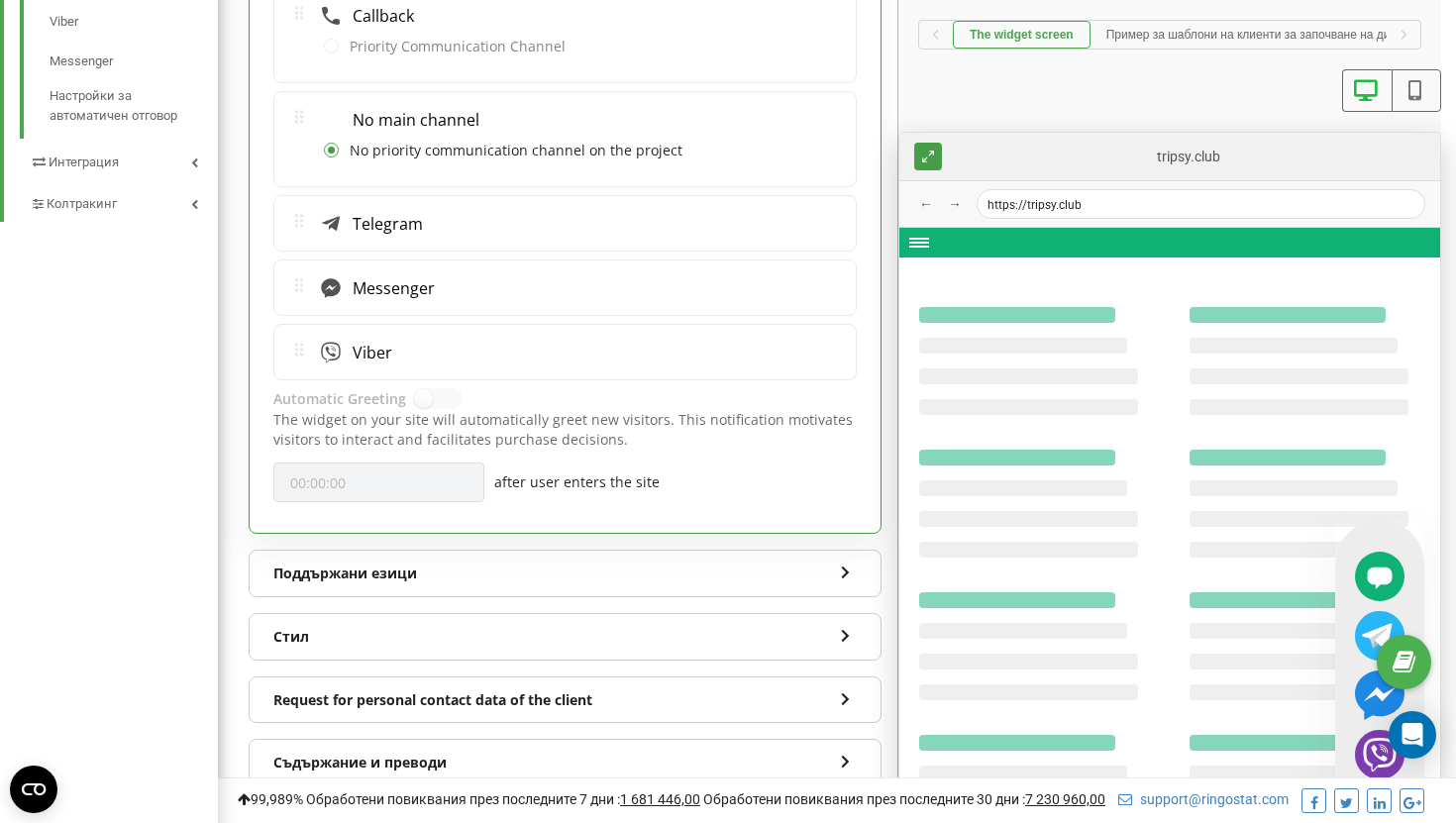 click on "Viber" at bounding box center (367, 353) 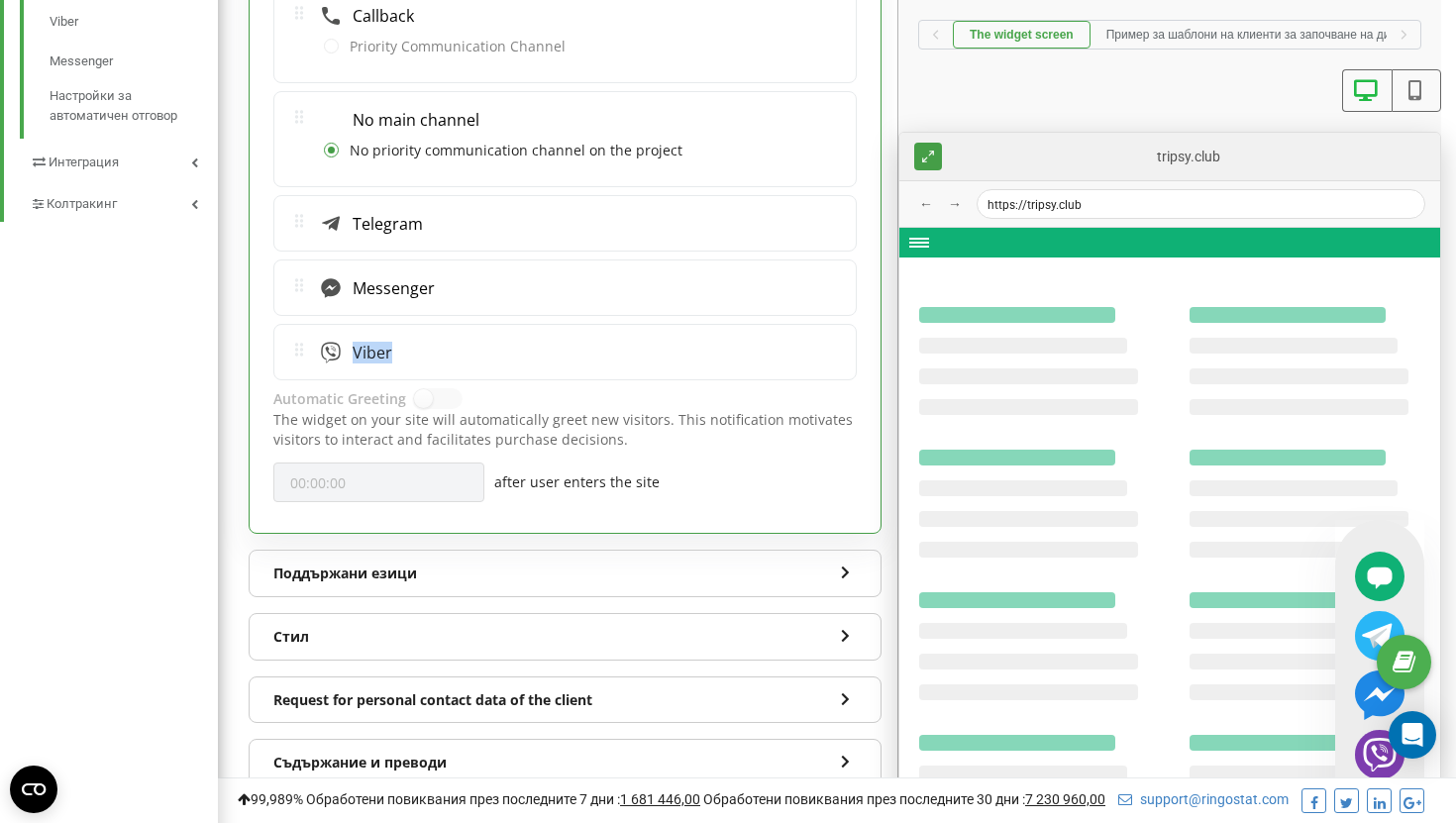 click on "Viber" at bounding box center (367, 353) 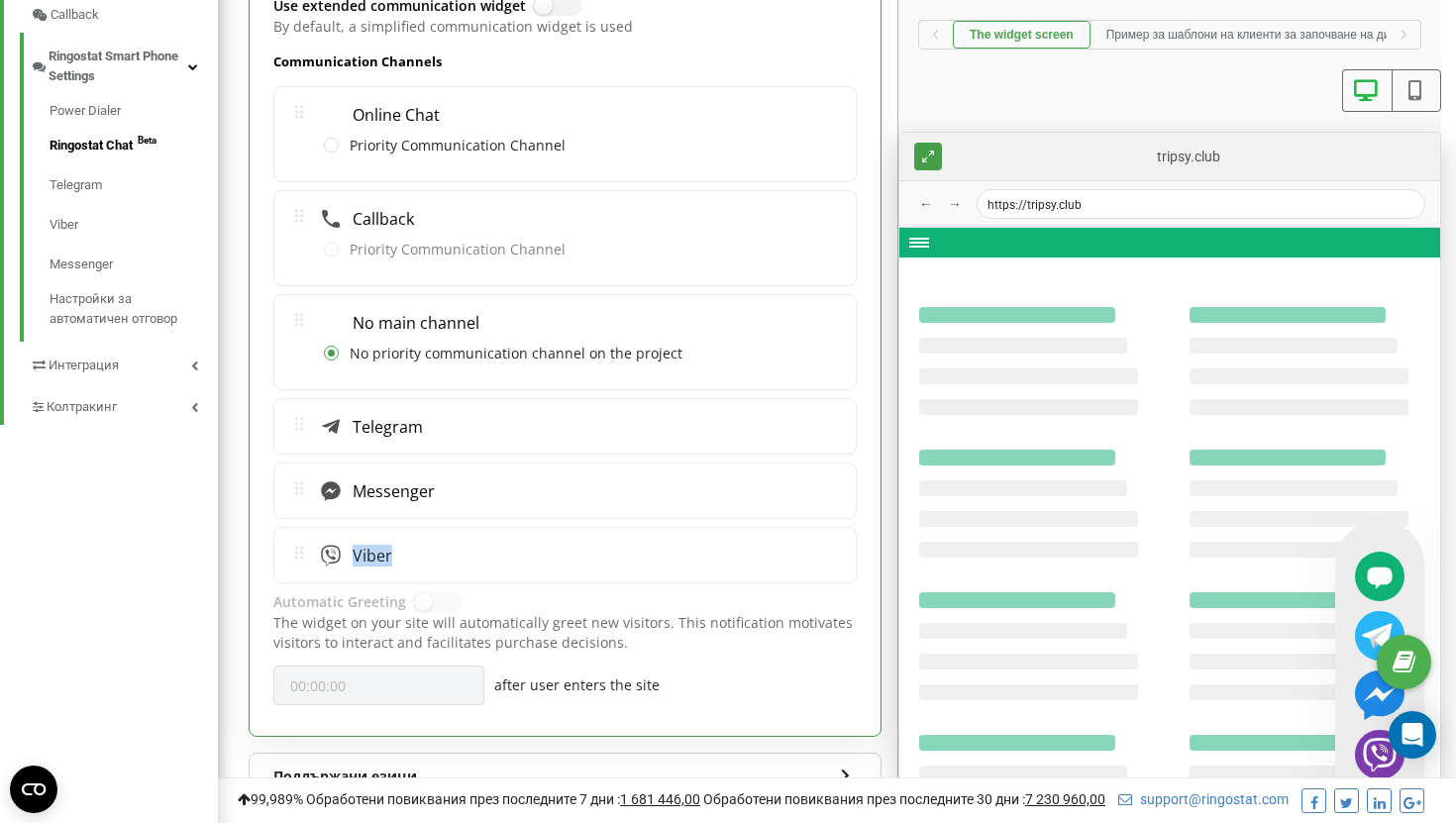 scroll, scrollTop: 614, scrollLeft: 0, axis: vertical 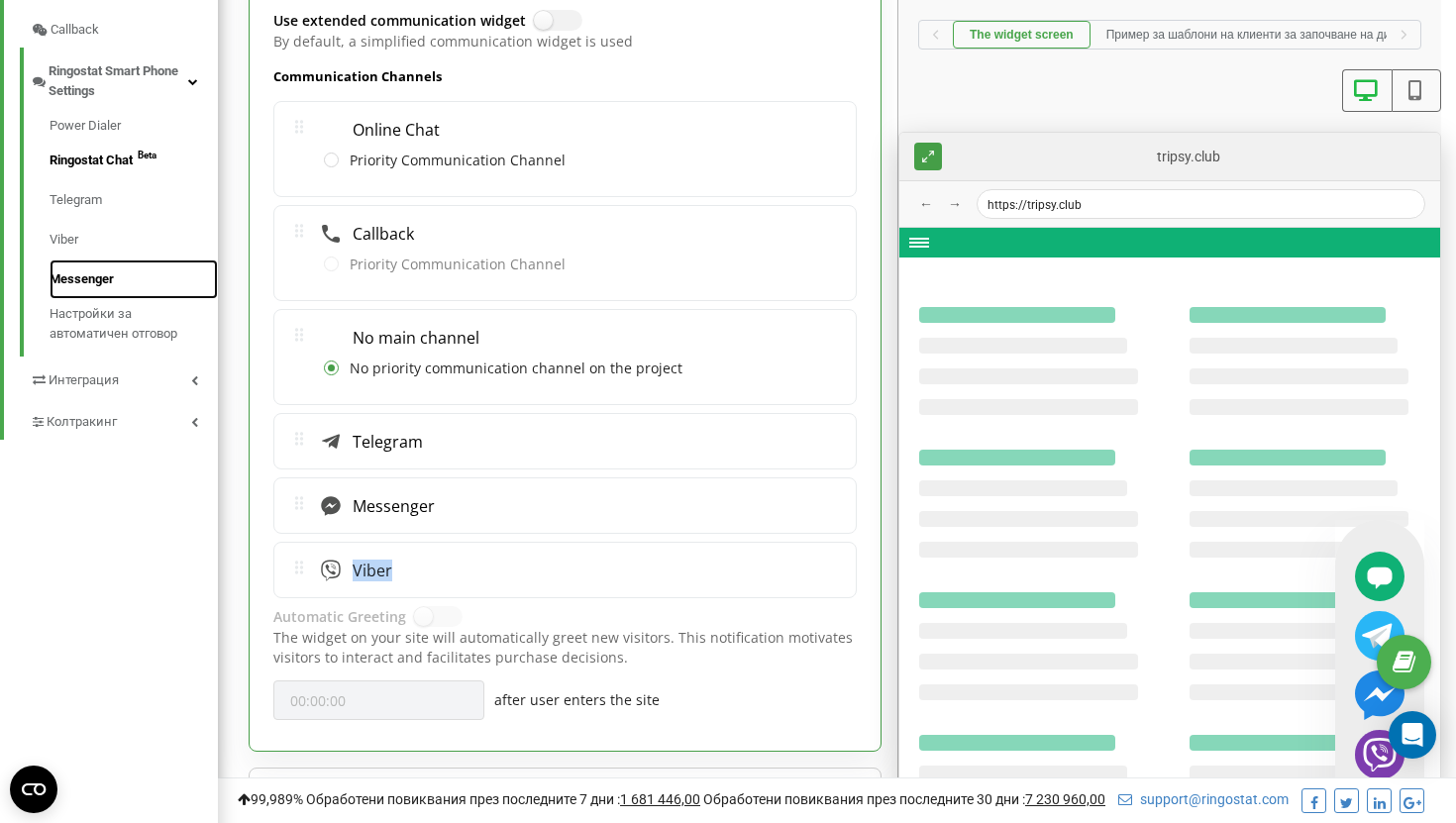 click on "Messenger" at bounding box center [134, 279] 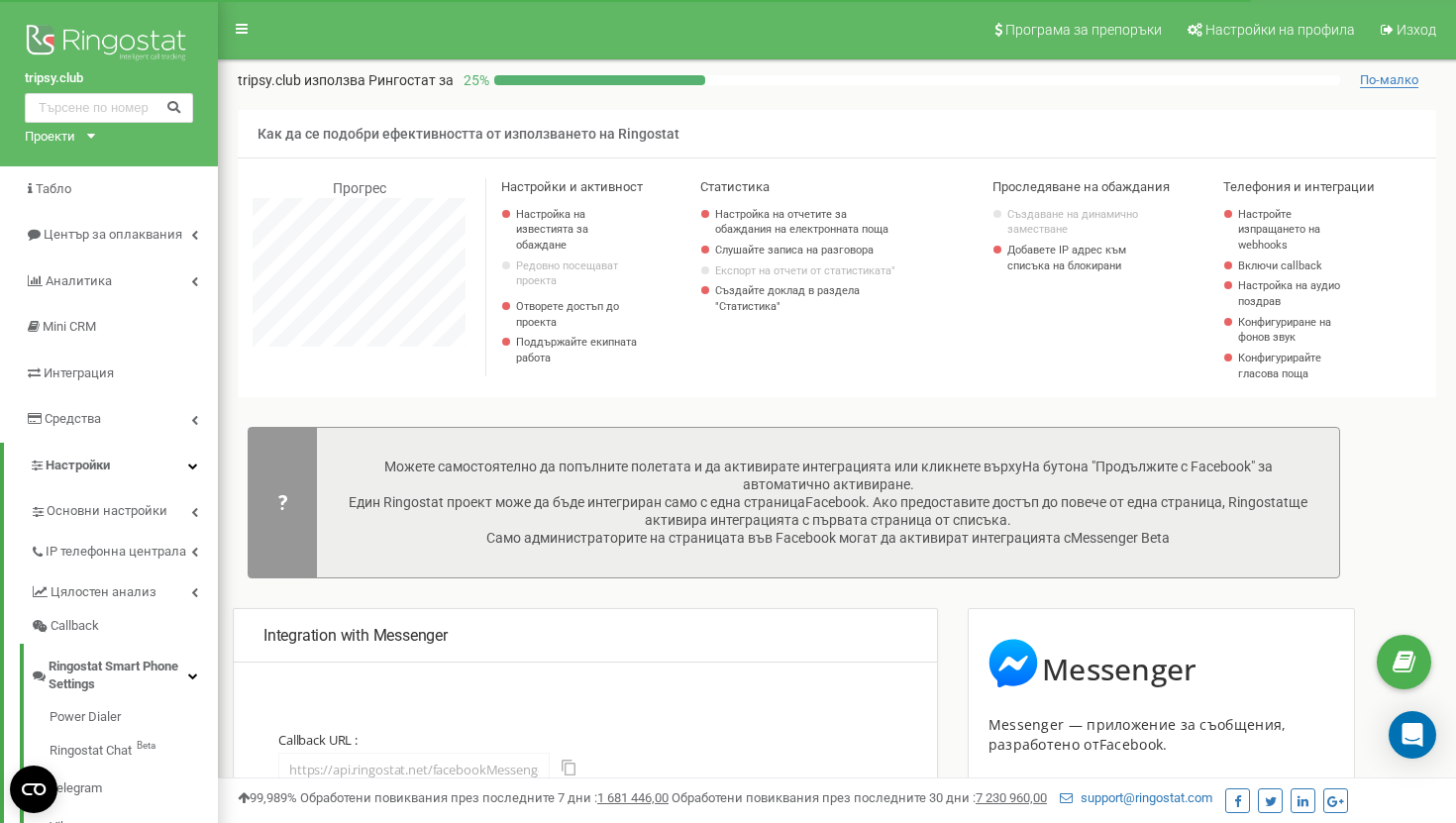 scroll, scrollTop: 0, scrollLeft: 0, axis: both 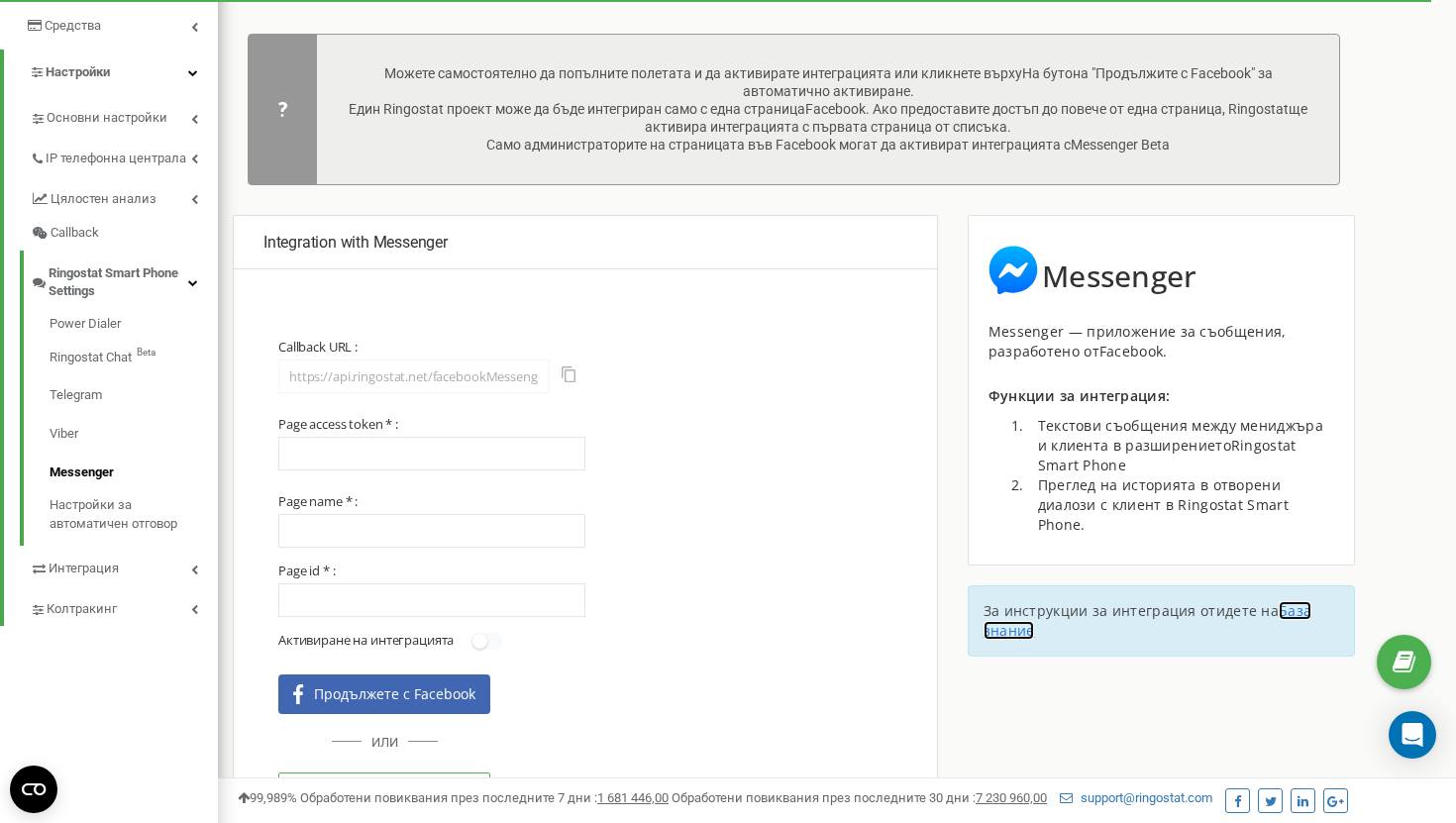 click on "База знание" at bounding box center (1148, 620) 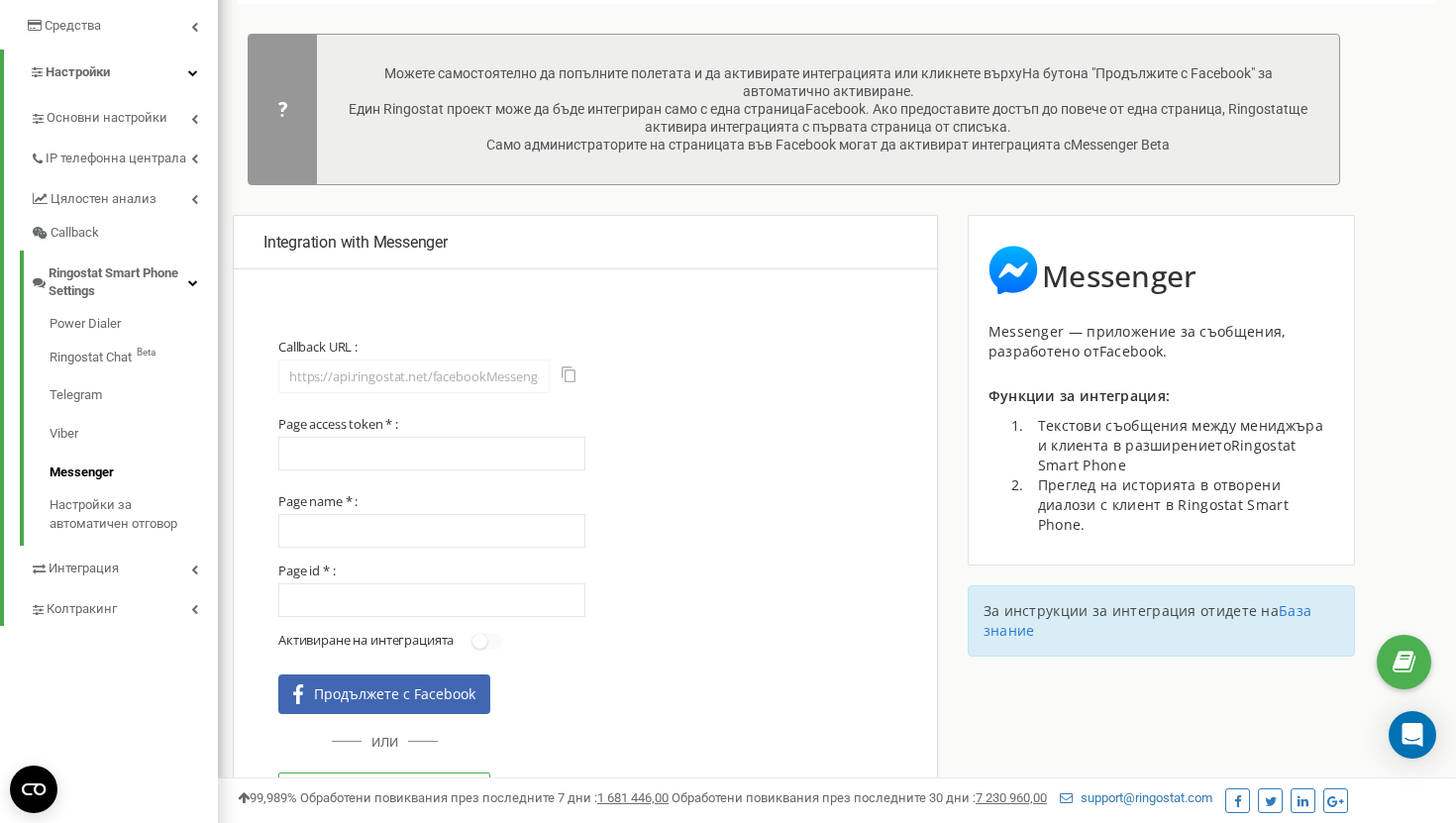 click on "Продължете с Facebook" at bounding box center (391, 694) 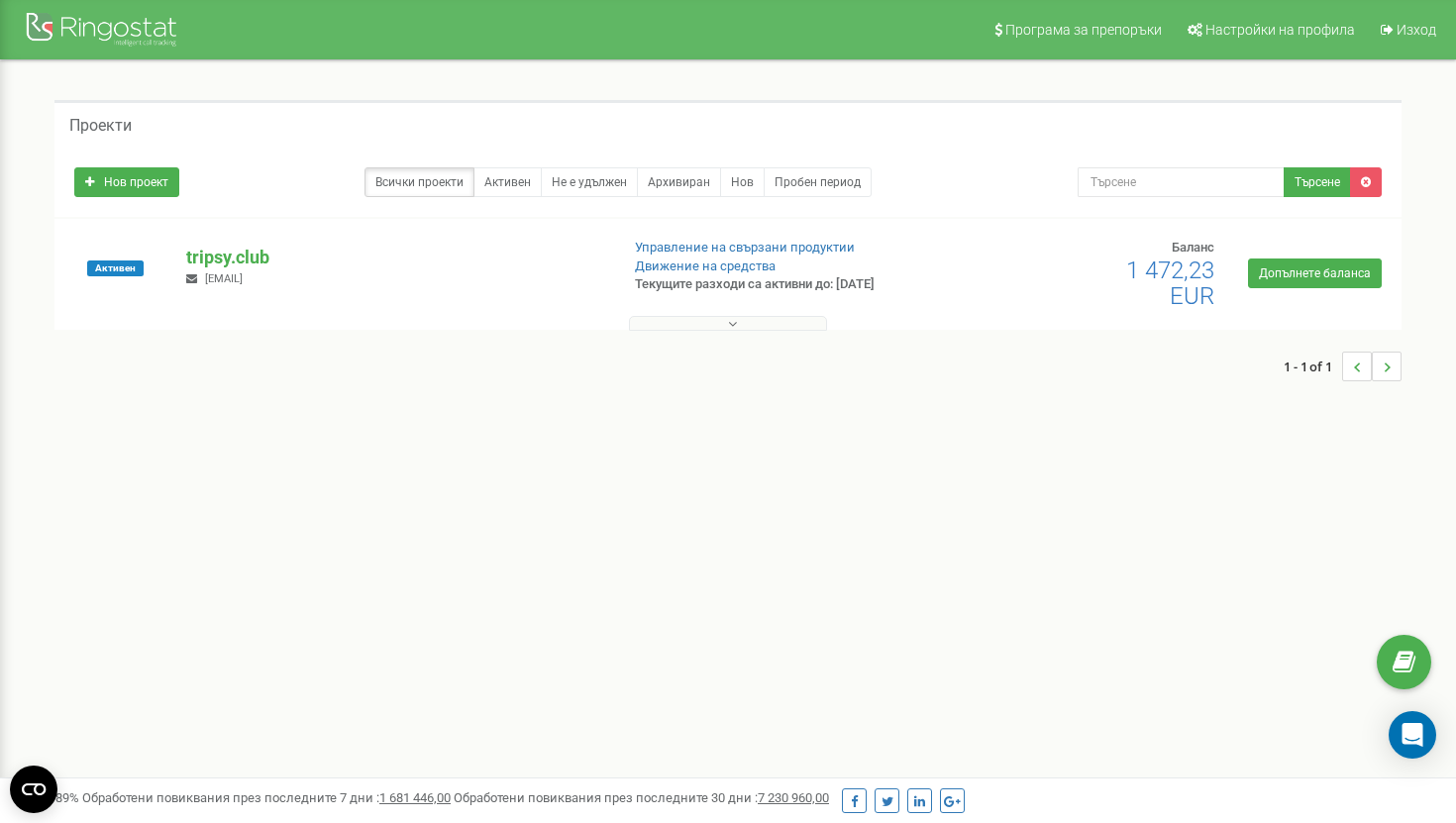 scroll, scrollTop: 0, scrollLeft: 0, axis: both 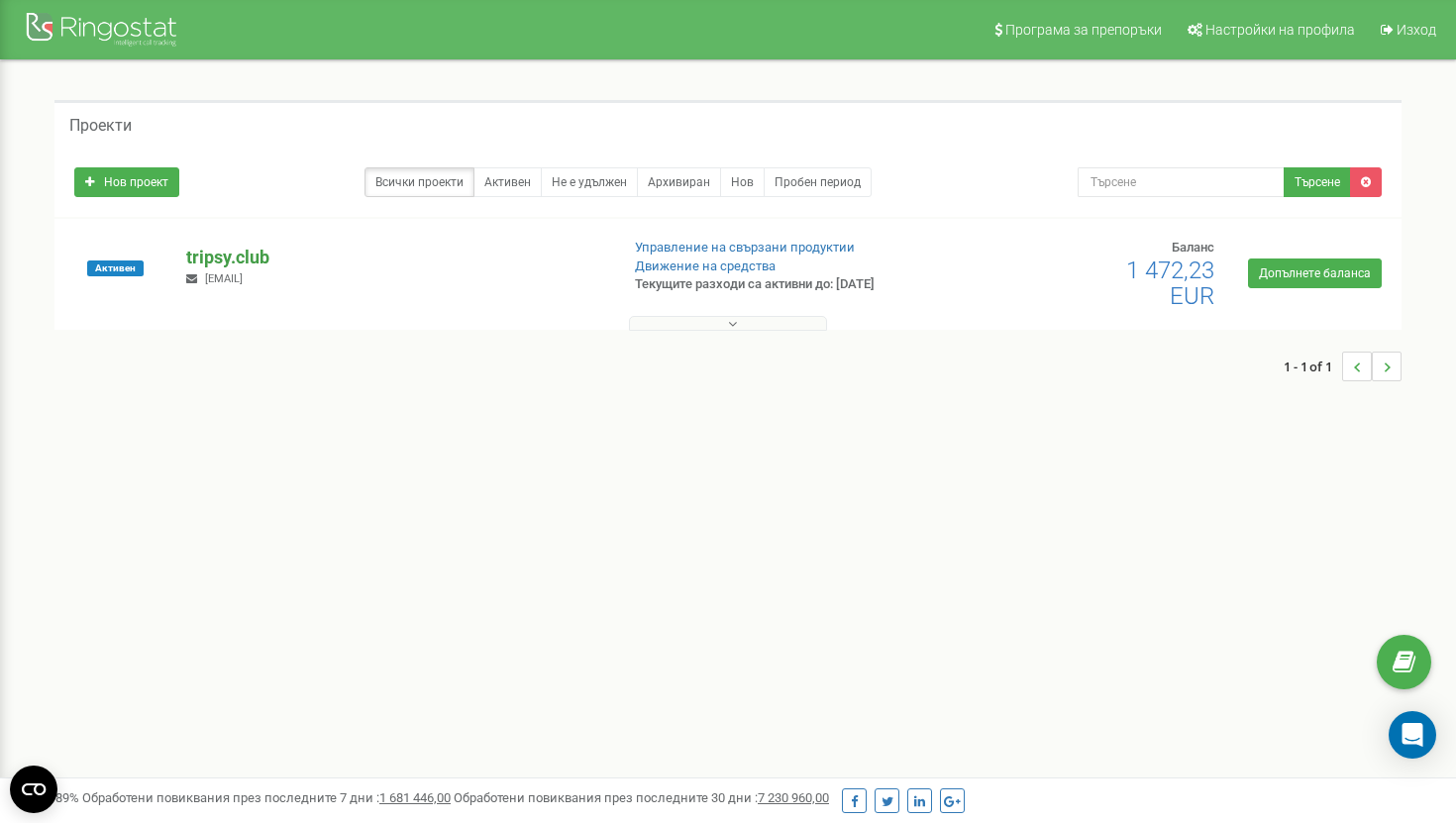 click on "tripsy.club" at bounding box center (394, 257) 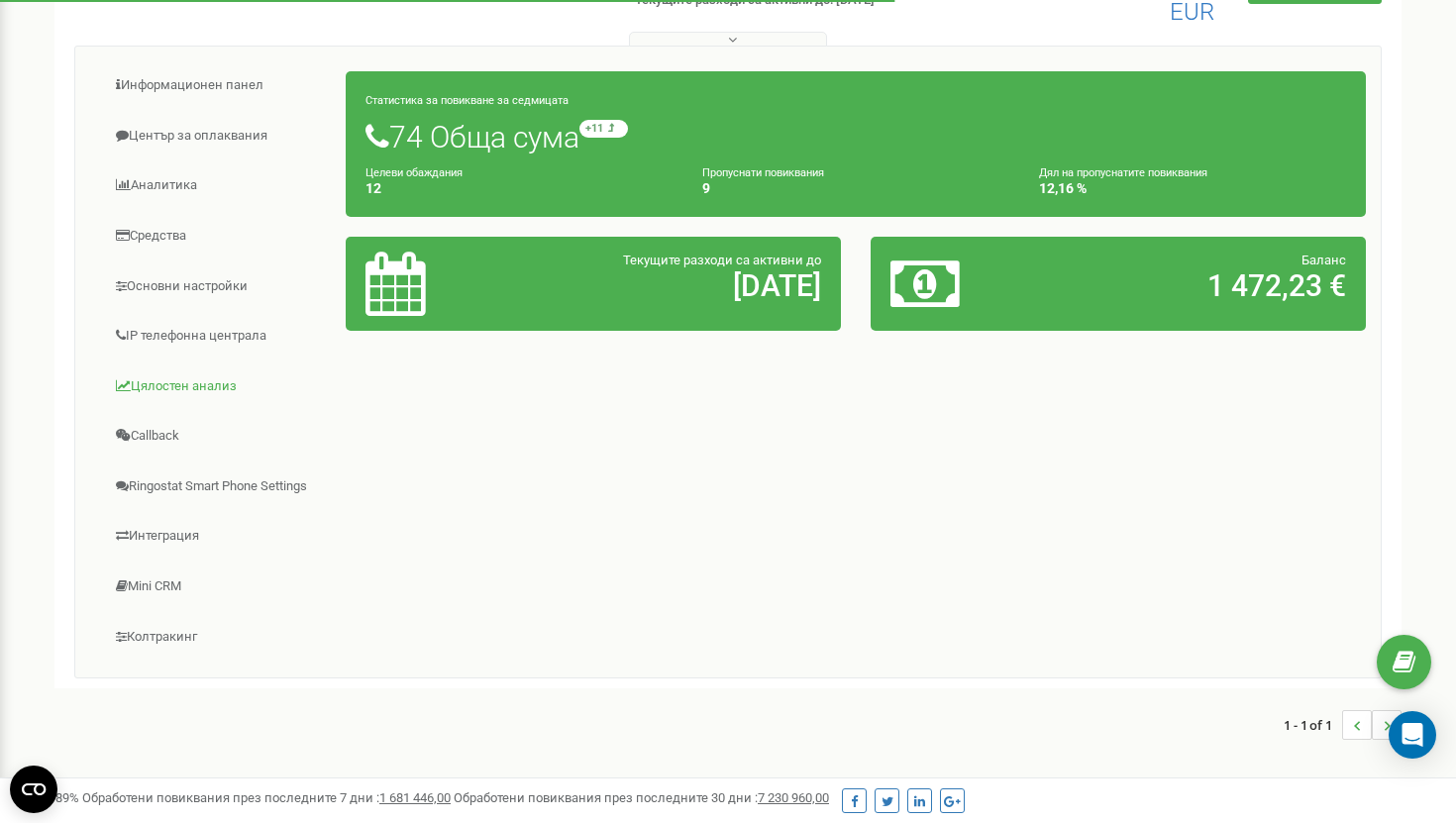 scroll, scrollTop: 289, scrollLeft: 0, axis: vertical 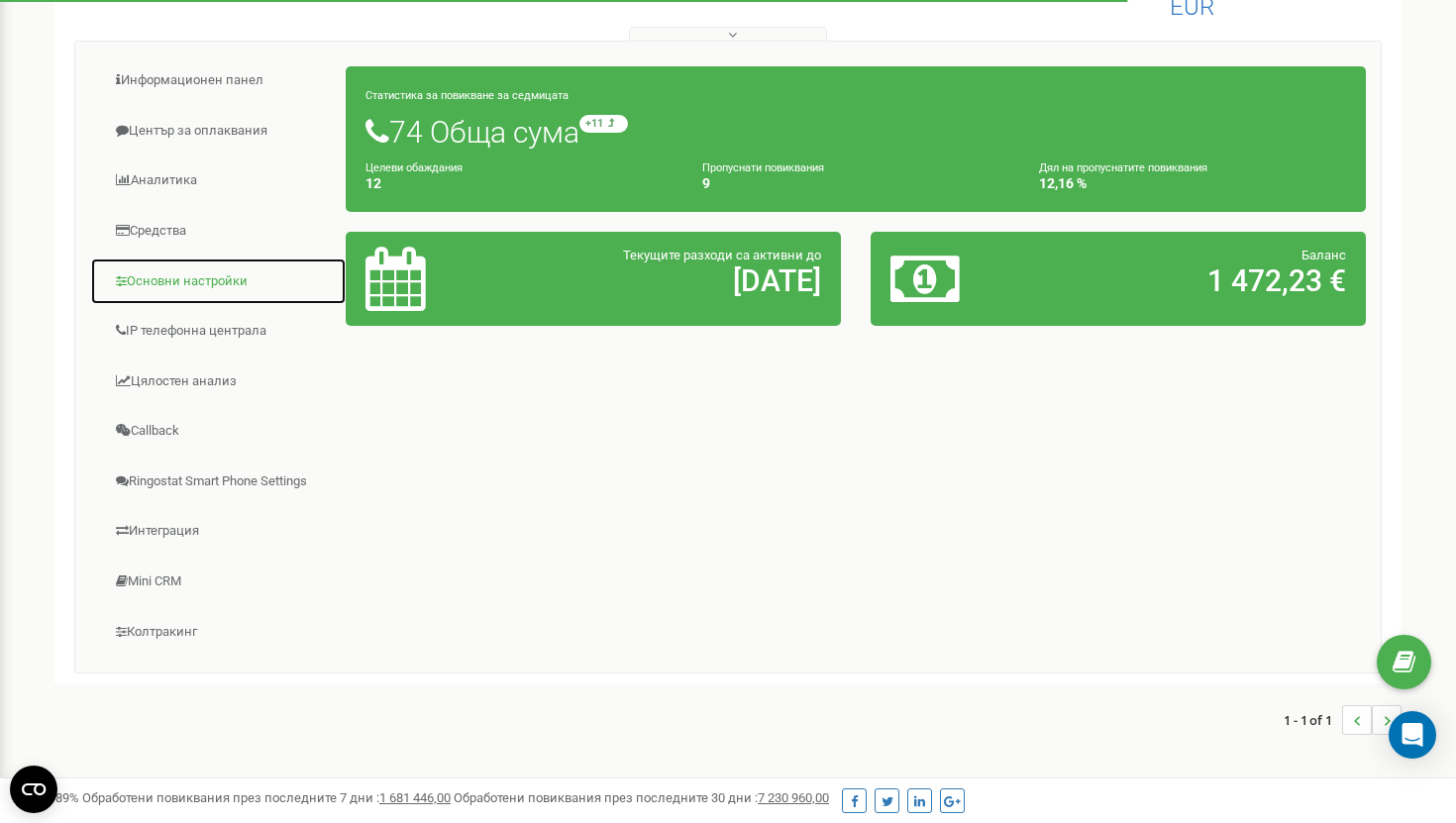 click on "Основни настройки" at bounding box center (218, 281) 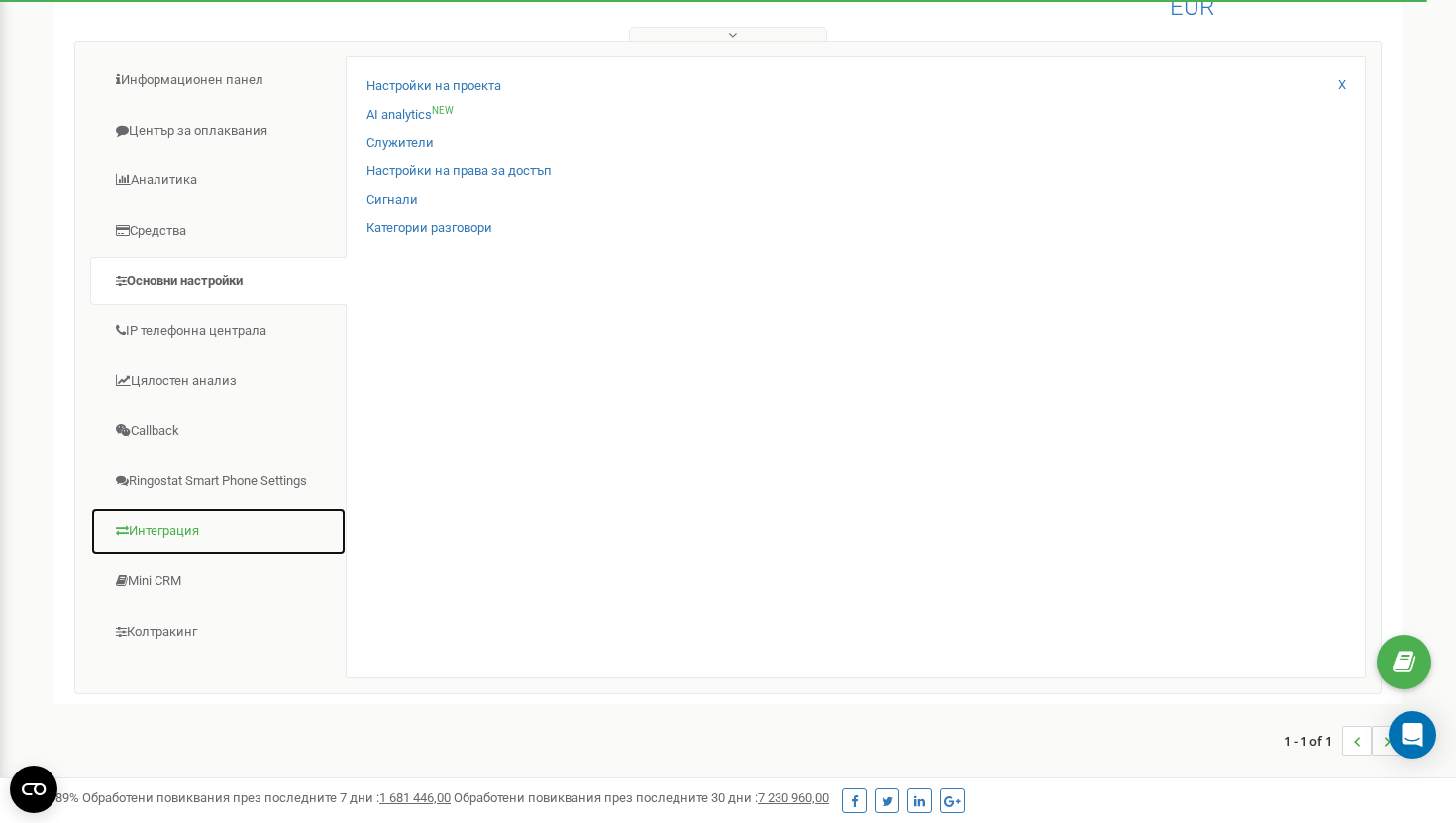 click on "Интеграция" at bounding box center [218, 531] 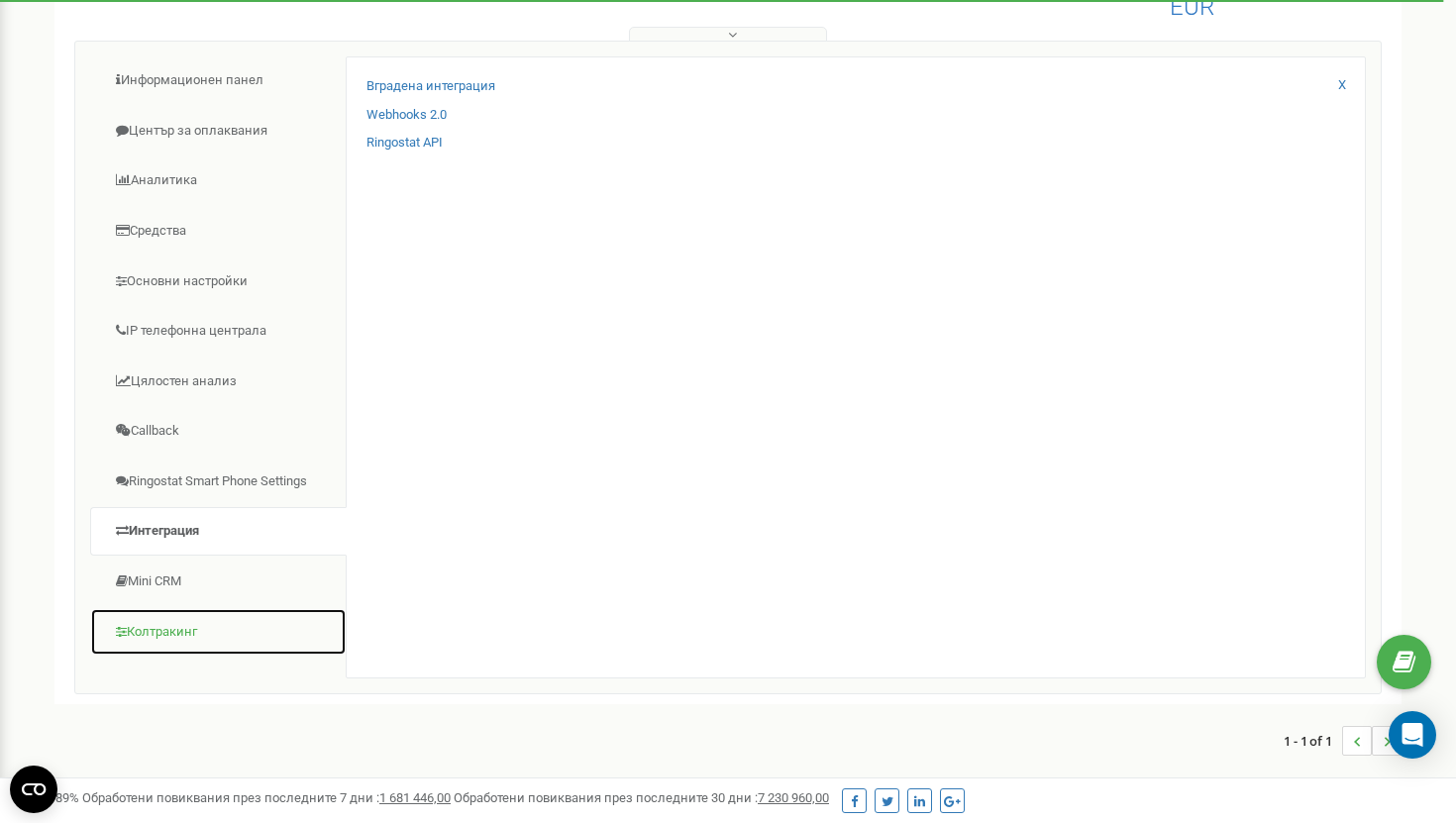 click on "Колтракинг" at bounding box center [218, 632] 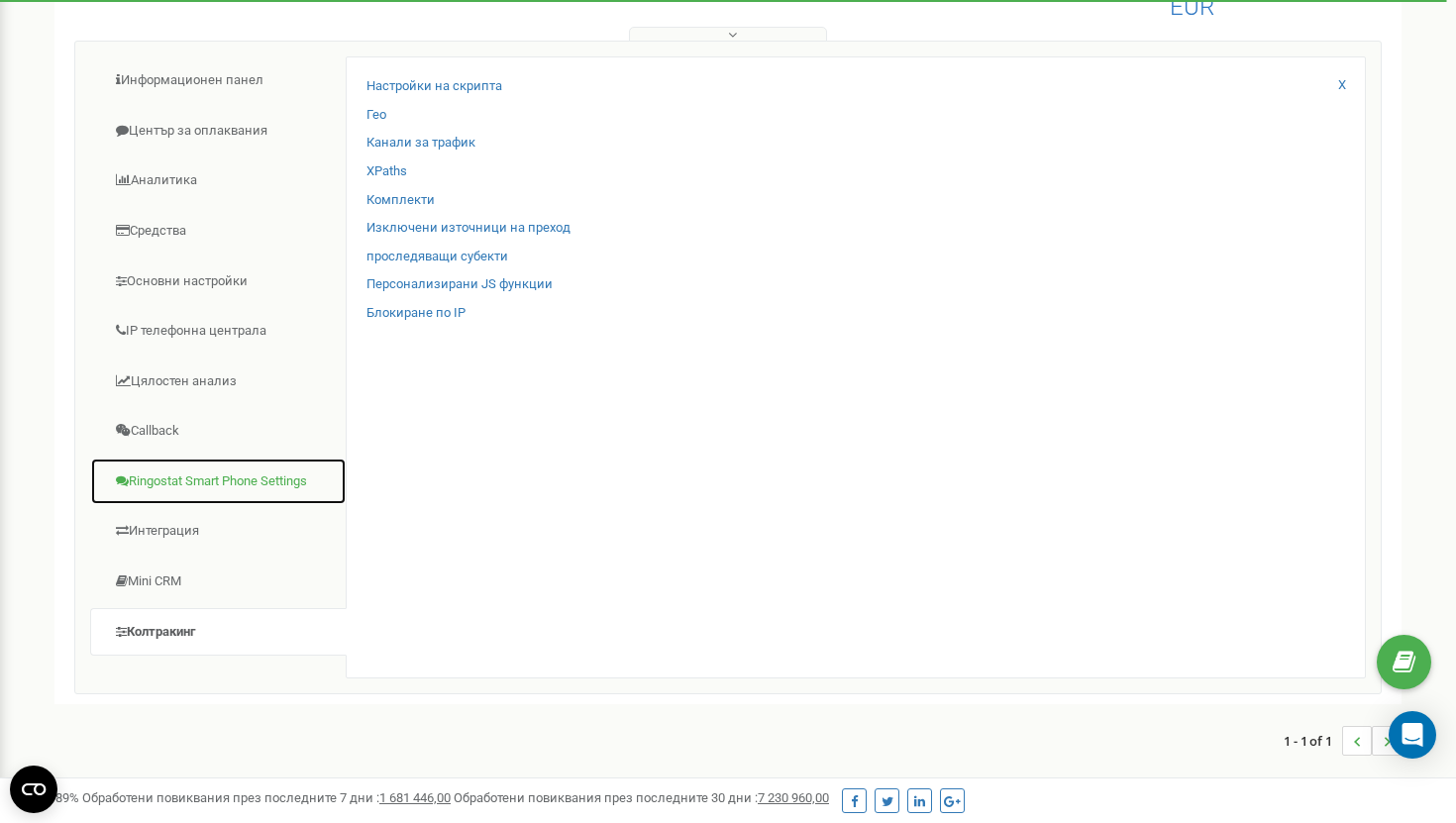 click on "Ringostat Smart Phone Settings" at bounding box center (218, 481) 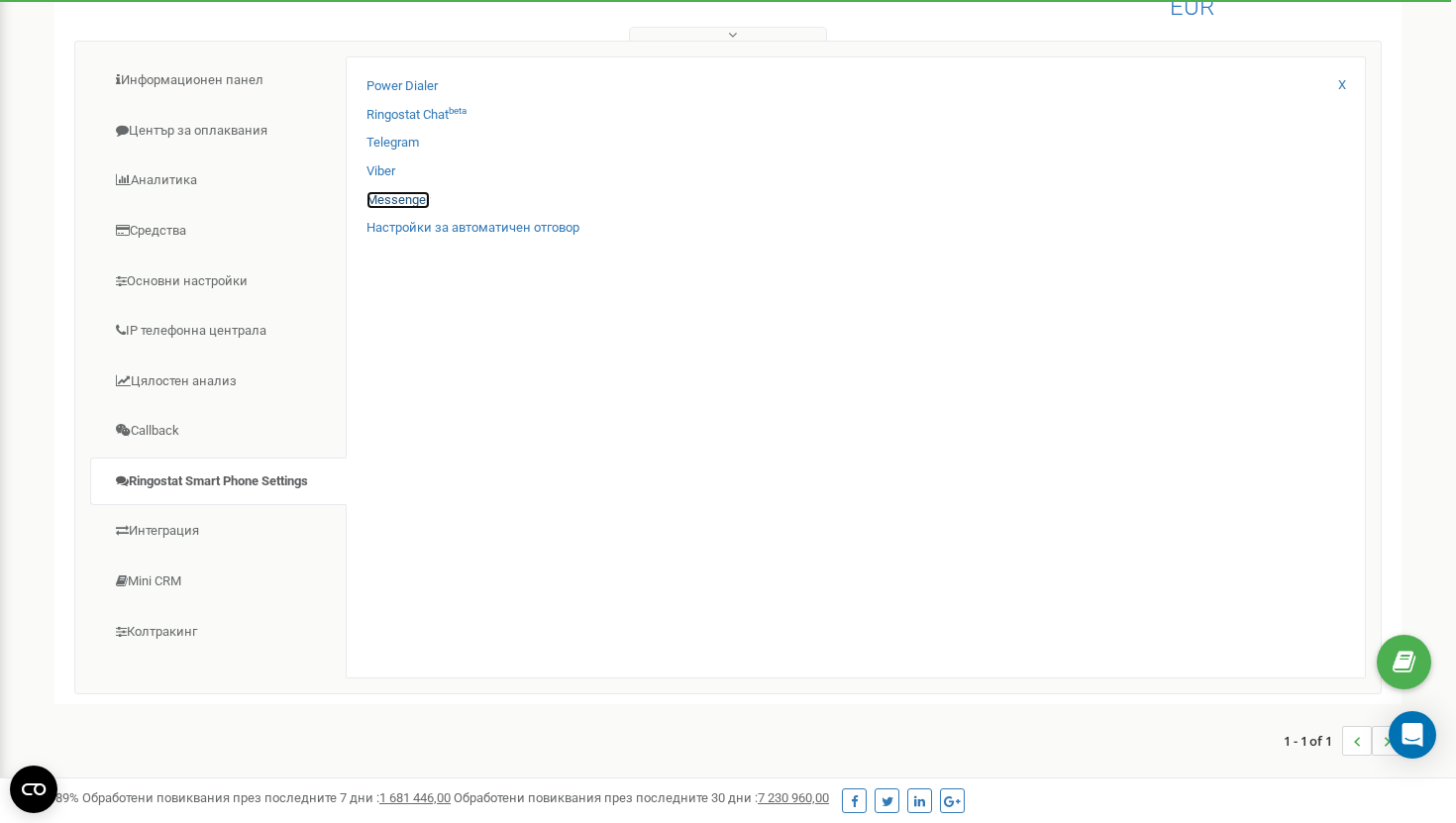 click on "Messenger" at bounding box center (398, 200) 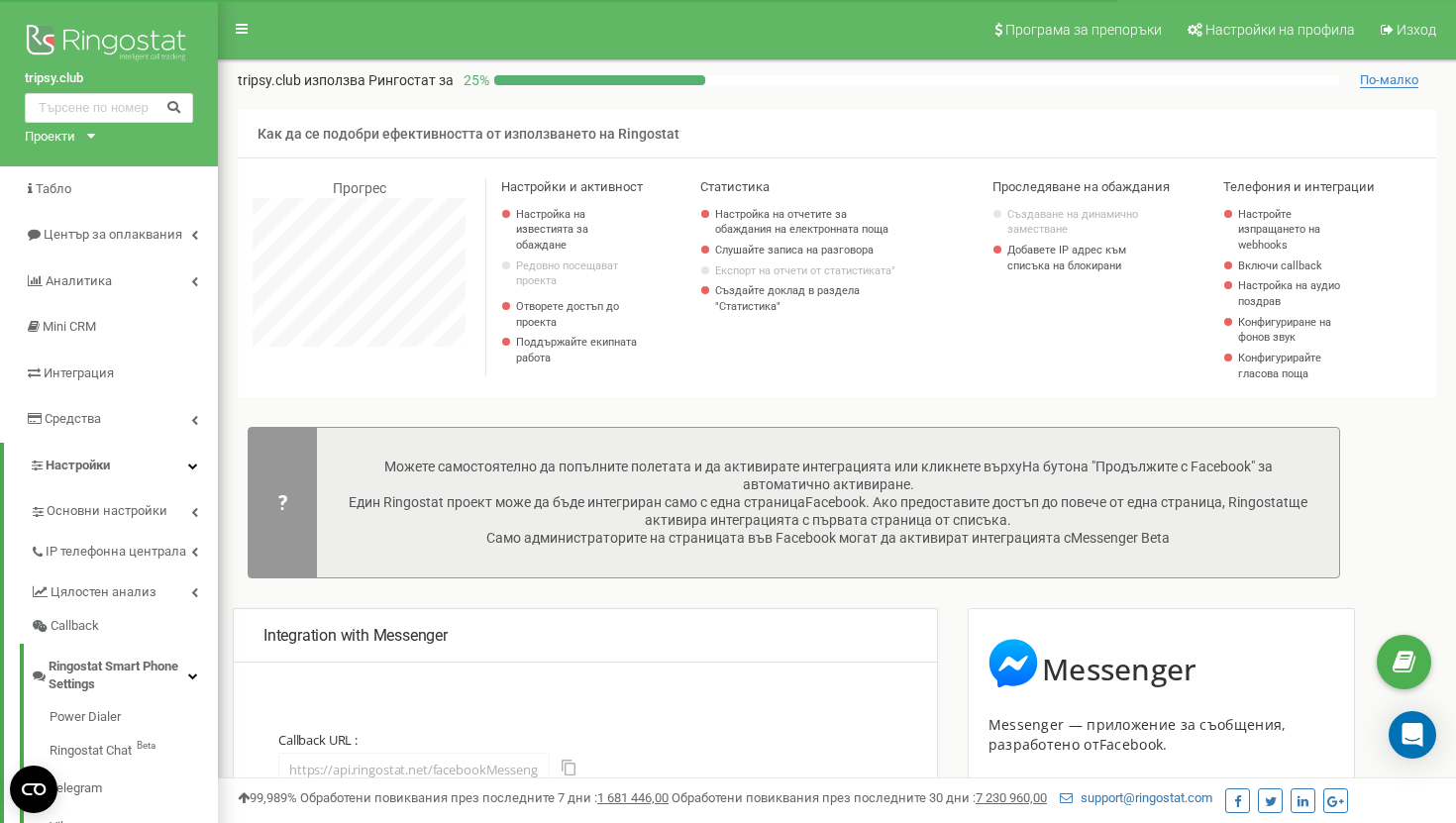 scroll, scrollTop: 462, scrollLeft: 0, axis: vertical 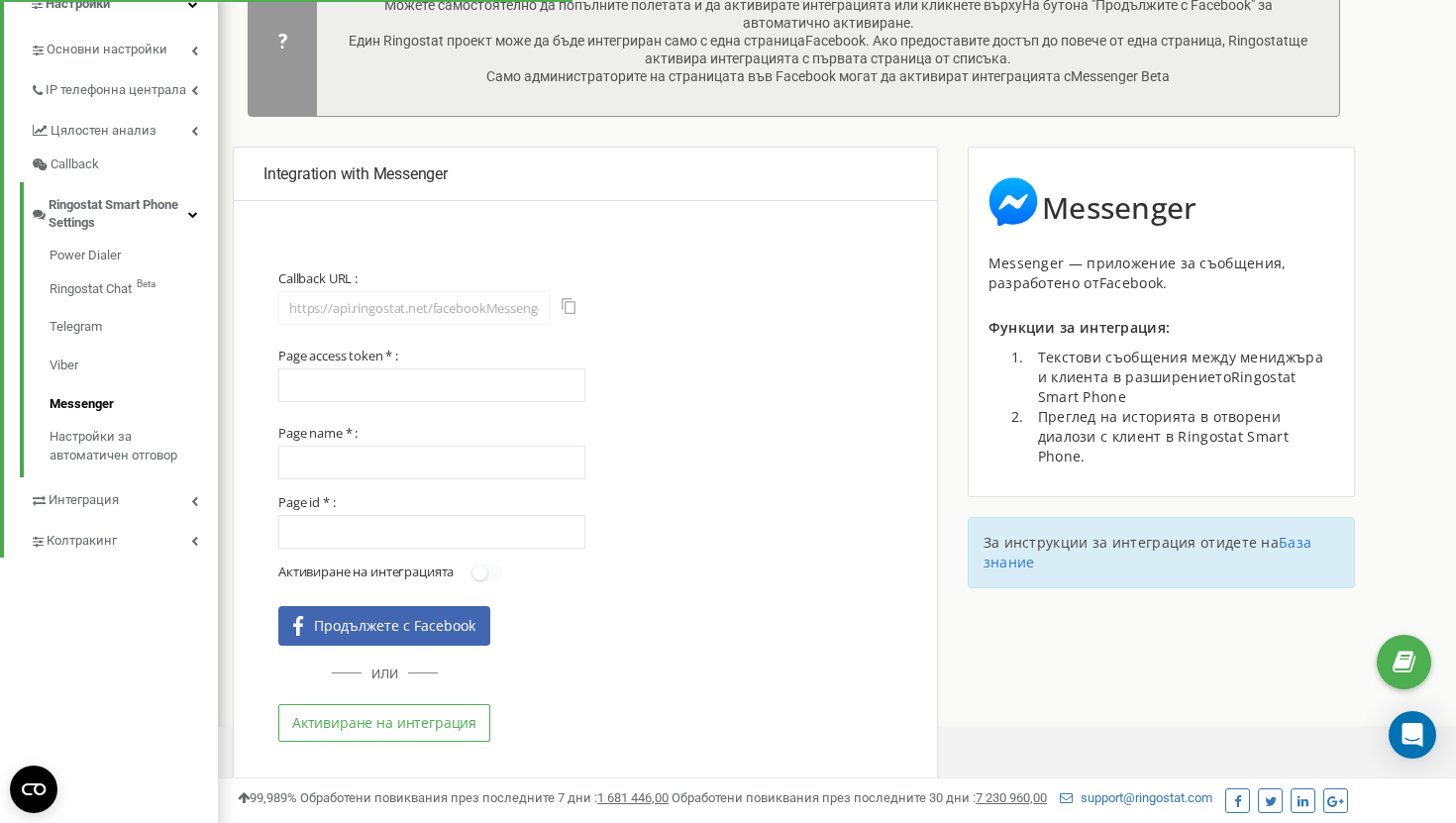 click on "Активиране на интеграция" at bounding box center (384, 723) 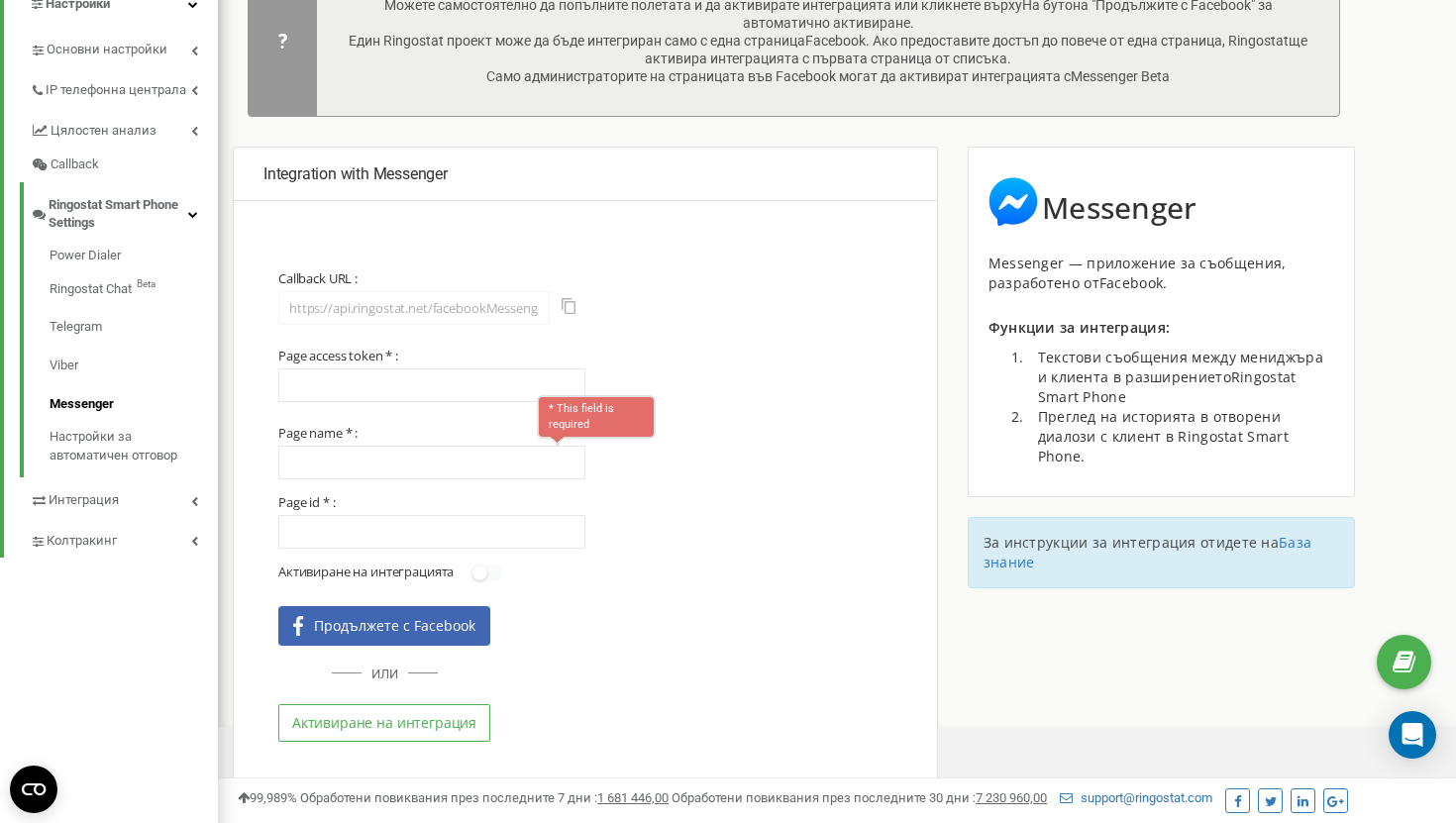 click on "Callback URL :
https://api.ringostat.net/facebookMessenger
Page access token * :
Page name * :
* This field is required
Page id * :
Активиране на интеграцията
Изключване на интеграцията
Продължете с Facebook" at bounding box center (585, 511) 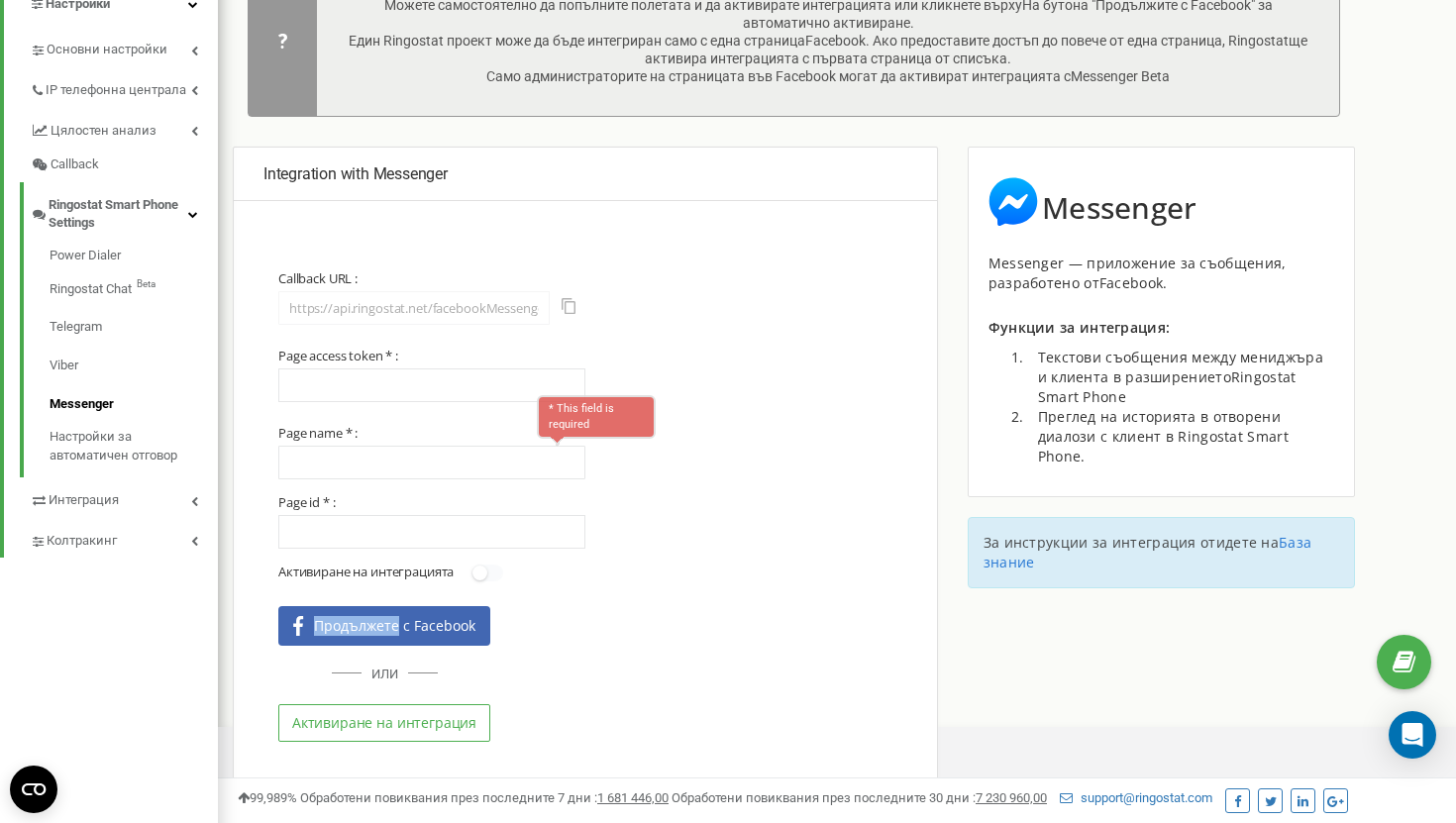 click on "Продължете с Facebook" at bounding box center [391, 626] 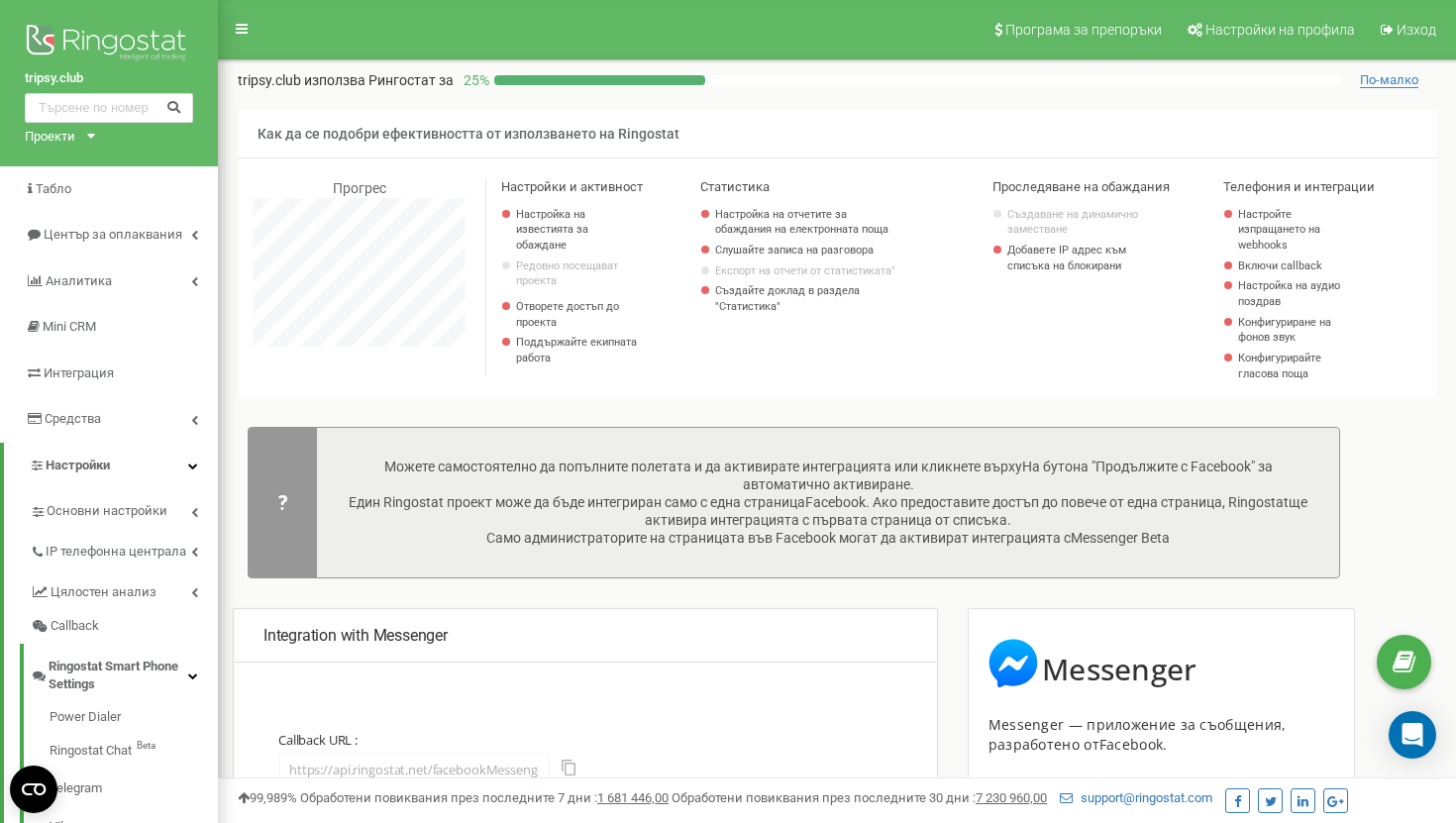 scroll, scrollTop: 300, scrollLeft: 0, axis: vertical 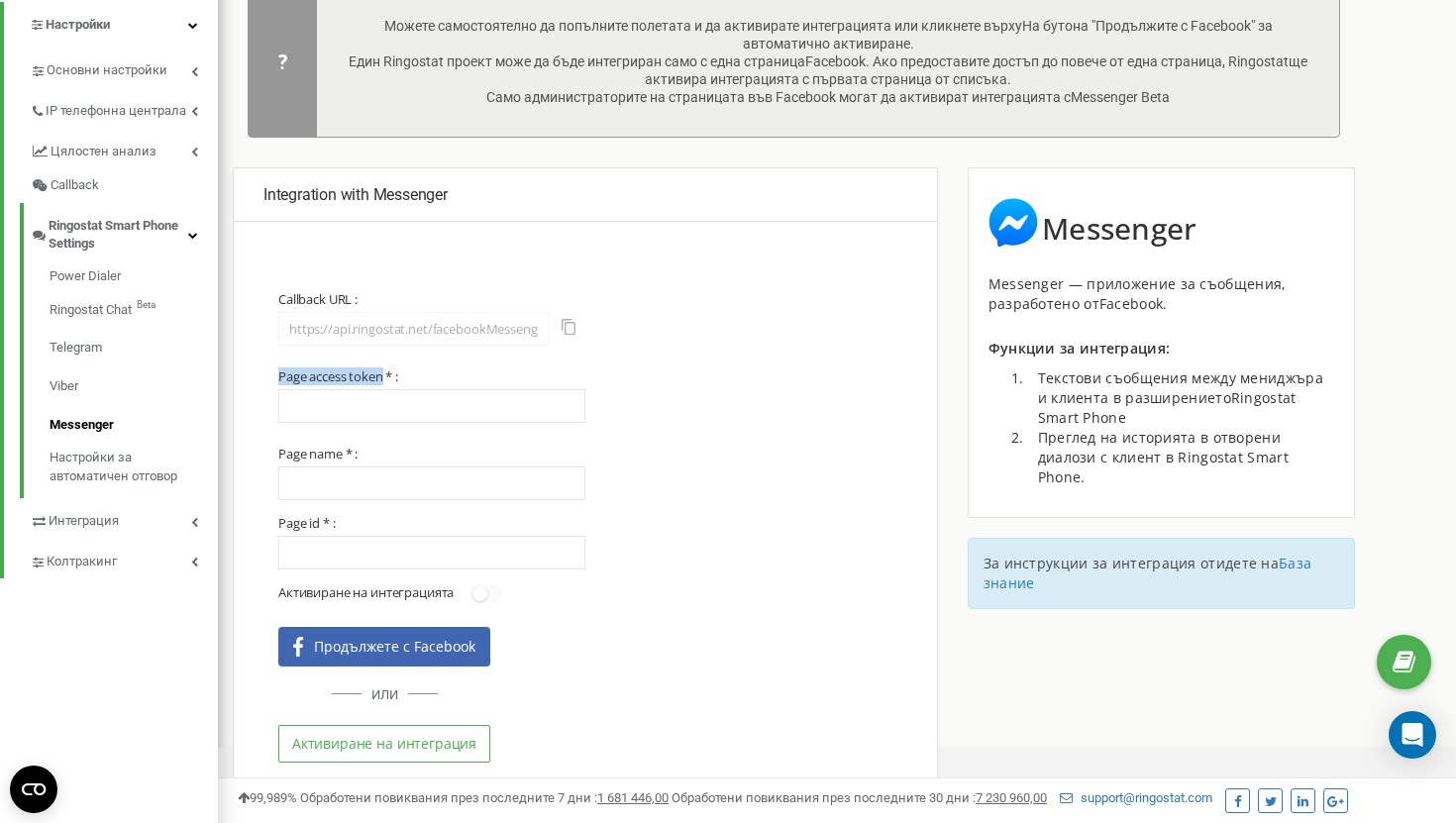drag, startPoint x: 277, startPoint y: 378, endPoint x: 385, endPoint y: 378, distance: 108 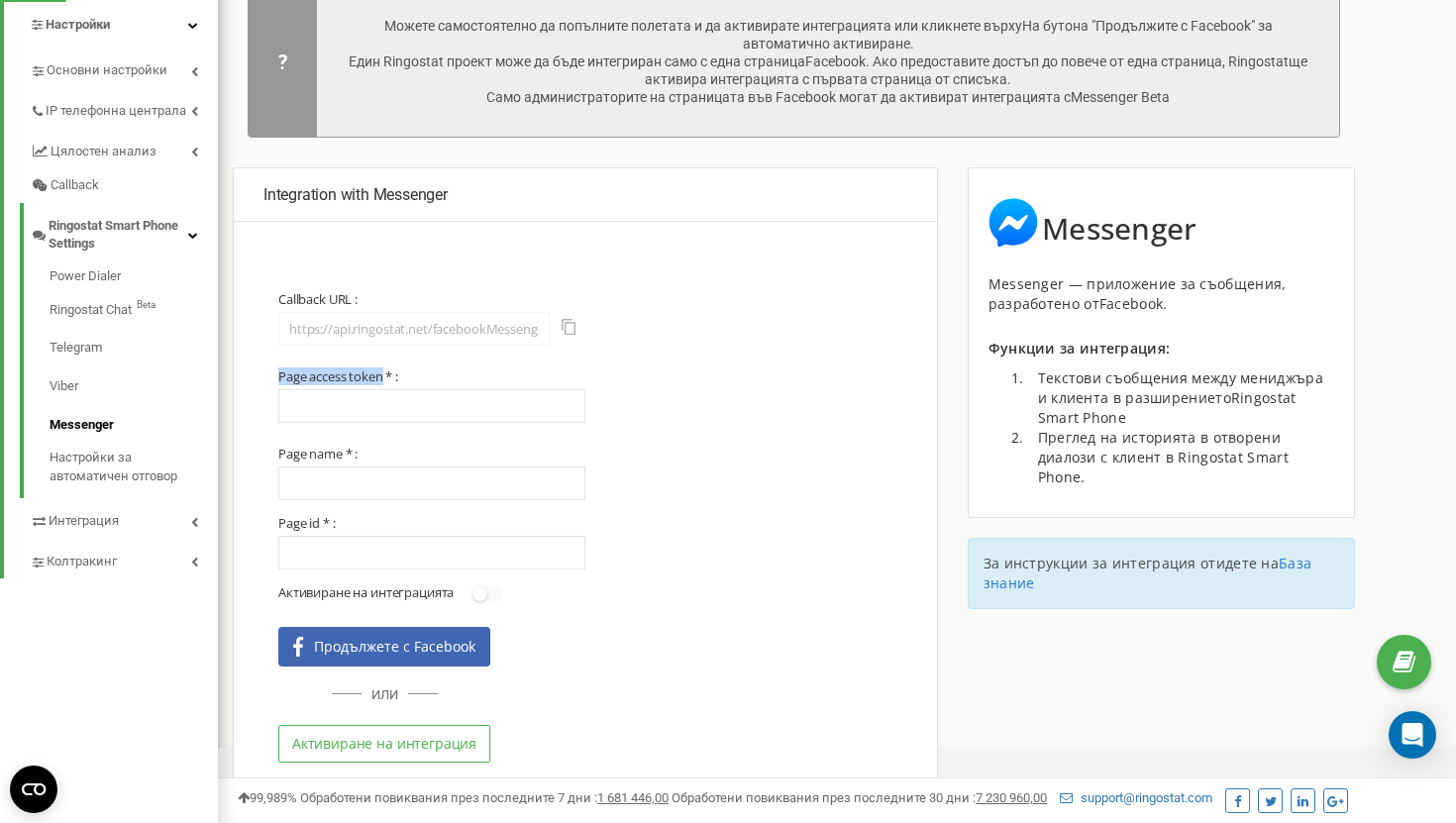 copy on "Page access token" 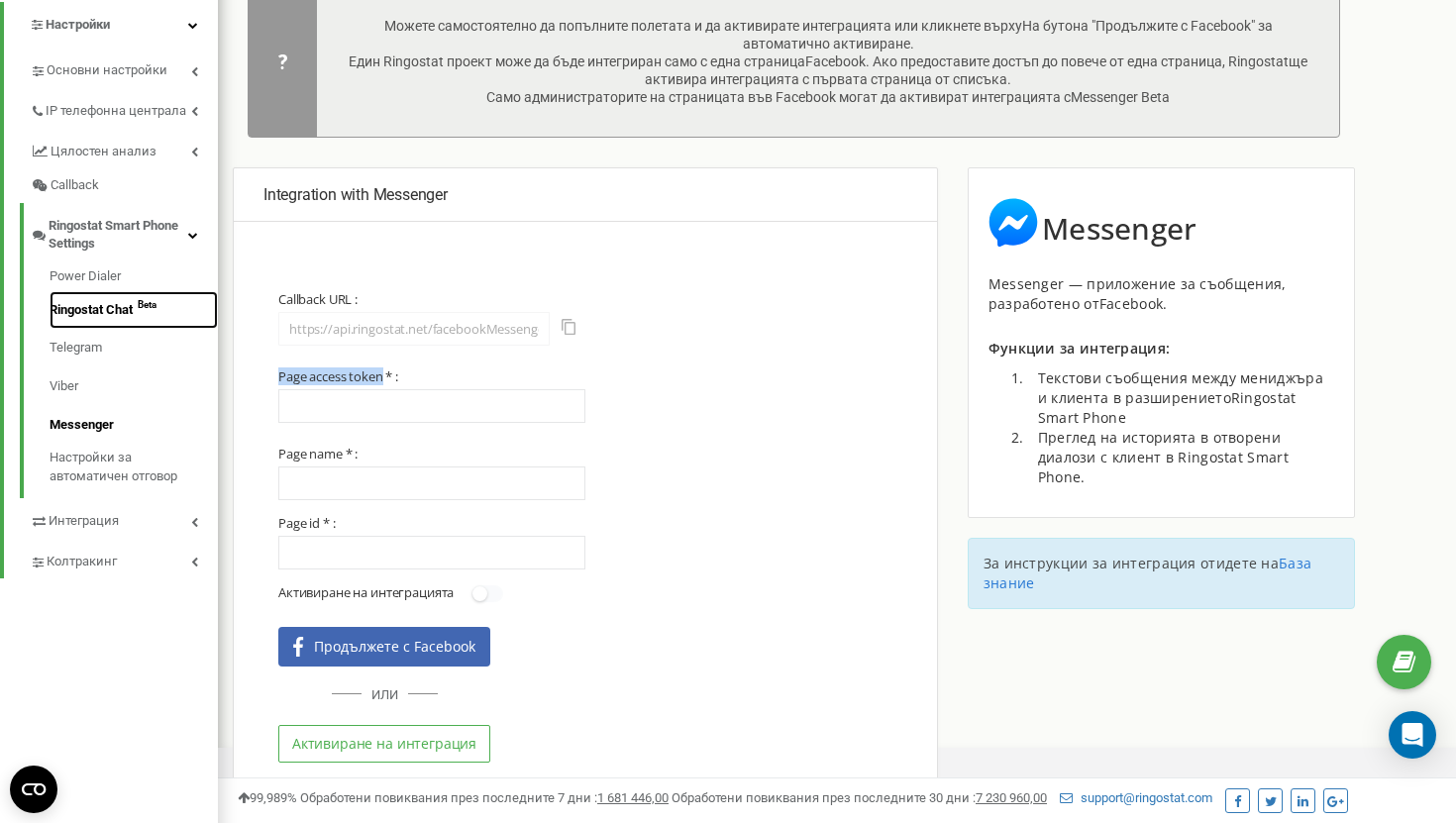 click on "Ringostat Chat Beta" at bounding box center [134, 310] 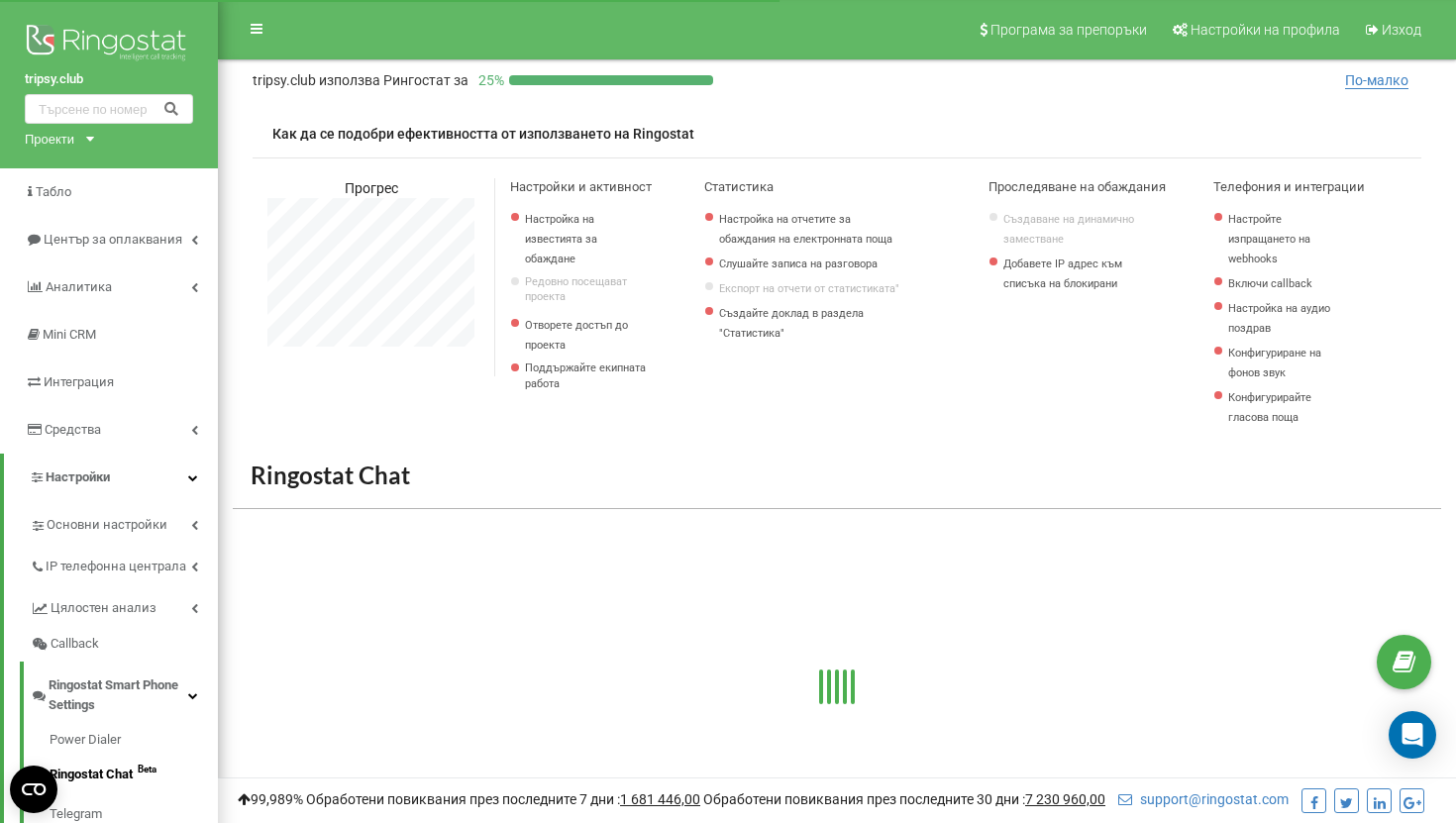 scroll, scrollTop: 365, scrollLeft: 0, axis: vertical 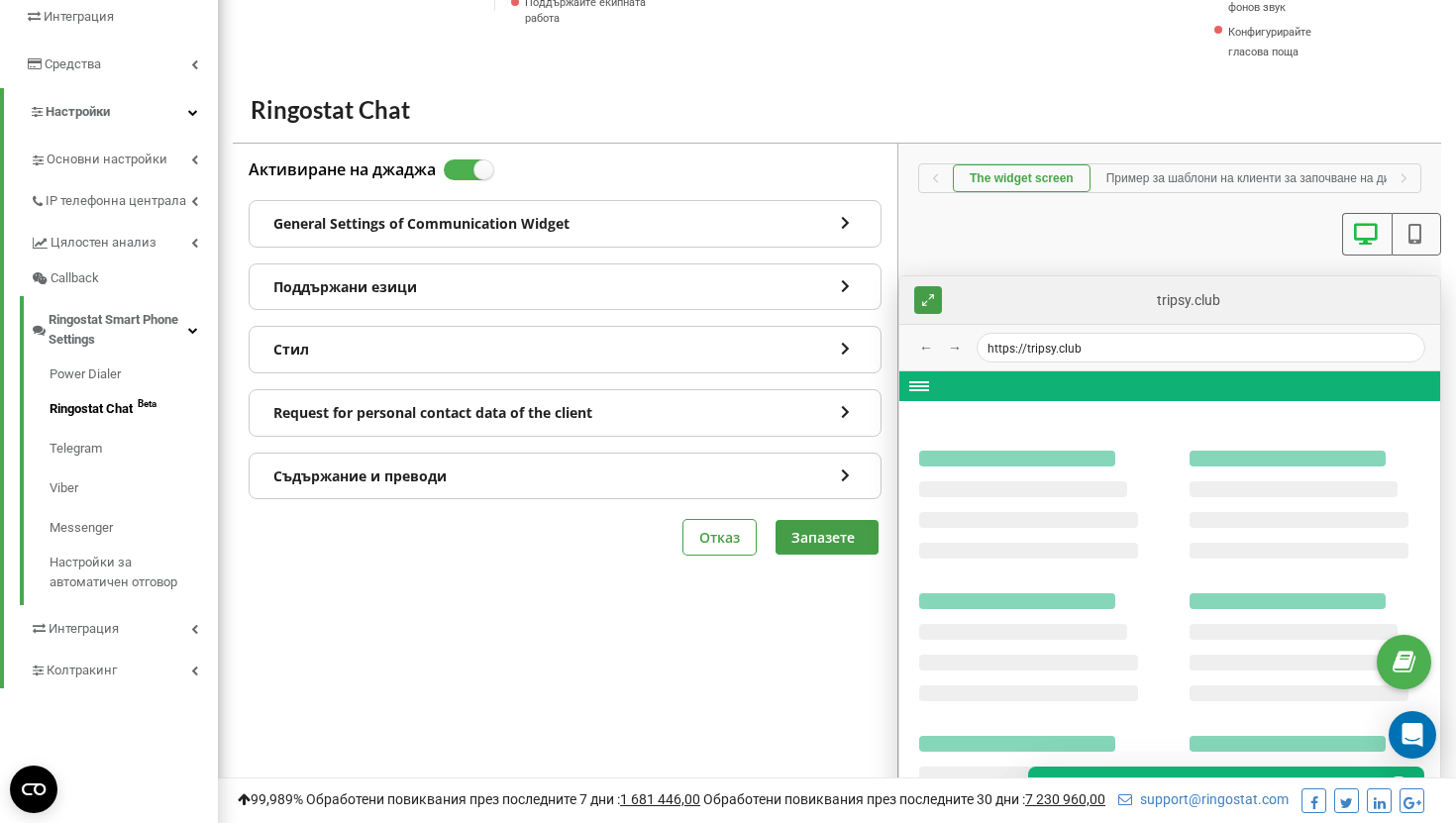 click on "Поддържани езици" at bounding box center [565, 287] 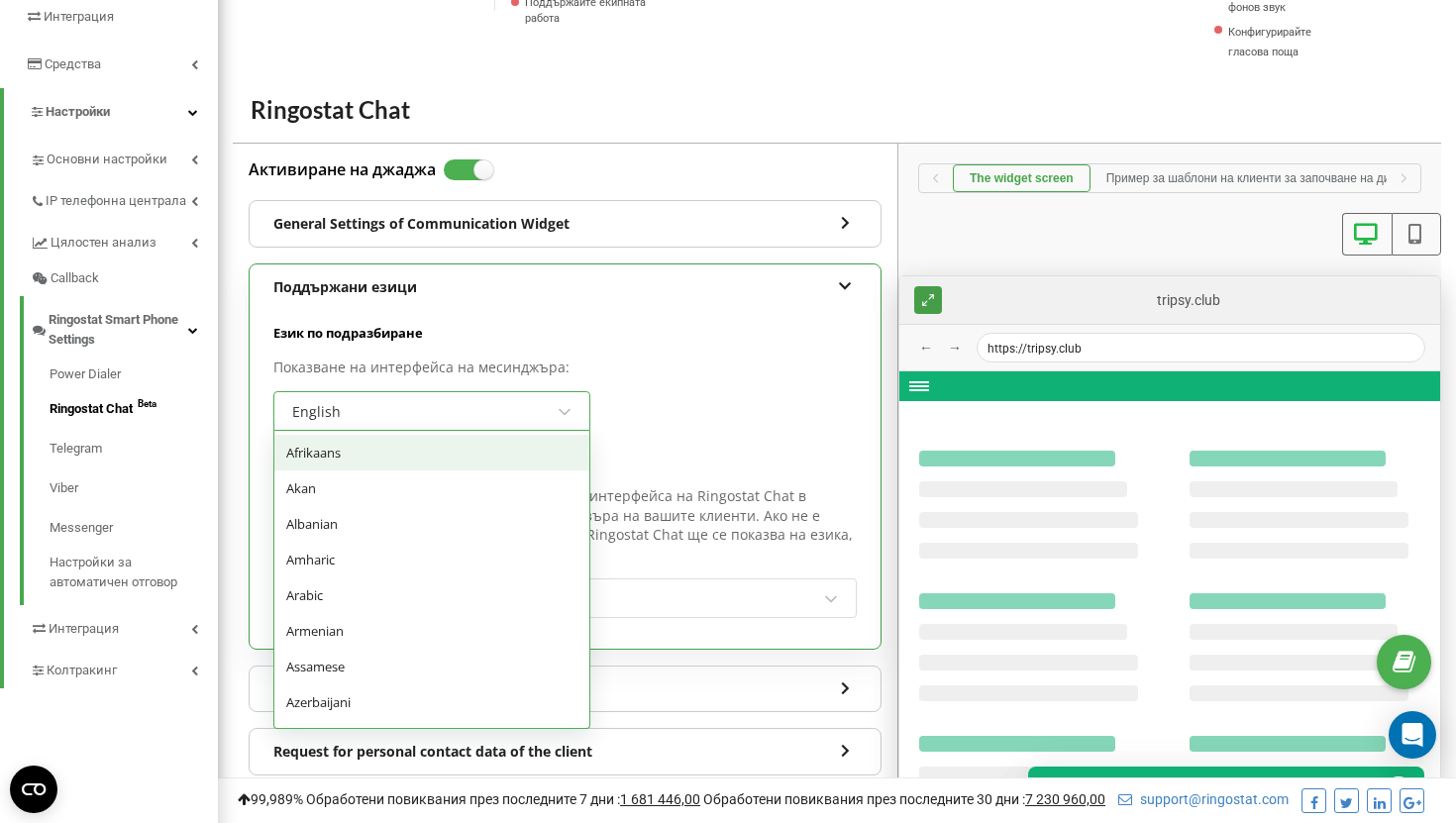 click on "English" at bounding box center [423, 412] 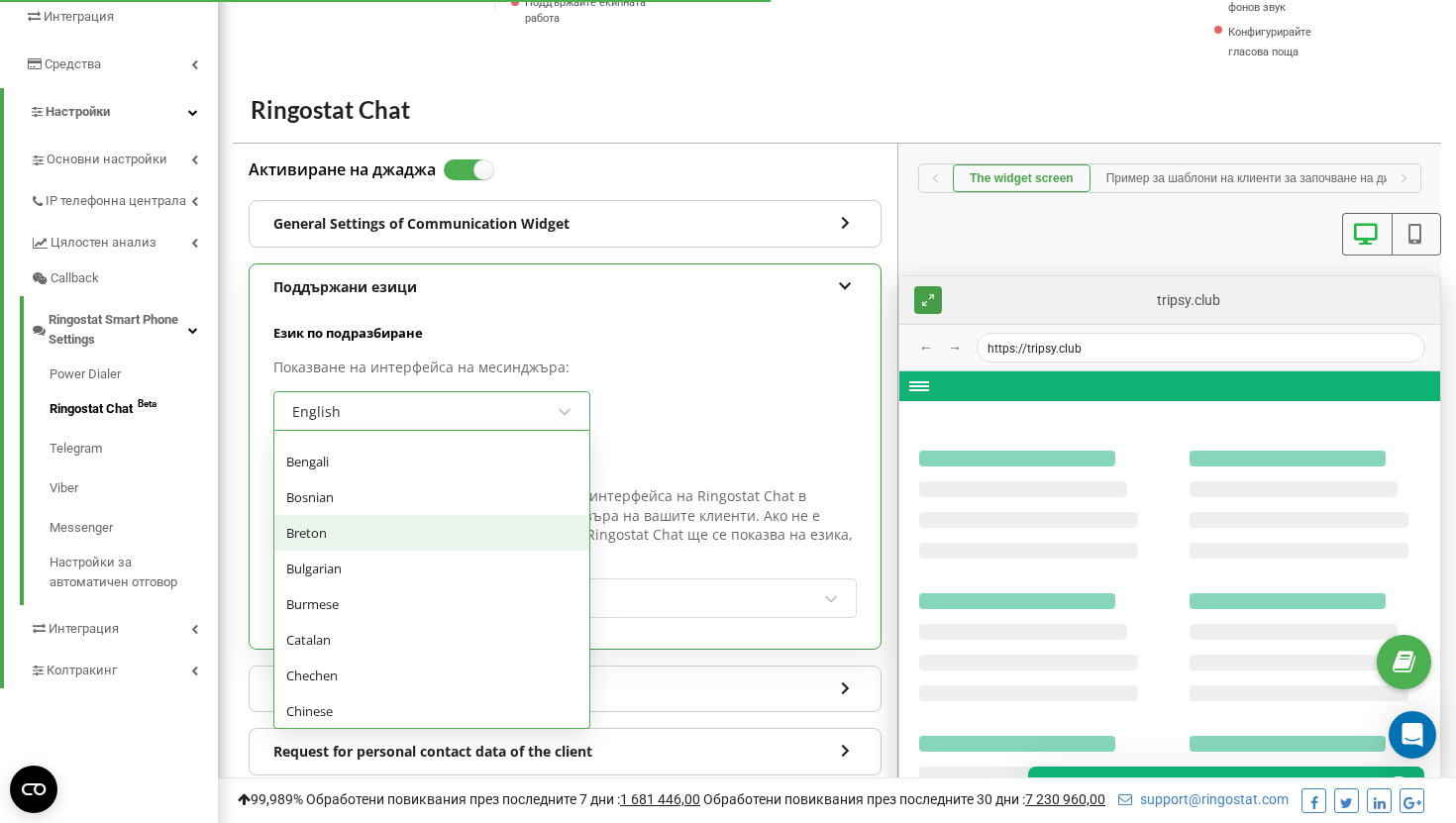 scroll, scrollTop: 384, scrollLeft: 0, axis: vertical 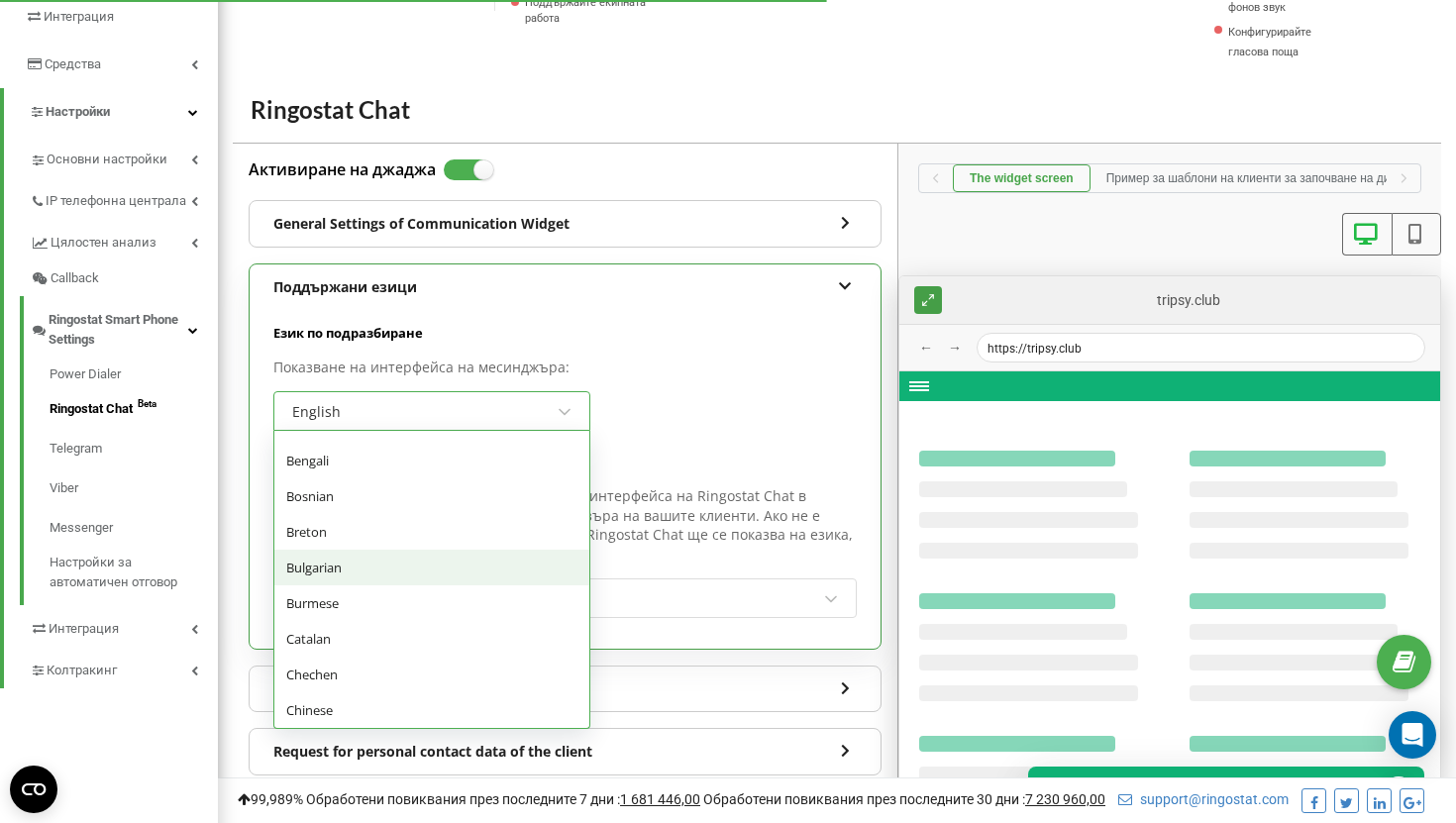 click on "Bulgarian" at bounding box center [432, 567] 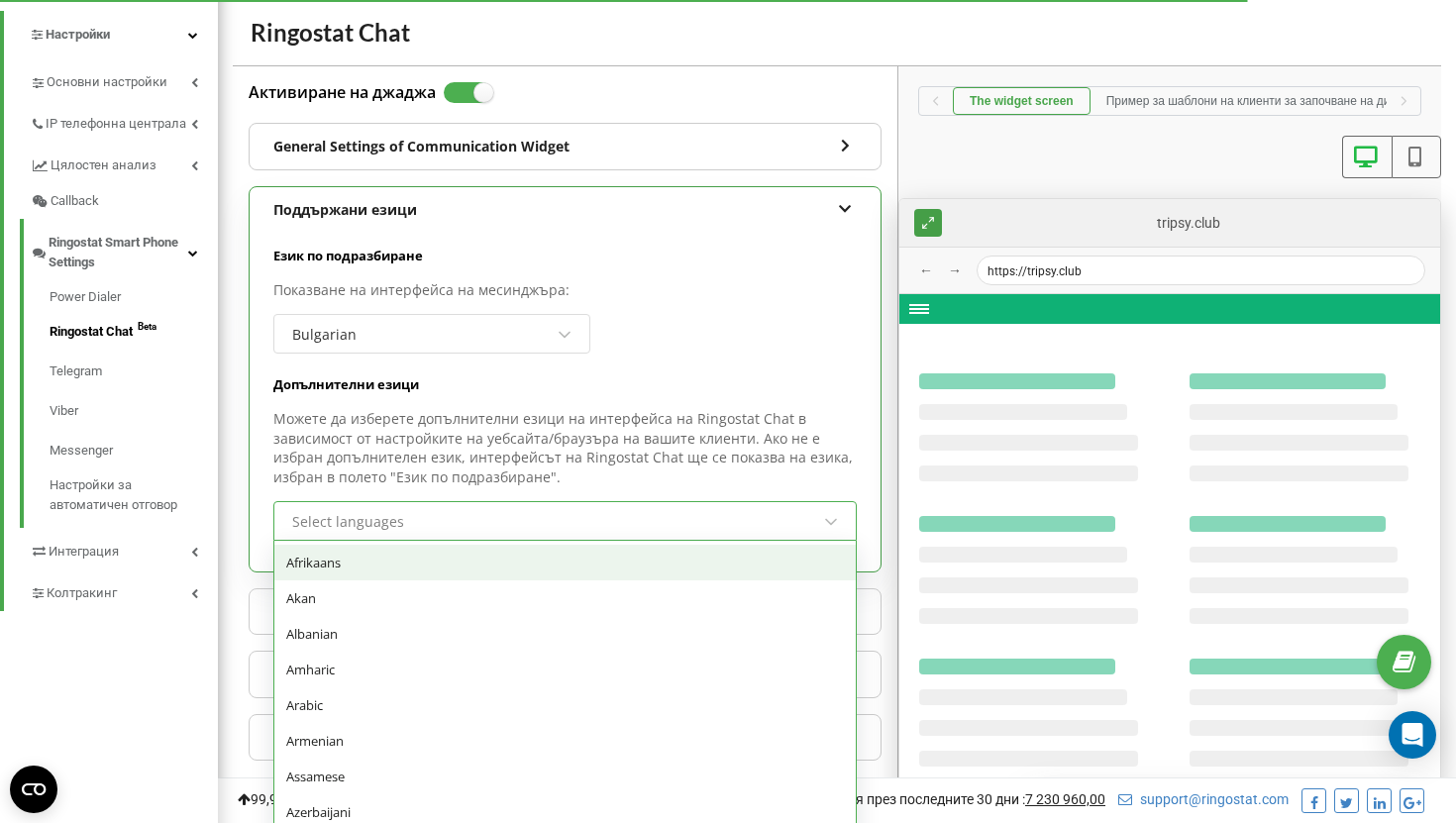 click on "option Afrikaans focused, 1 of 135. 135 results available. Use Up and Down to choose options, press Enter to select the currently focused option, press Escape to exit the menu, press Tab to select the option and exit the menu. Select languages Afrikaans Akan Albanian Amharic Arabic Armenian Assamese Azerbaijani Bambara Basque Belarusian Bengali Bosnian Breton Bulgarian Burmese Catalan Chechen Chinese Chuvash Cornish Croatian Czech Danish Dutch Dzongkha English Esperanto Estonian Ewe Faroese Finnish French Fula Galician Georgian German Greek Gujarati Hausa Hebrew Hindi Hungarian Interlingua Indonesian Irish Igbo Icelandic Italian Japanese Javanese Kalaallisut Kannada Kashmiri Kazakh Khmer Kikuyu Kinyarwanda Kyrgyz Korean Kurdish Luxembourgish Ganda Lingala Lao Lithuanian Luba-Katanga Latvian Manx Macedonian Malagasy Malay Malayalam Maltese Māori Marathi Mongolian Northern Ndebele Nepali Norwegian Bokmål Norwegian Nynorsk Norwegian Nuosu Oromo Oriya Ossetian Panjabi Persian Polish Pashto Portuguese" at bounding box center [565, 521] 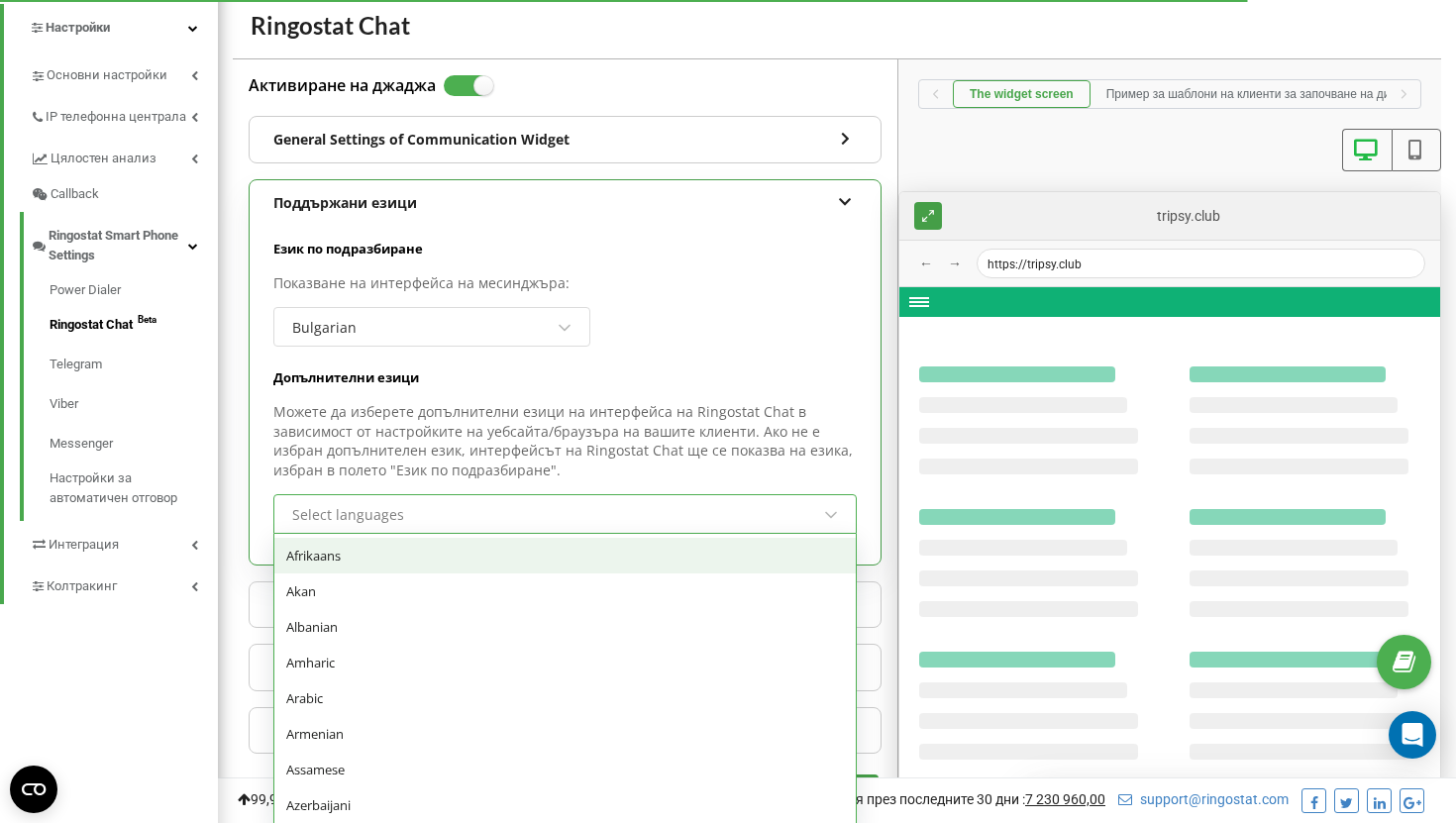 scroll, scrollTop: 458, scrollLeft: 0, axis: vertical 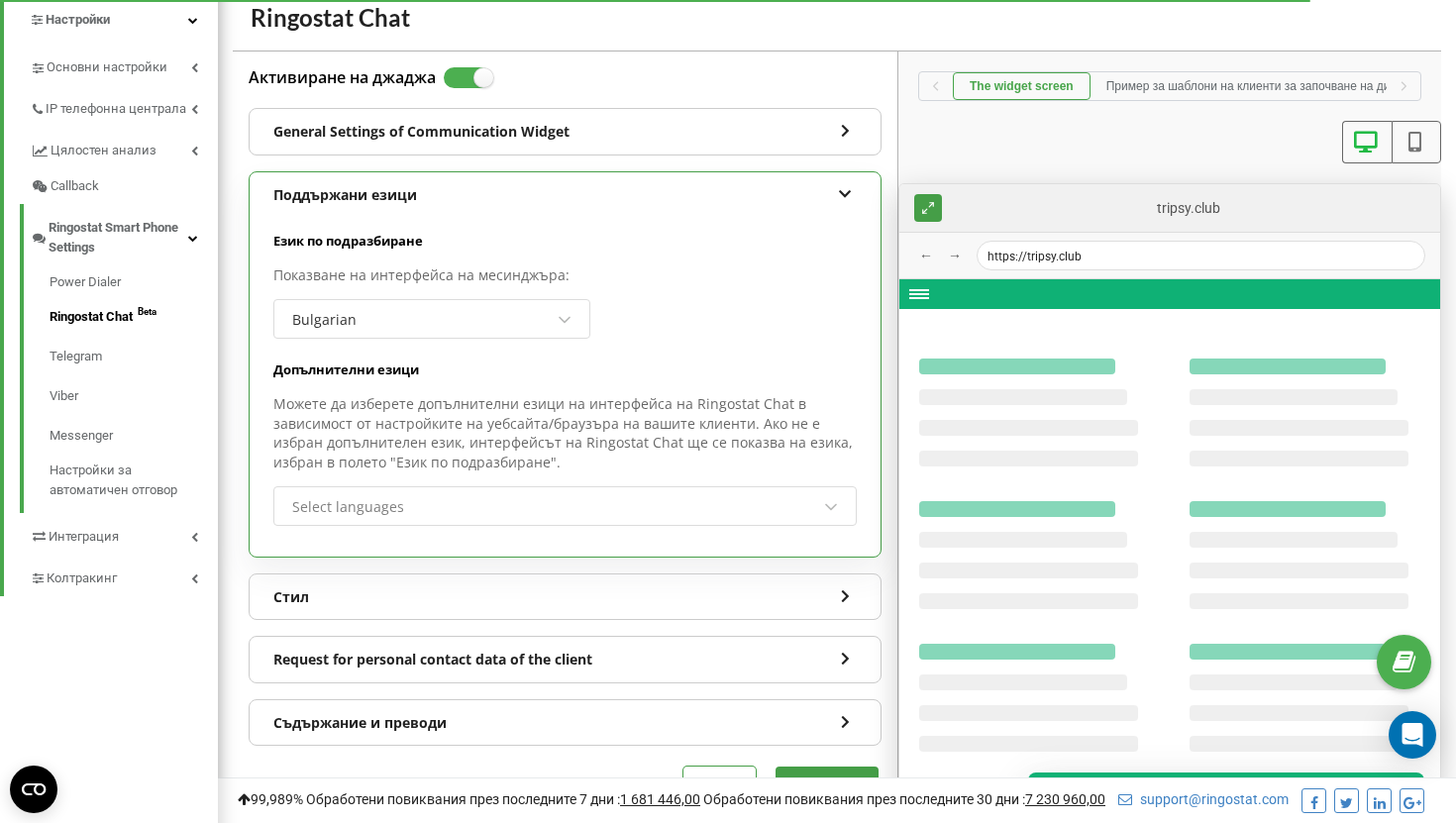 click on "Можете да изберете допълнителни езици на интерфейса на Ringostat Chat в зависимост от настройките на уебсайта/браузъра на вашите клиенти. Ако не е избран допълнителен език, интерфейсът на Ringostat Chat ще се показва на езика, избран в полето "Език по подразбиране"." at bounding box center [565, 433] 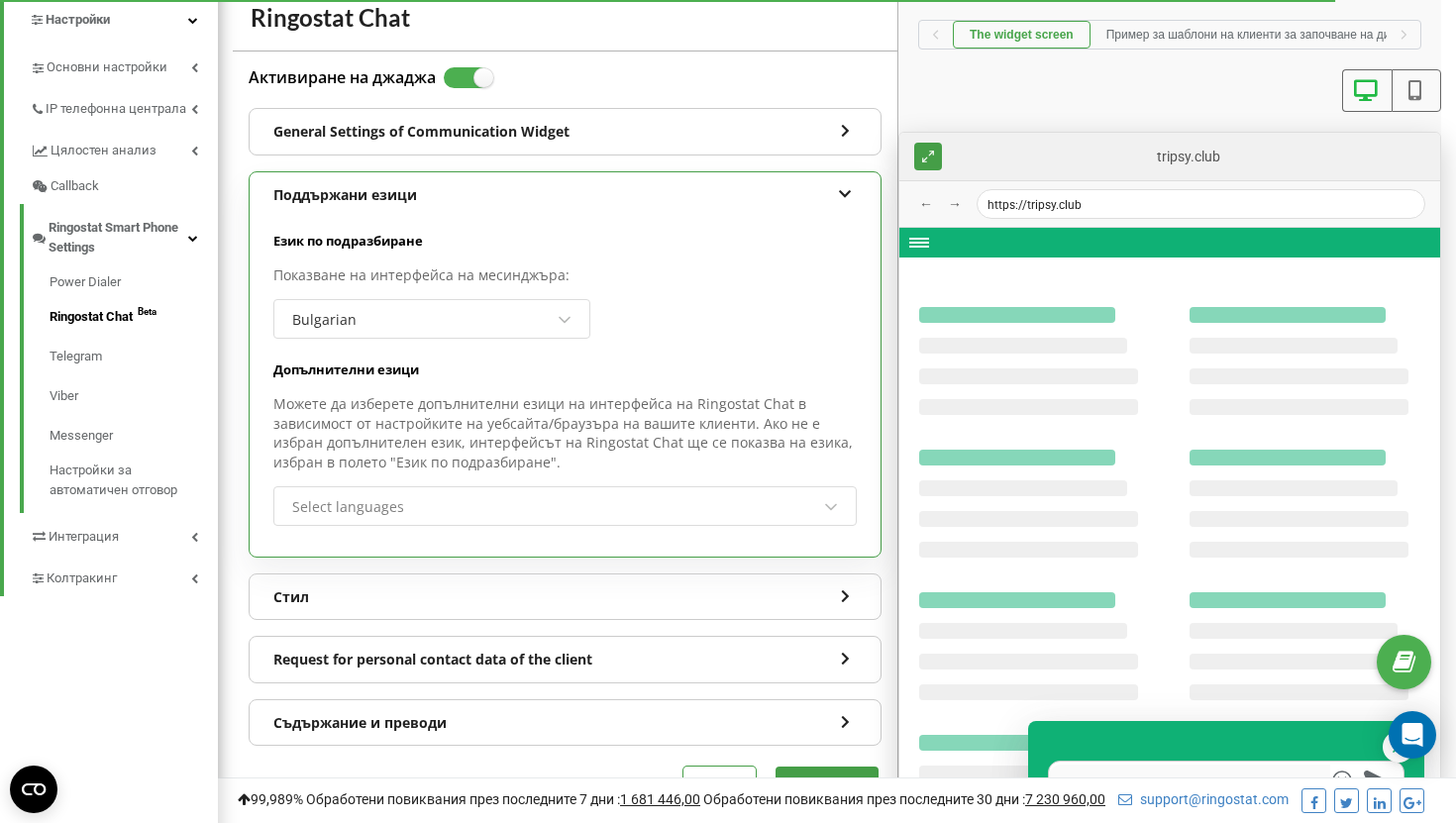 scroll, scrollTop: 531, scrollLeft: 0, axis: vertical 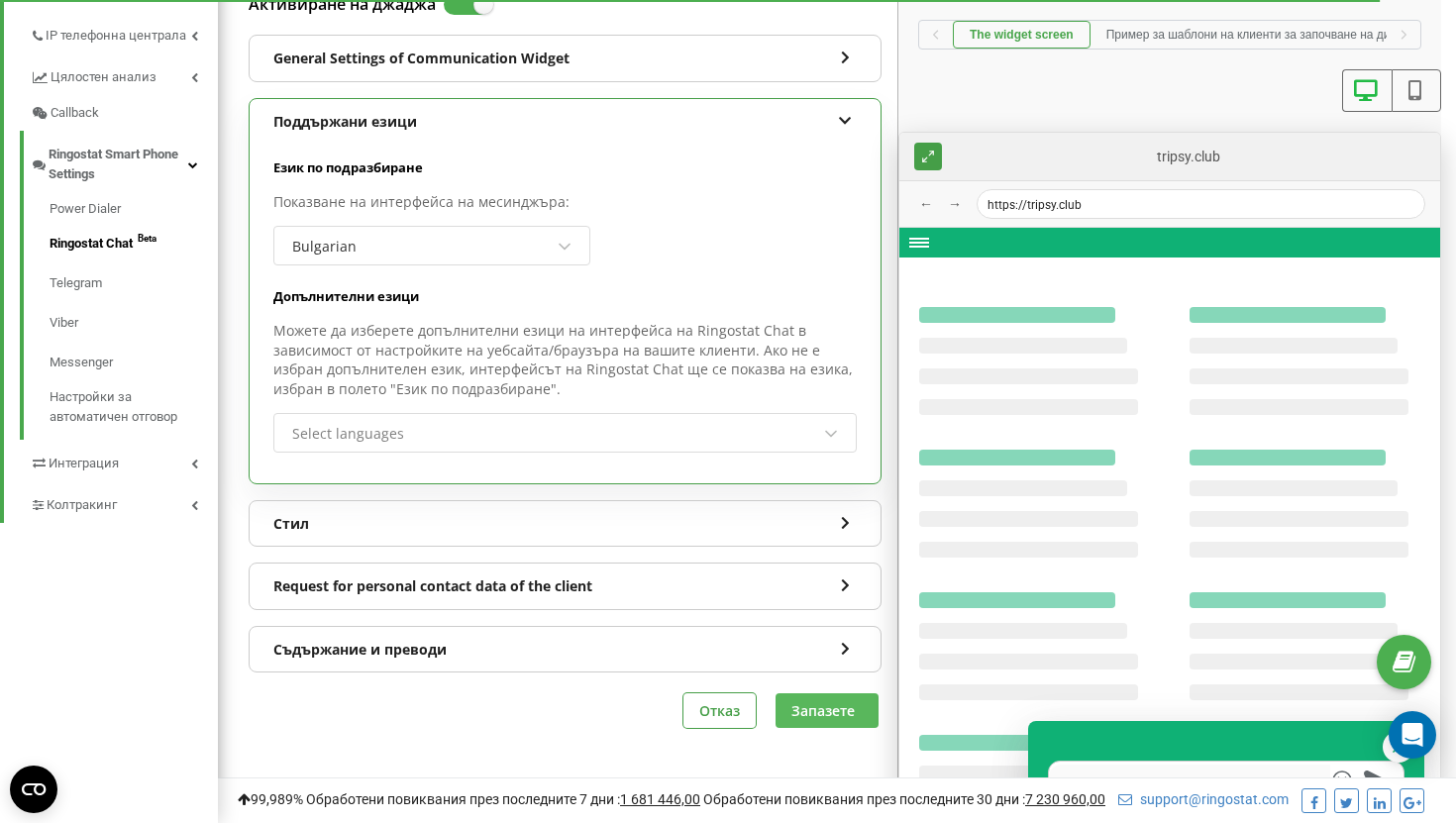 click on "Запазете" at bounding box center (827, 710) 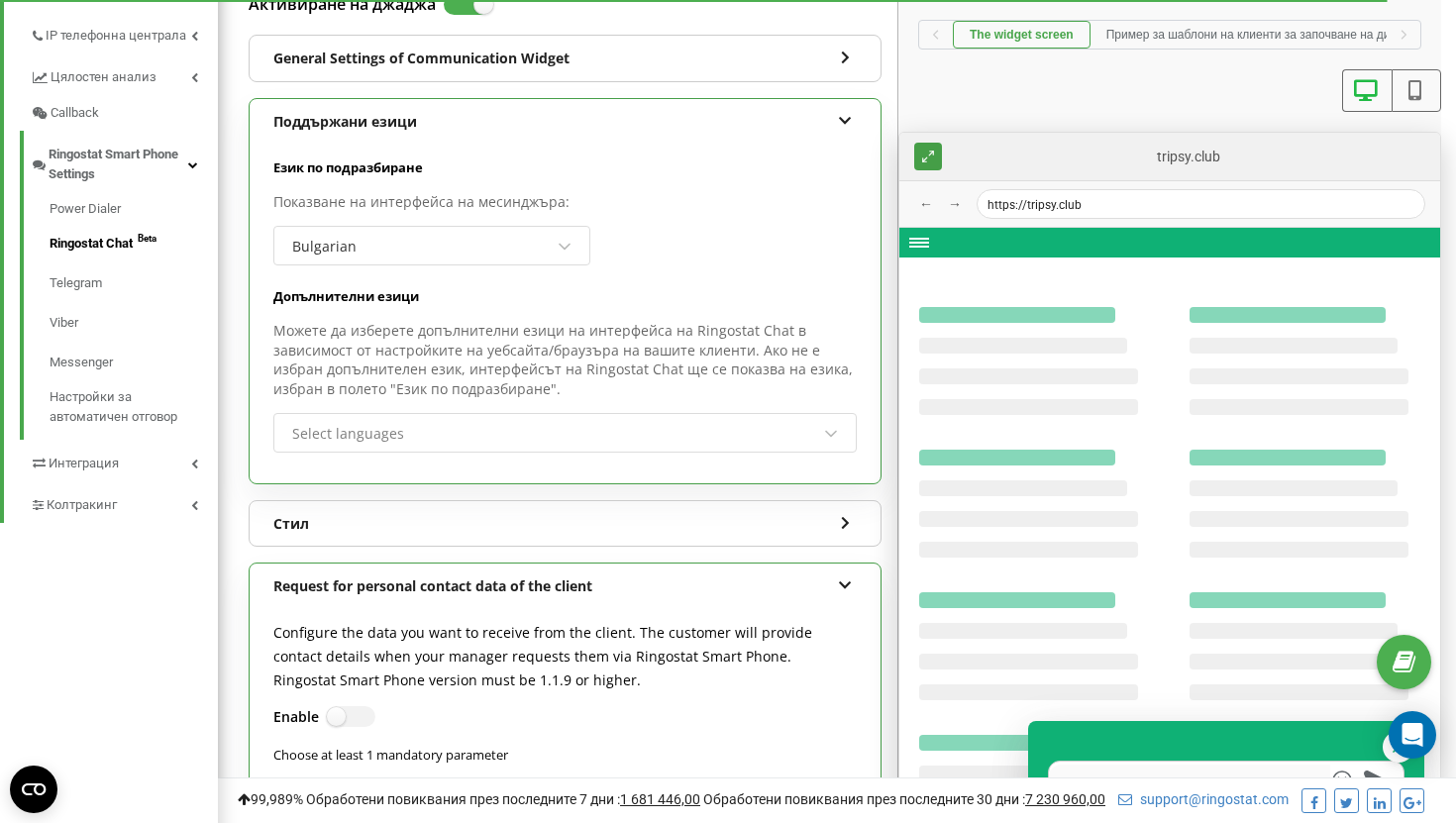 scroll, scrollTop: 1549, scrollLeft: 0, axis: vertical 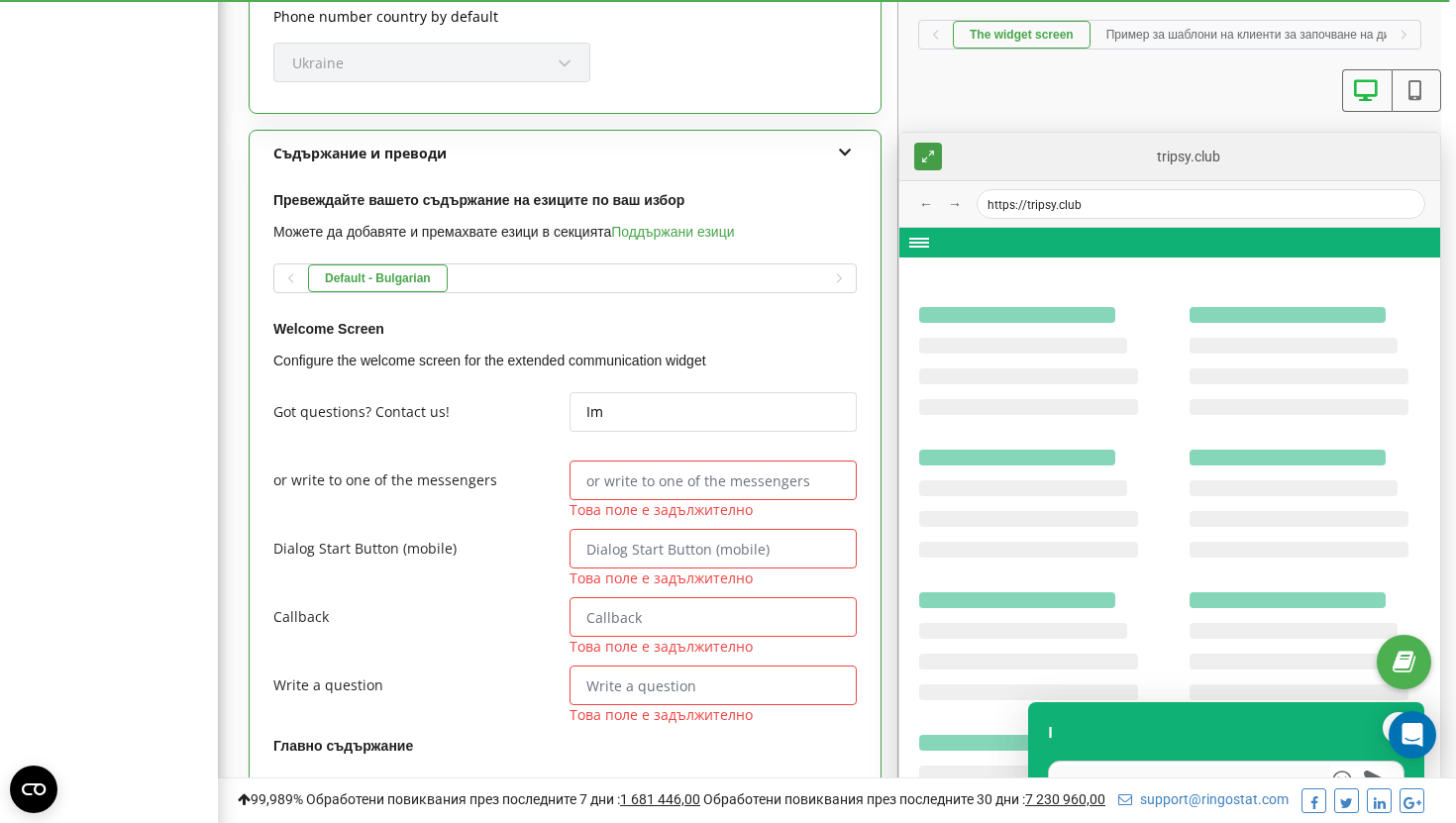 type on "Ima" 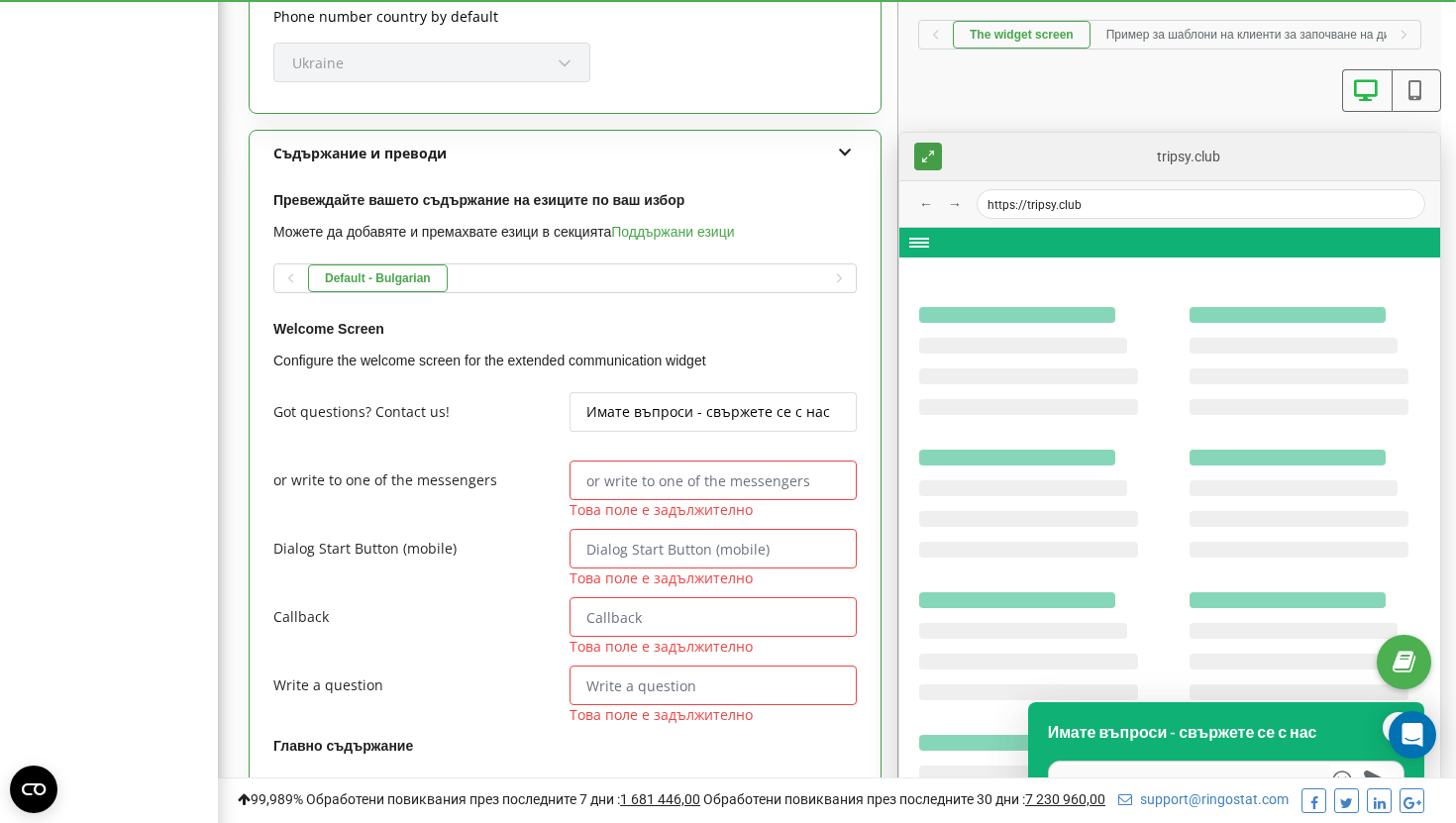 type on "Имате въпроси - свържете се с нас" 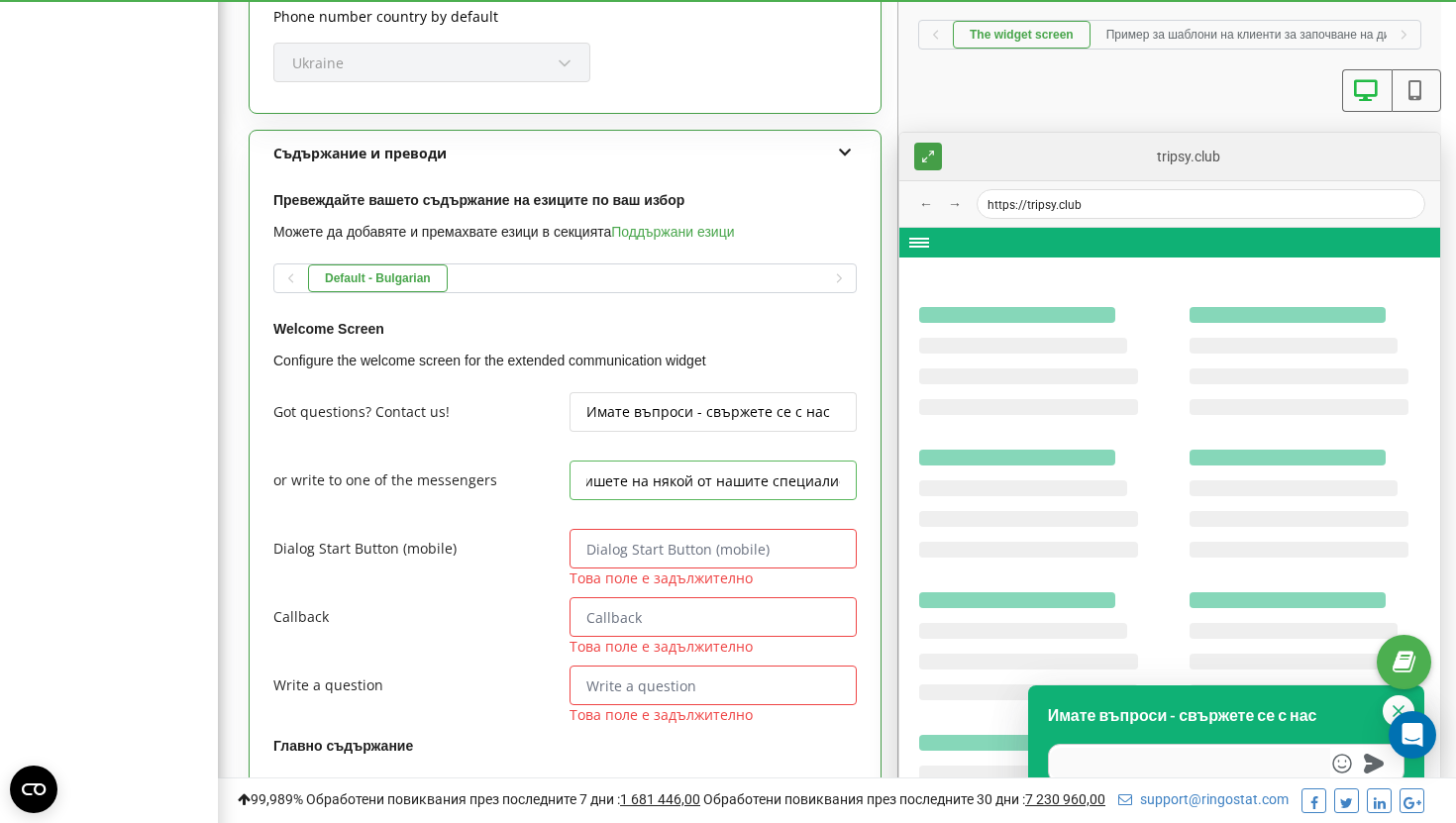scroll, scrollTop: 0, scrollLeft: 55, axis: horizontal 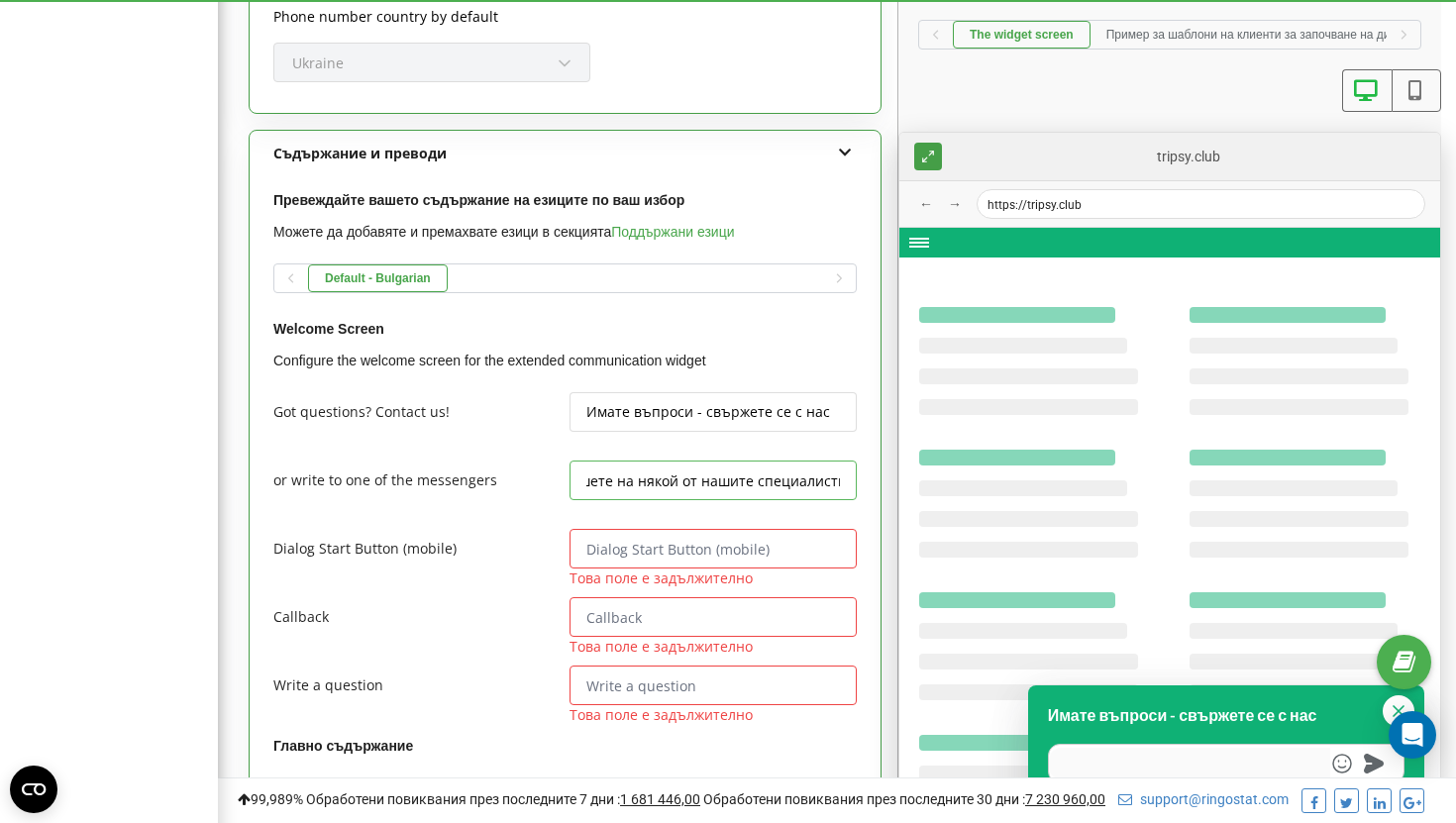 type on "или пишете на някой от нашите специалисти" 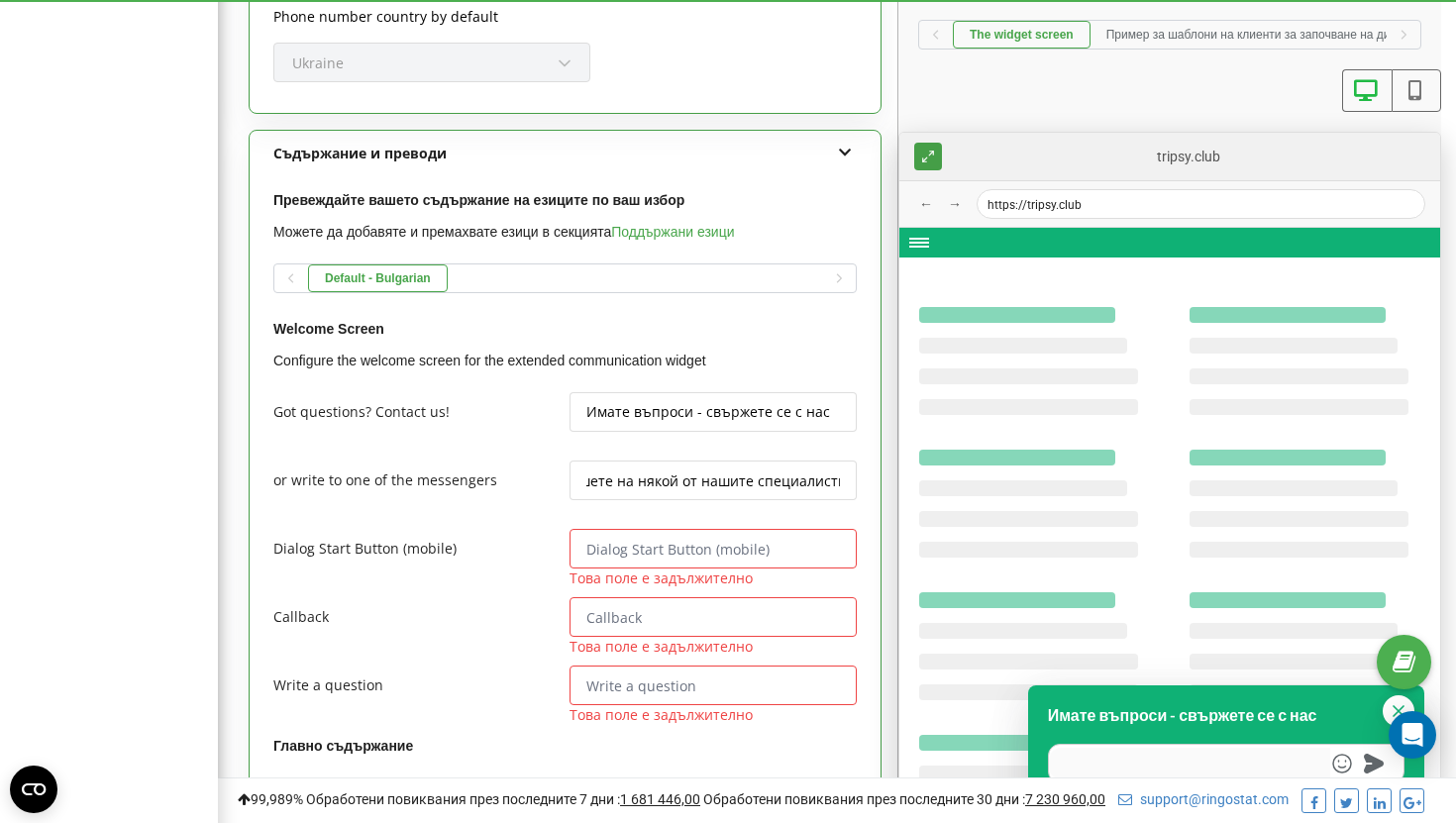 scroll, scrollTop: 0, scrollLeft: 0, axis: both 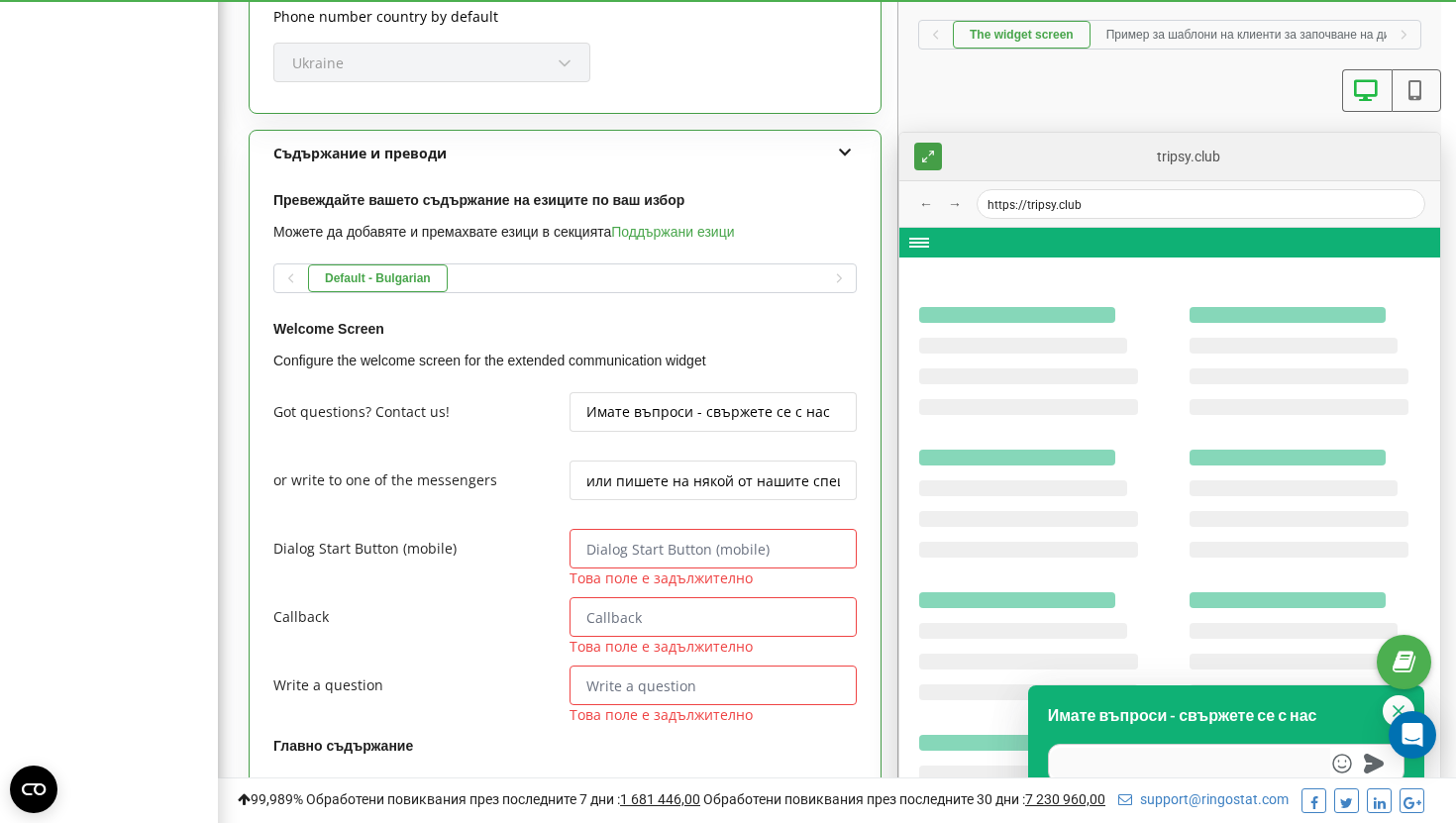 click at bounding box center (713, 549) 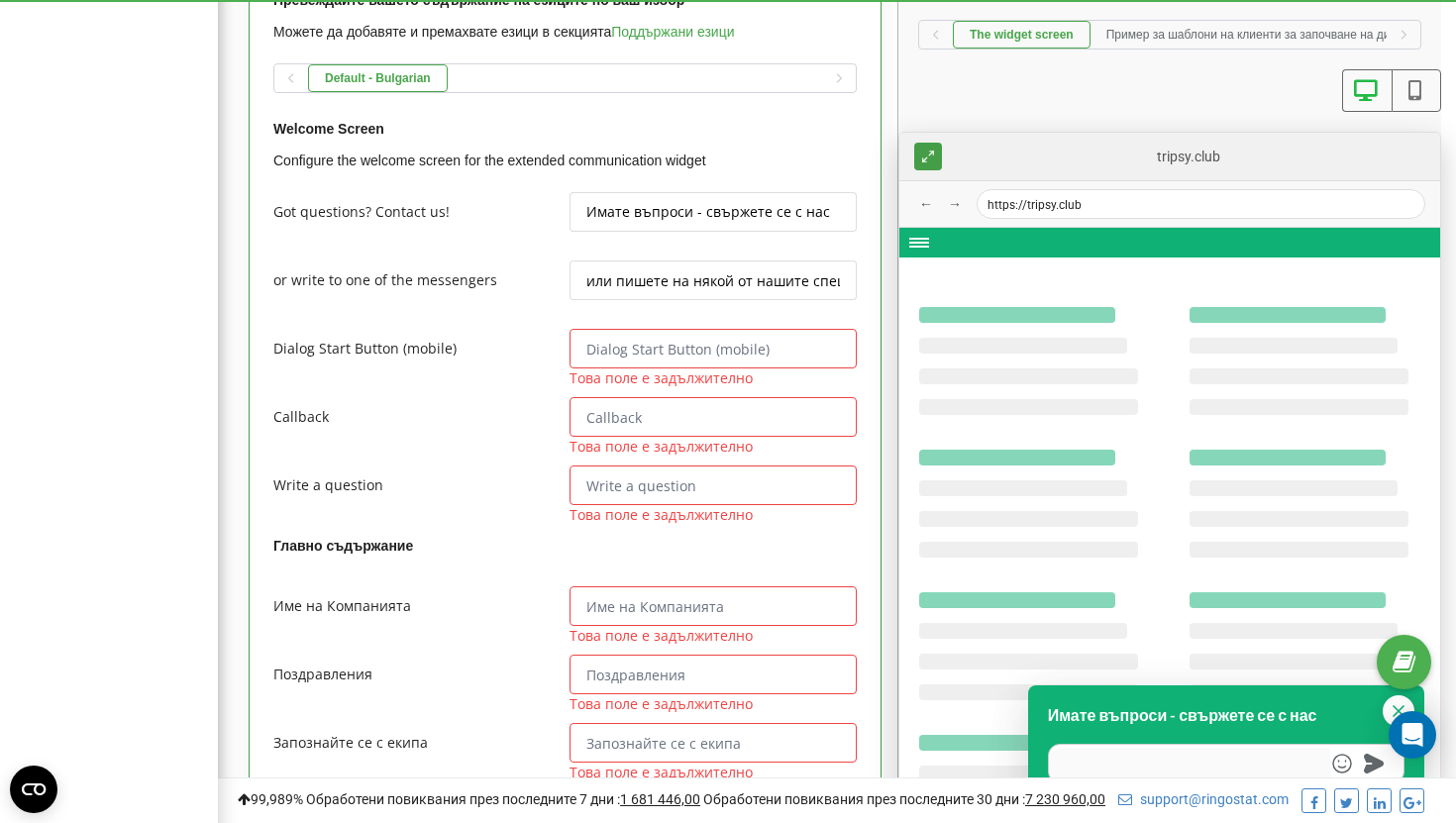 scroll, scrollTop: 1748, scrollLeft: 0, axis: vertical 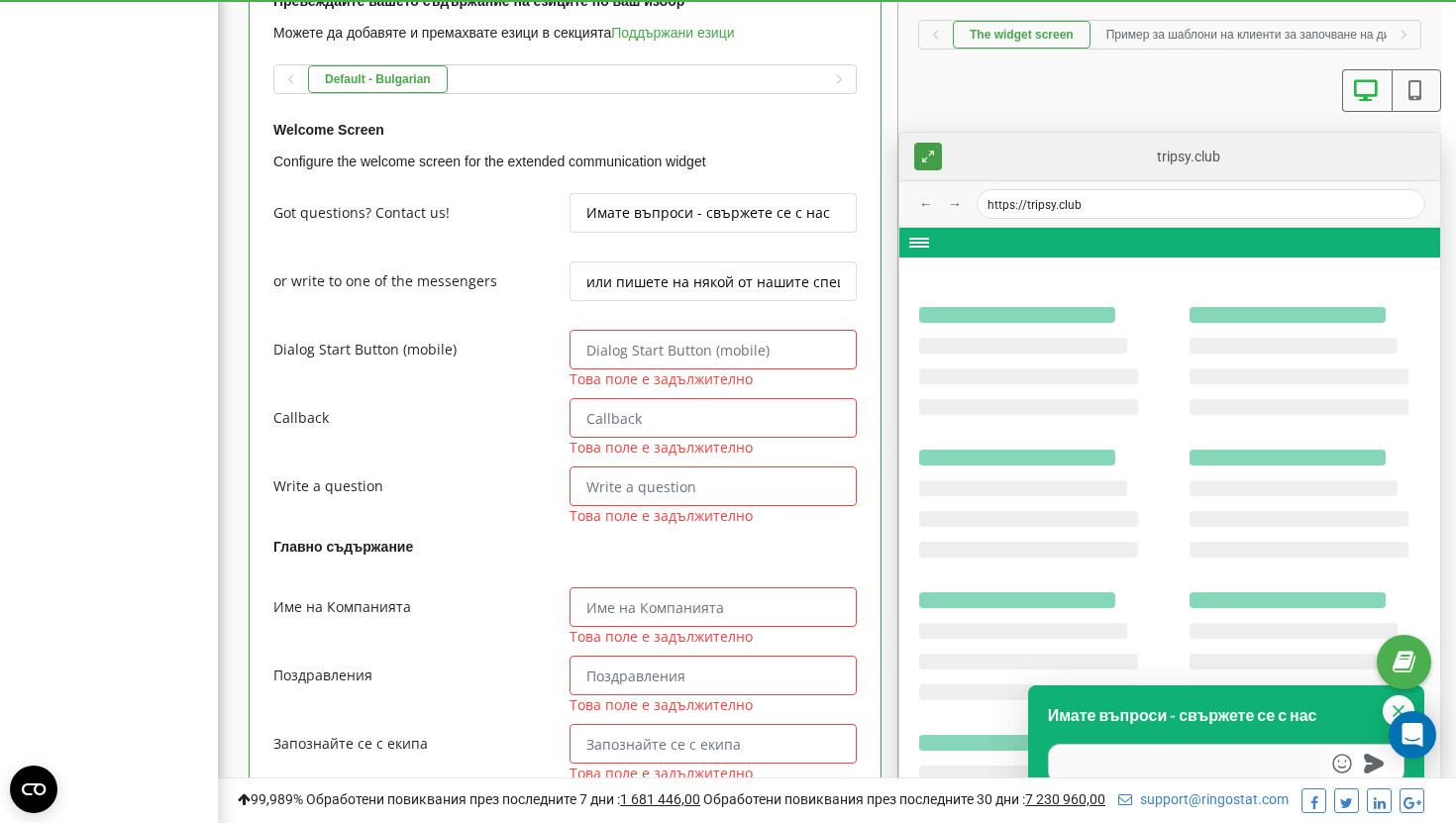 click at bounding box center (713, 350) 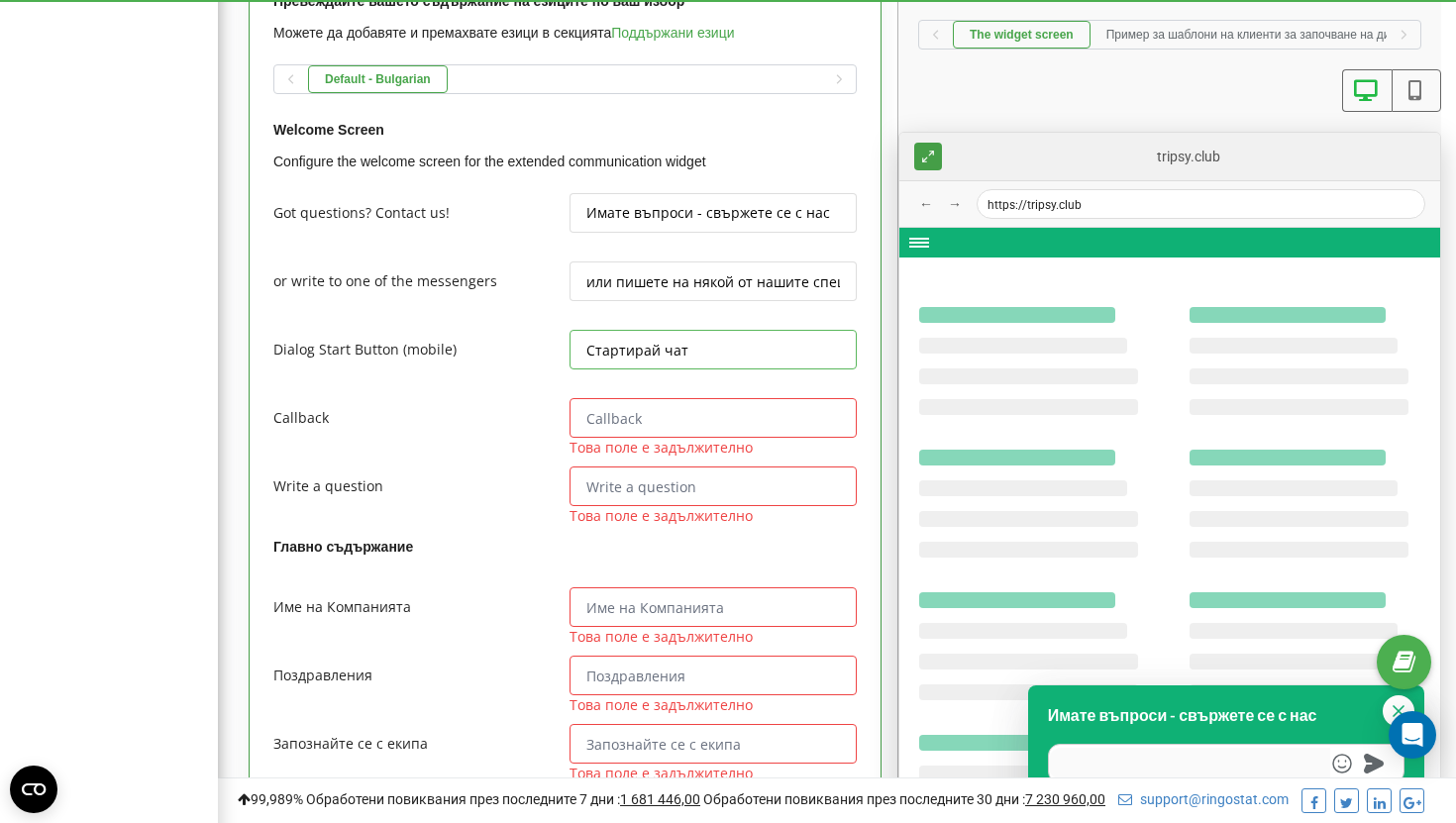 type on "Стартирай чат" 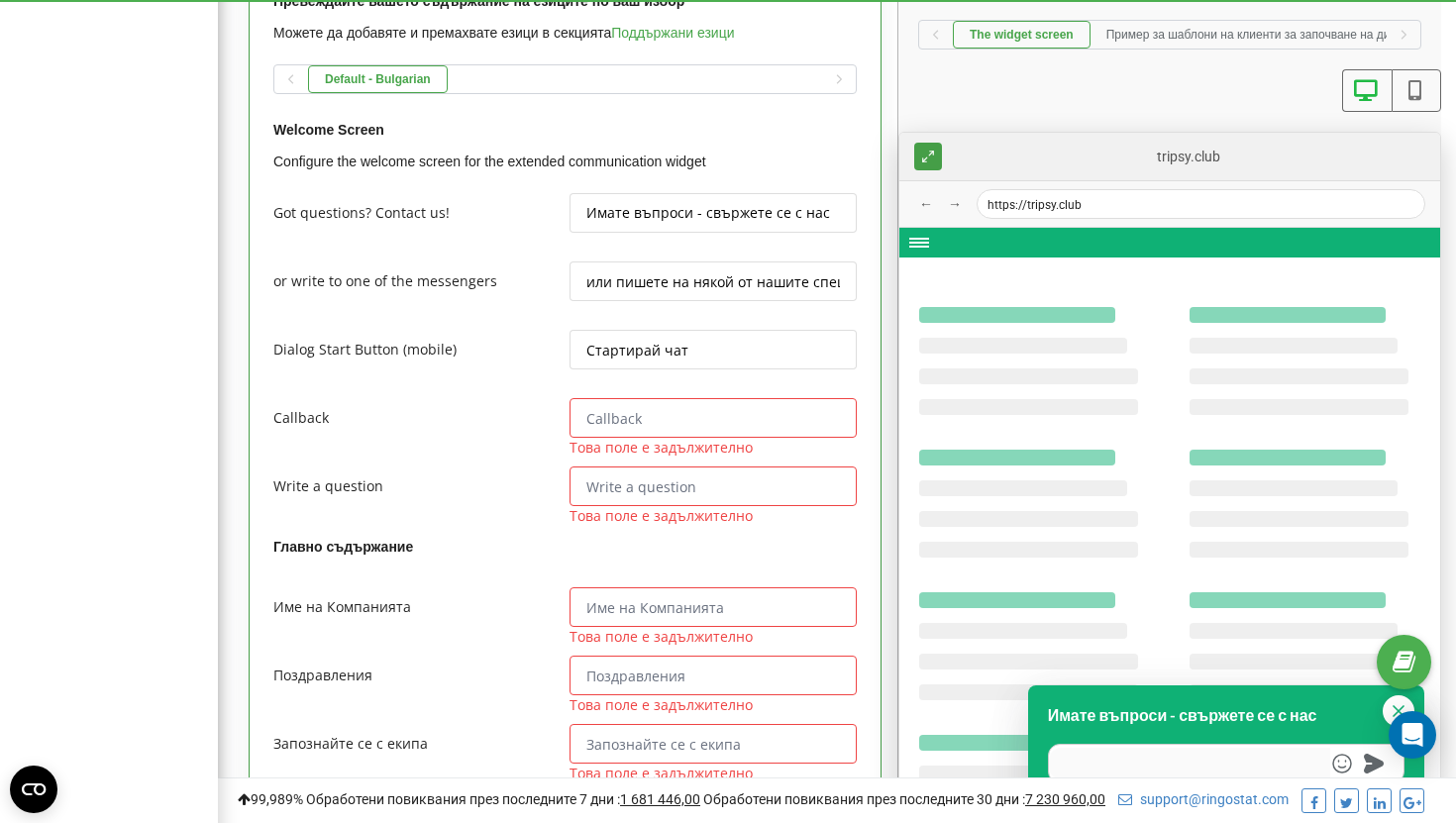 click at bounding box center (713, 486) 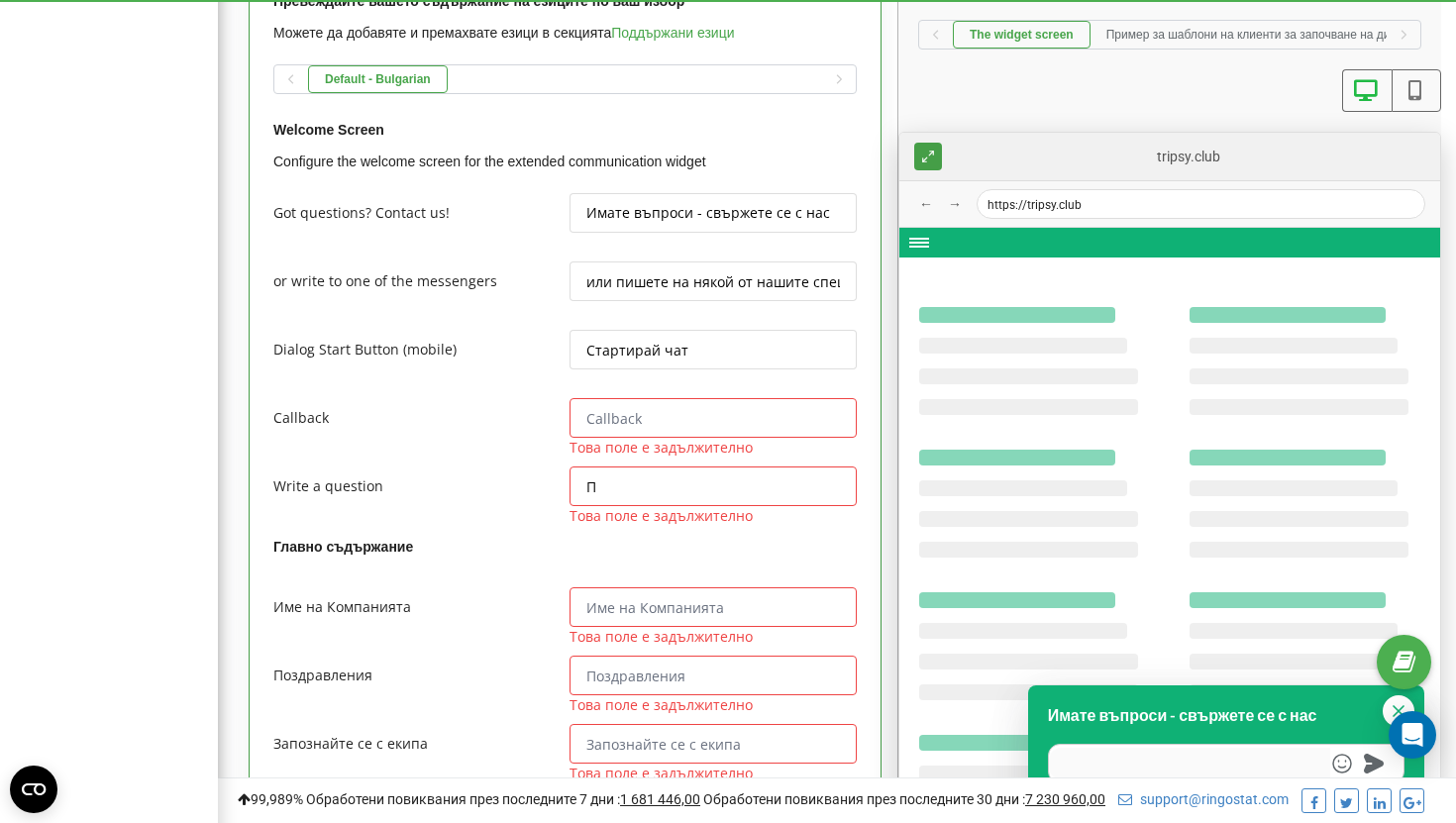 type on "x" 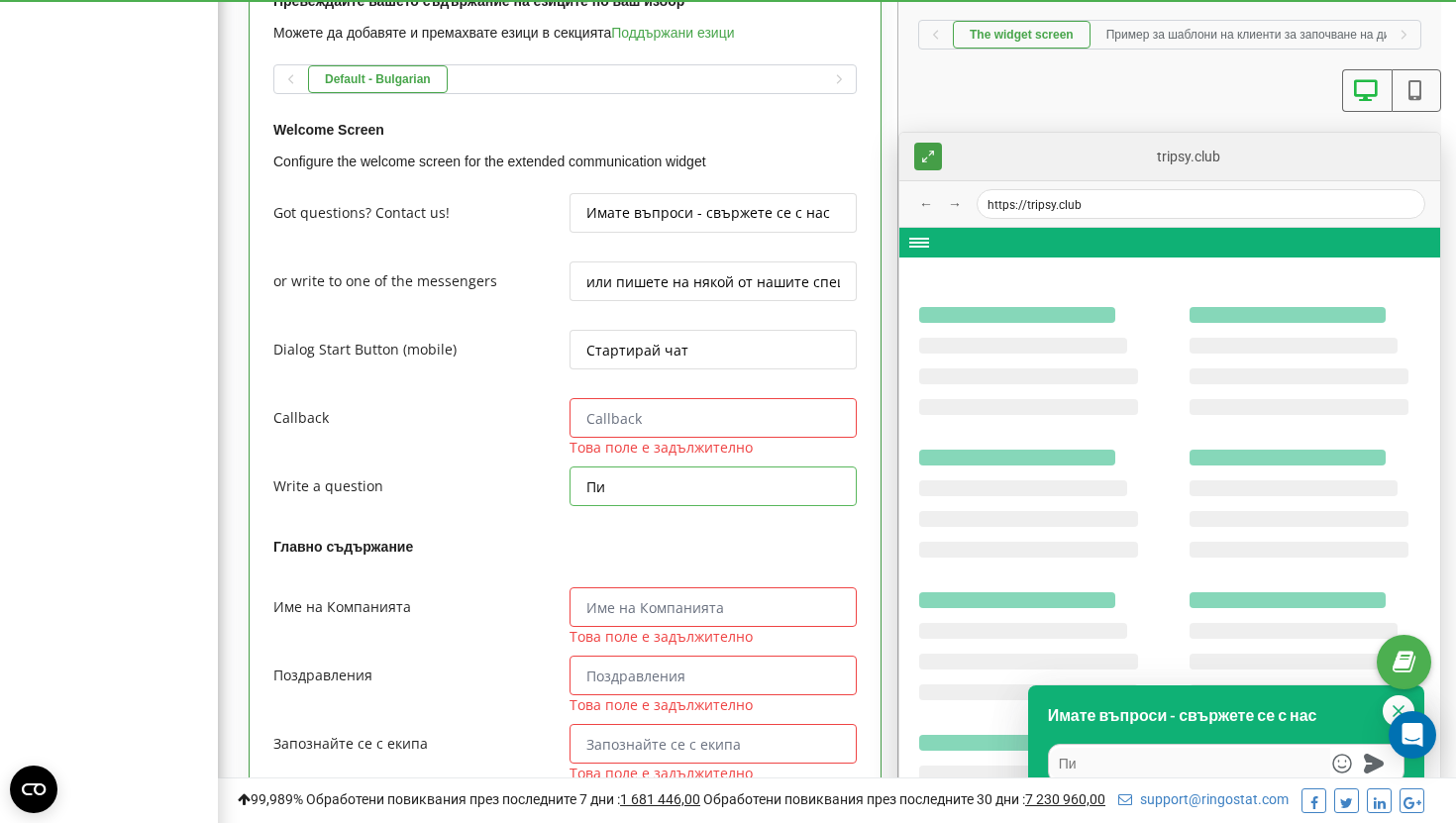 type on "x" 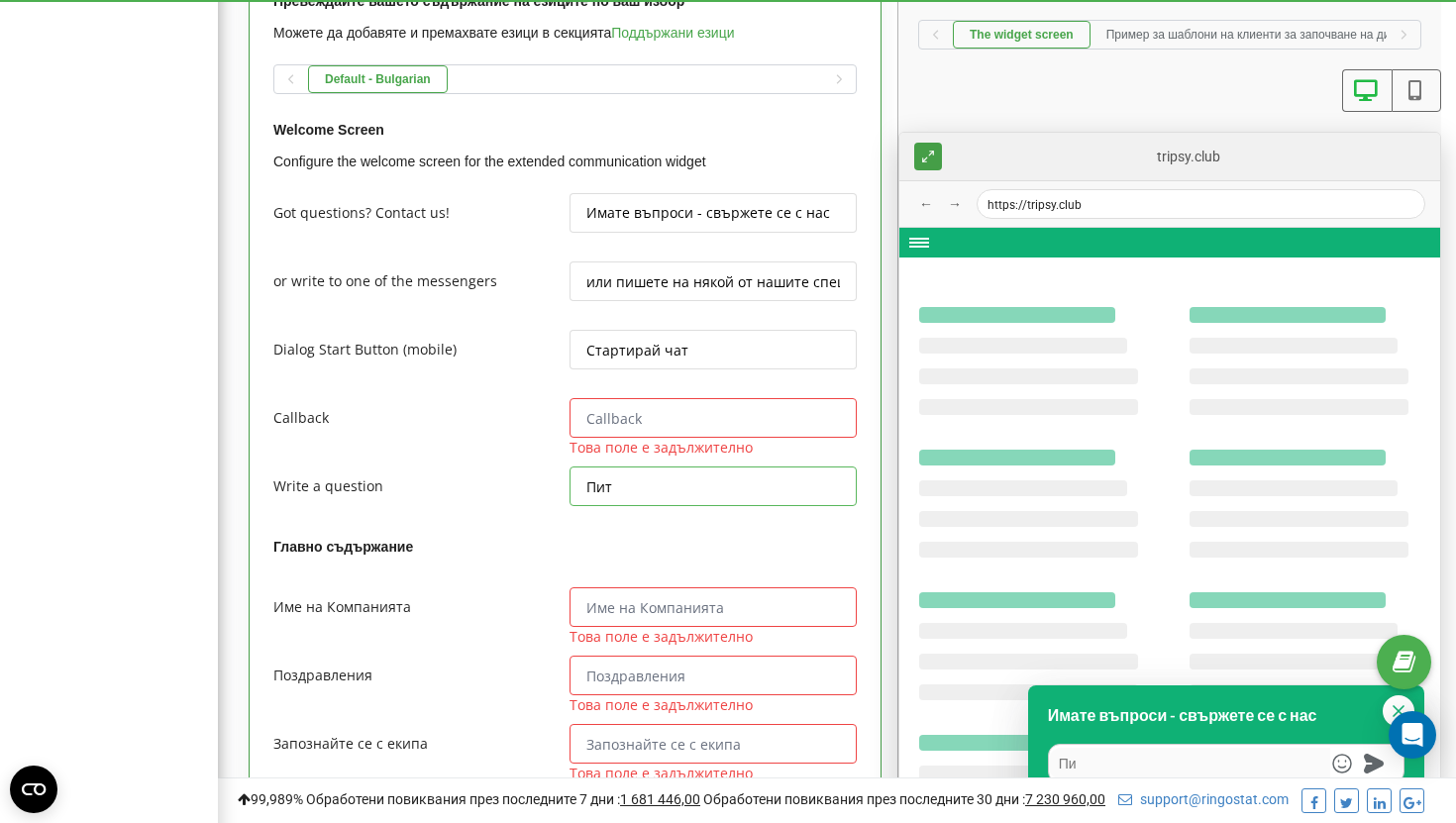 type on "x" 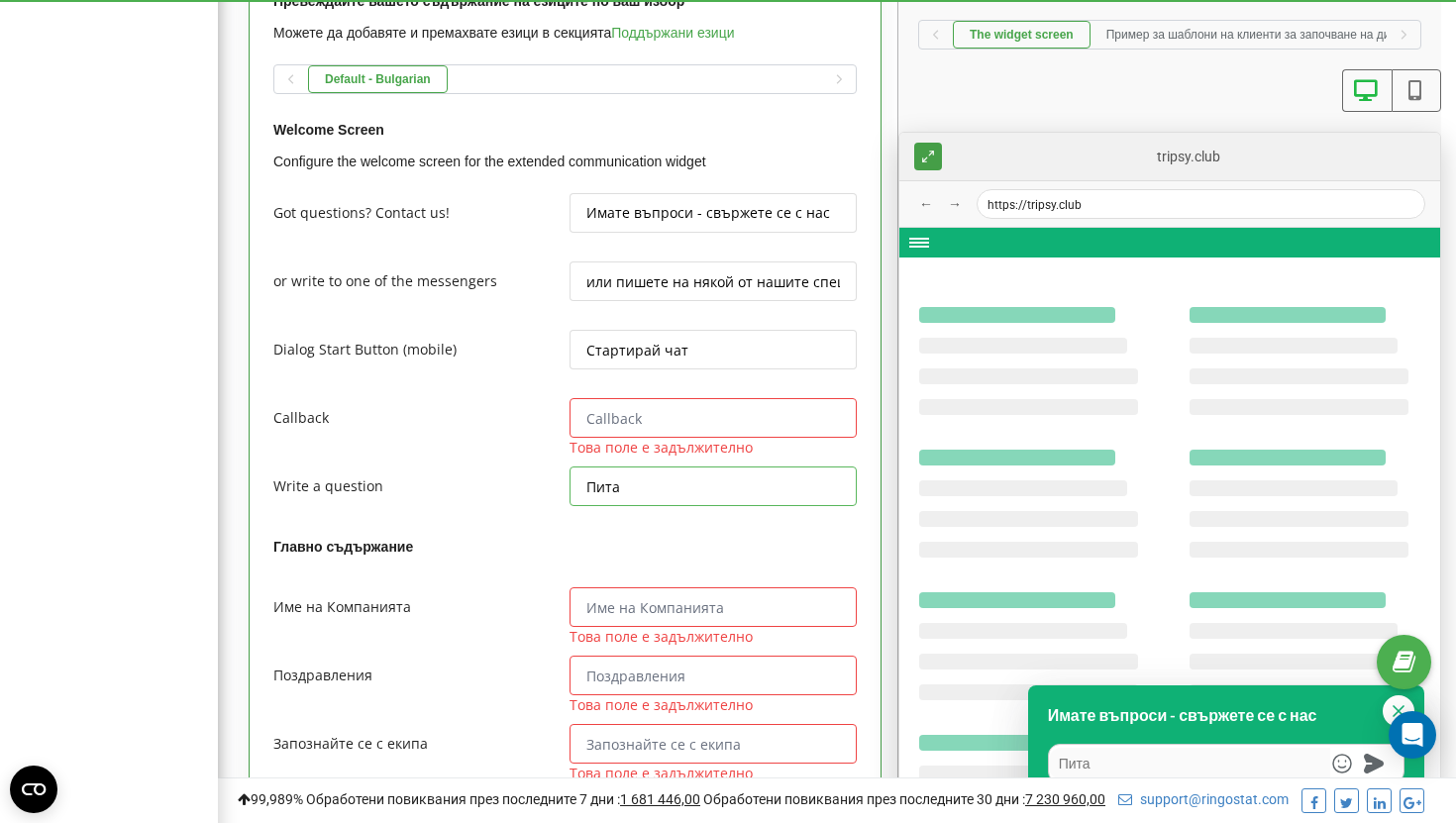 type on "x" 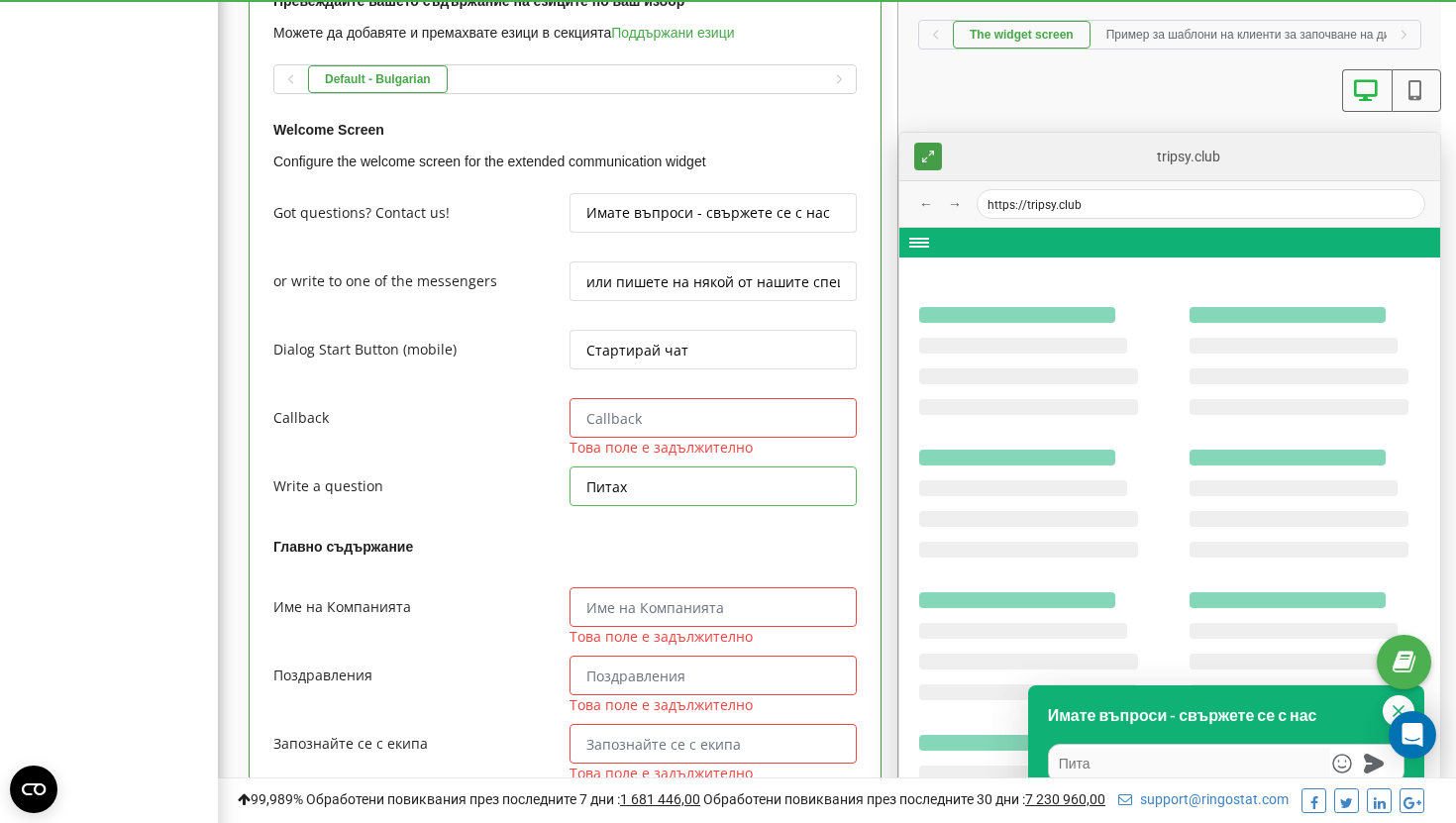 type on "x" 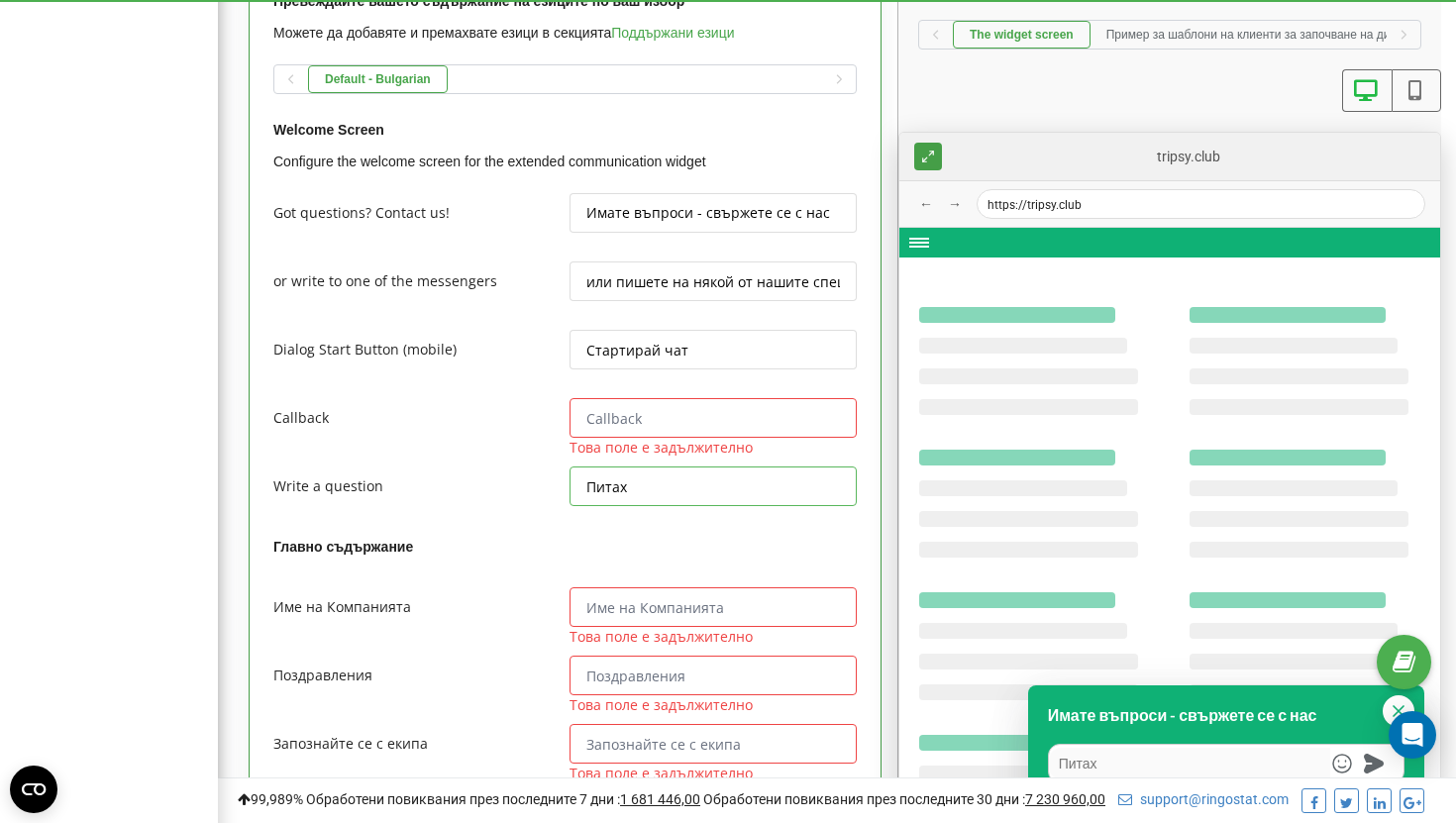 type on "x" 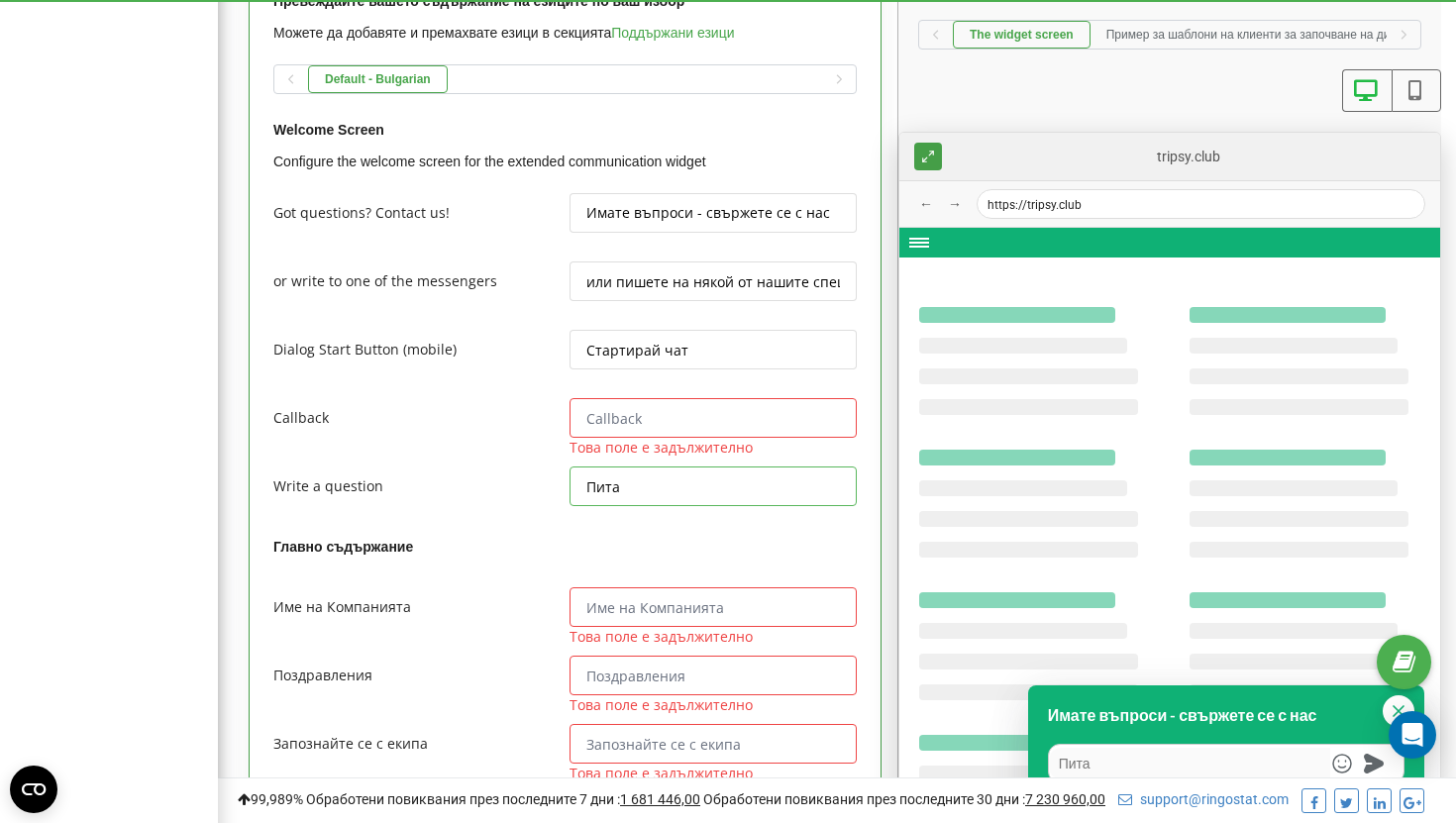 type on "x" 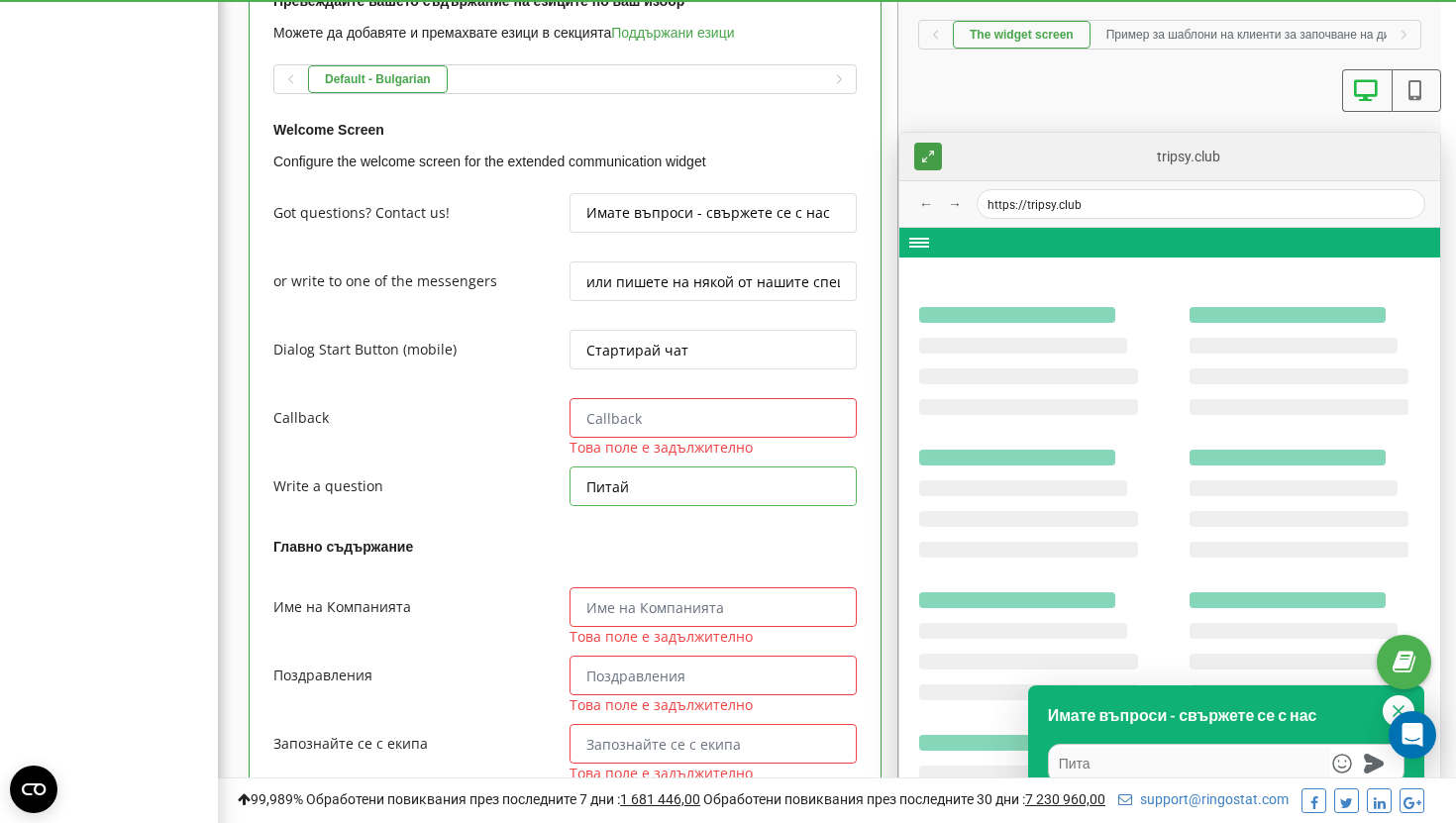 type on "x" 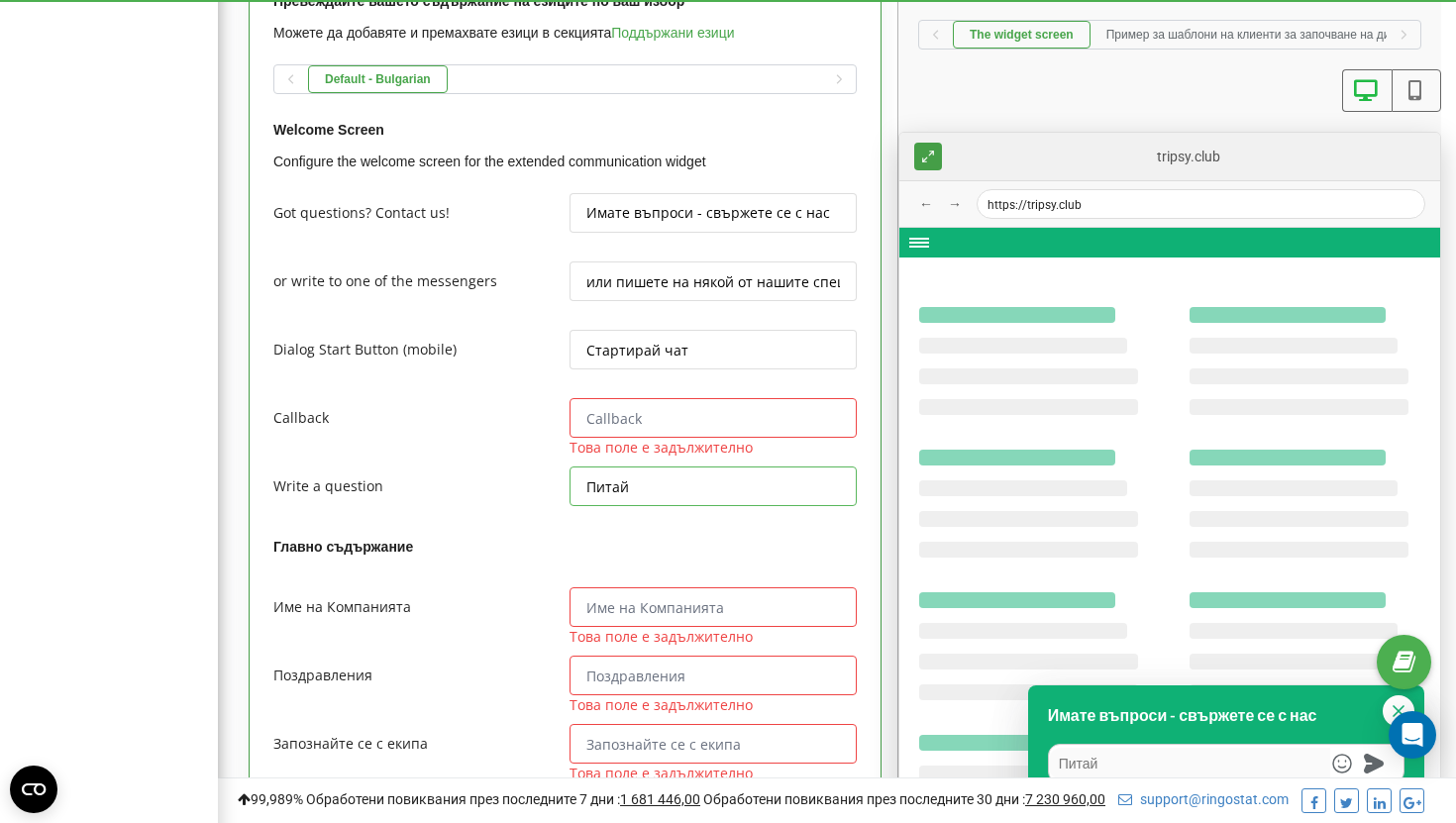 type on "x" 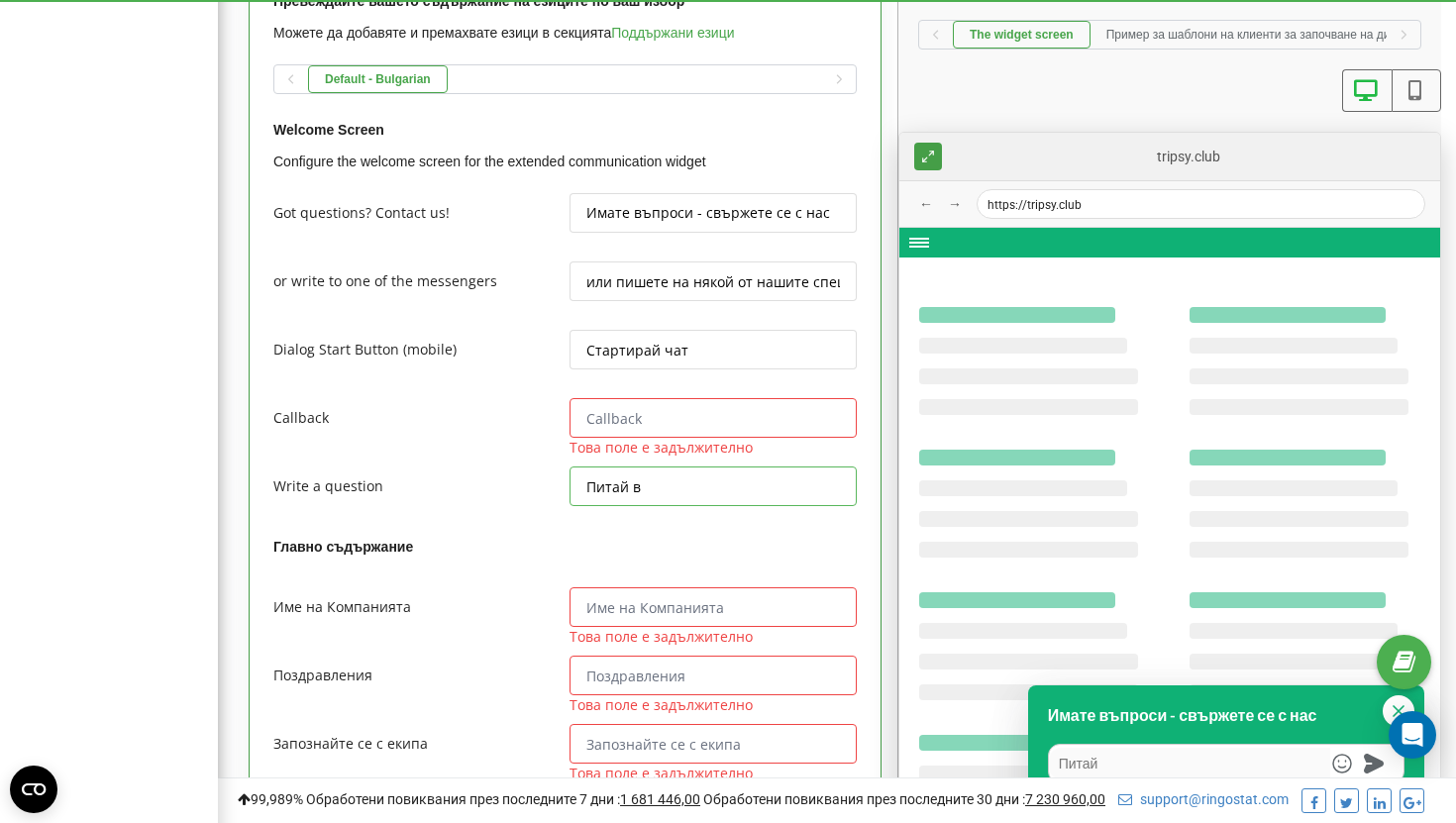 type on "x" 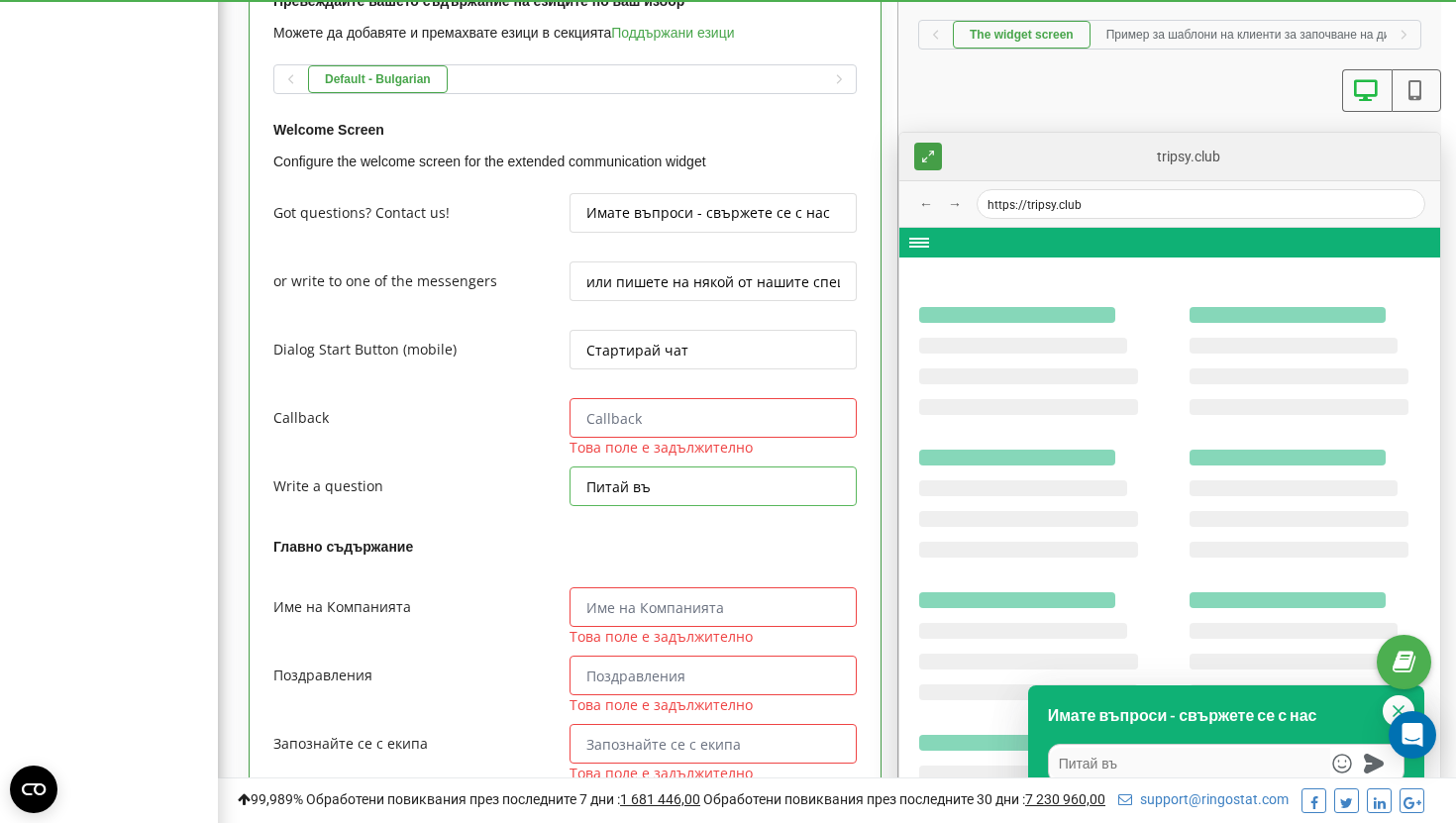 type on "x" 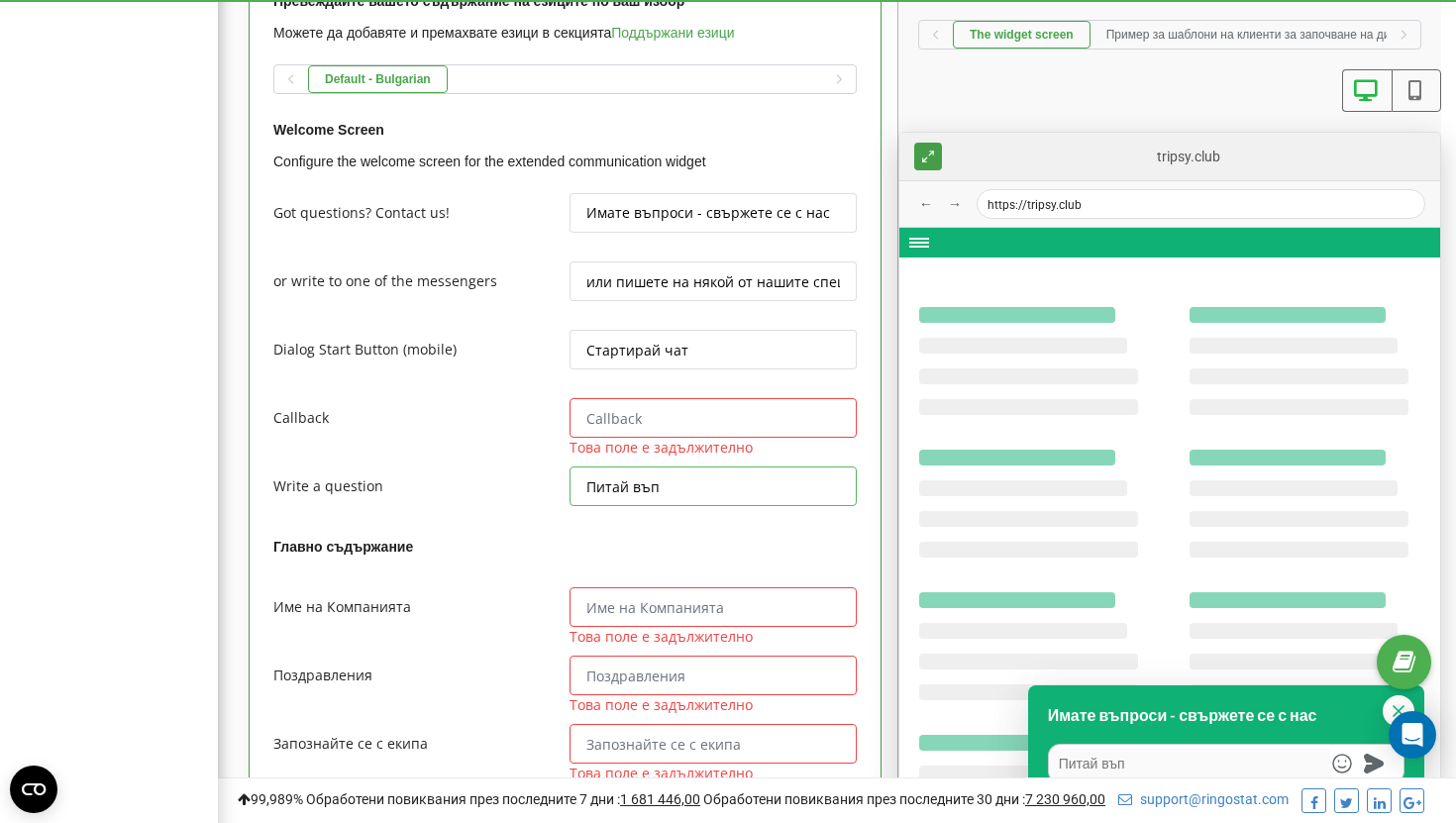 type on "x" 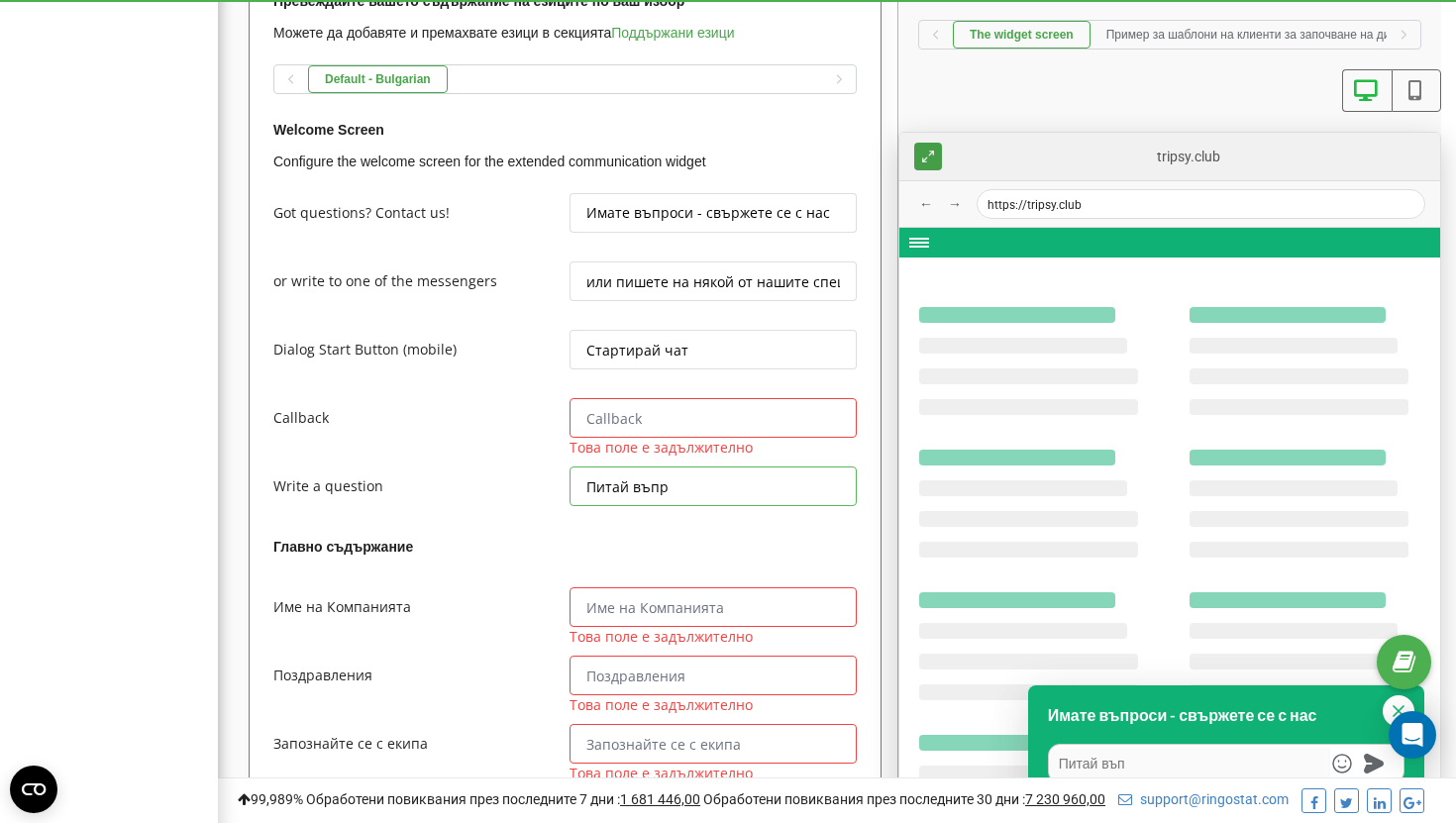 type on "x" 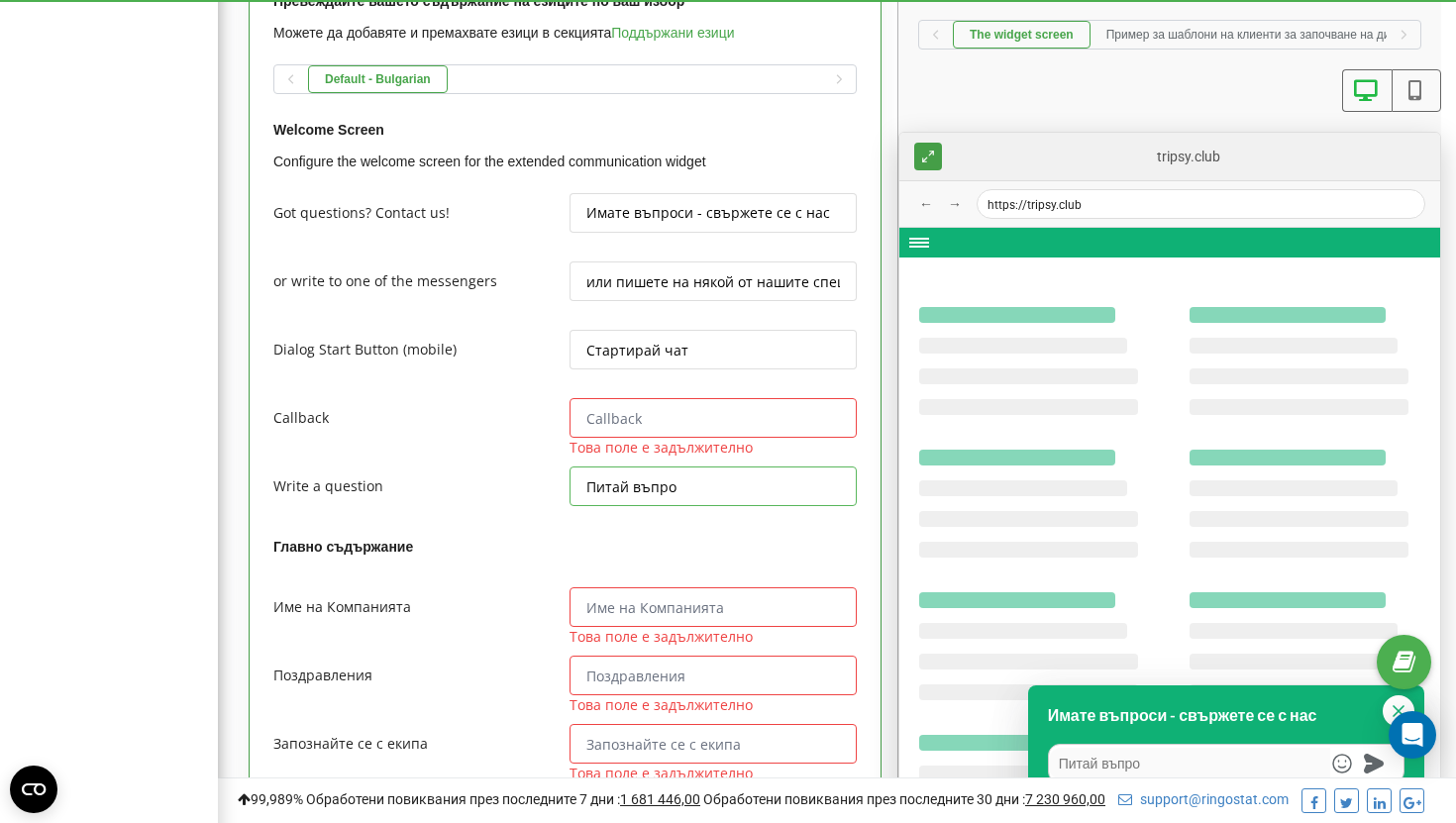 type on "x" 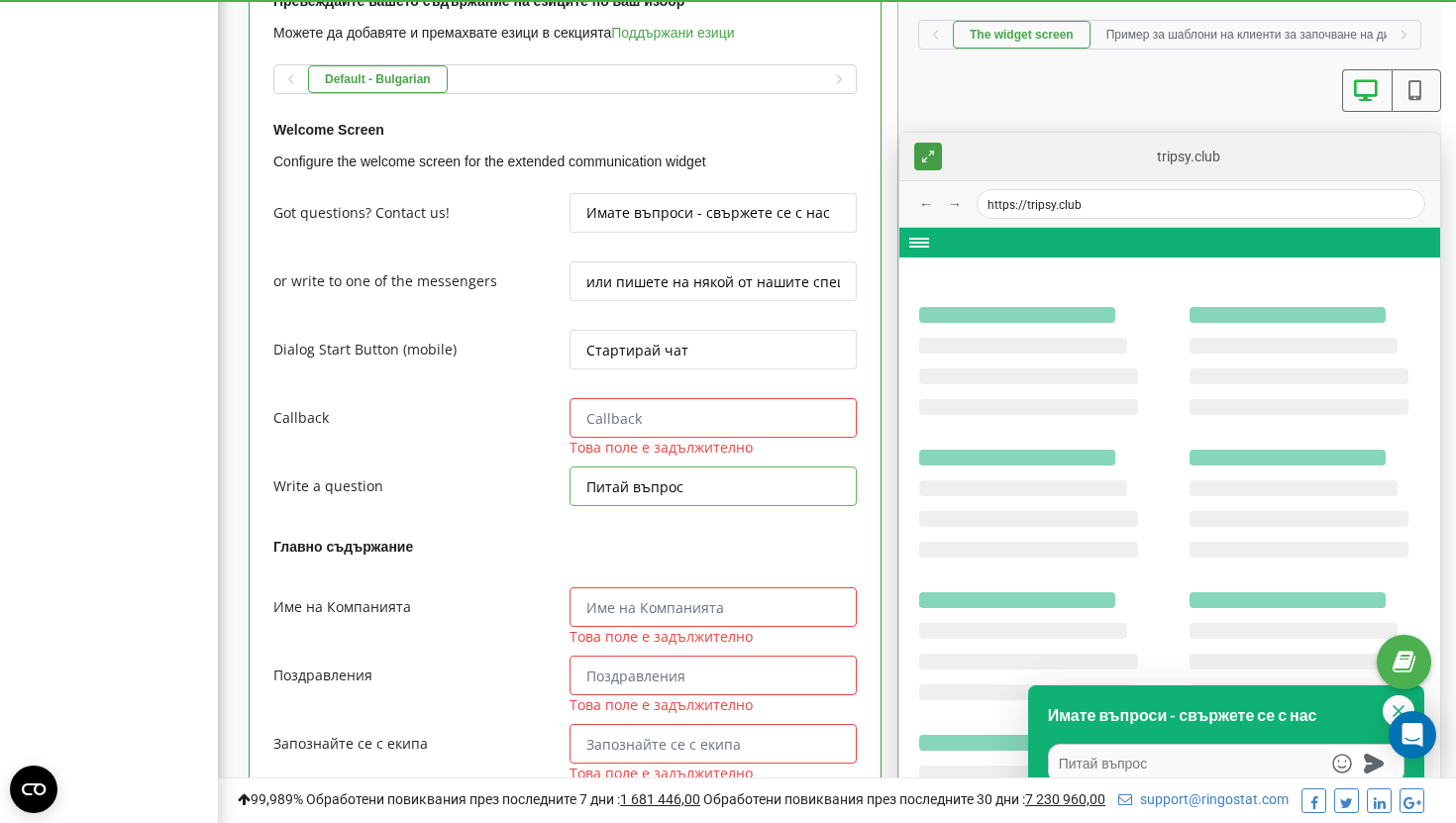 type on "Питай въпрос" 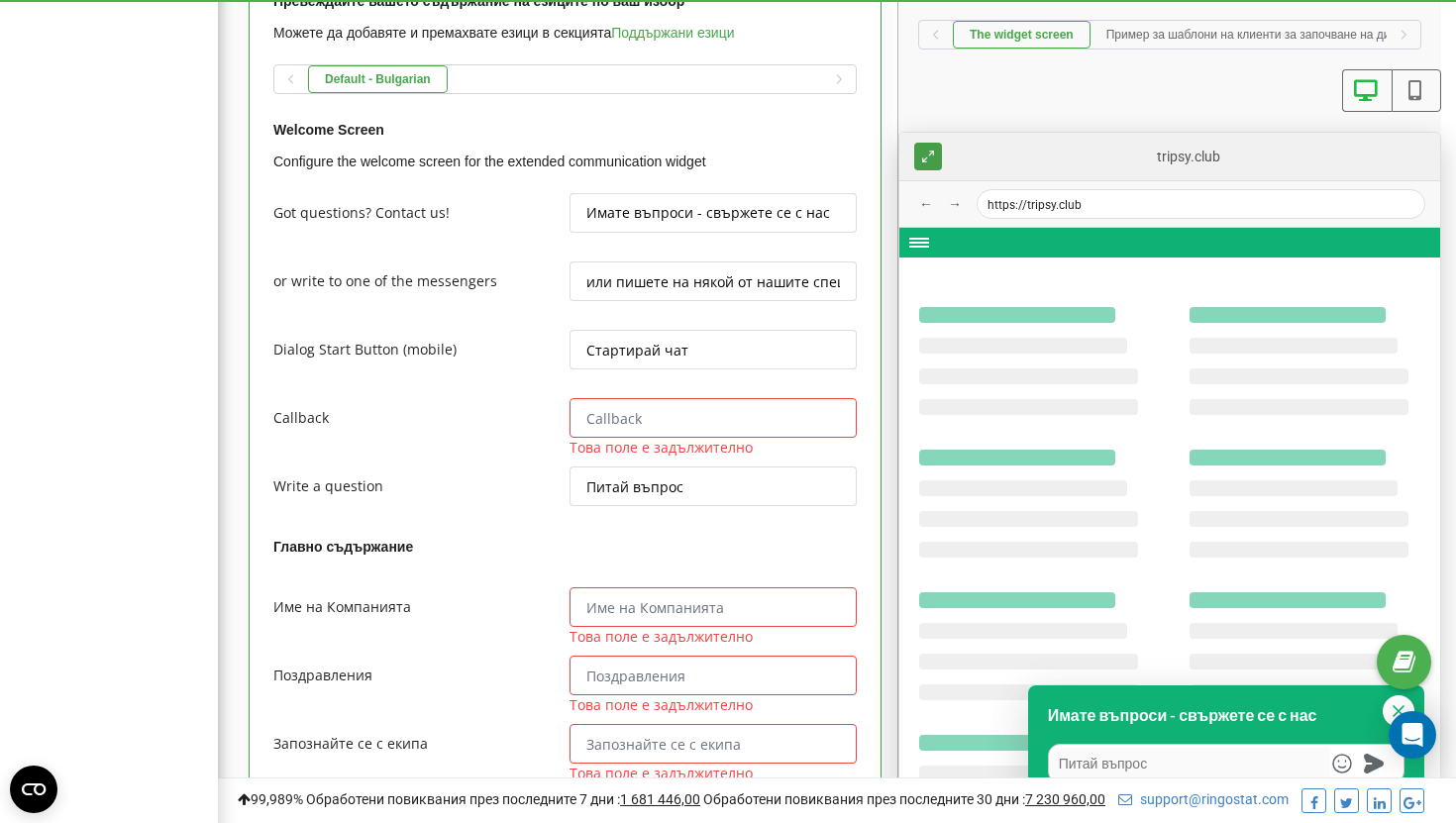 click at bounding box center [713, 418] 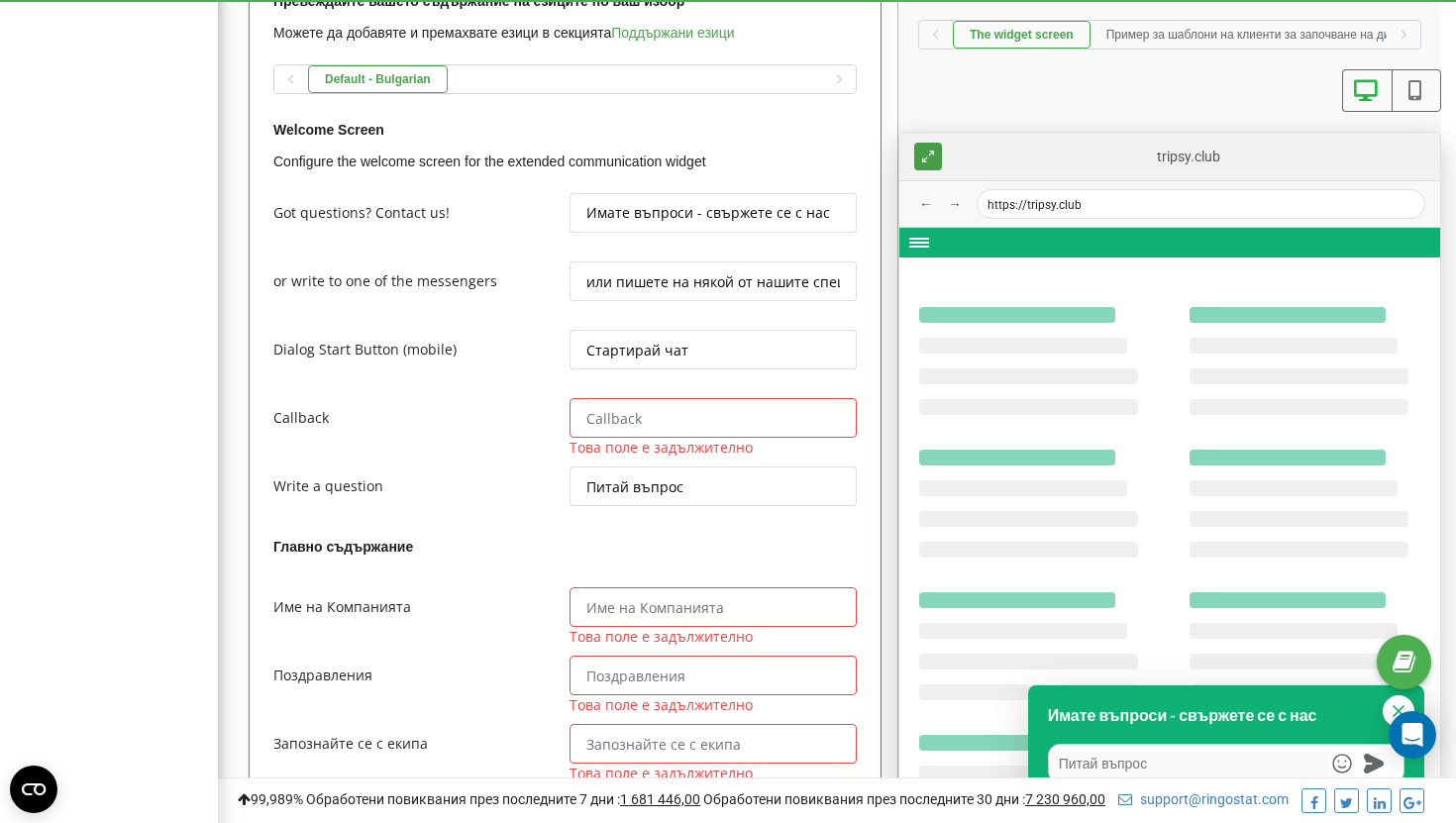type on "x" 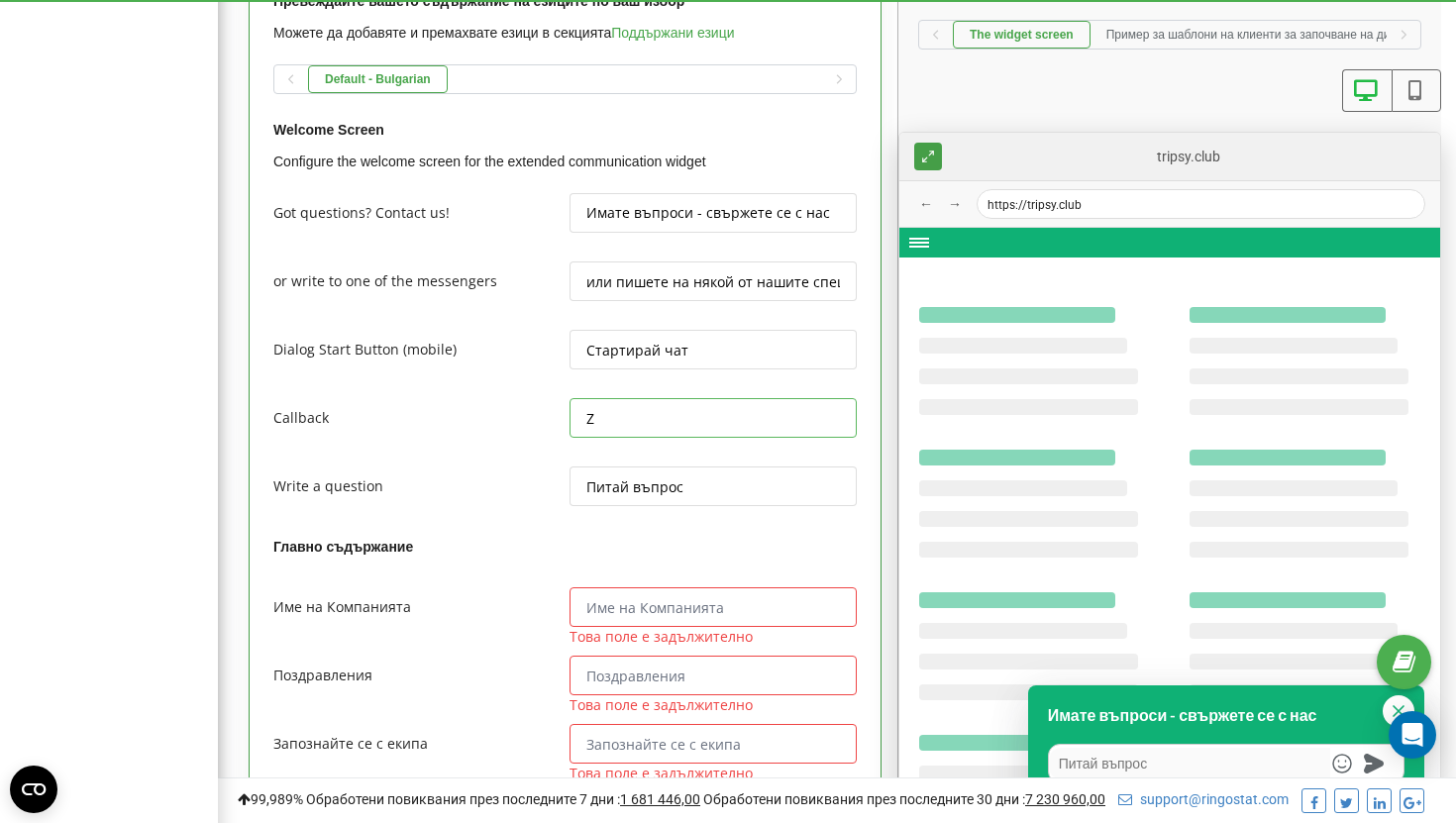 type on "x" 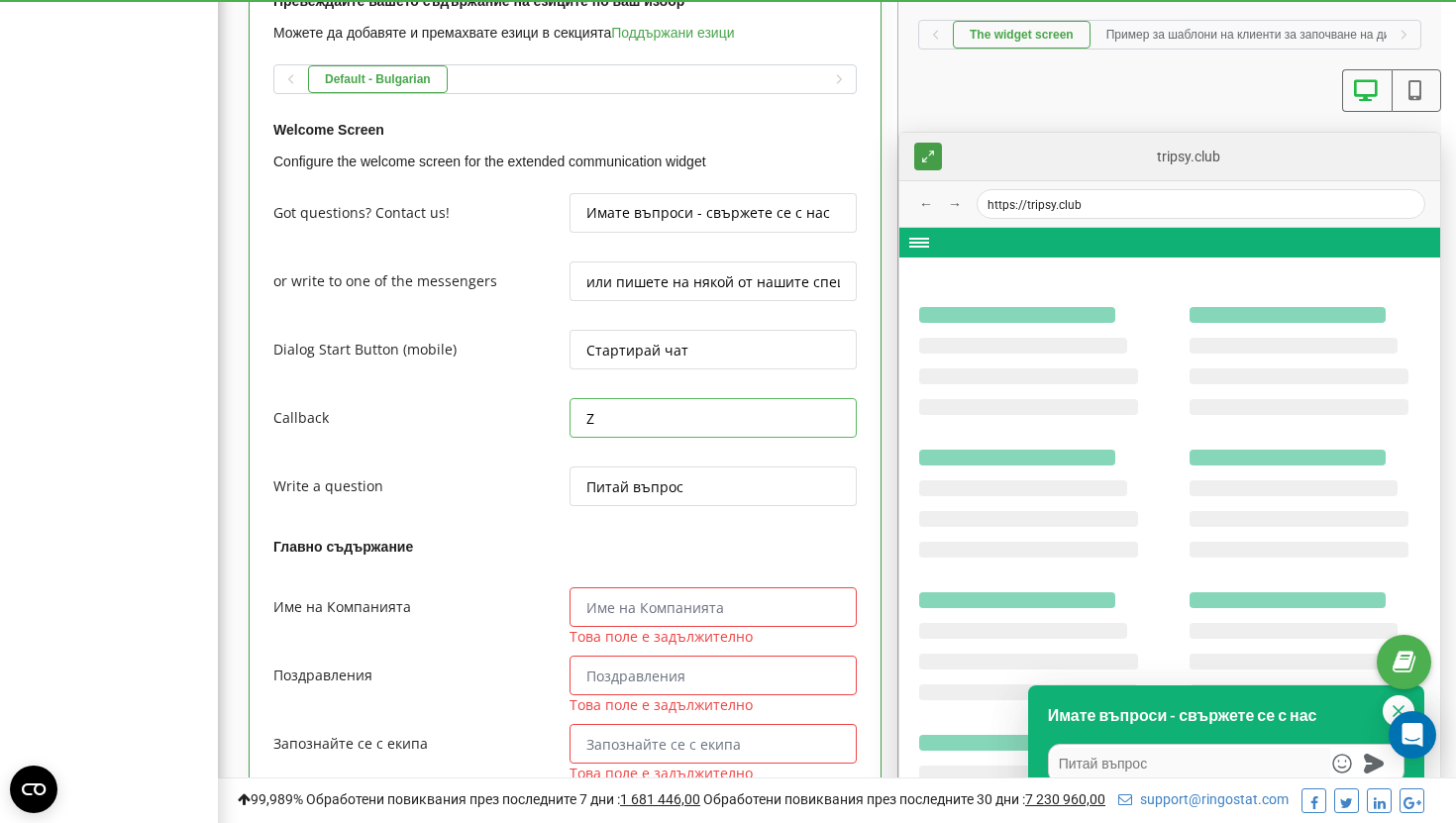 type on "Za" 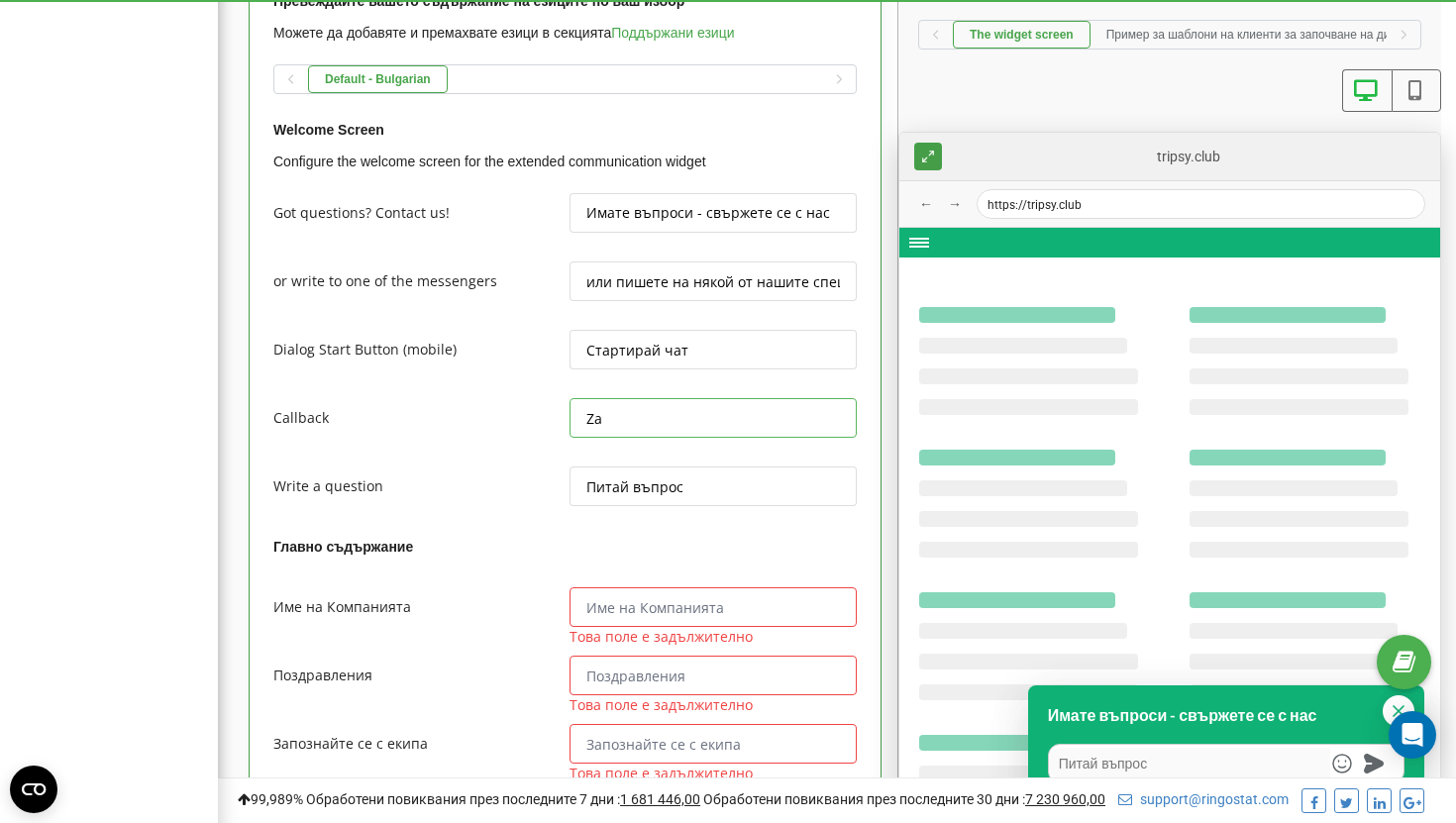 type on "x" 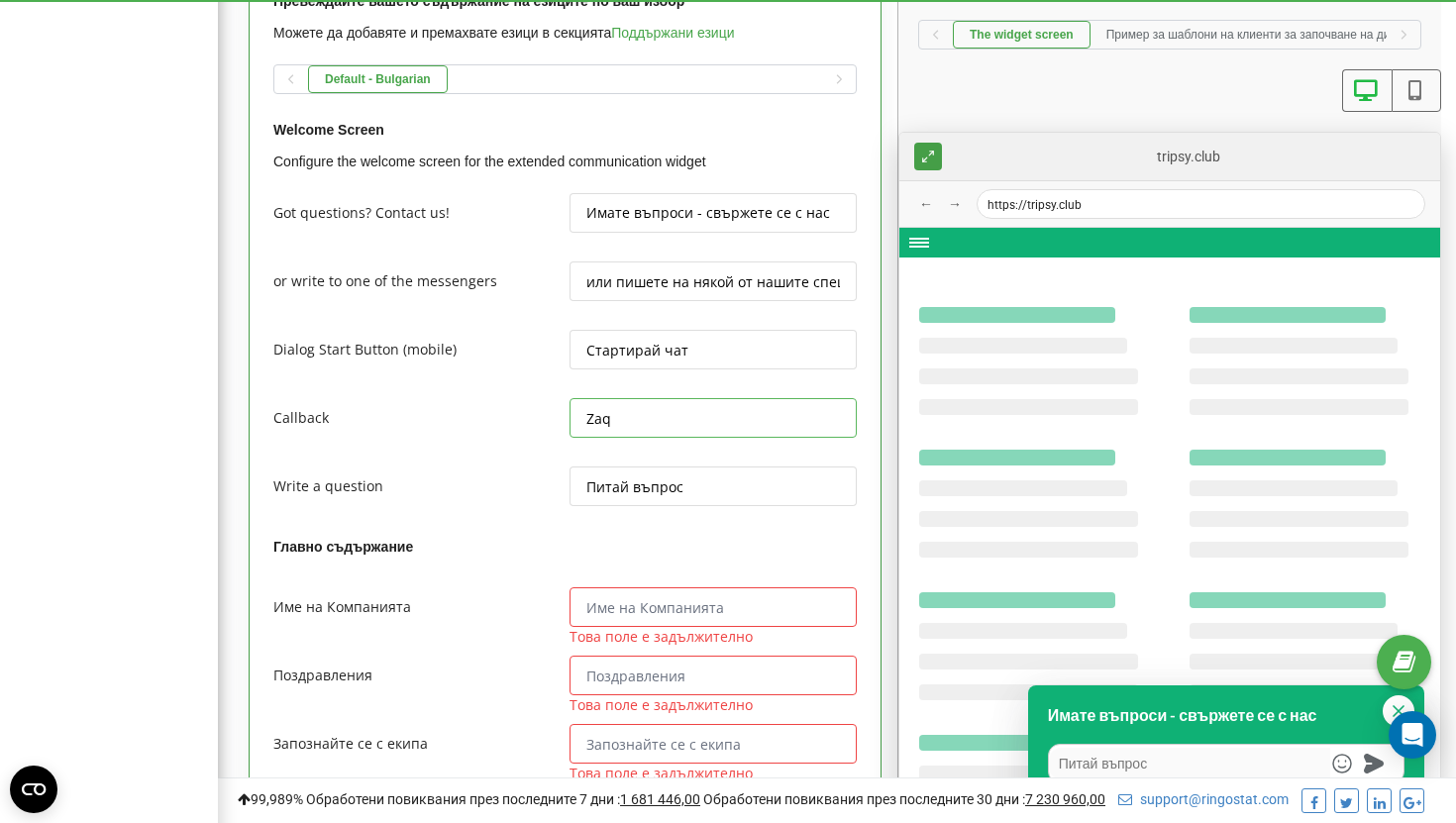 type on "x" 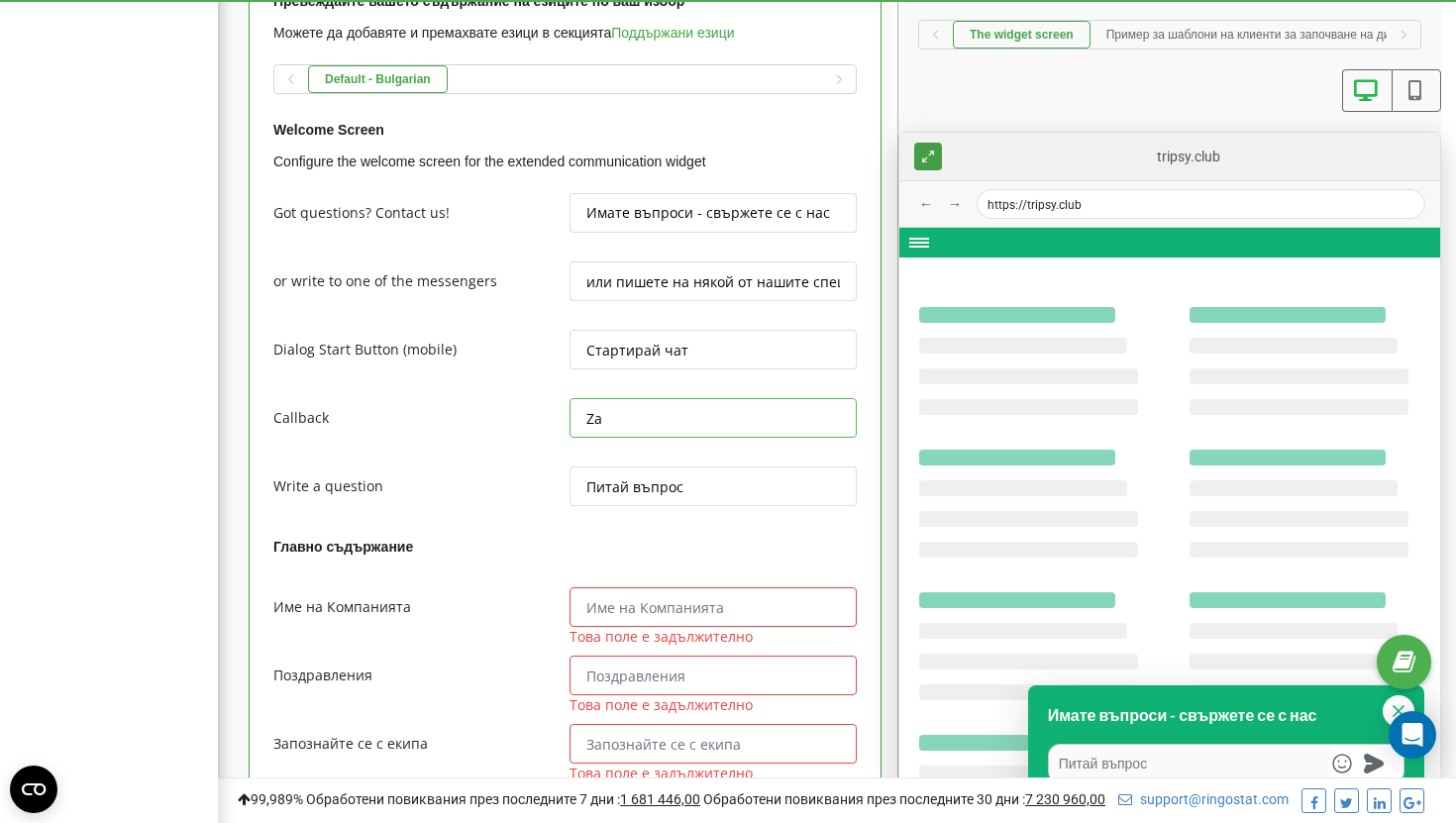 type on "x" 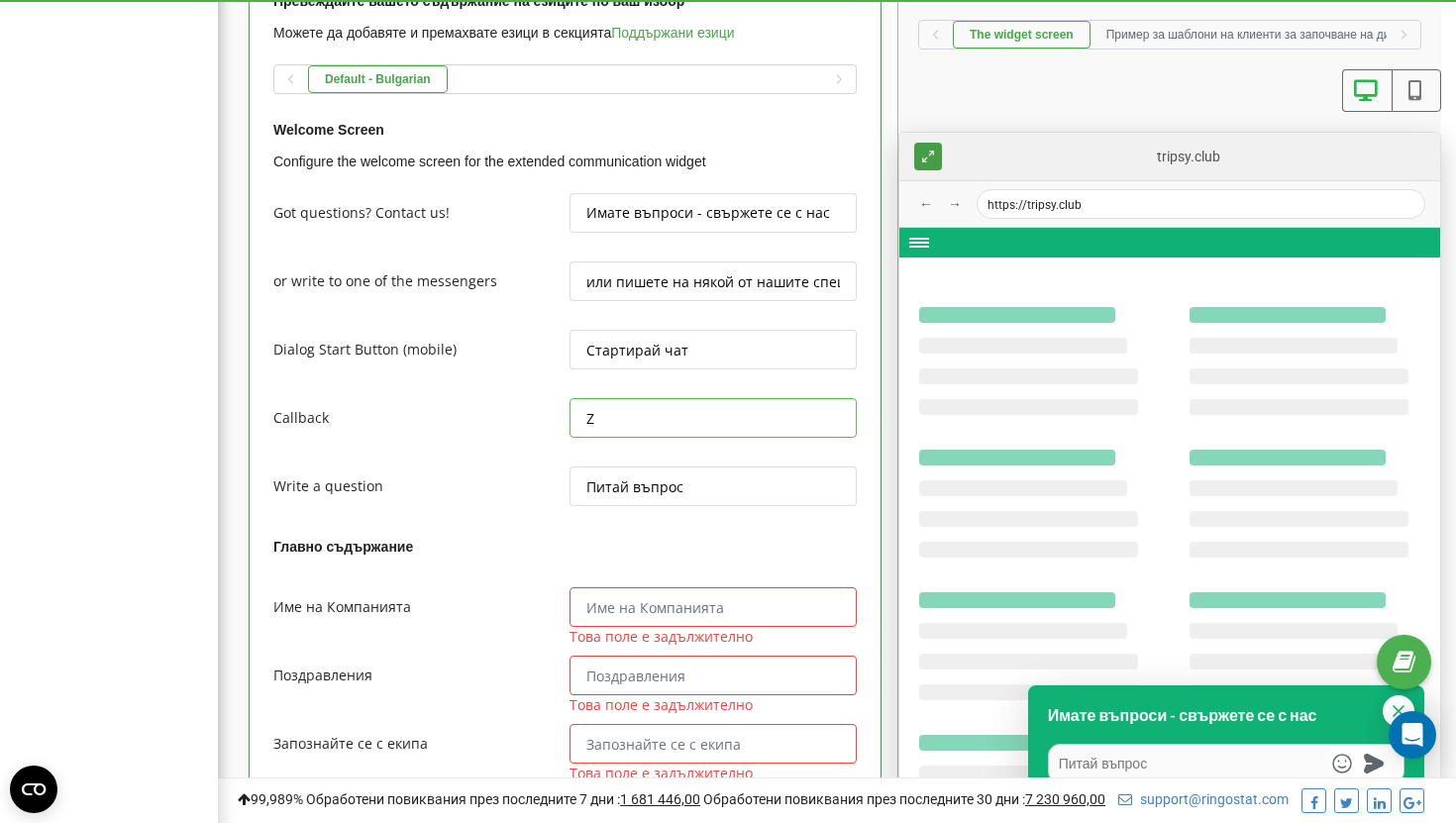 type on "x" 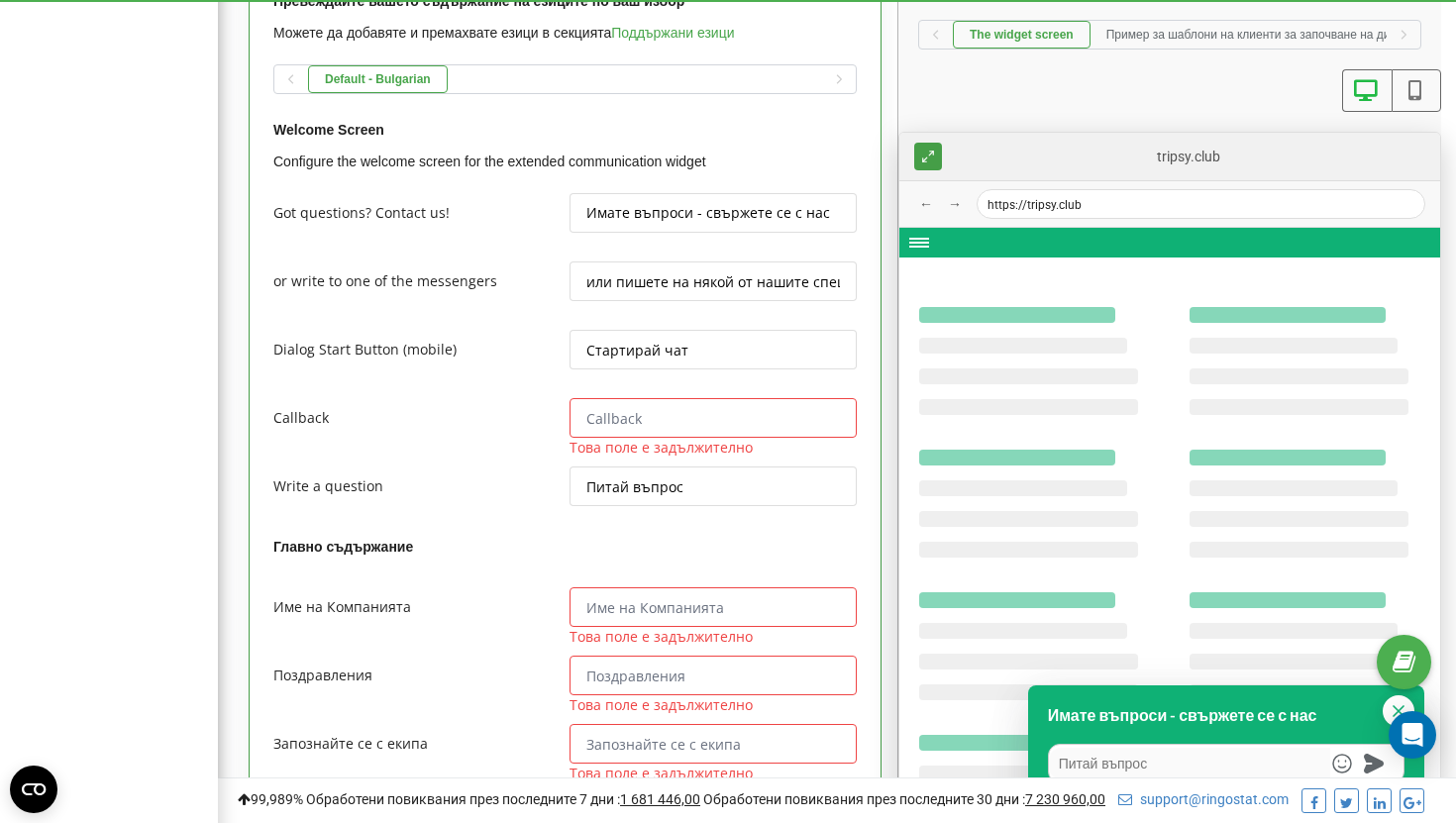 type on "x" 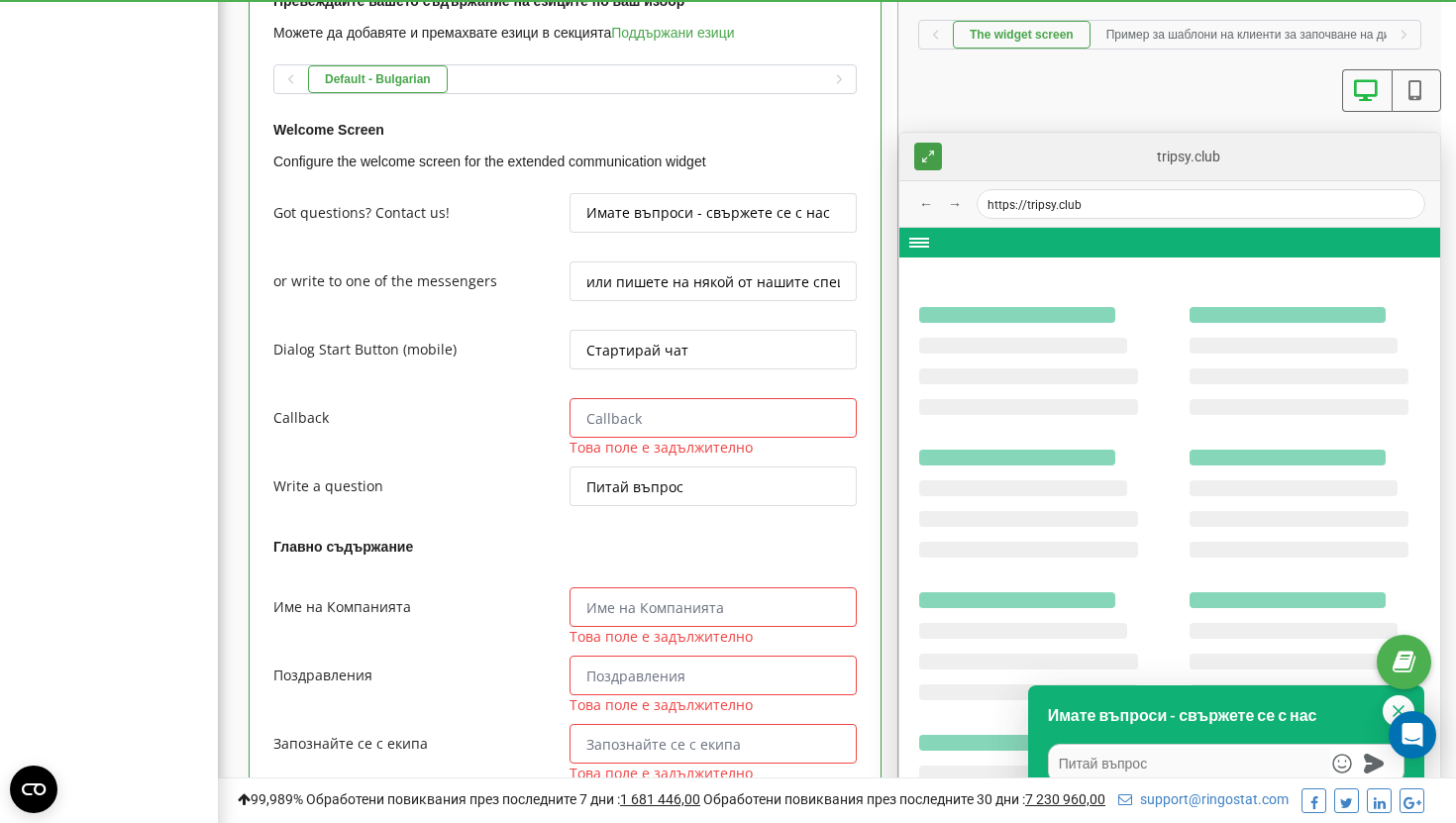type on "З" 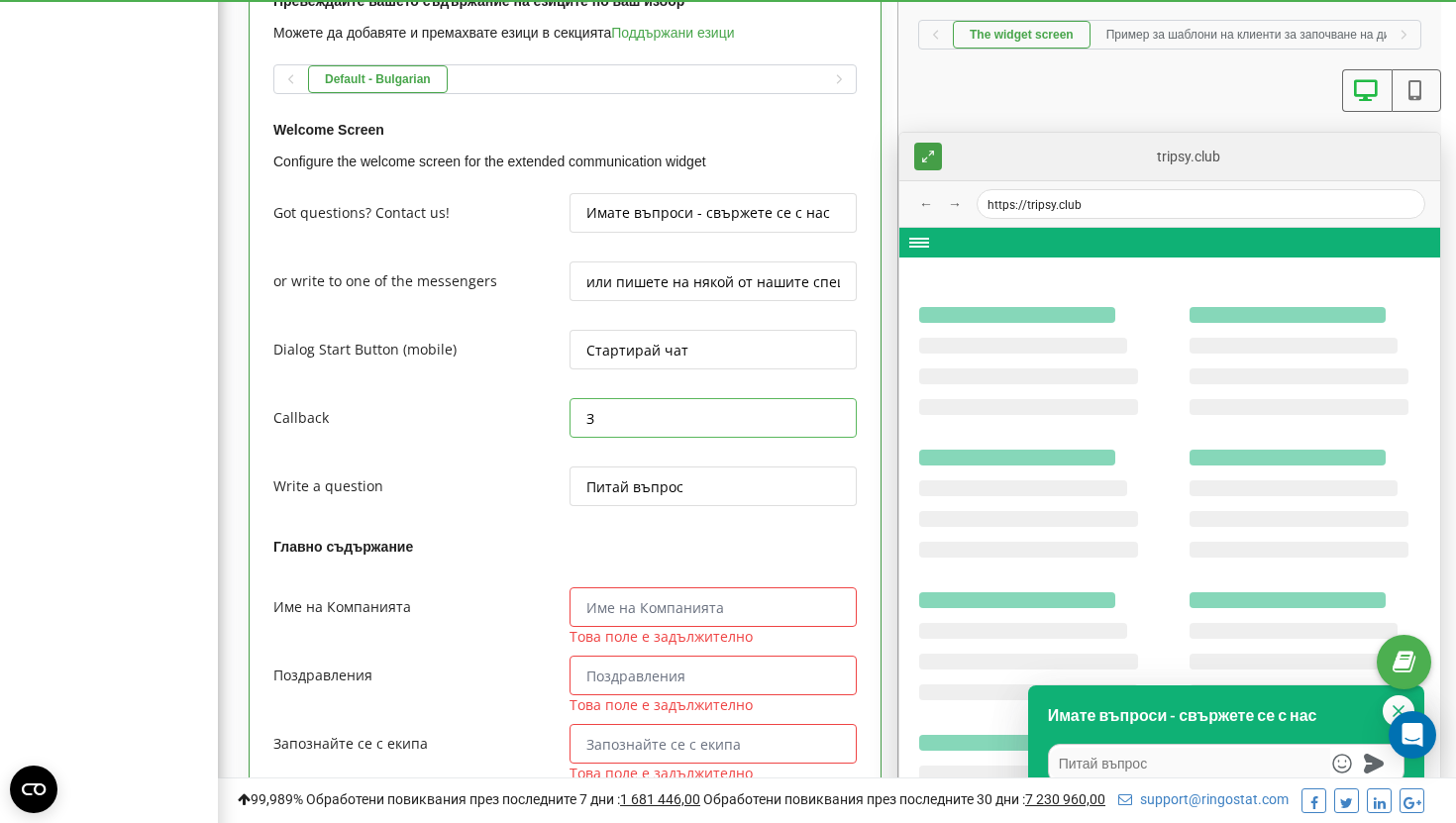 type on "x" 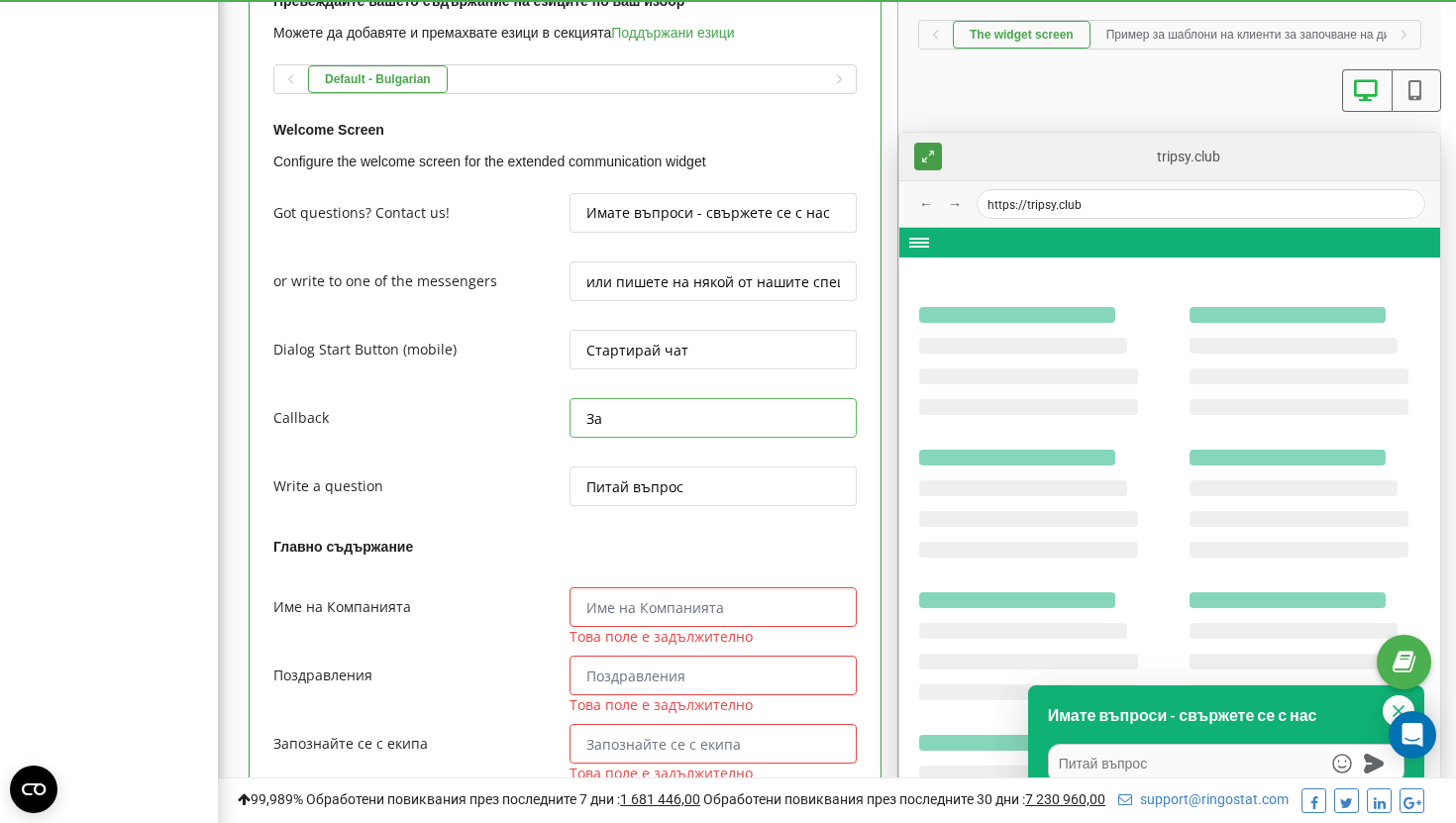 type on "x" 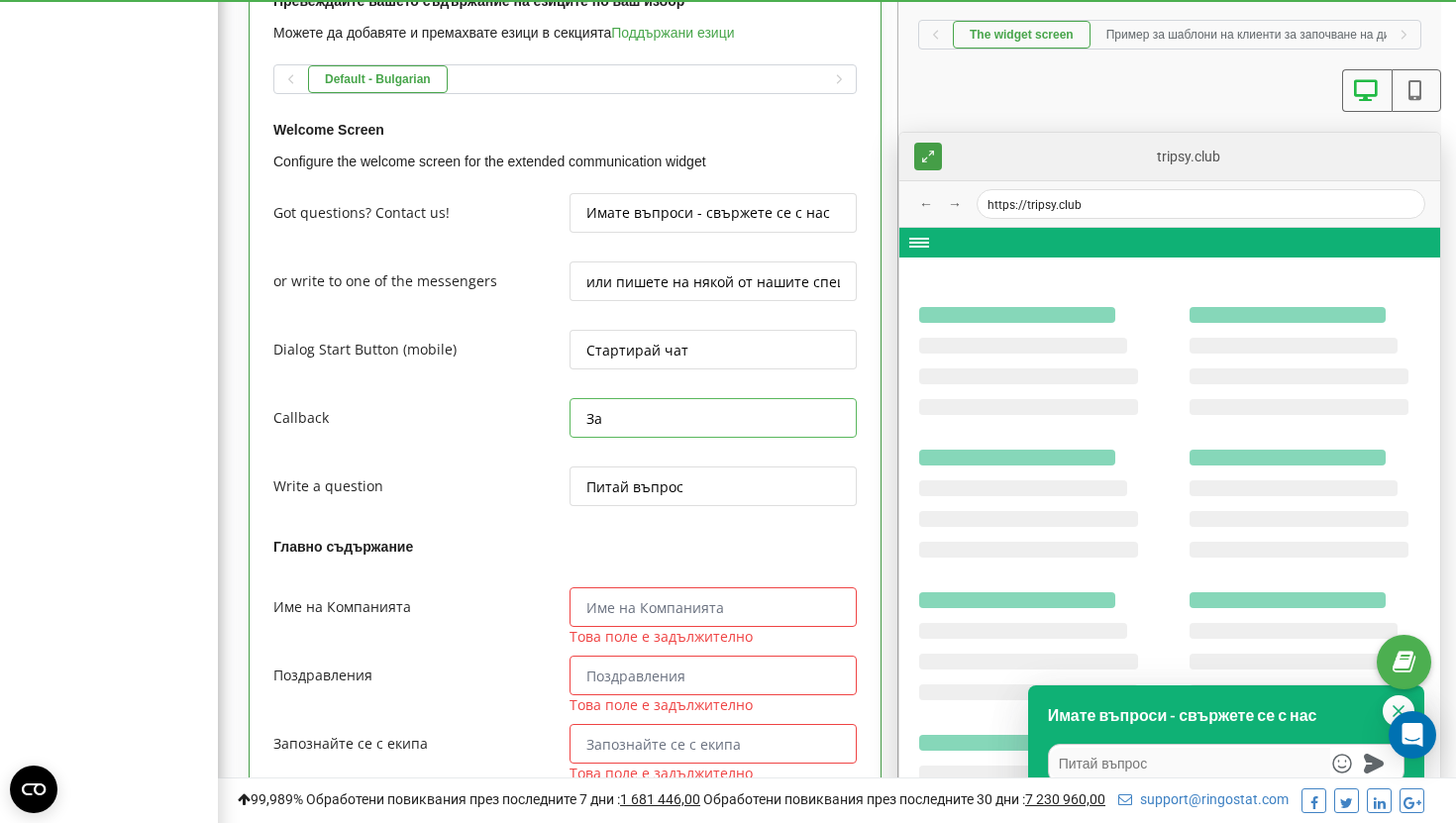 type on "Зая" 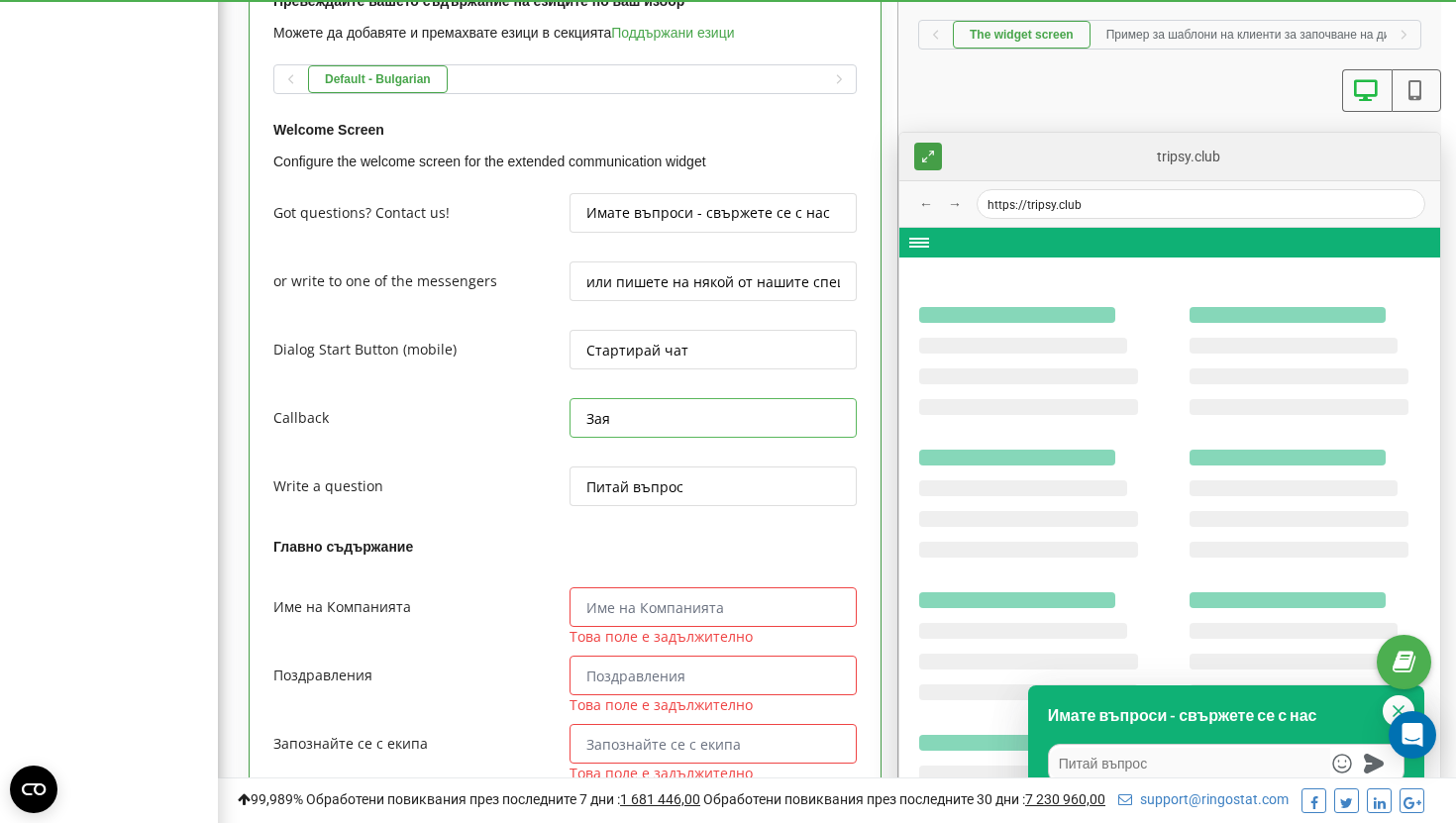 type on "x" 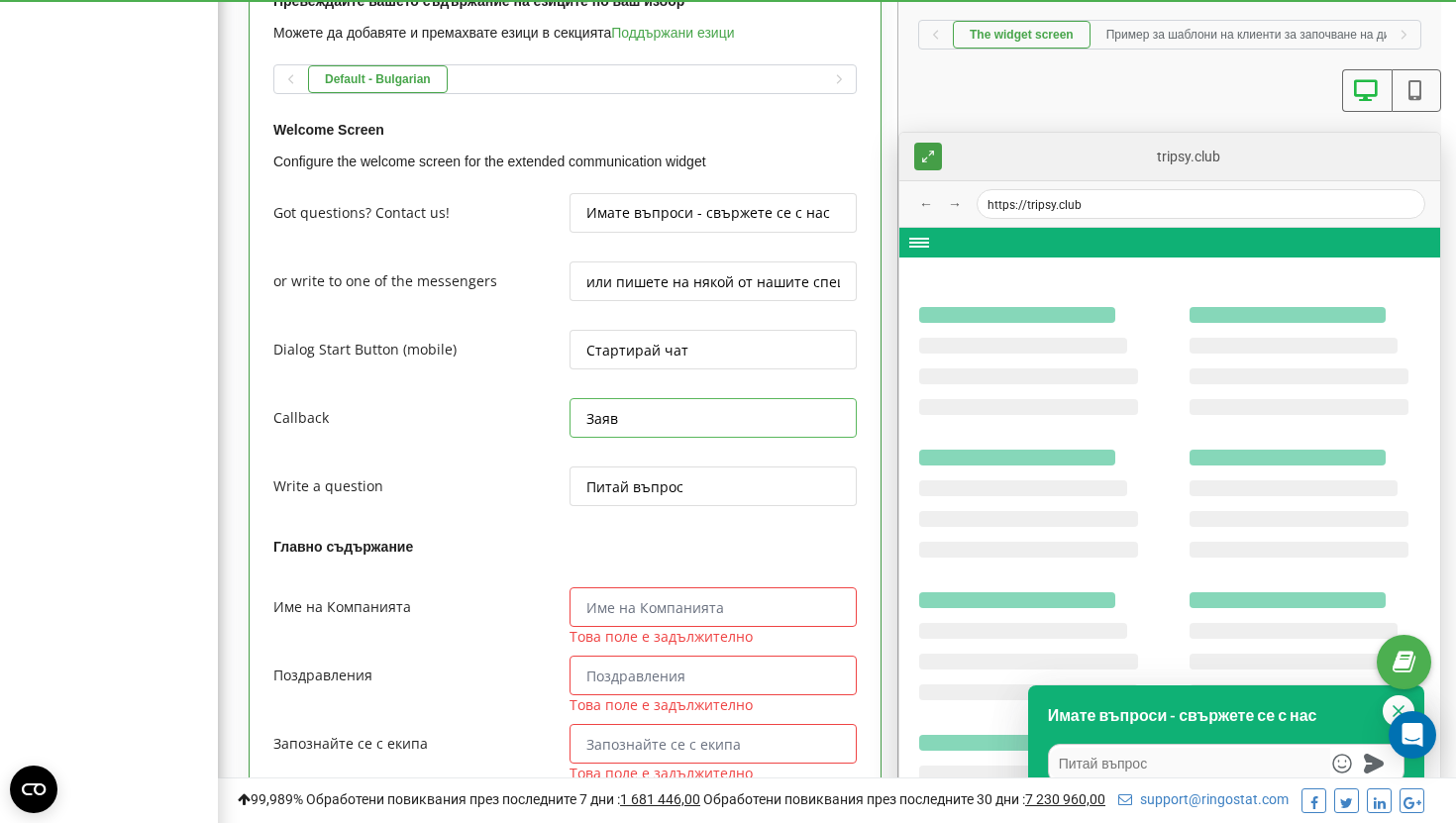 type on "x" 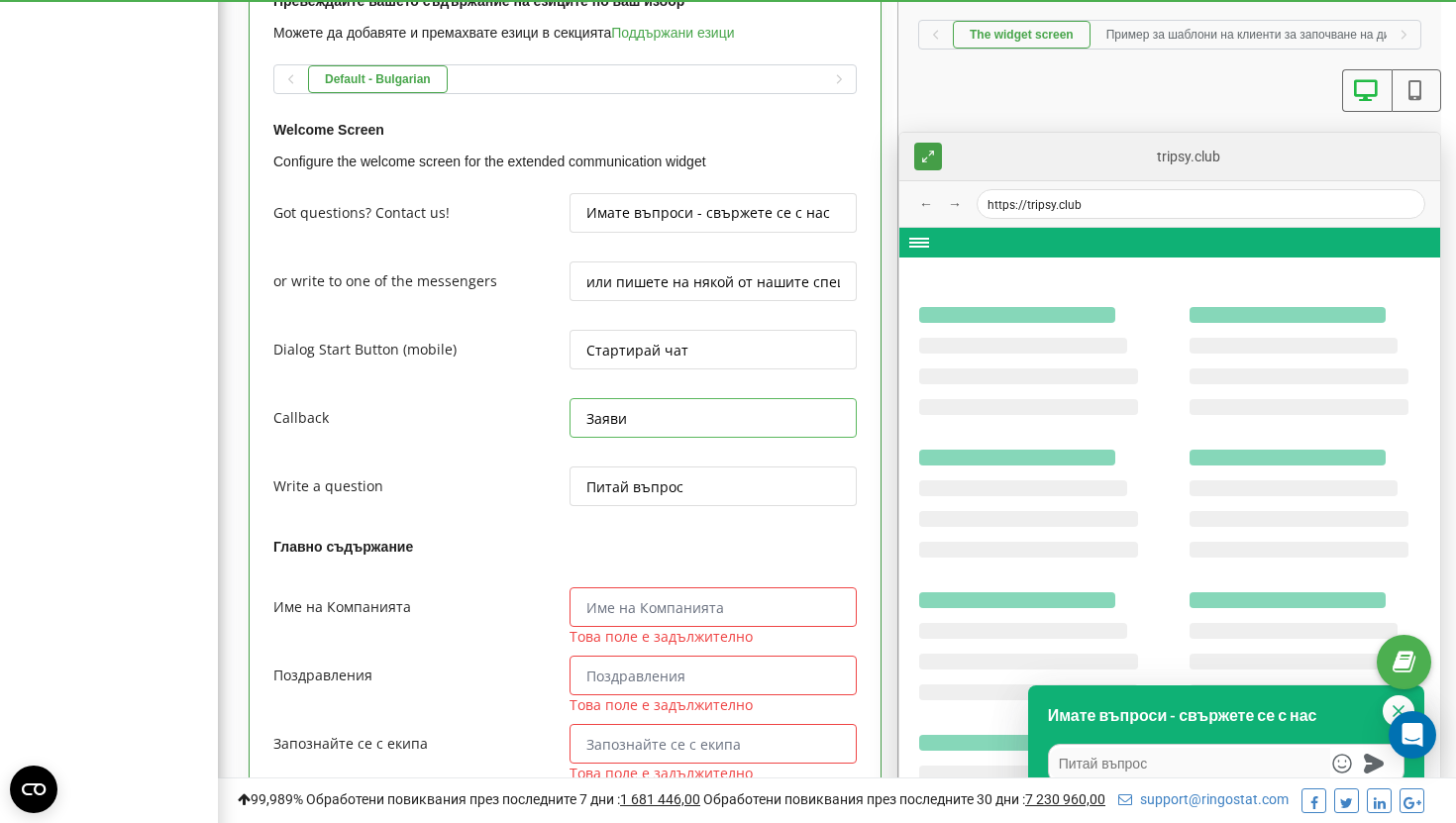 type on "x" 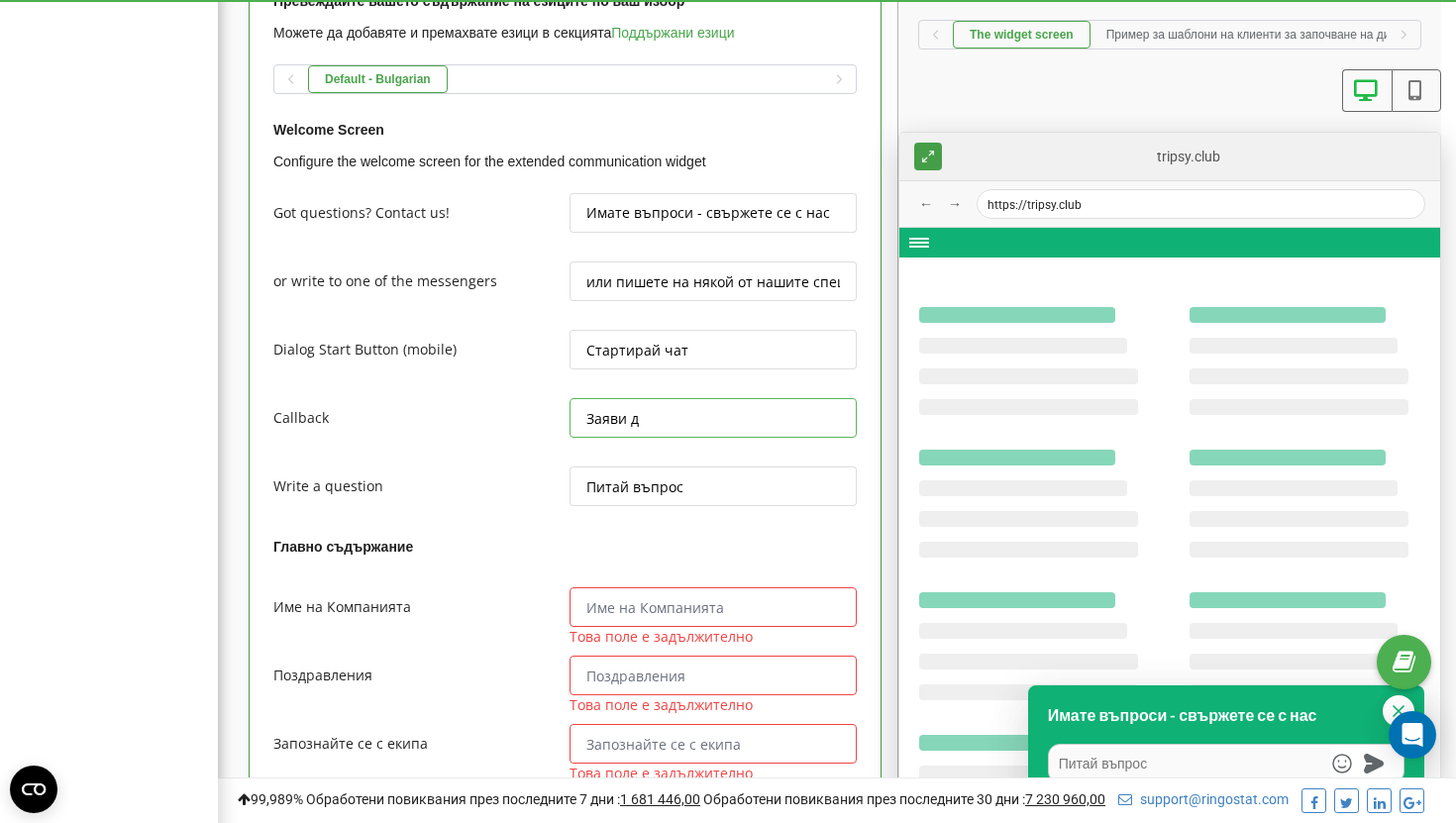 type on "x" 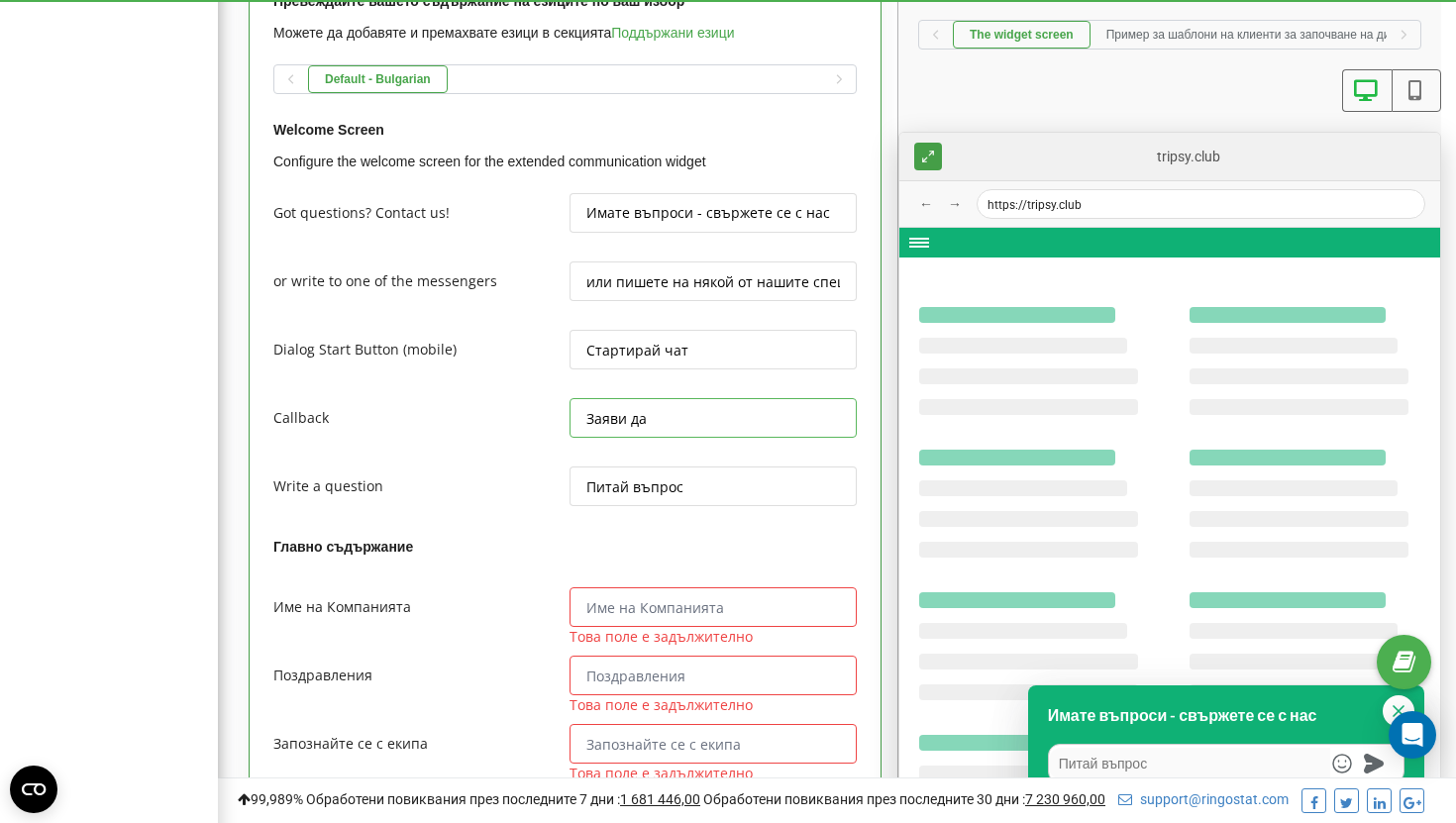 type on "x" 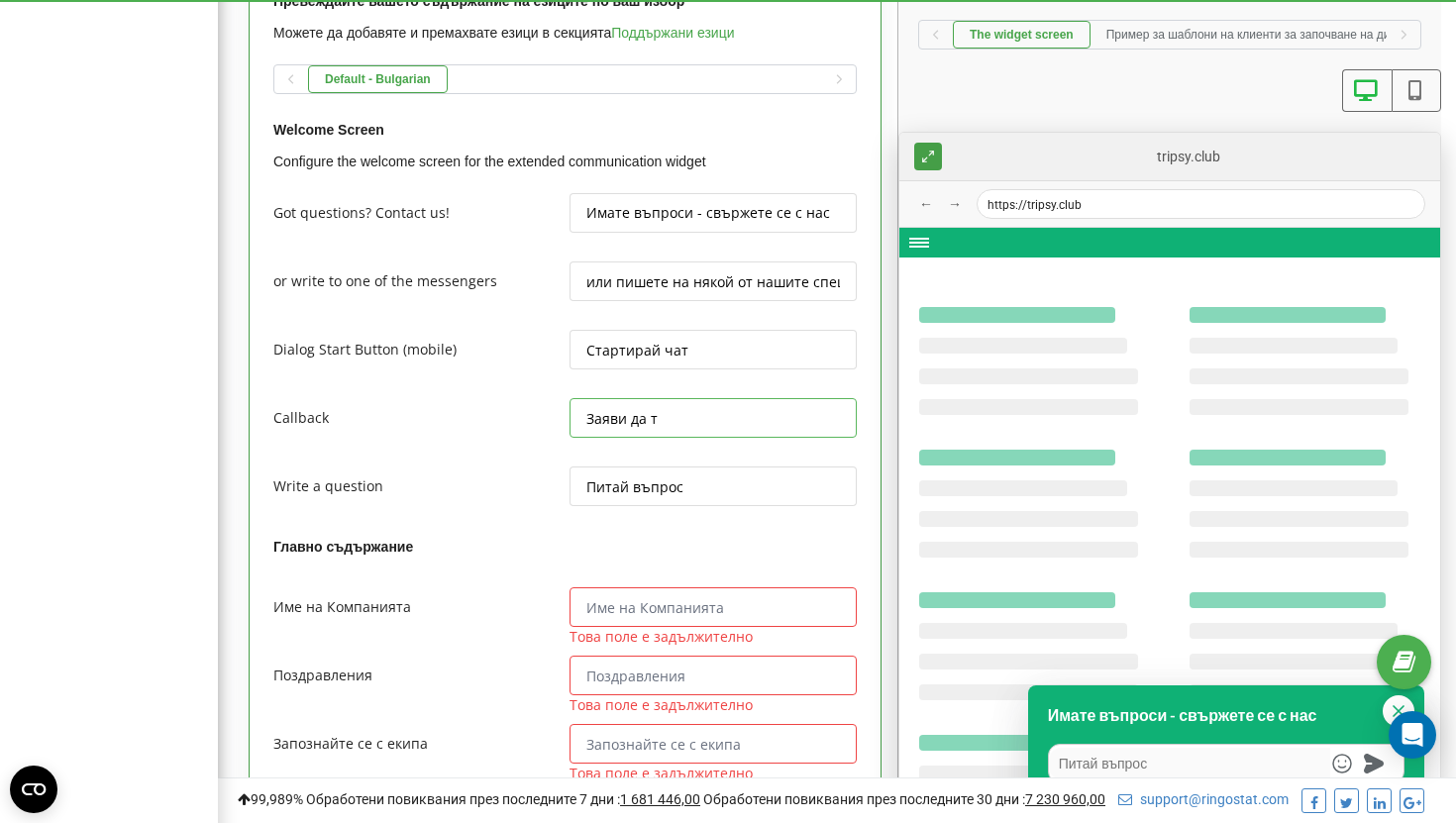 type on "x" 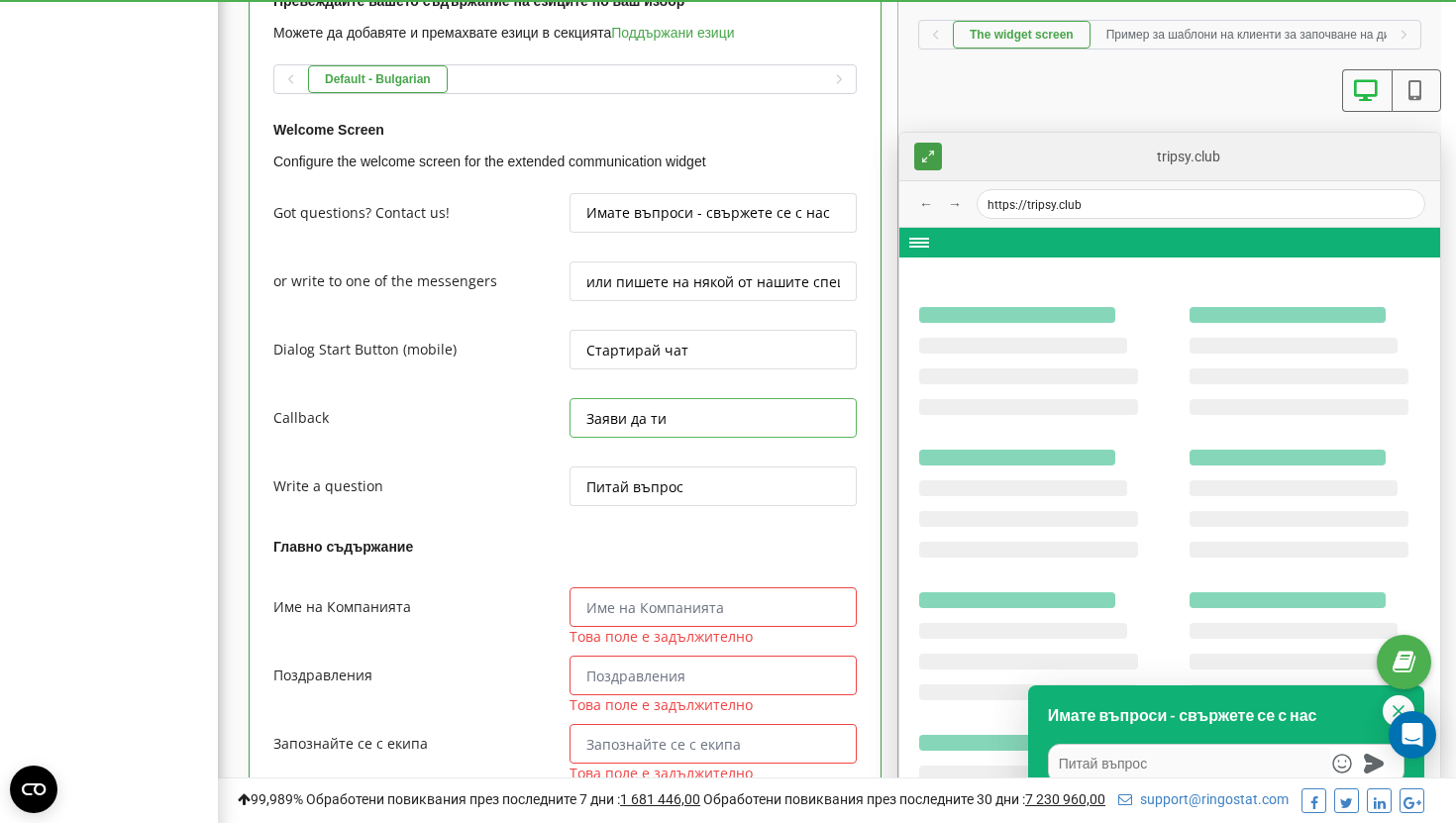 type on "x" 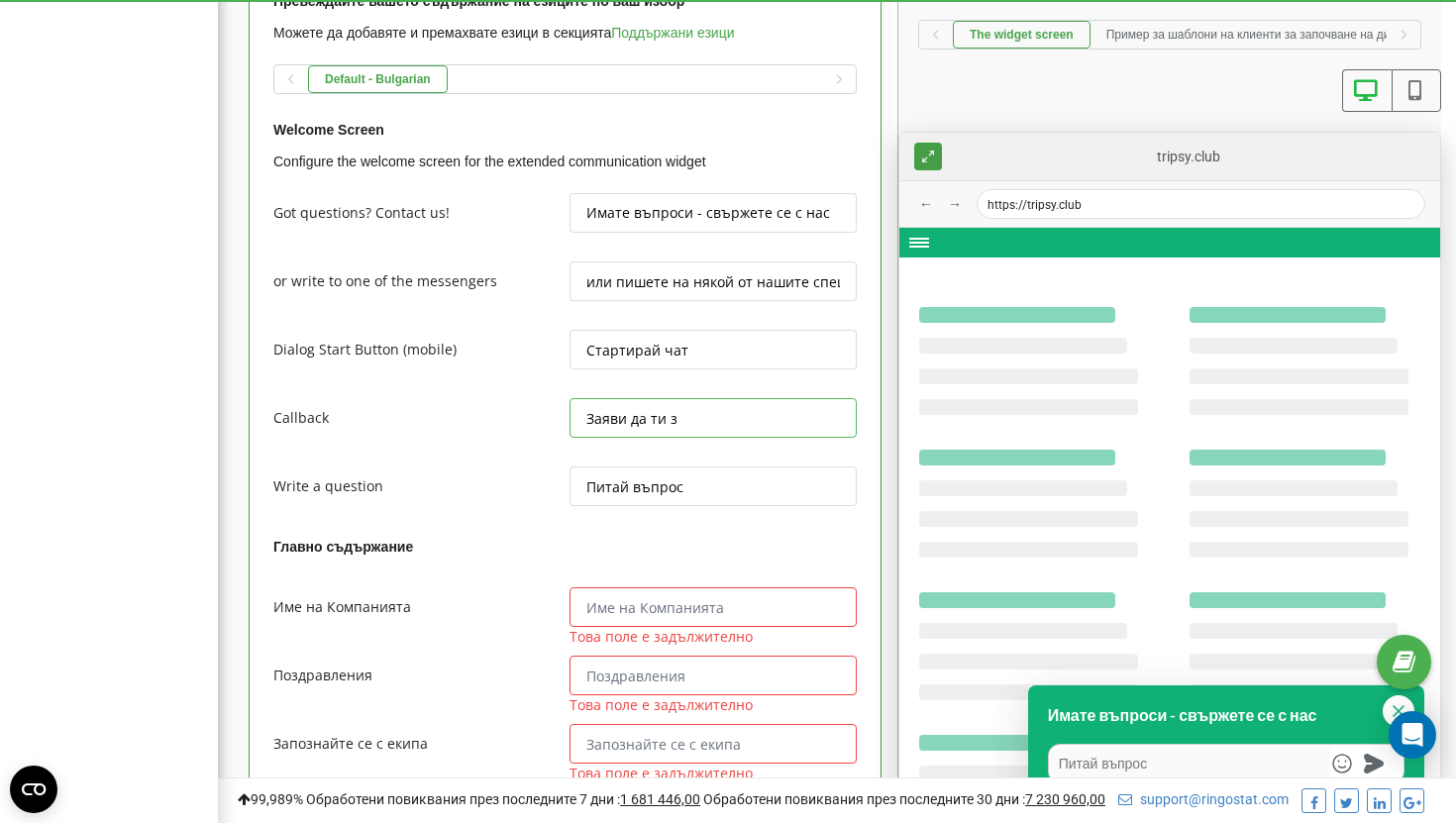 type on "x" 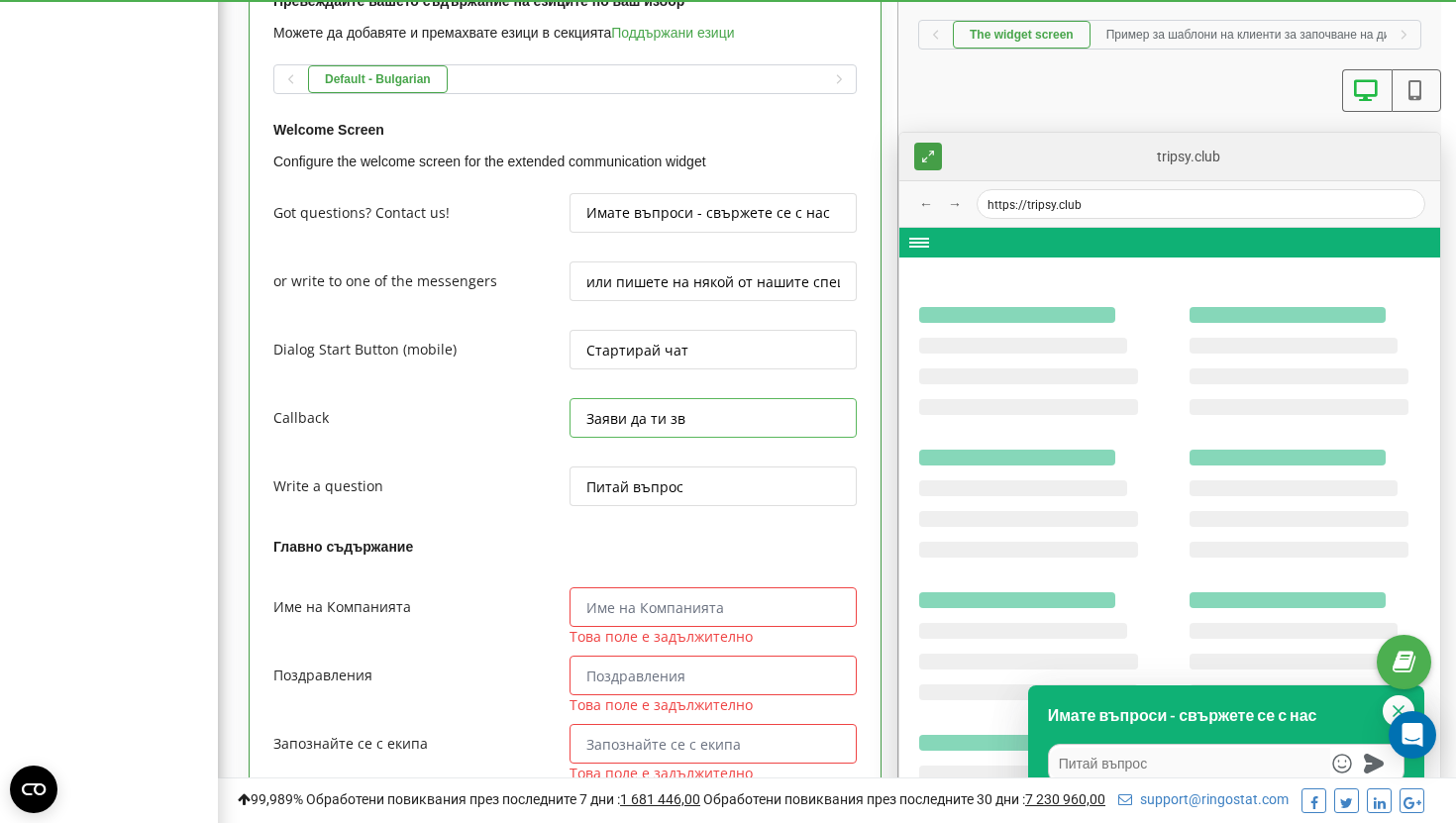 type on "x" 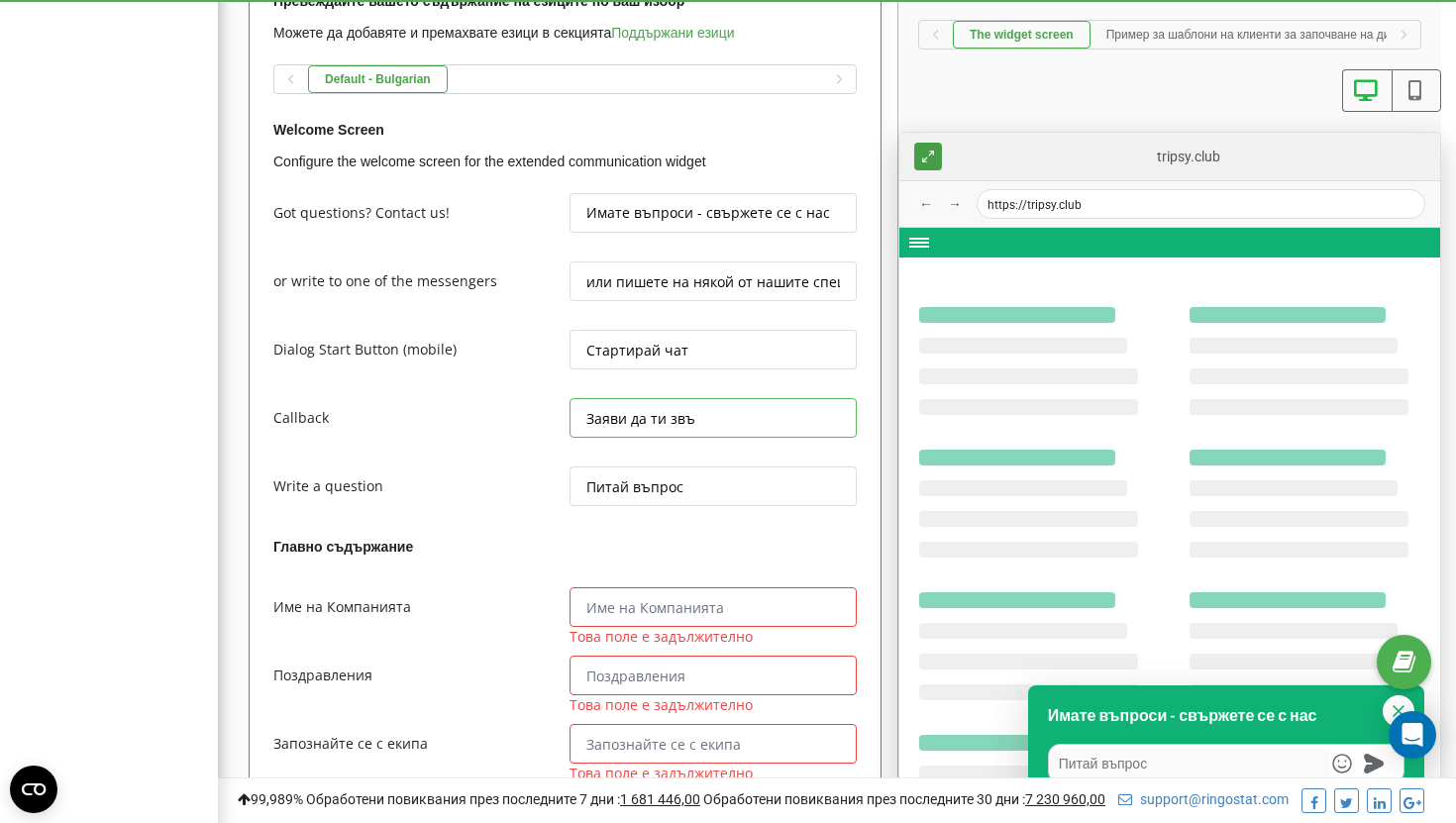 type on "x" 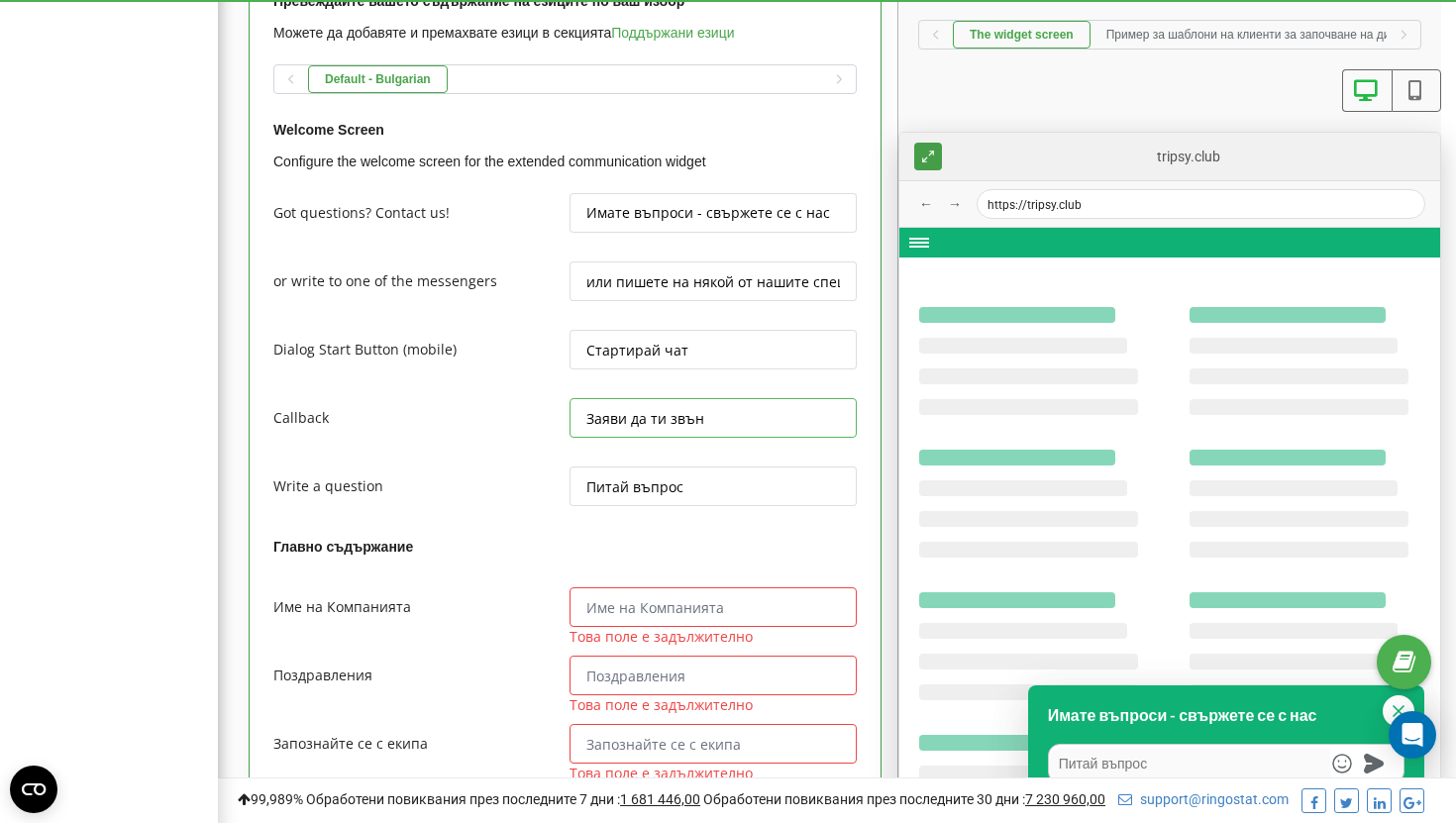 type on "x" 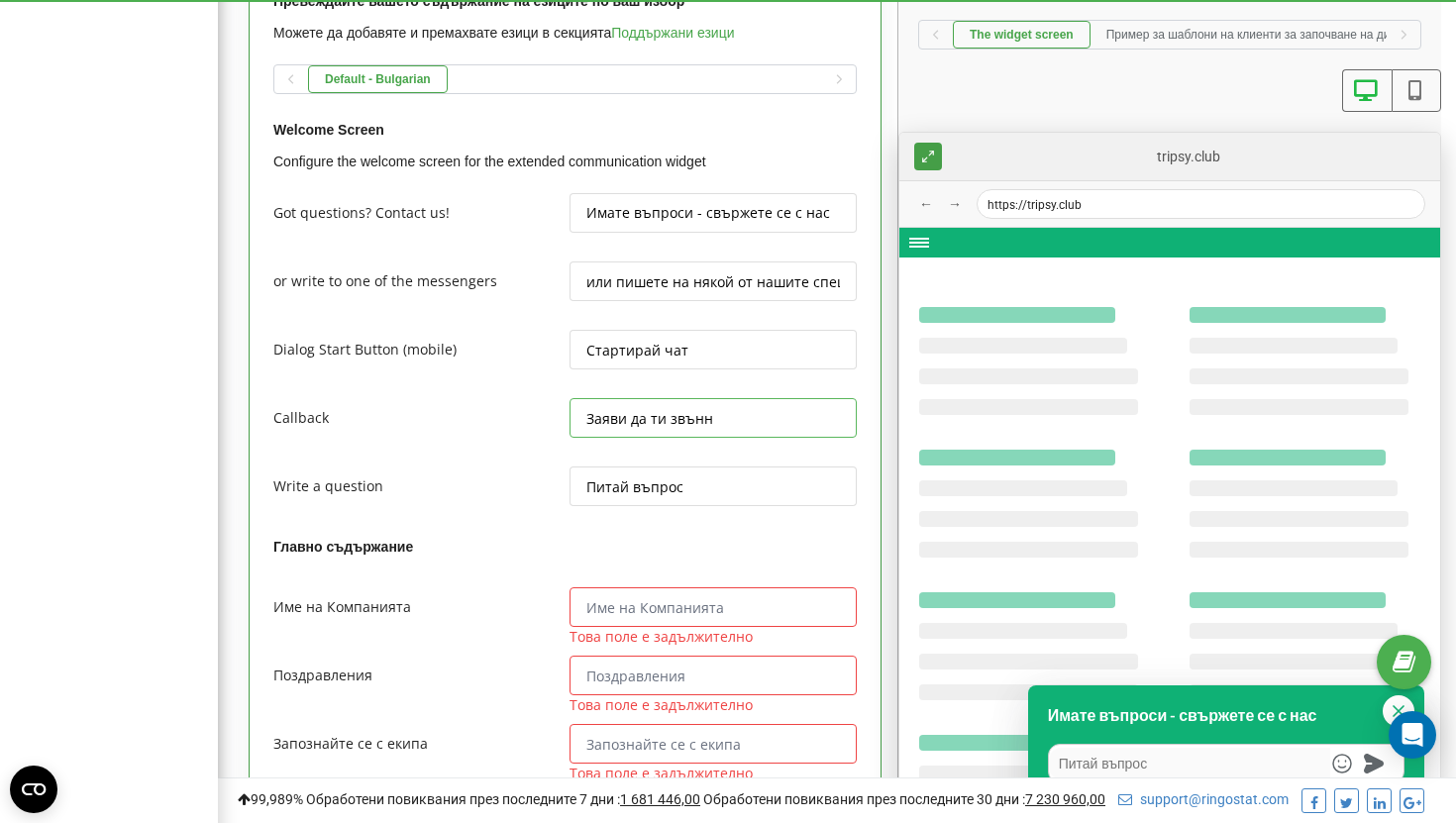 type on "Заяви да ти звънне" 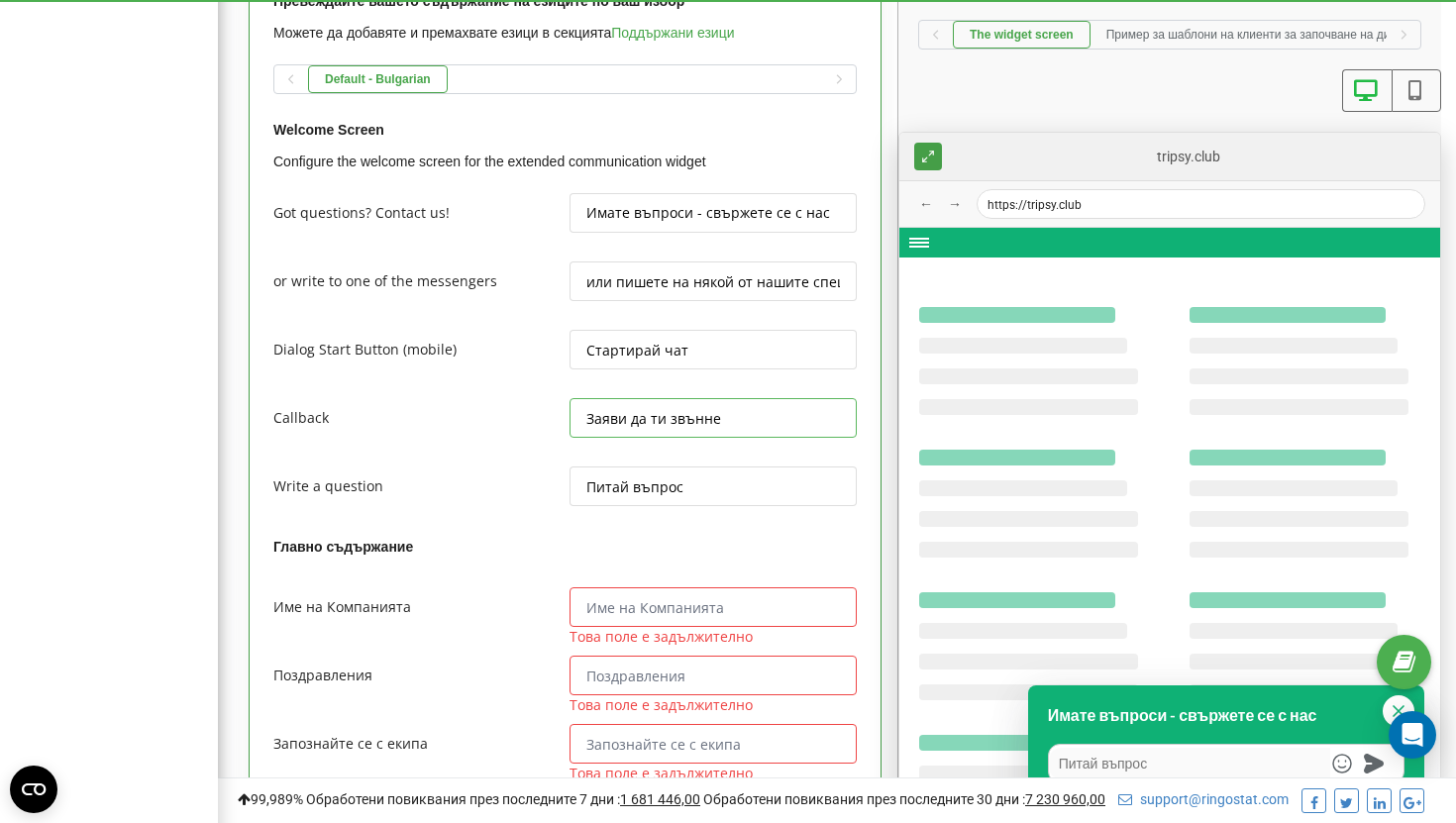 type on "x" 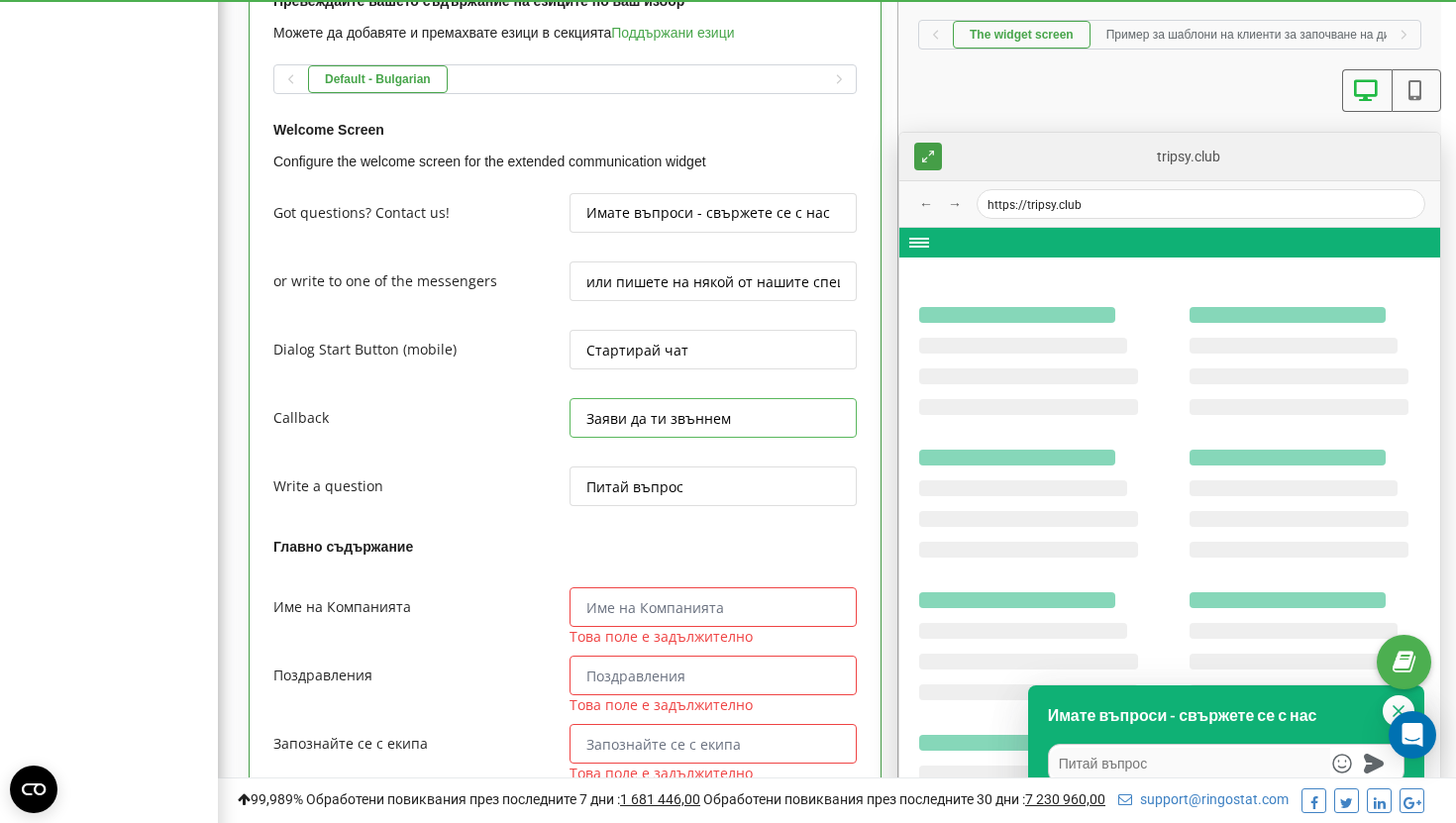 drag, startPoint x: 635, startPoint y: 420, endPoint x: 821, endPoint y: 419, distance: 186.00269 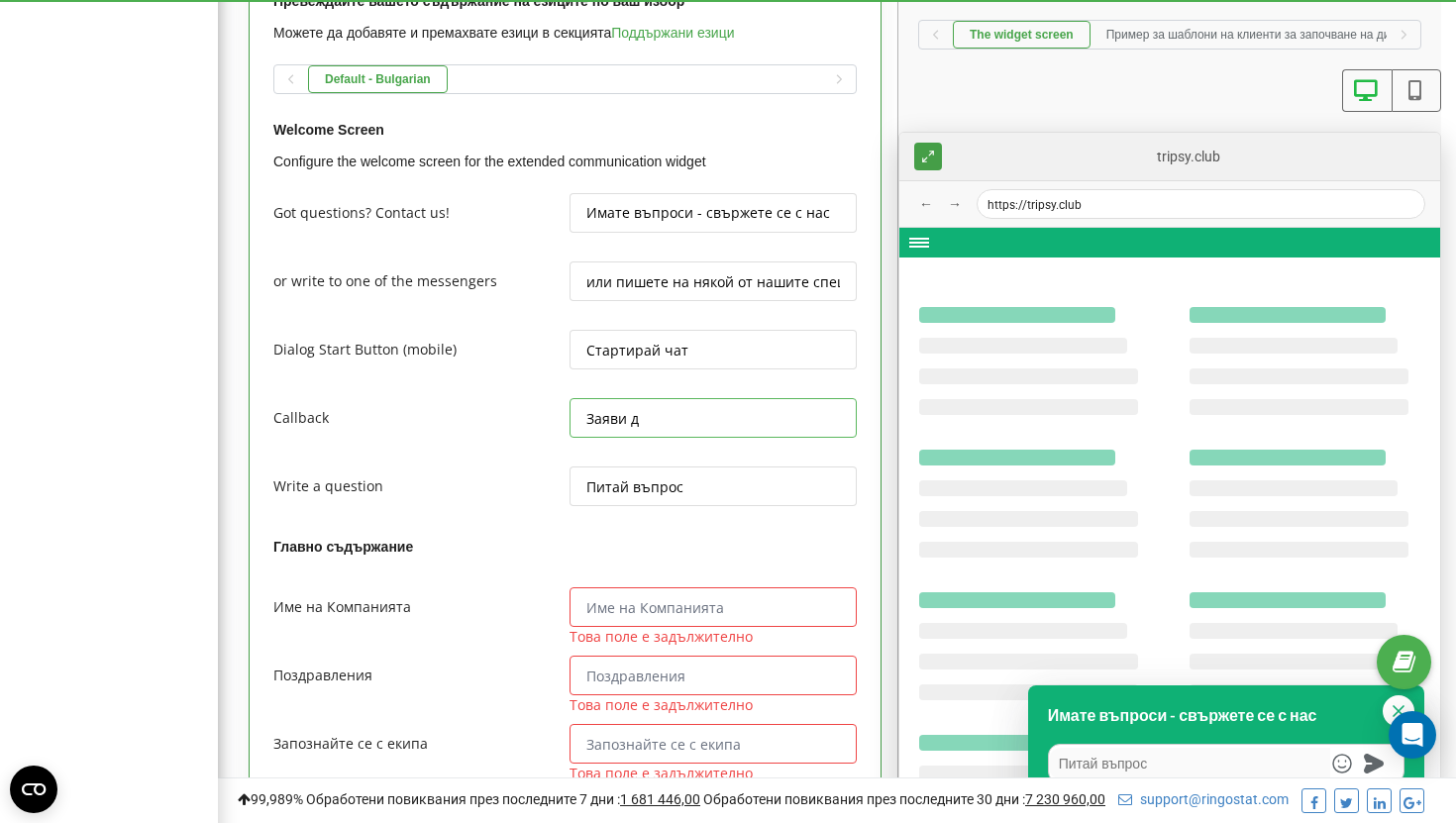 type on "x" 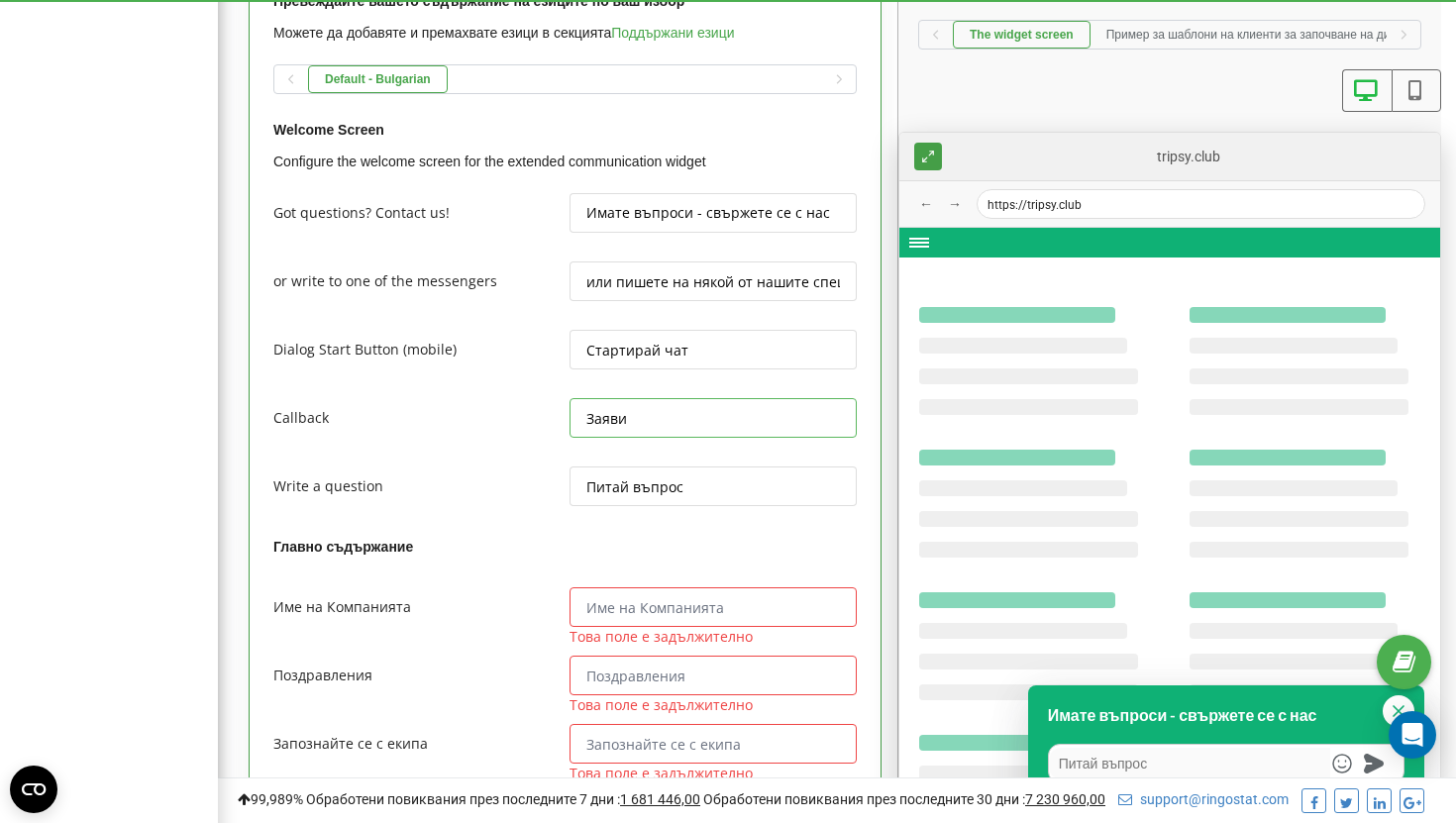 type on "x" 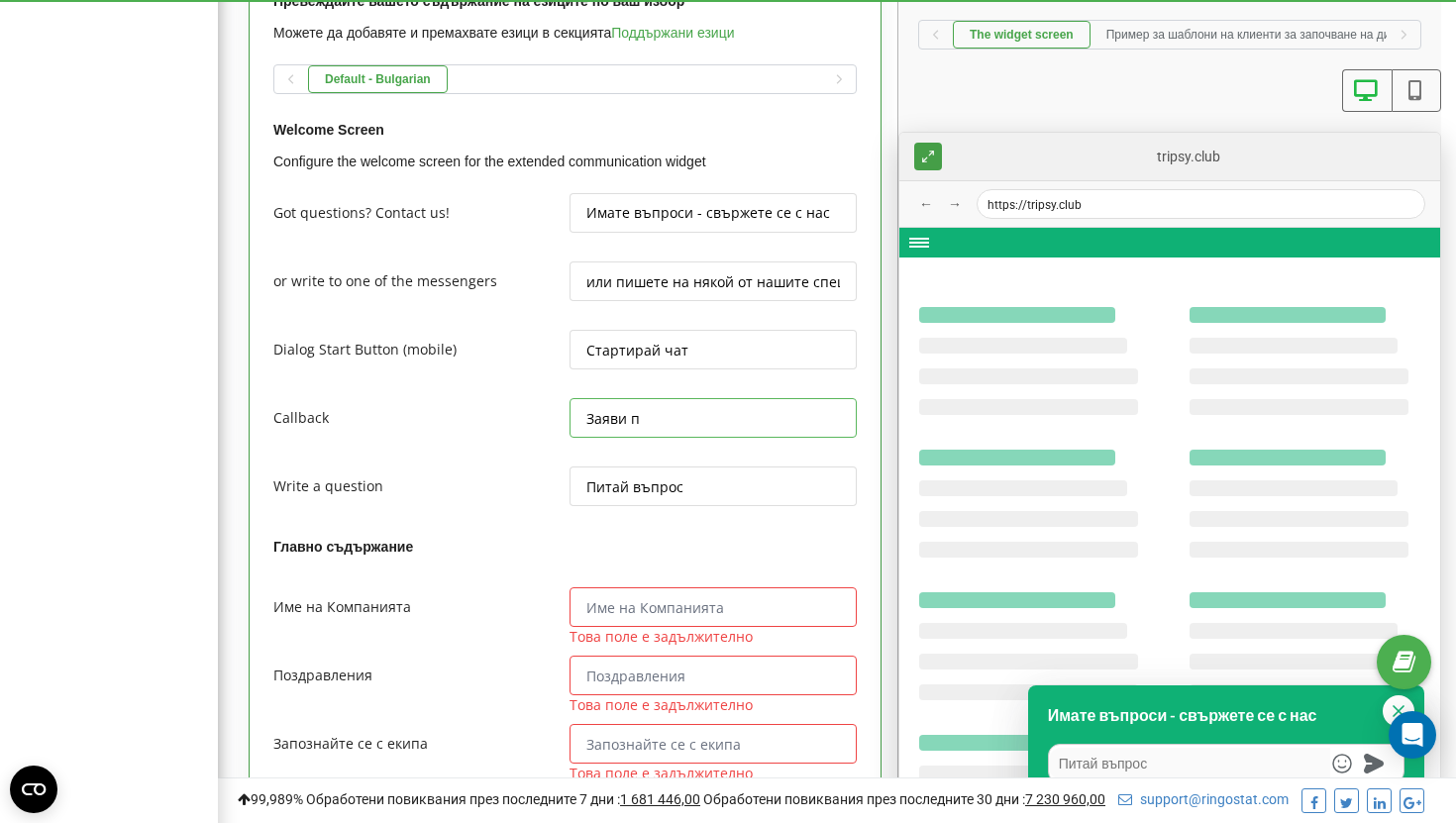 type on "x" 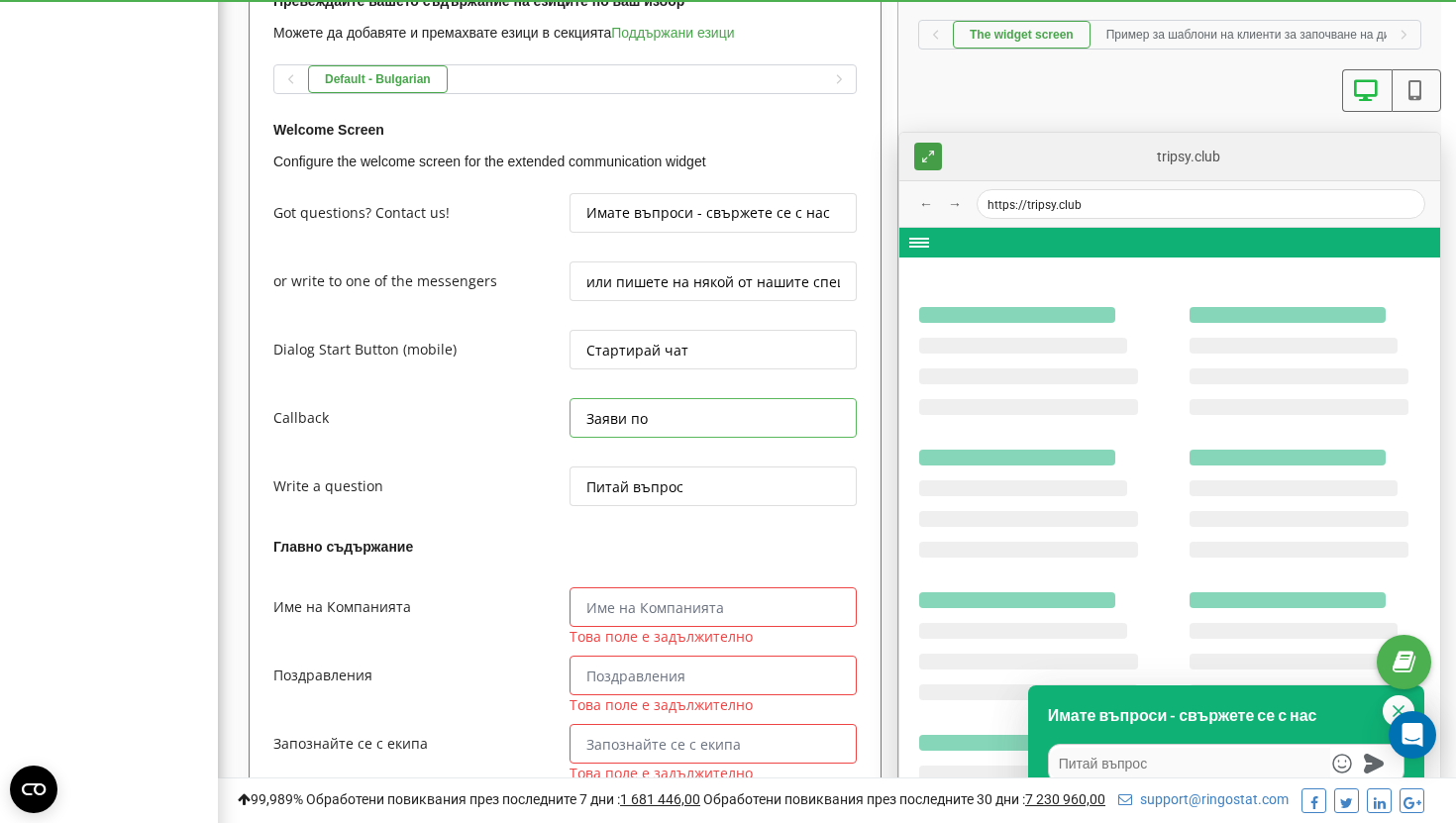 type on "x" 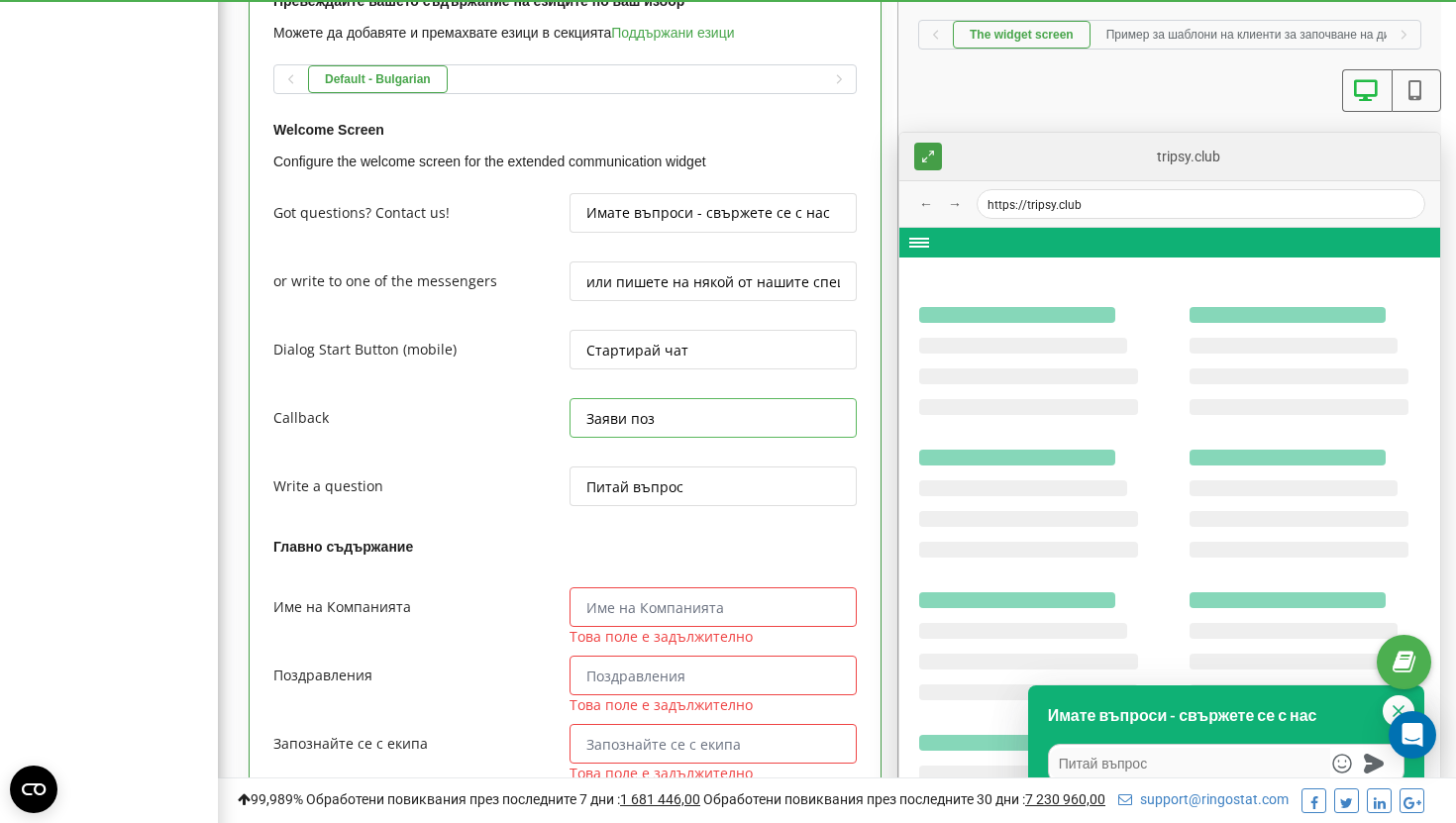 type on "x" 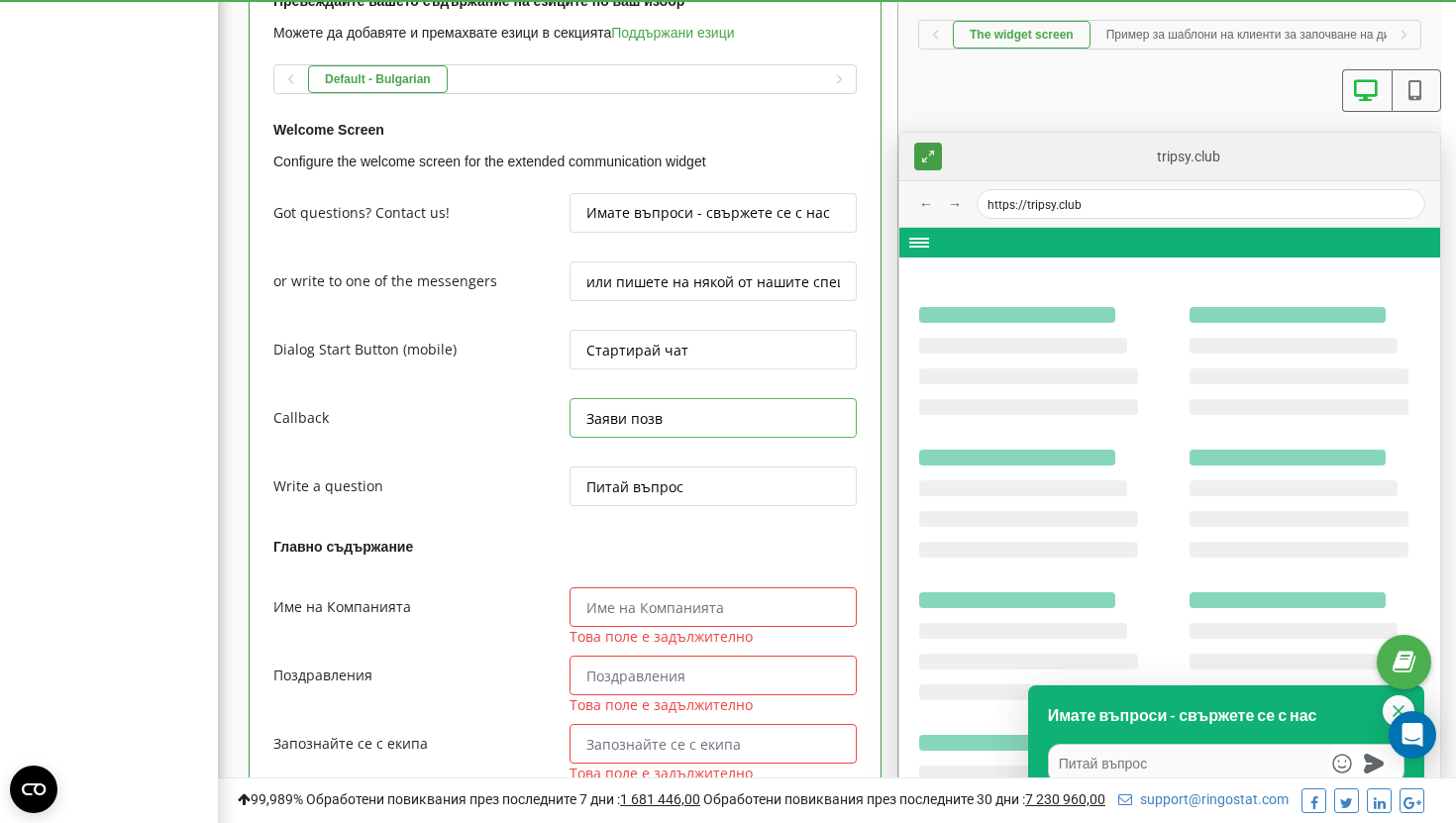 type on "x" 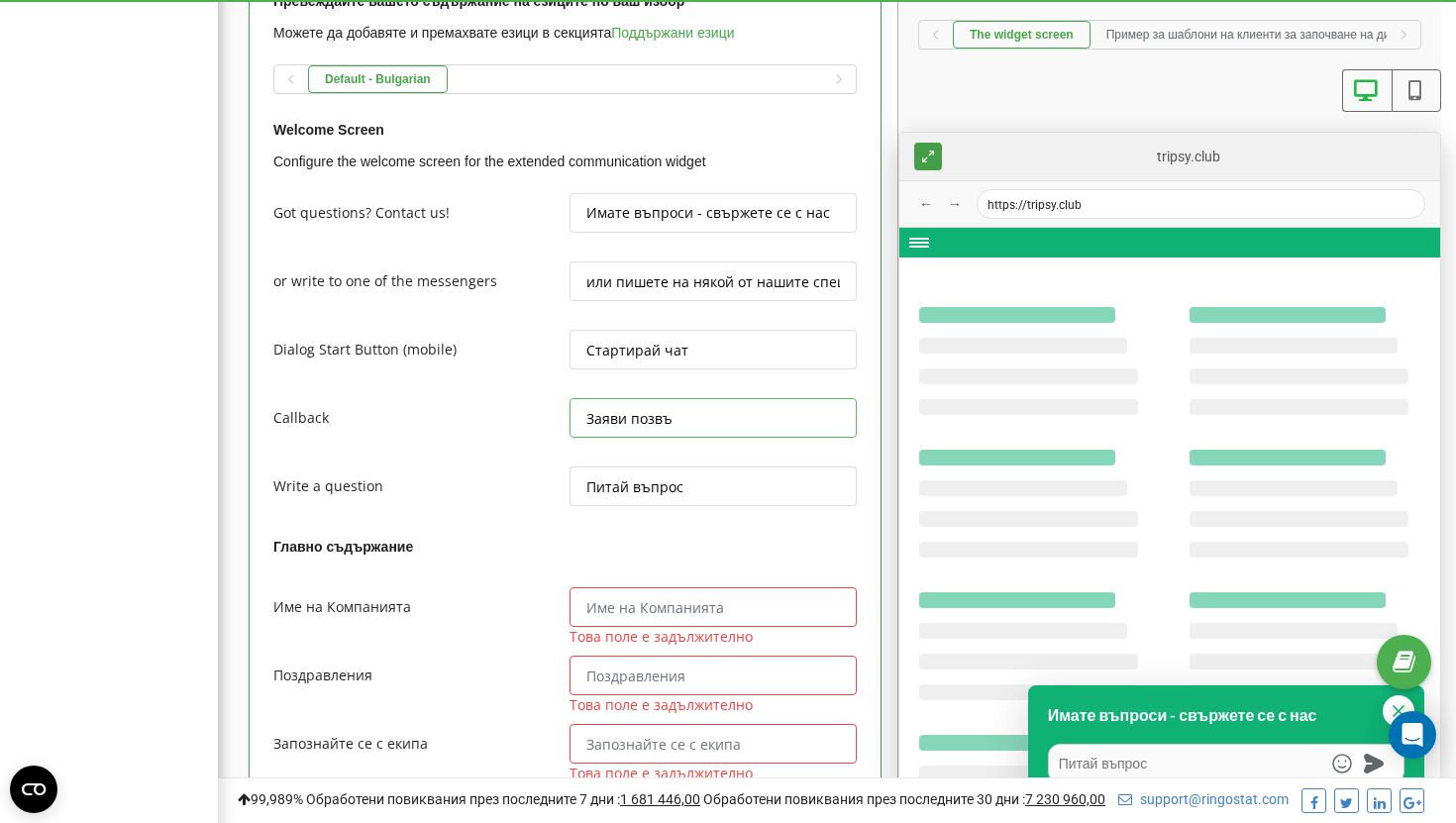 type on "x" 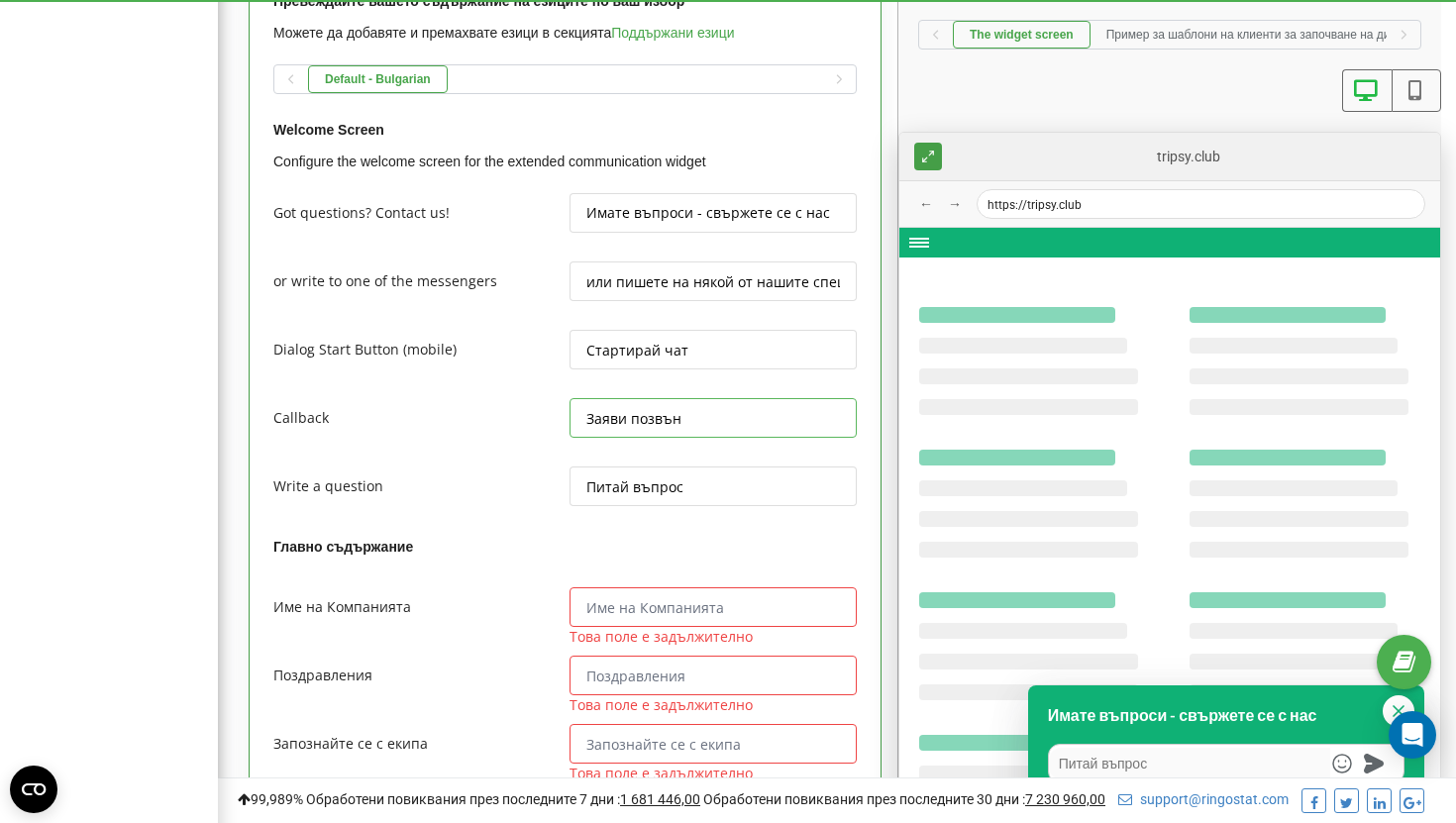 type on "x" 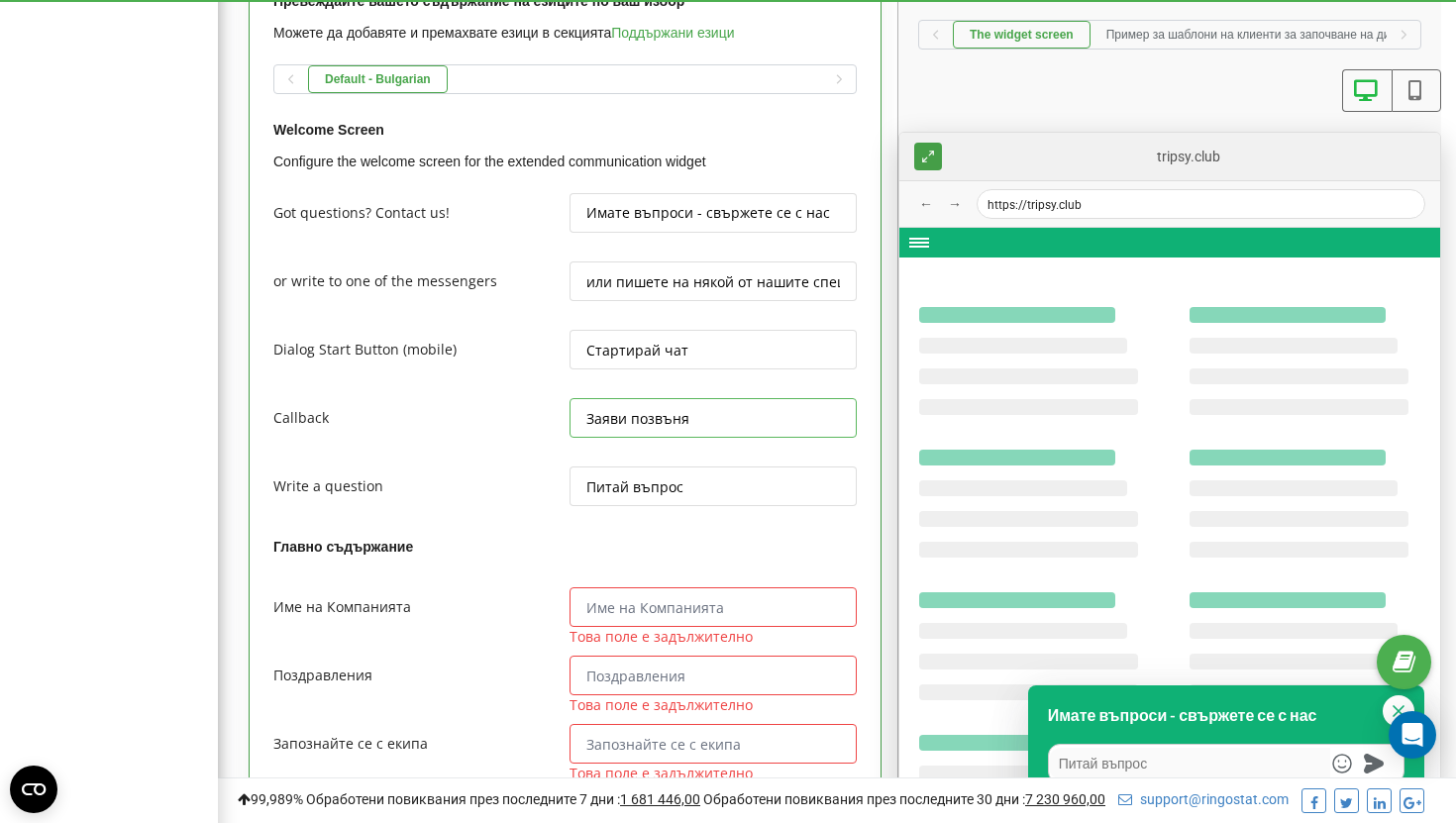 type on "x" 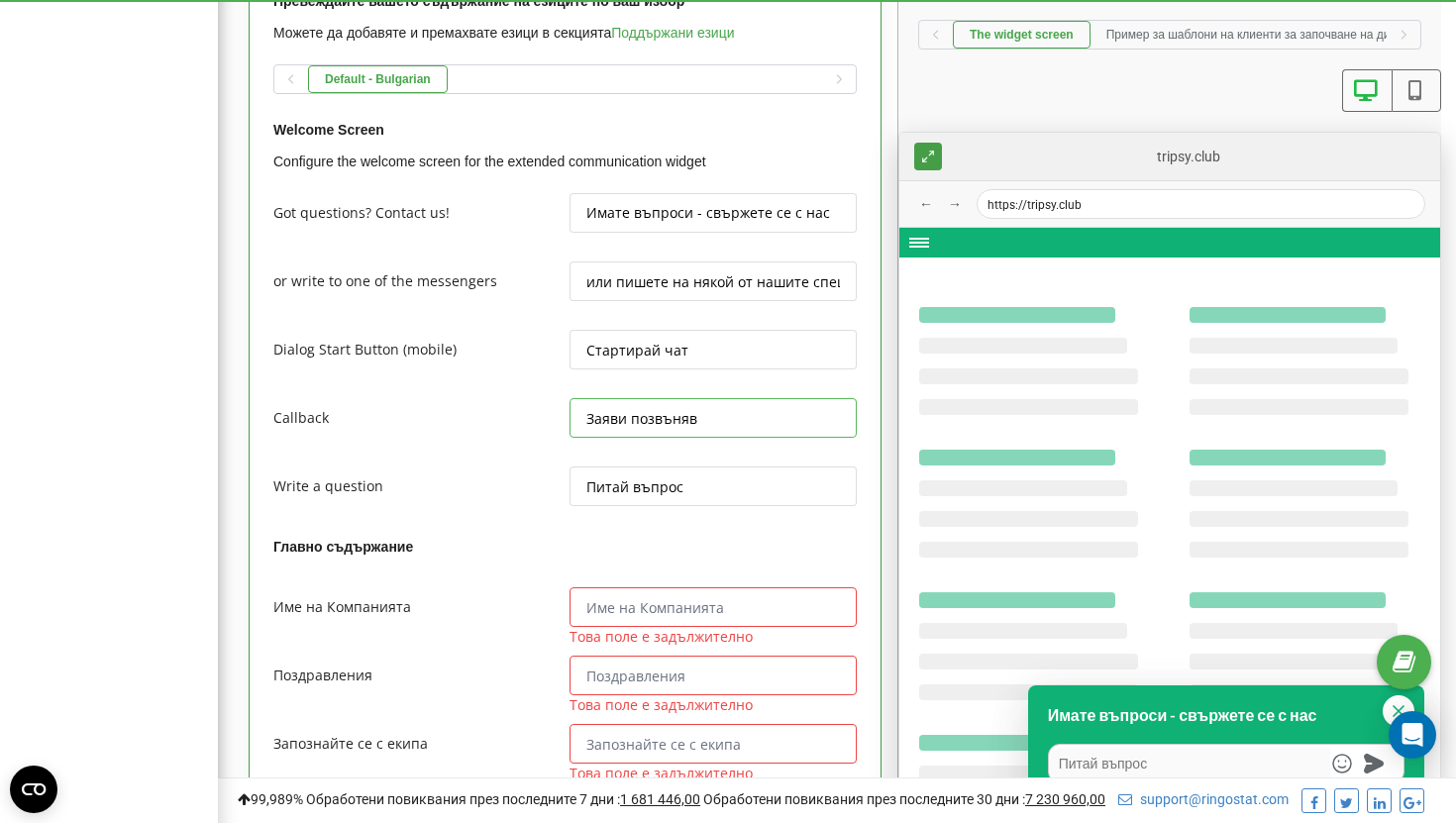 type on "x" 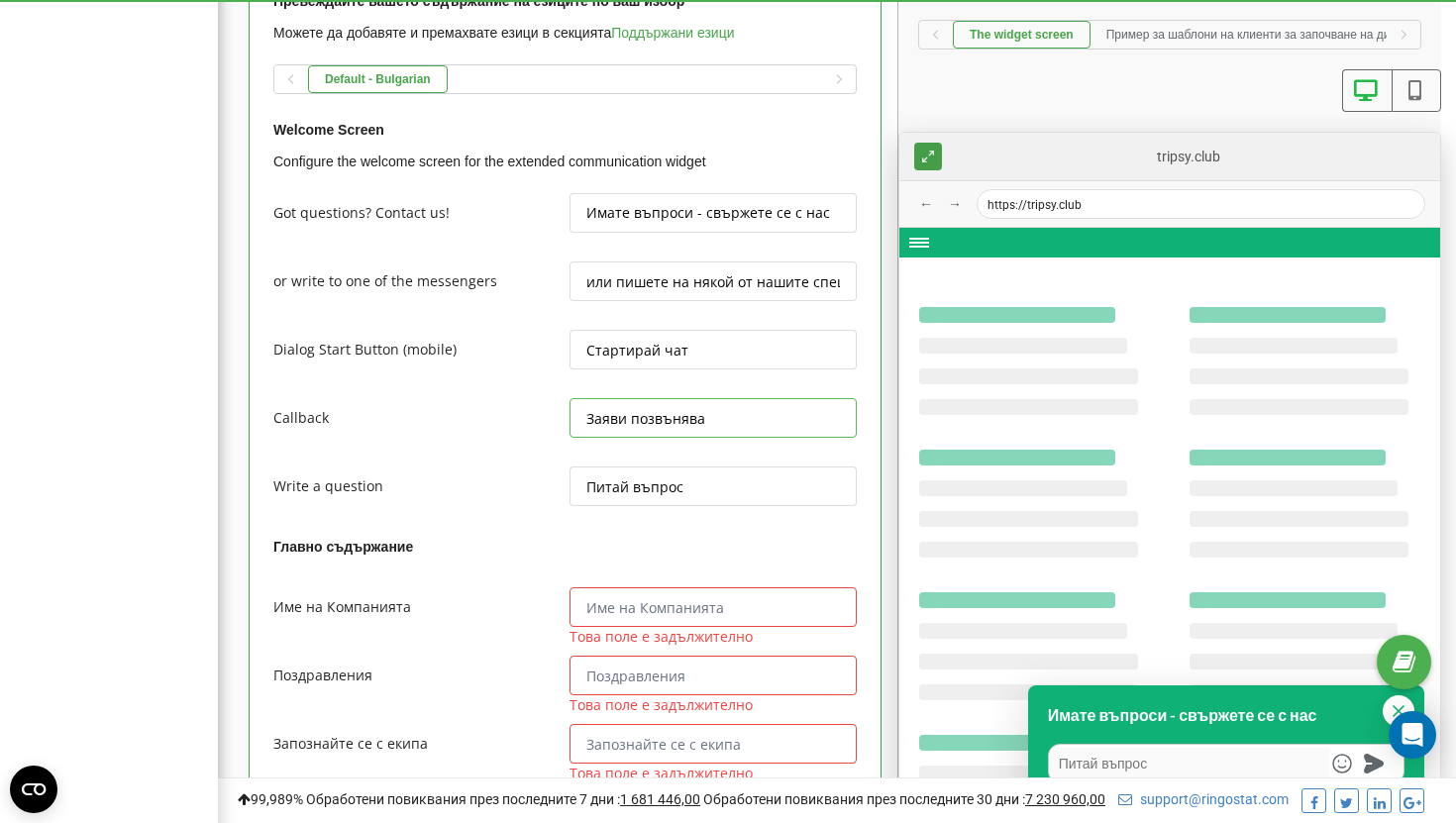 type on "Заяви позвъняван" 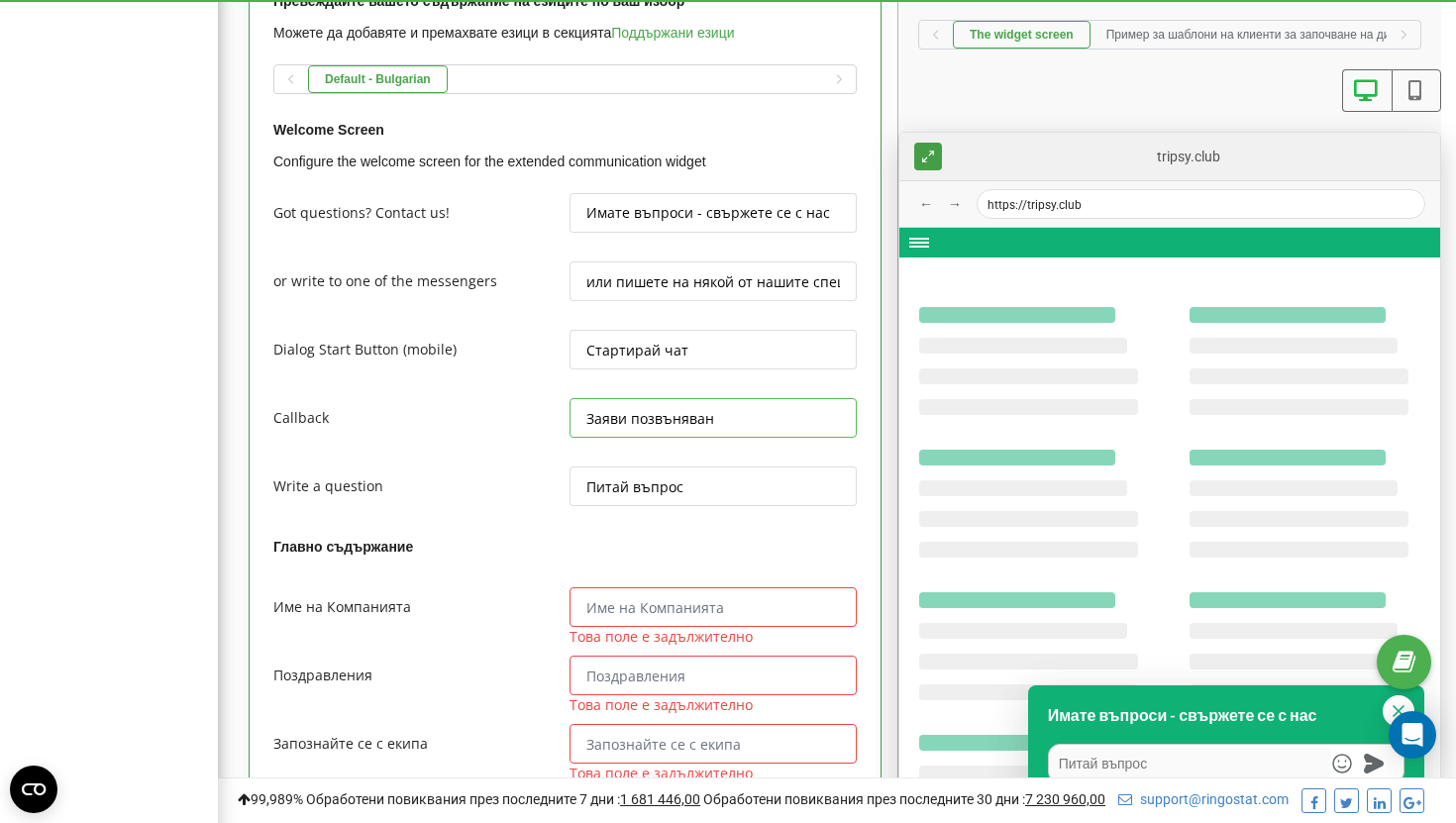 type on "x" 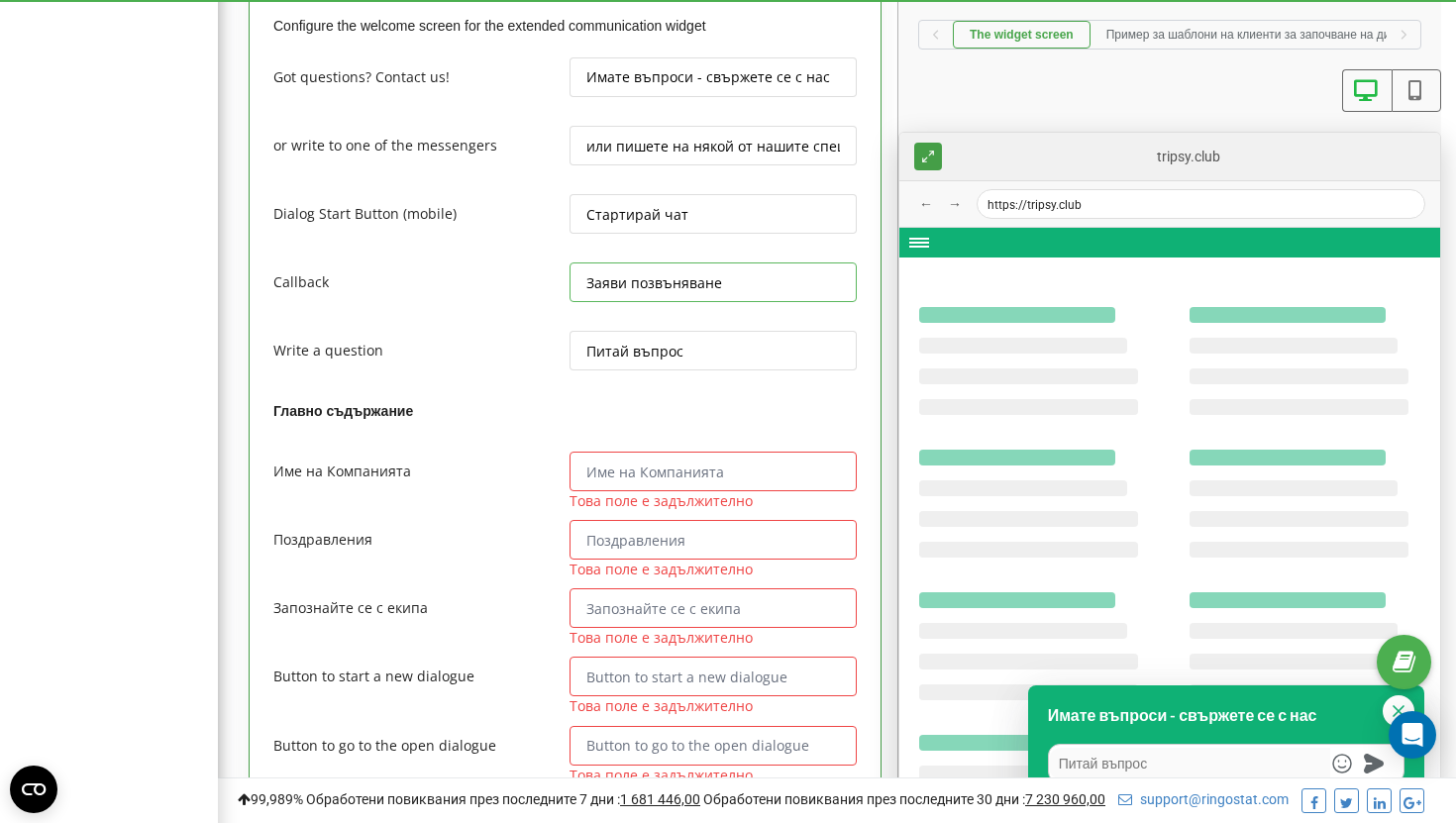 scroll, scrollTop: 1886, scrollLeft: 0, axis: vertical 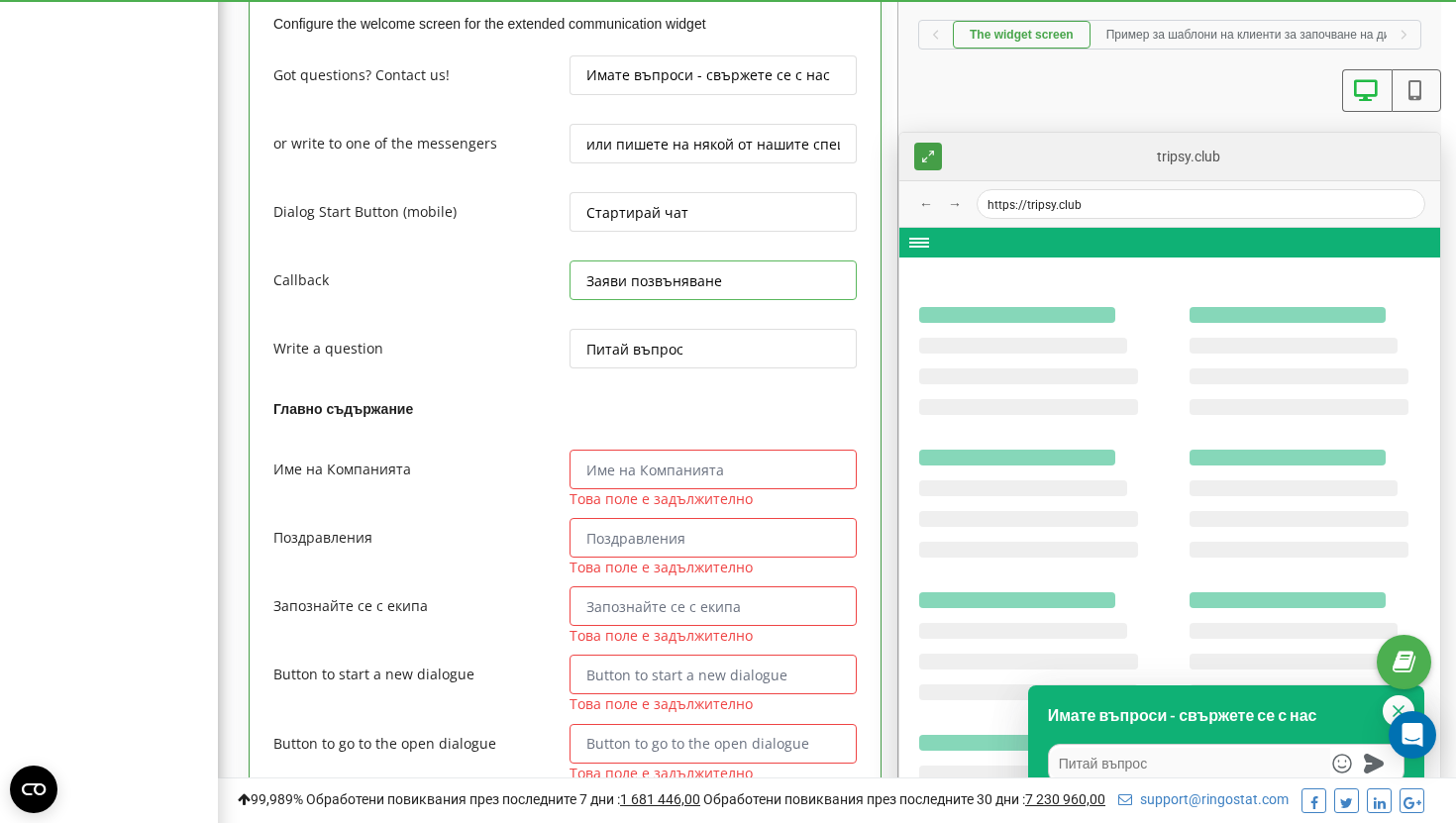 type on "Заяви позвъняване" 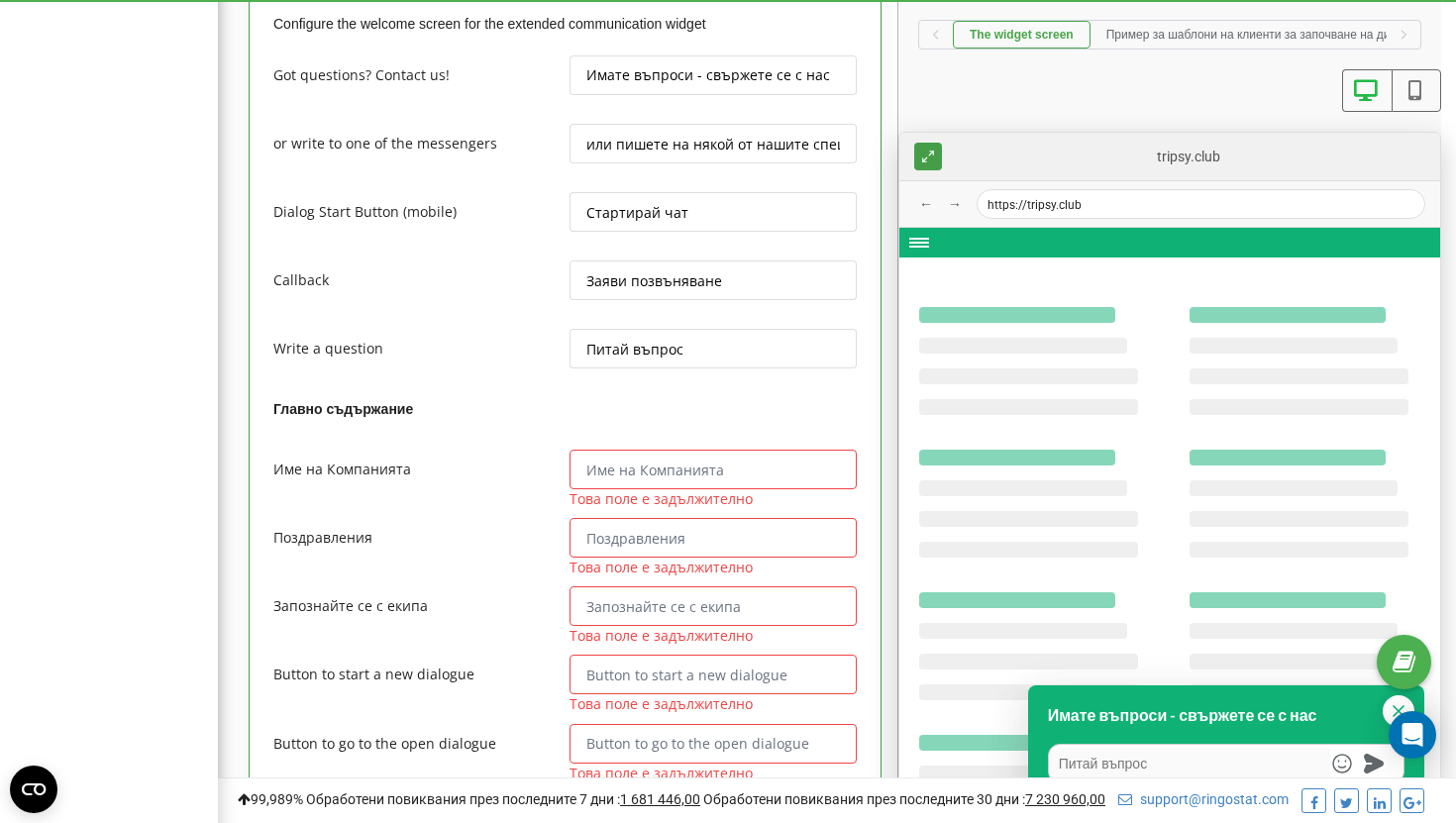 click at bounding box center [713, 469] 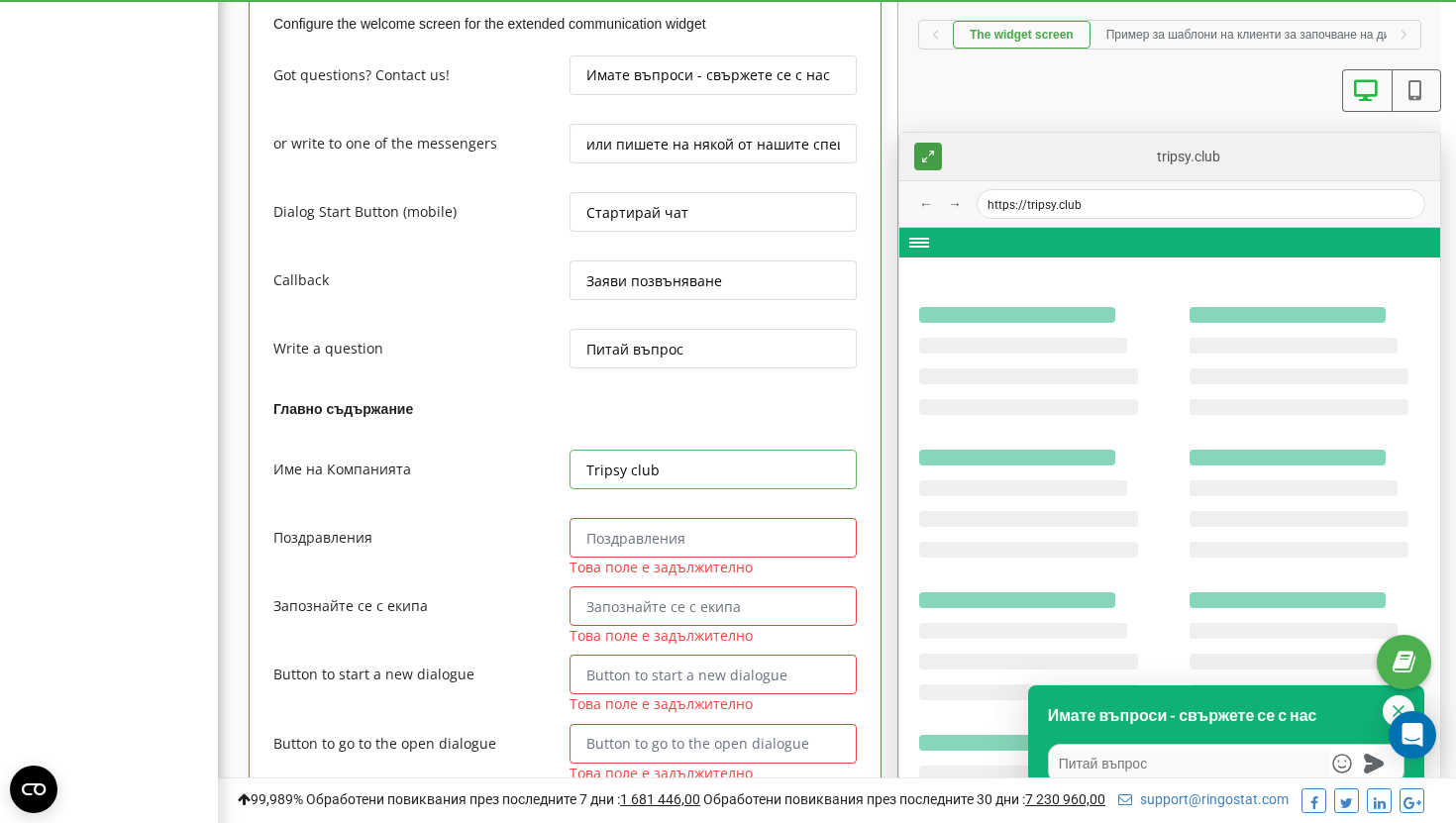 type on "Tripsy club" 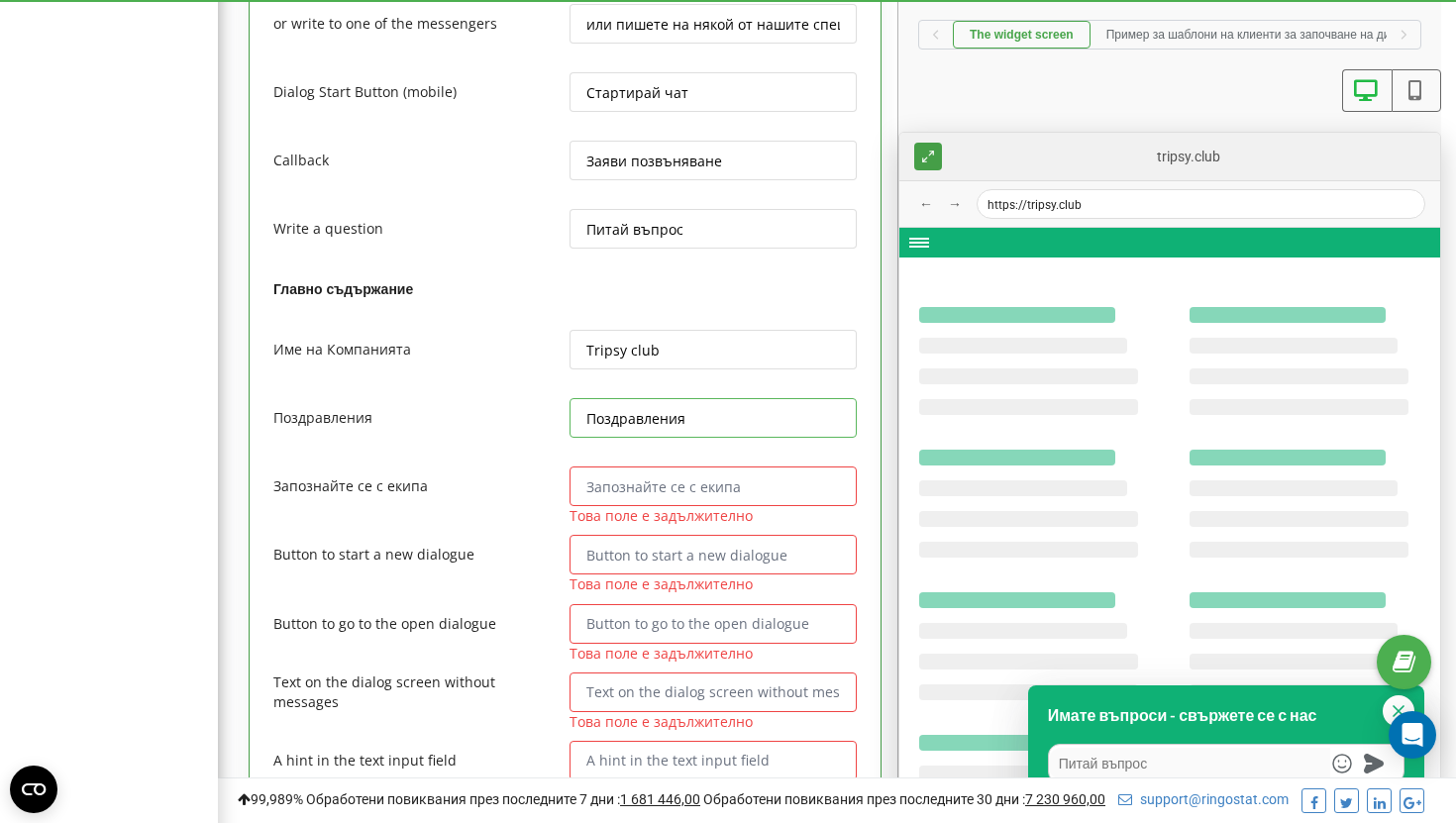 scroll, scrollTop: 2007, scrollLeft: 0, axis: vertical 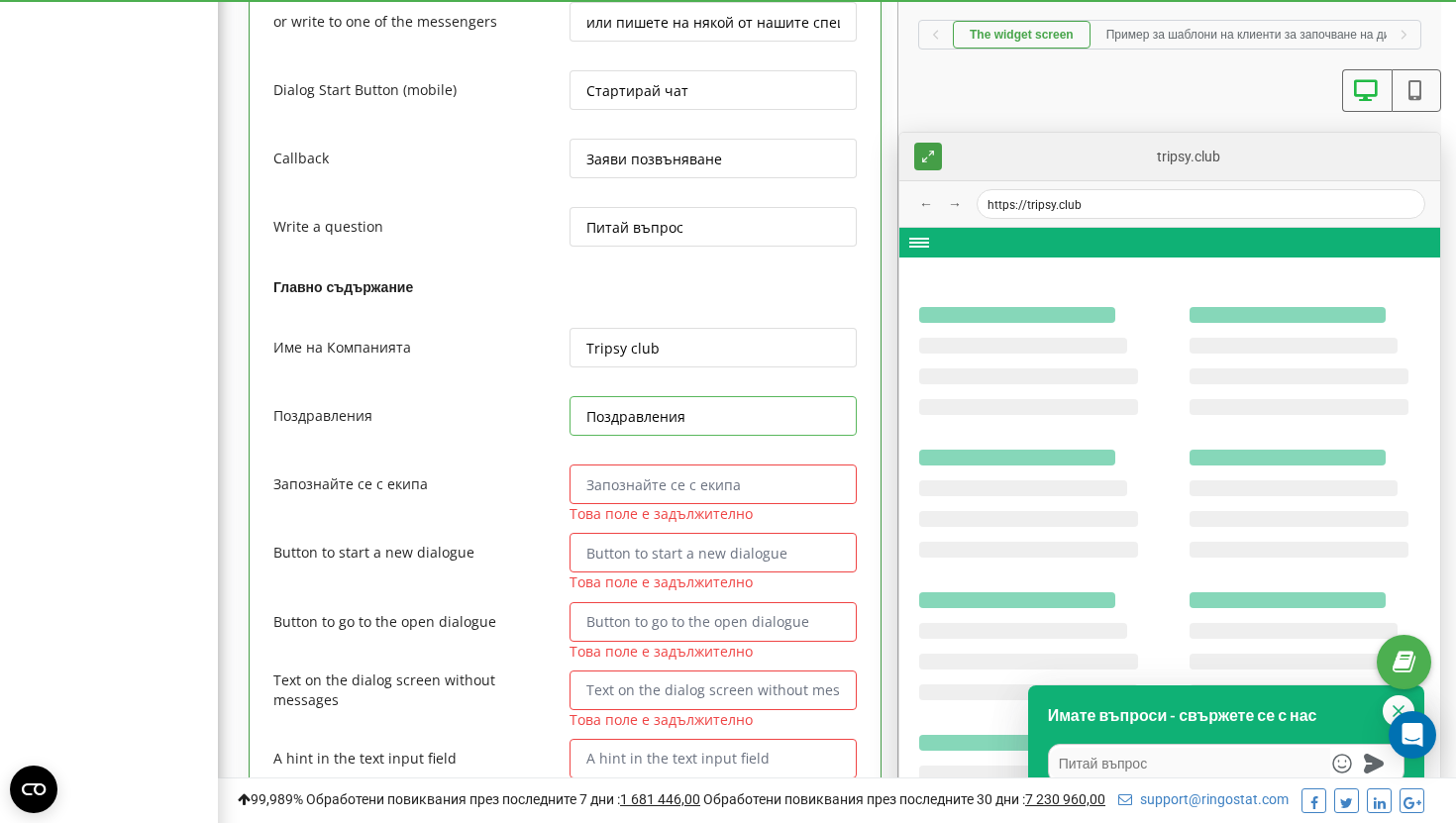 type on "Поздравления" 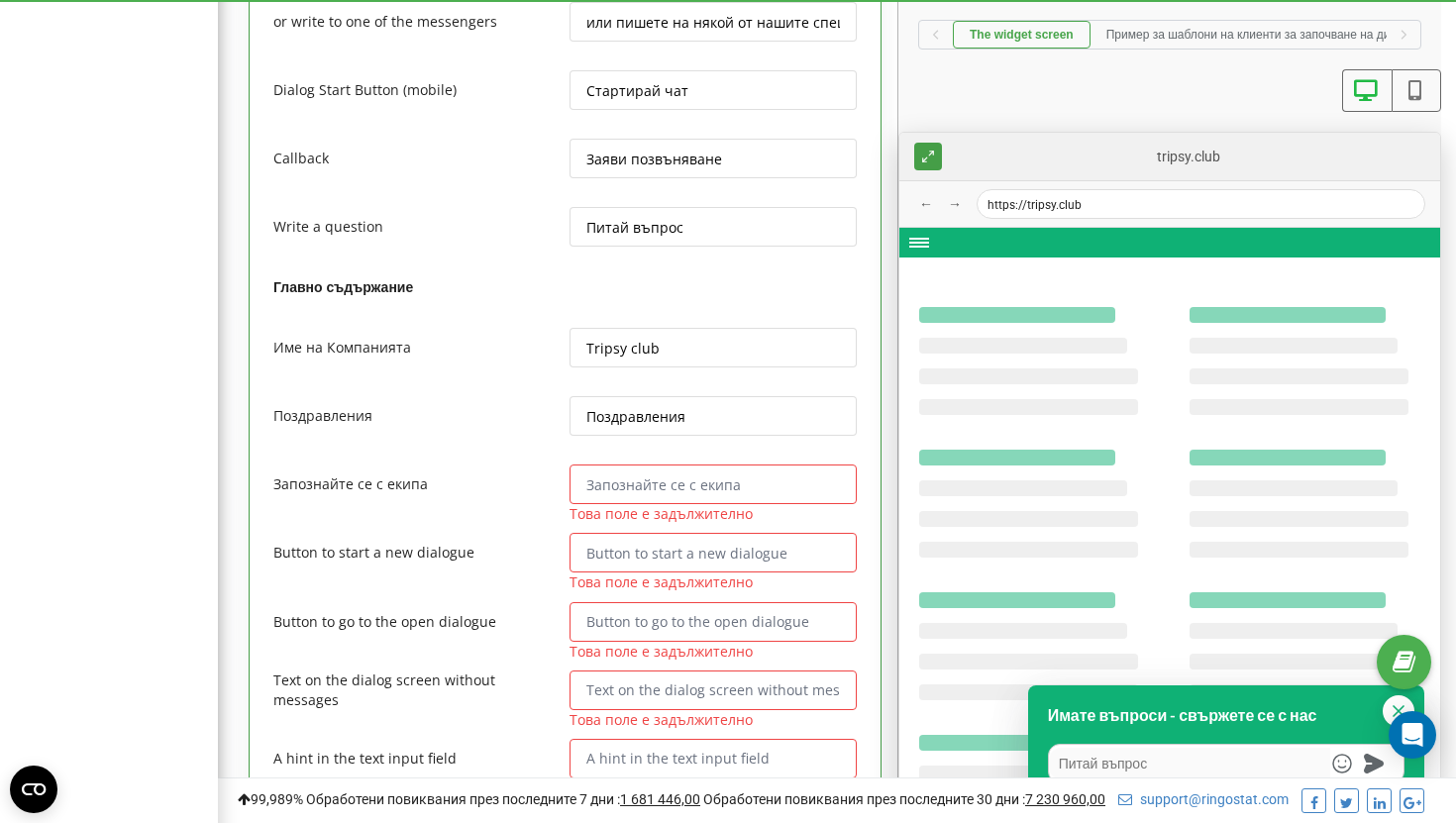 click at bounding box center [713, 484] 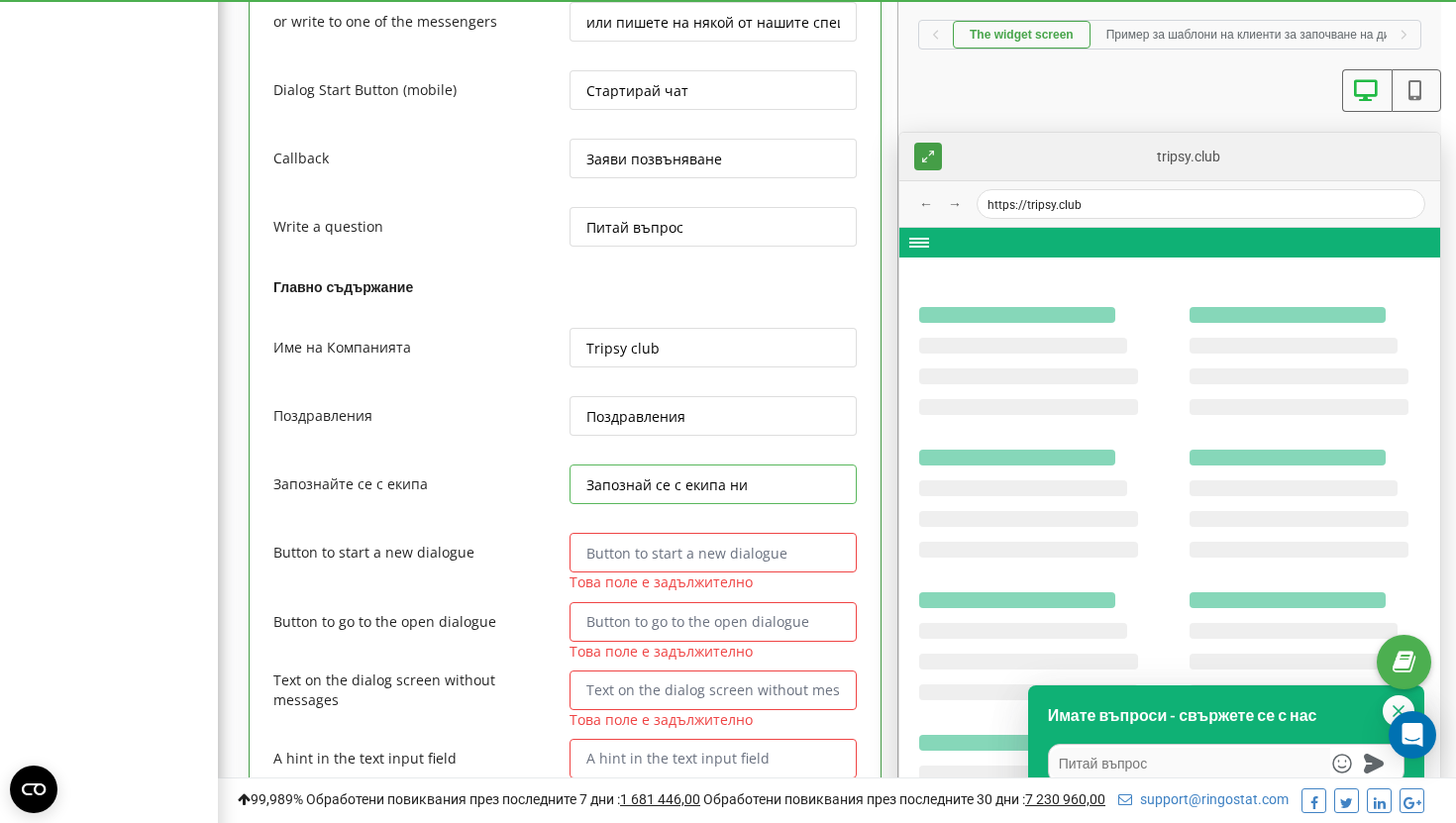 type on "Запознай се с екипа ни" 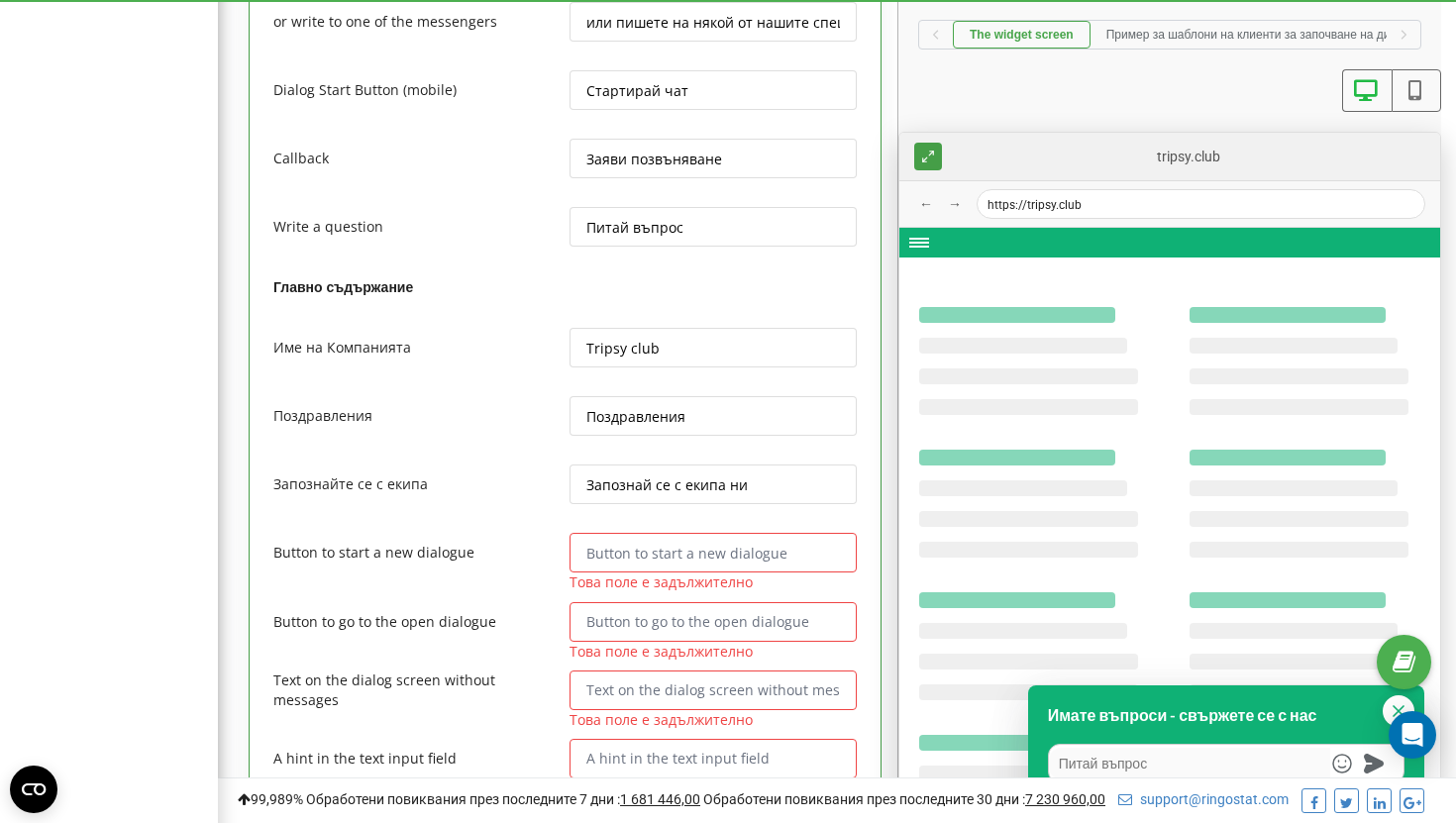 type on "x" 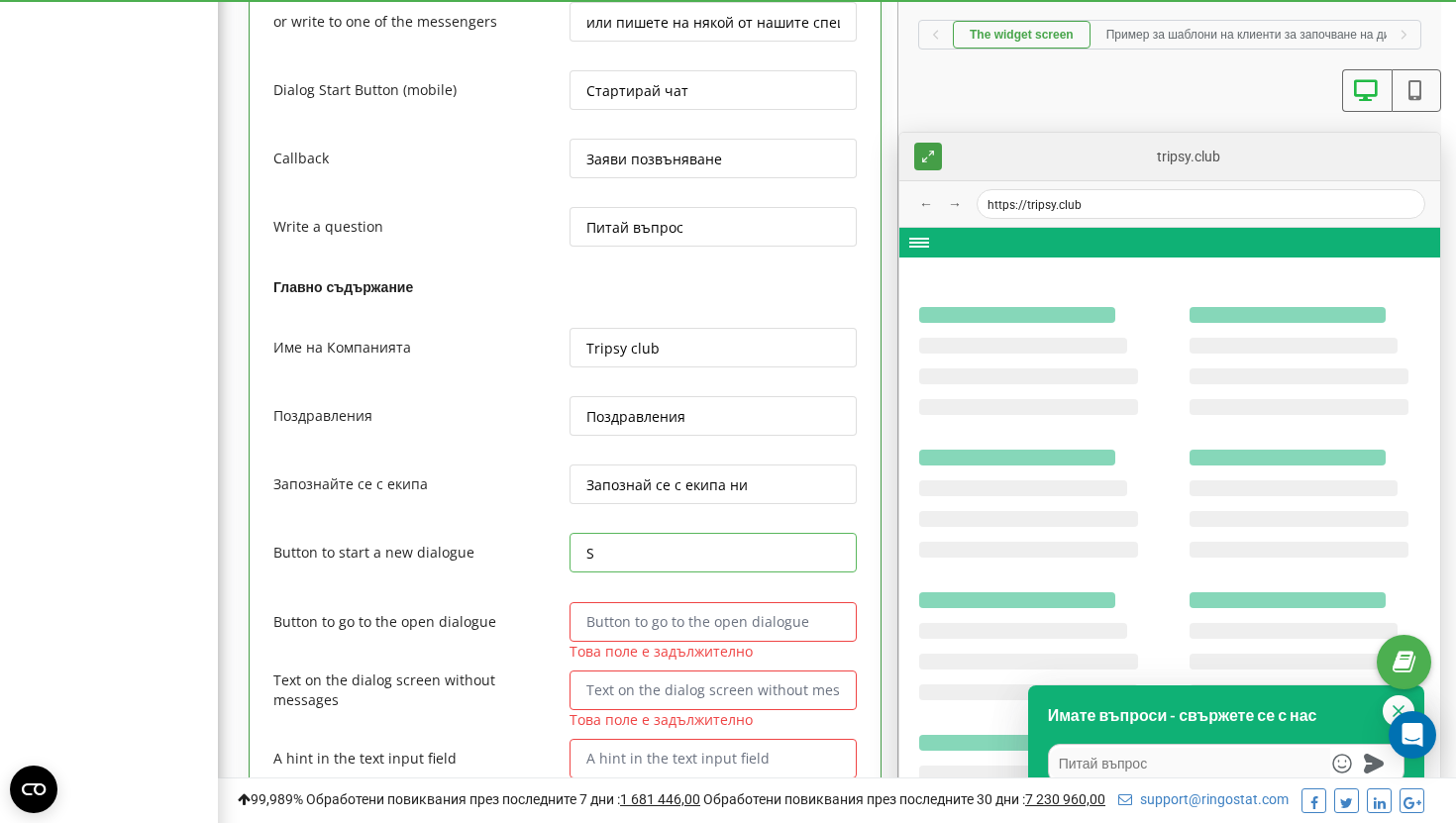 type on "x" 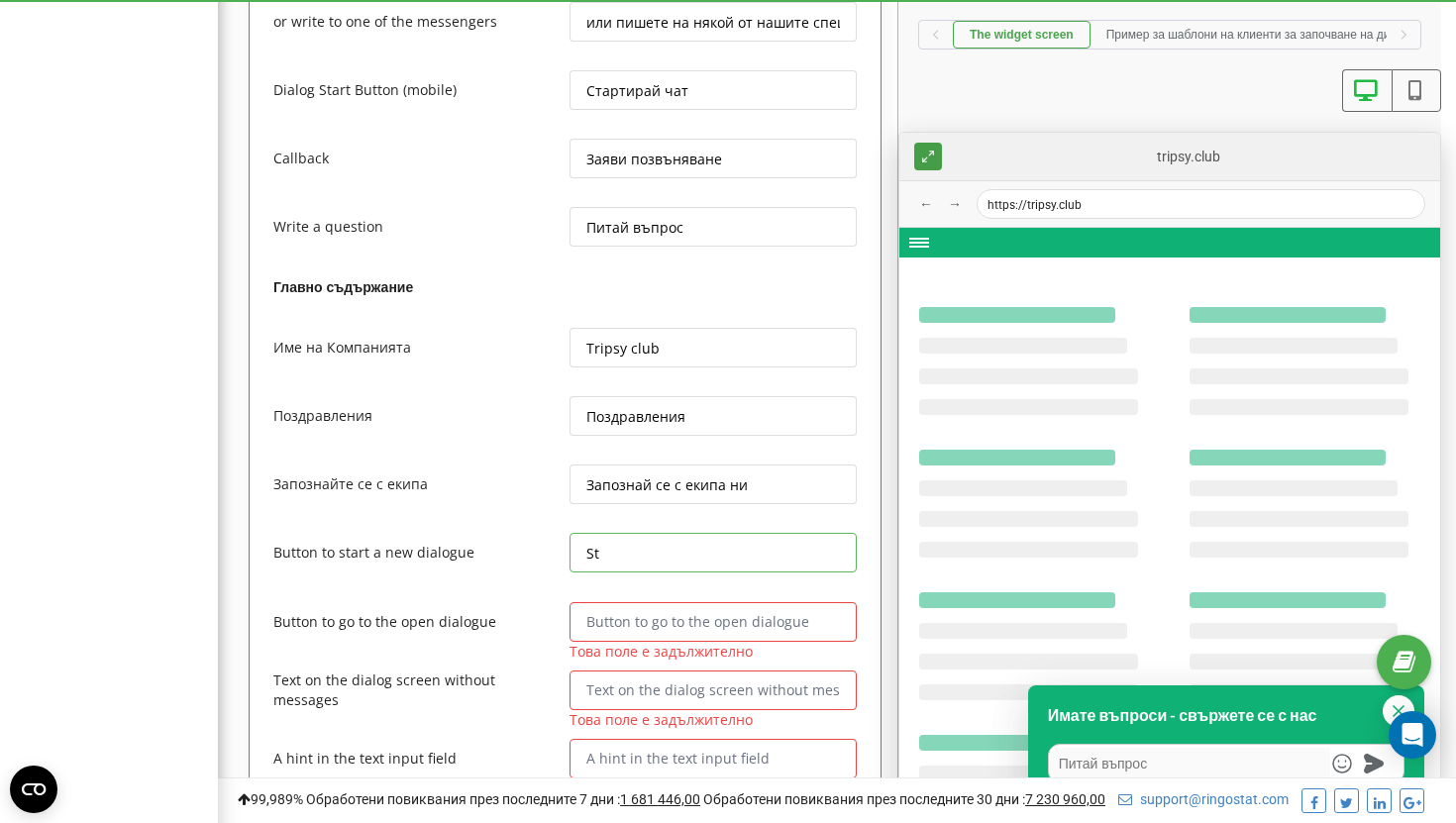 type on "x" 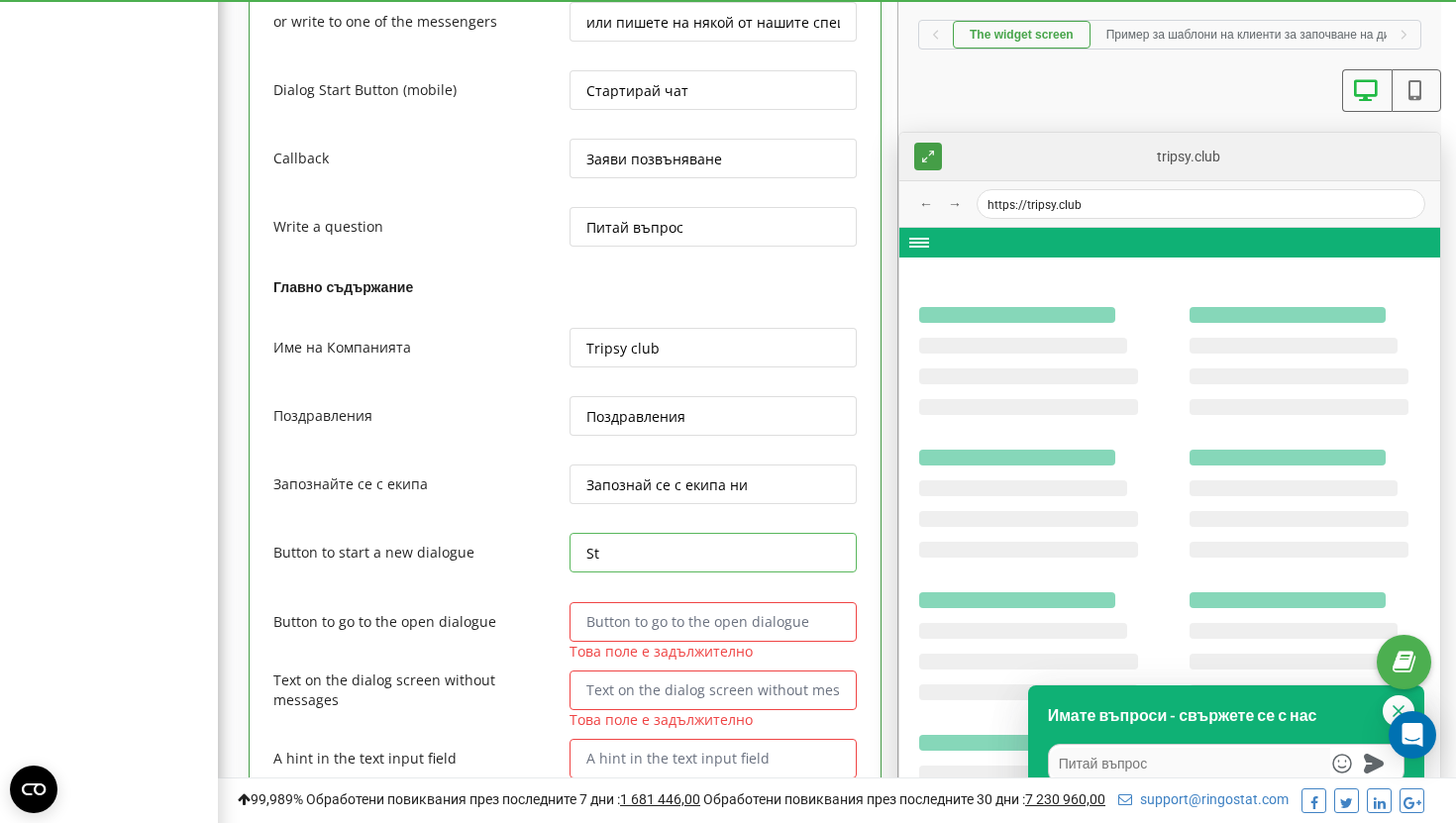 type on "Sta" 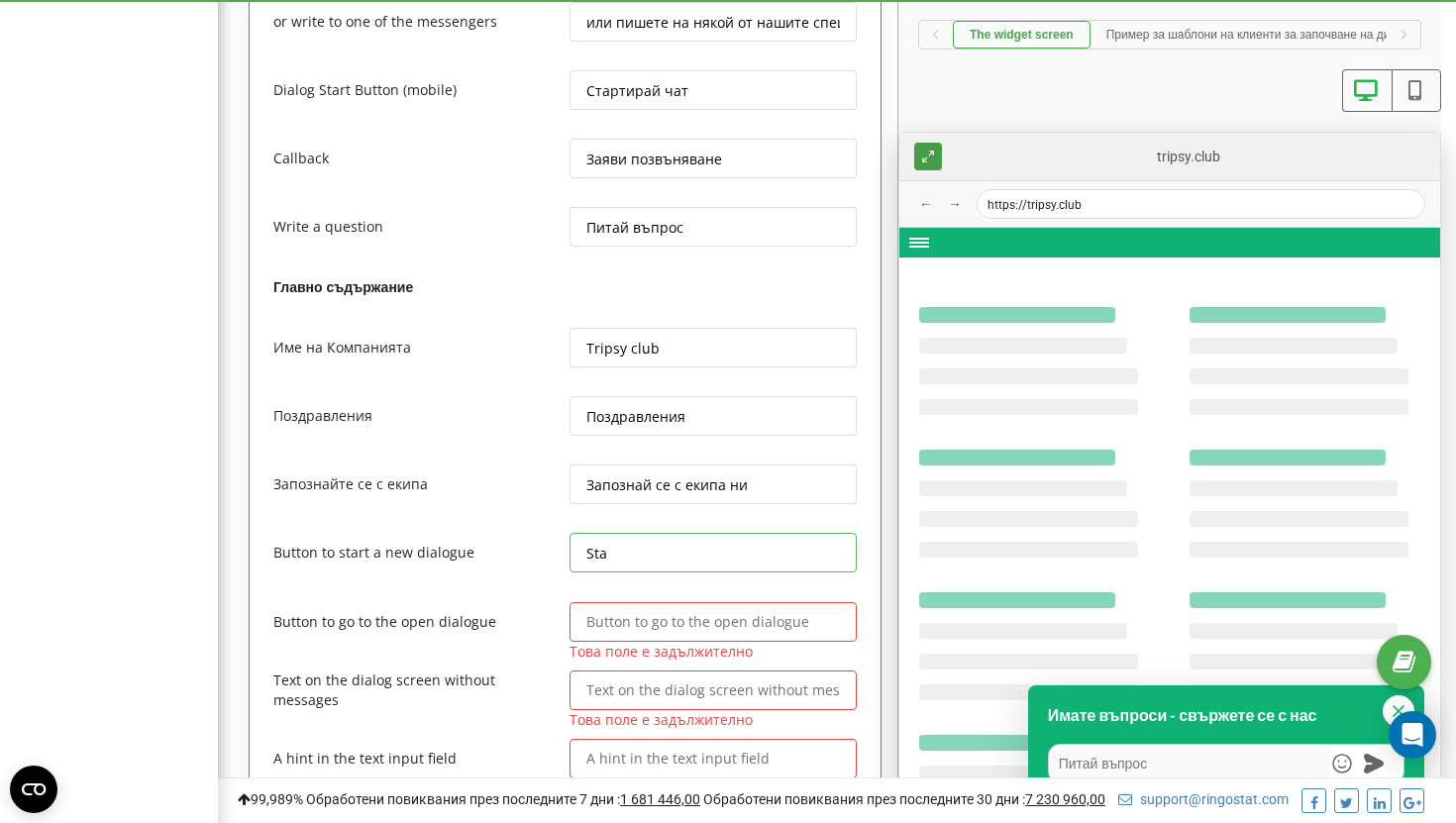 type on "x" 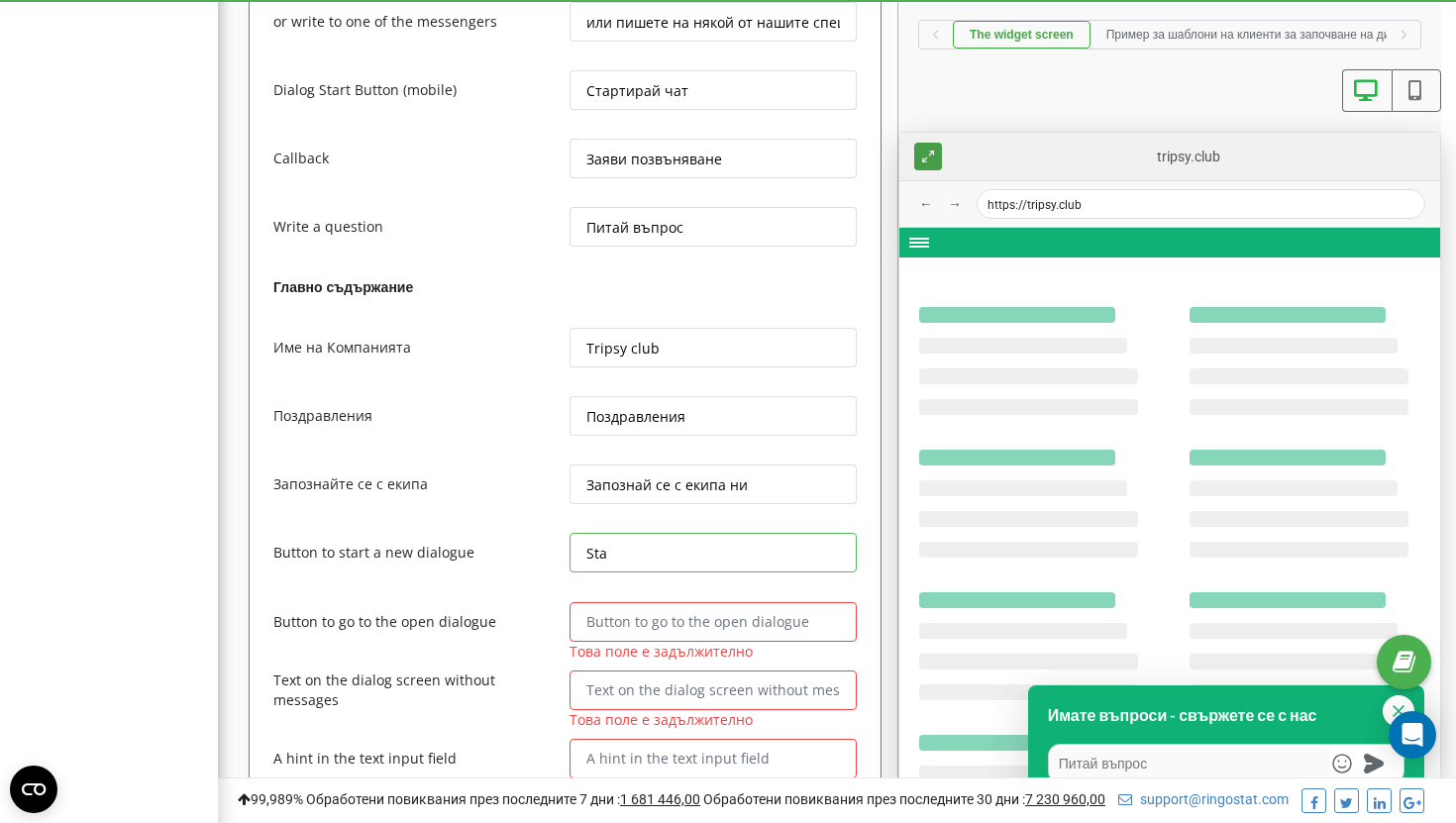 type on "St" 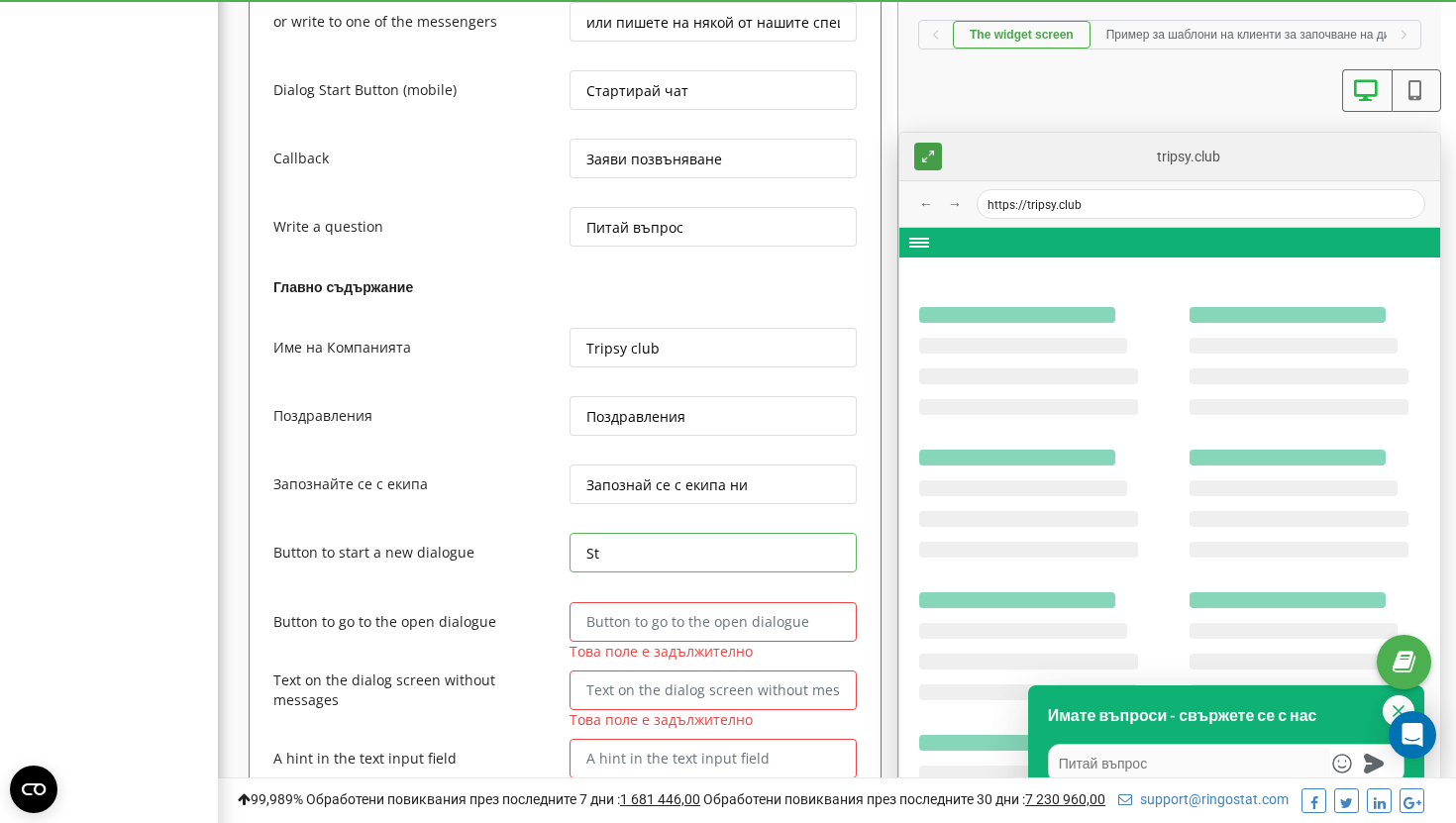 type on "x" 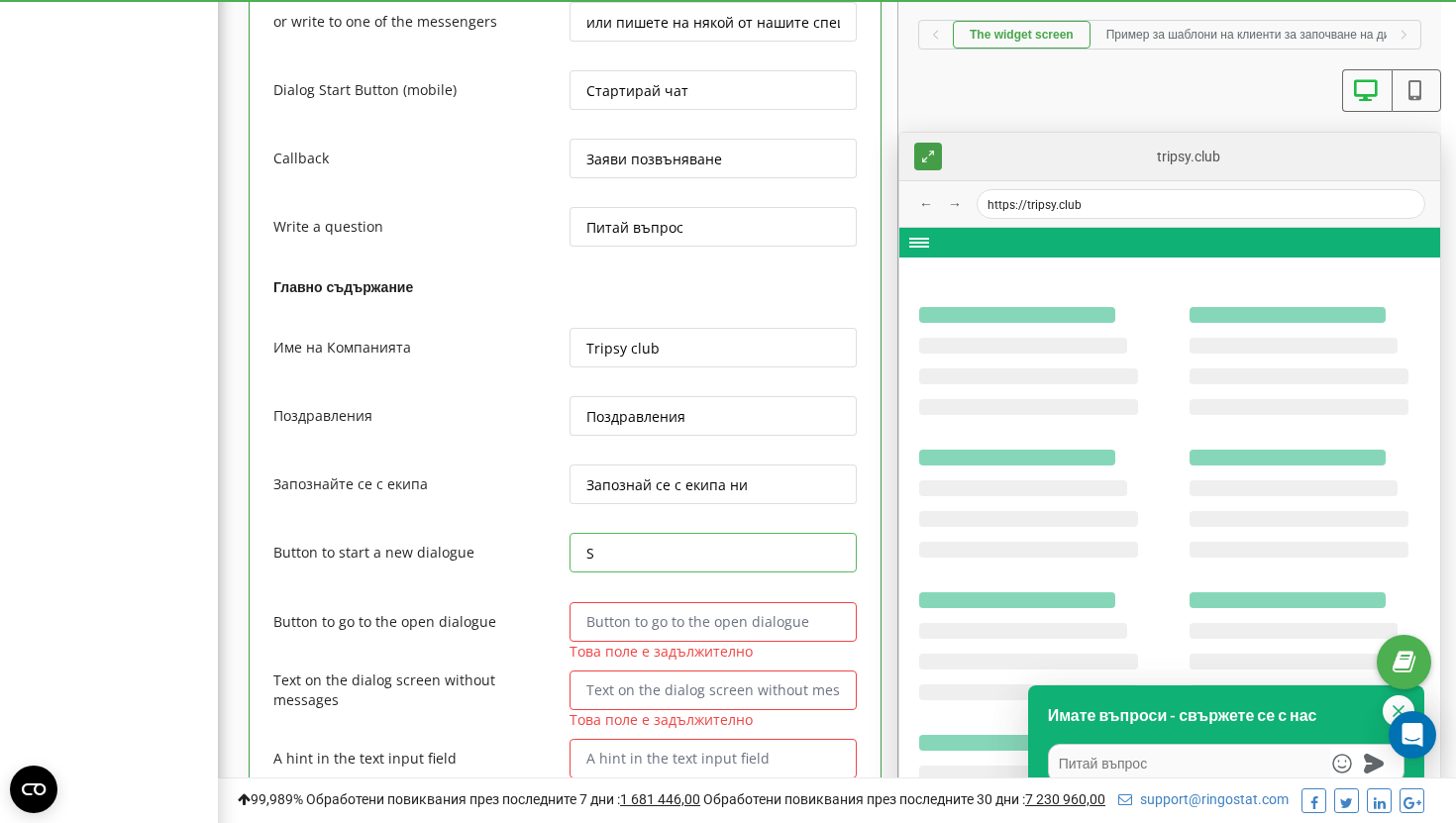 type on "x" 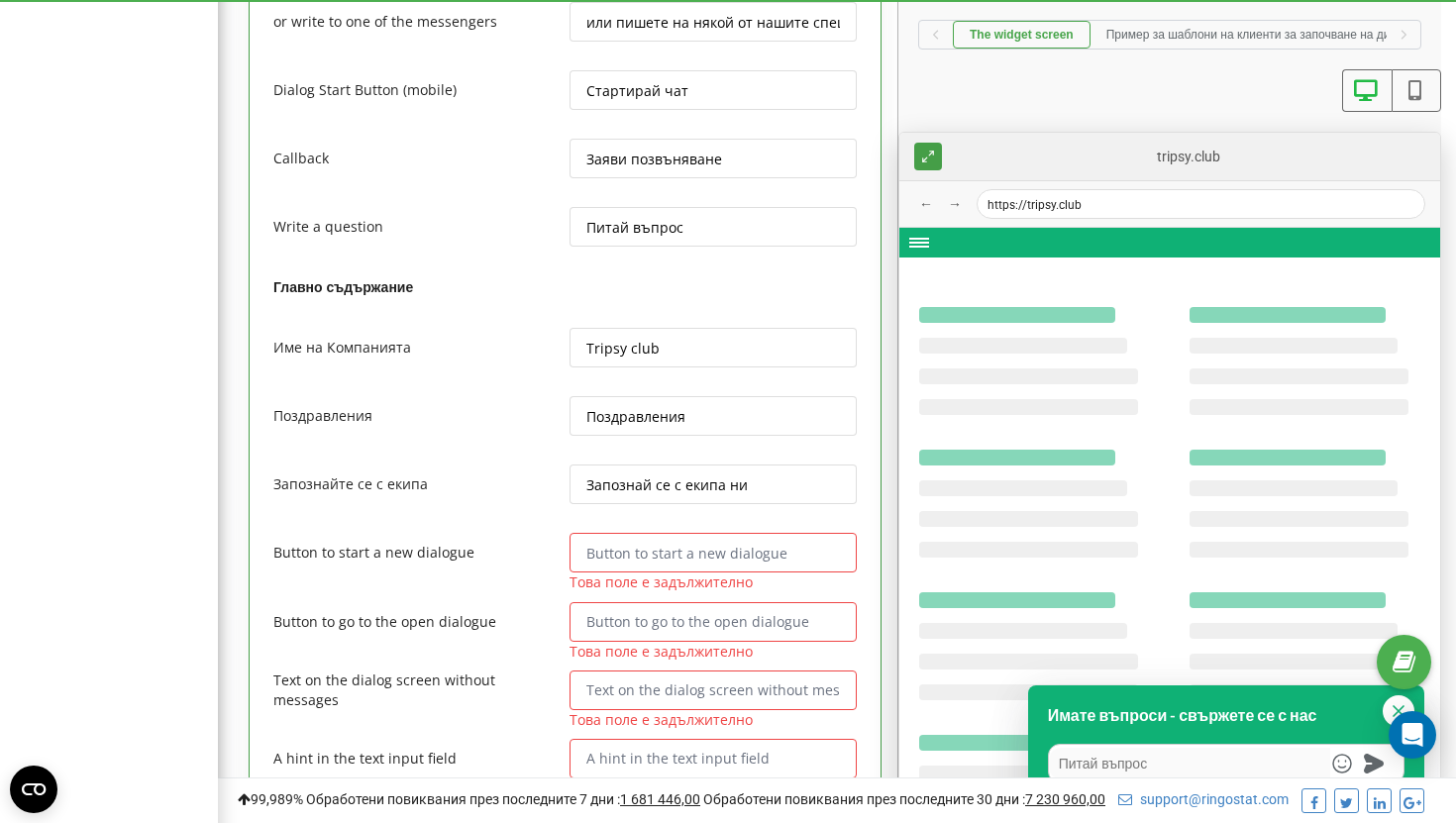 type on "x" 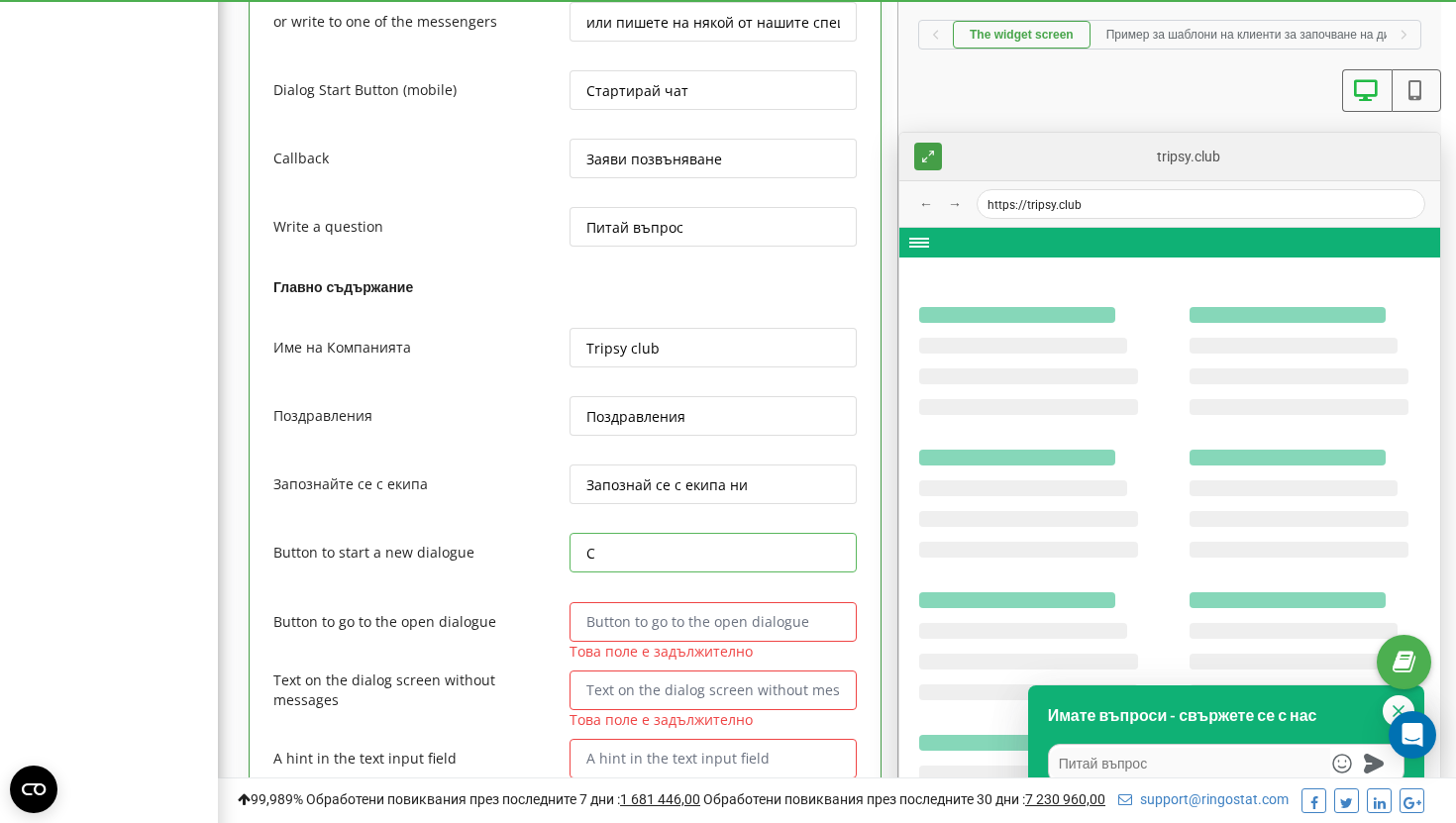 type on "x" 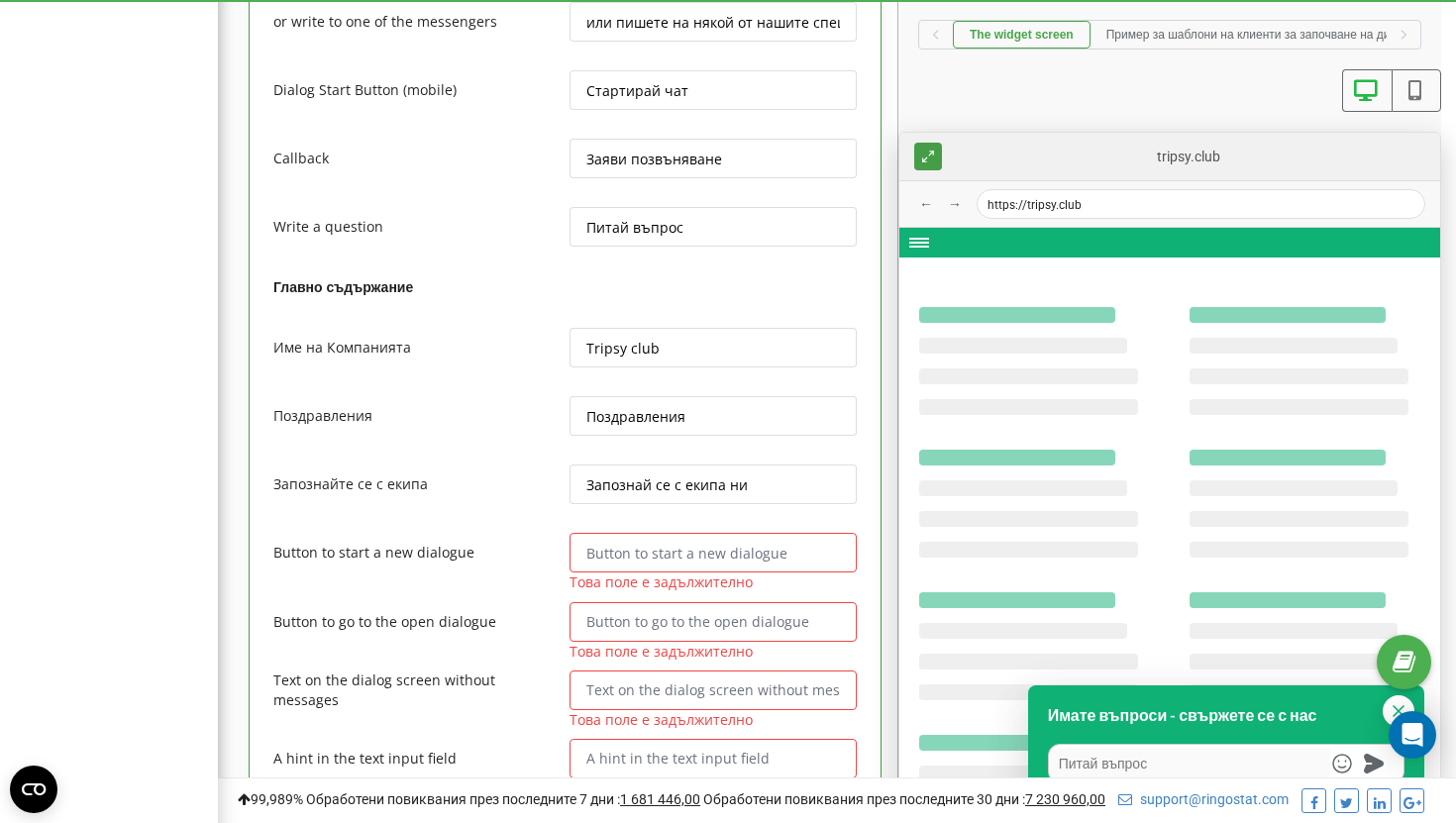 type on "x" 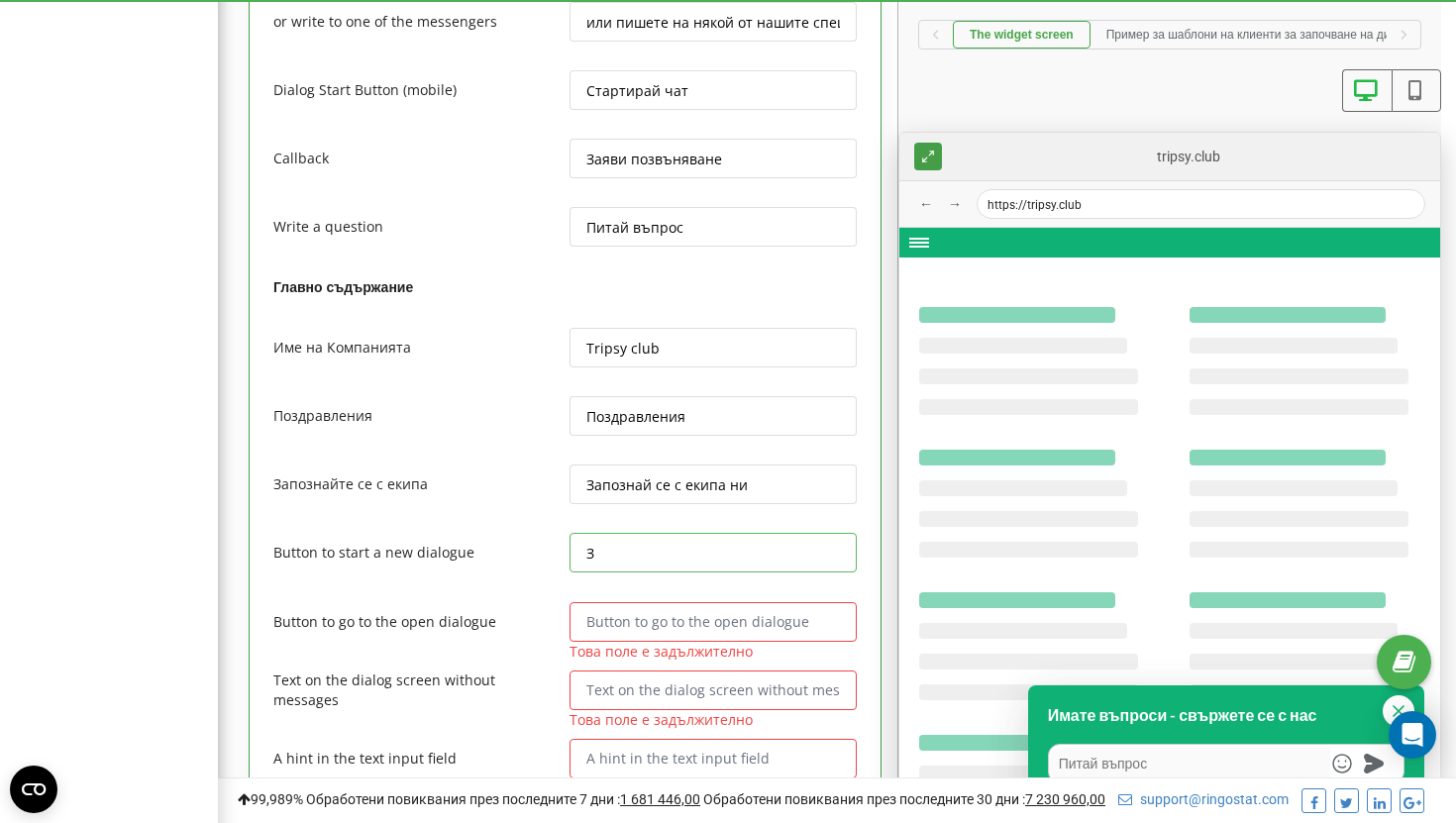 type on "x" 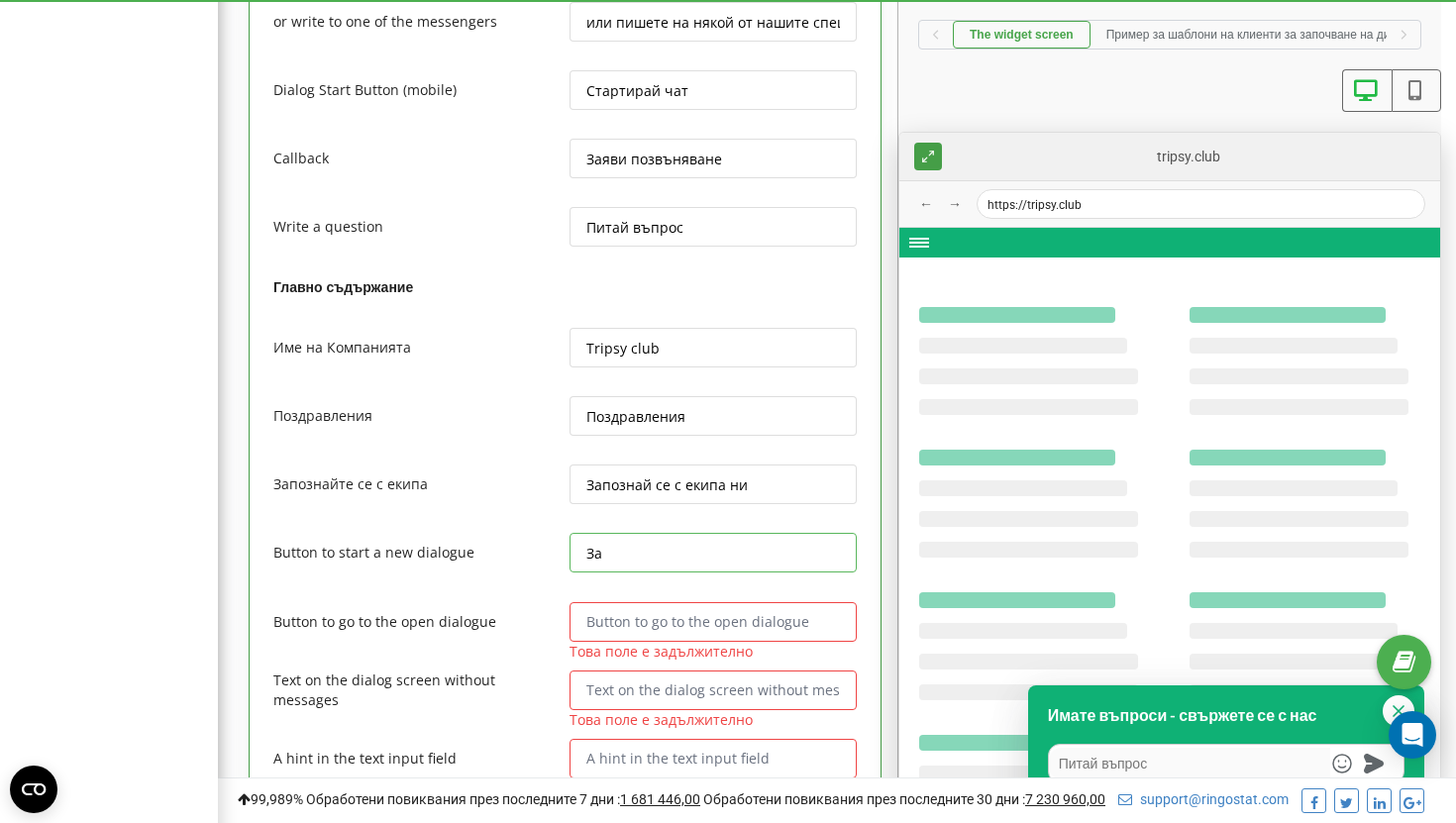 type on "x" 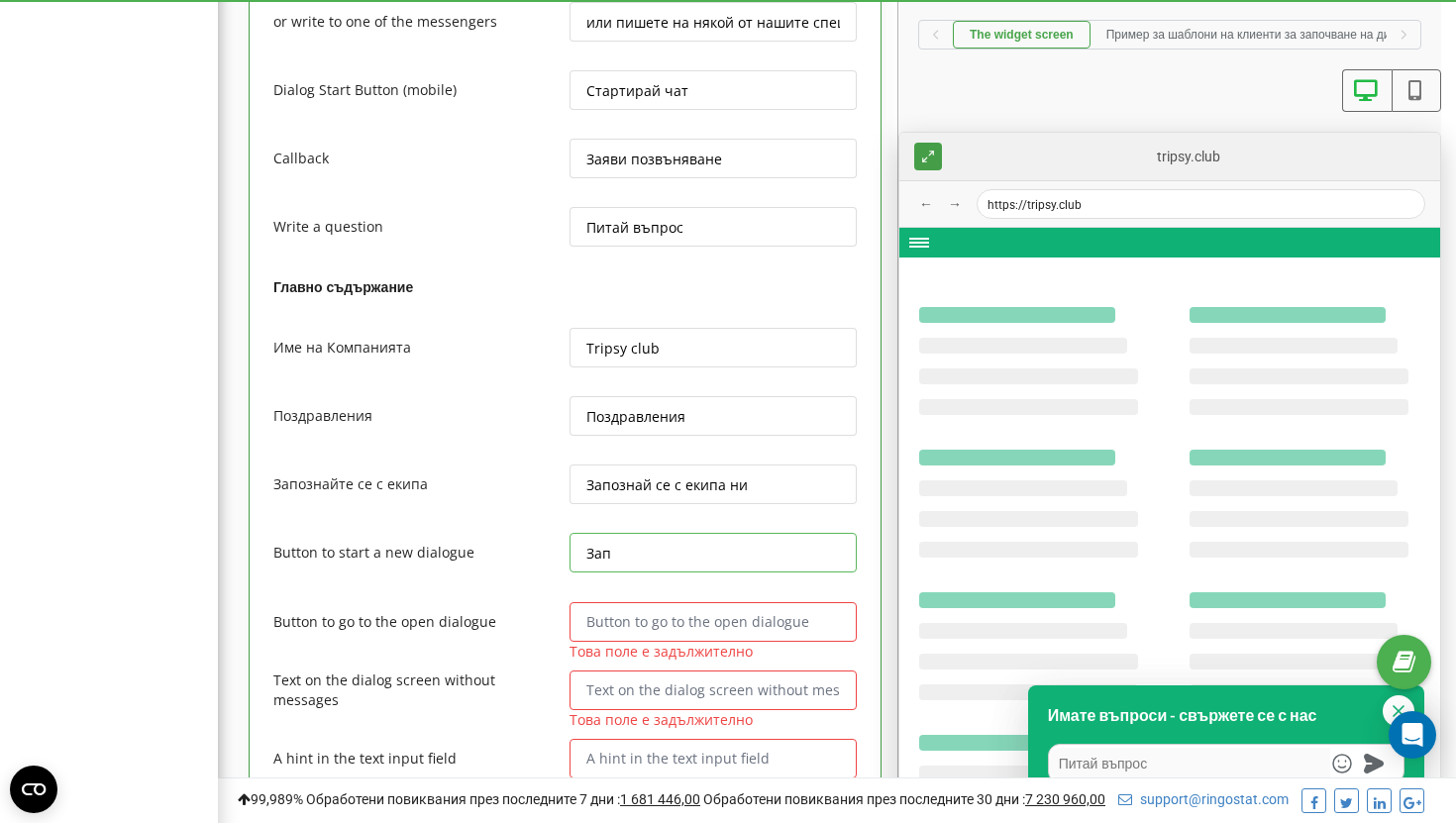 type on "x" 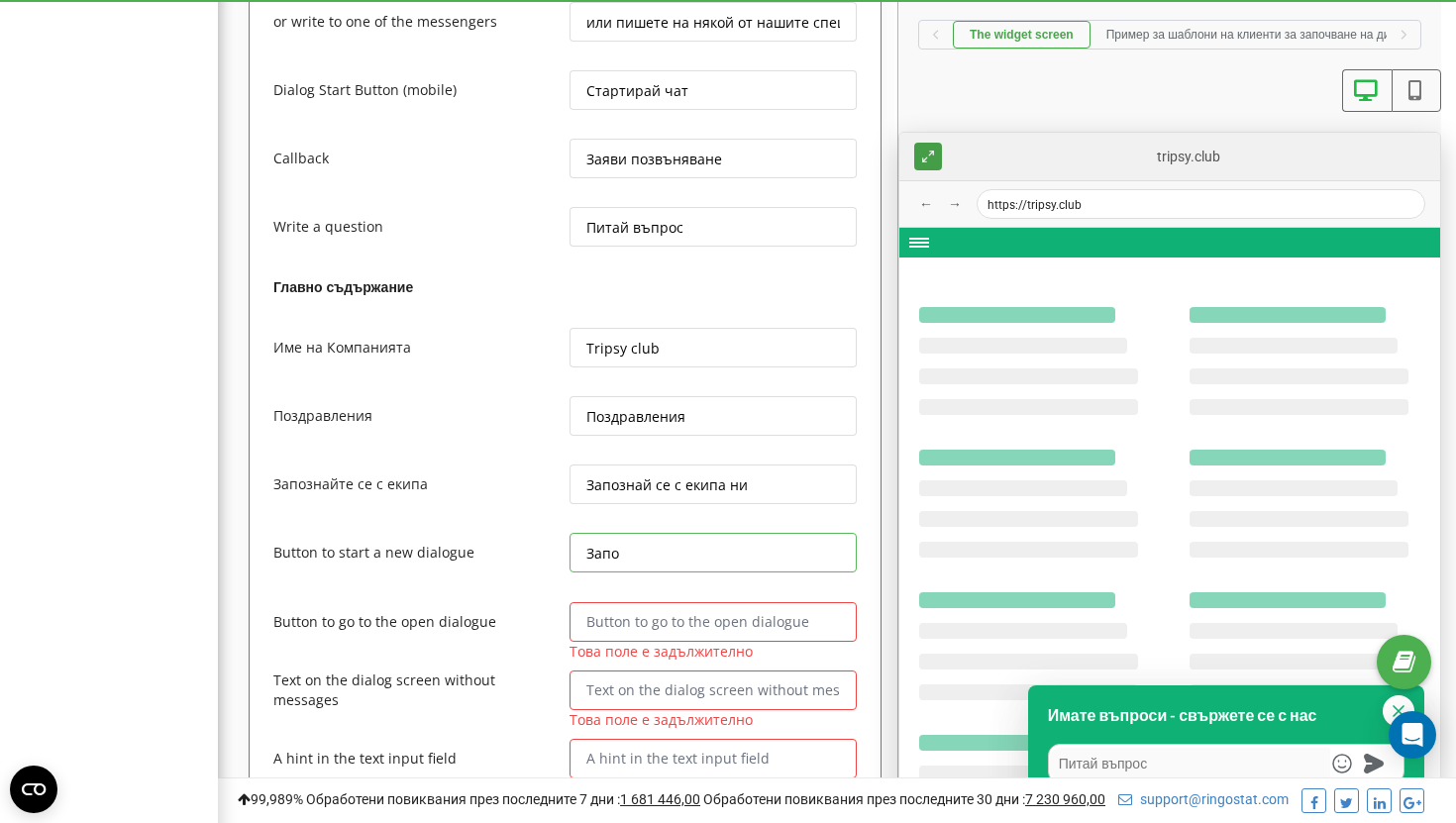 type on "x" 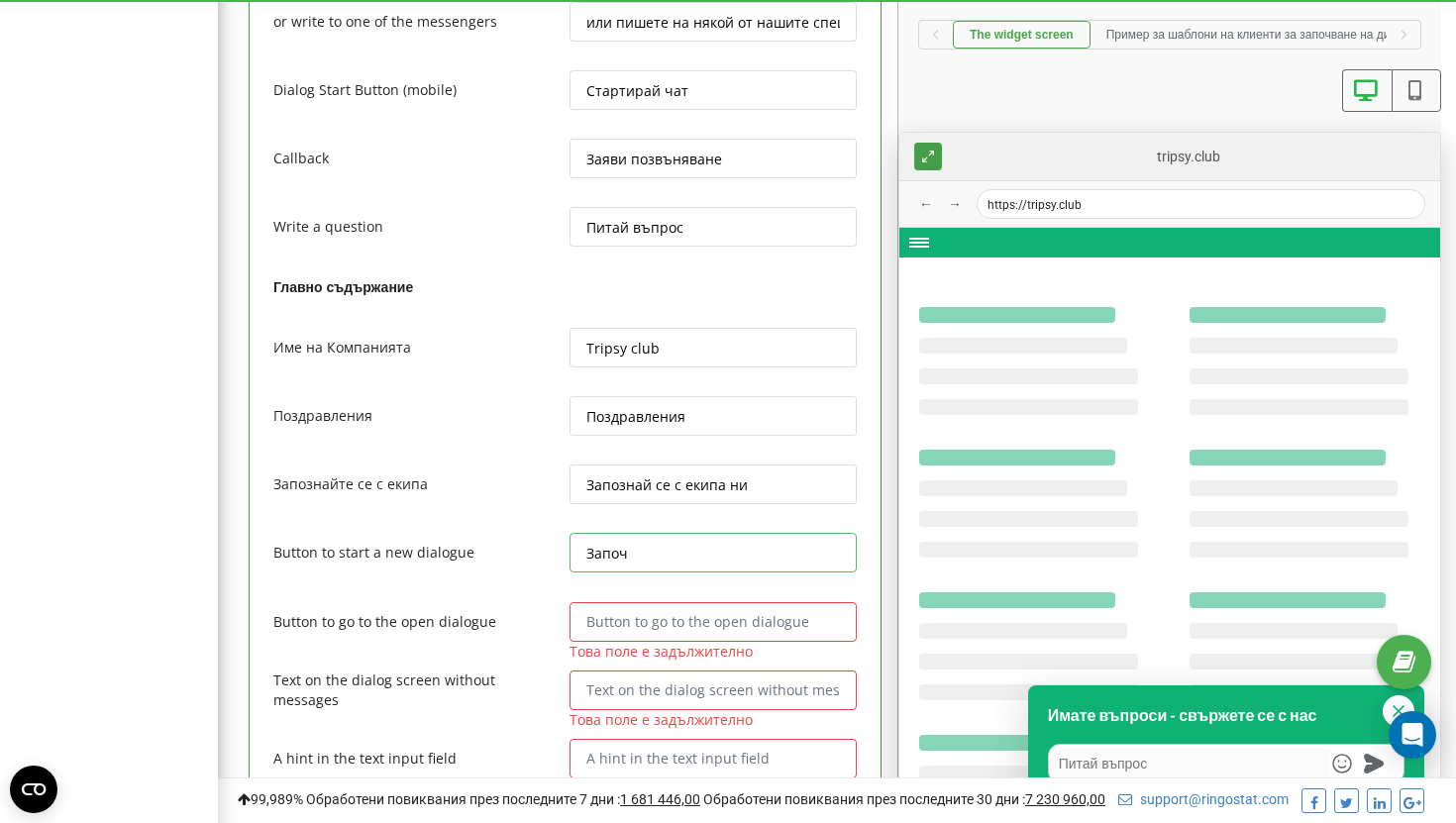 type on "x" 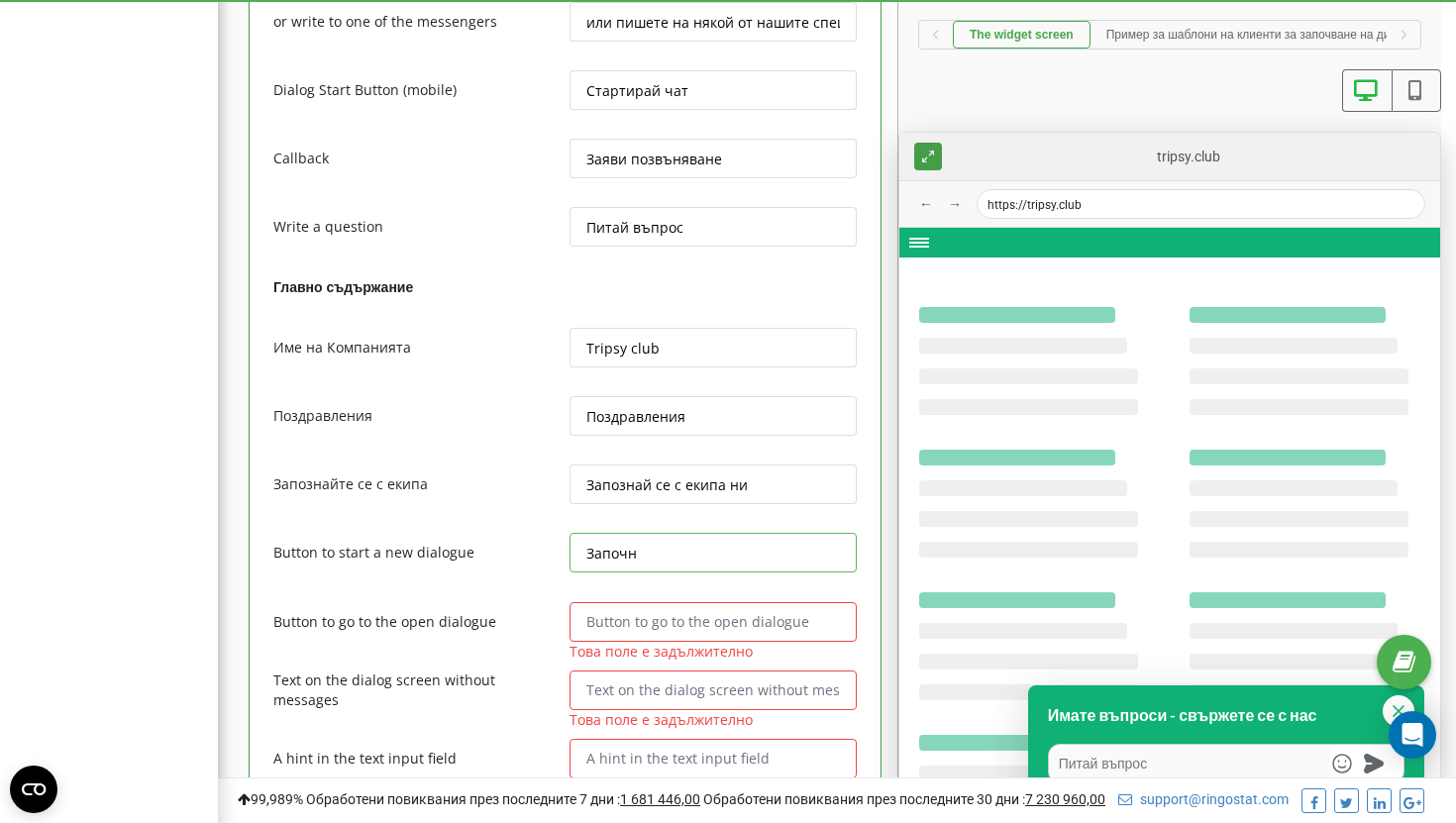 type on "x" 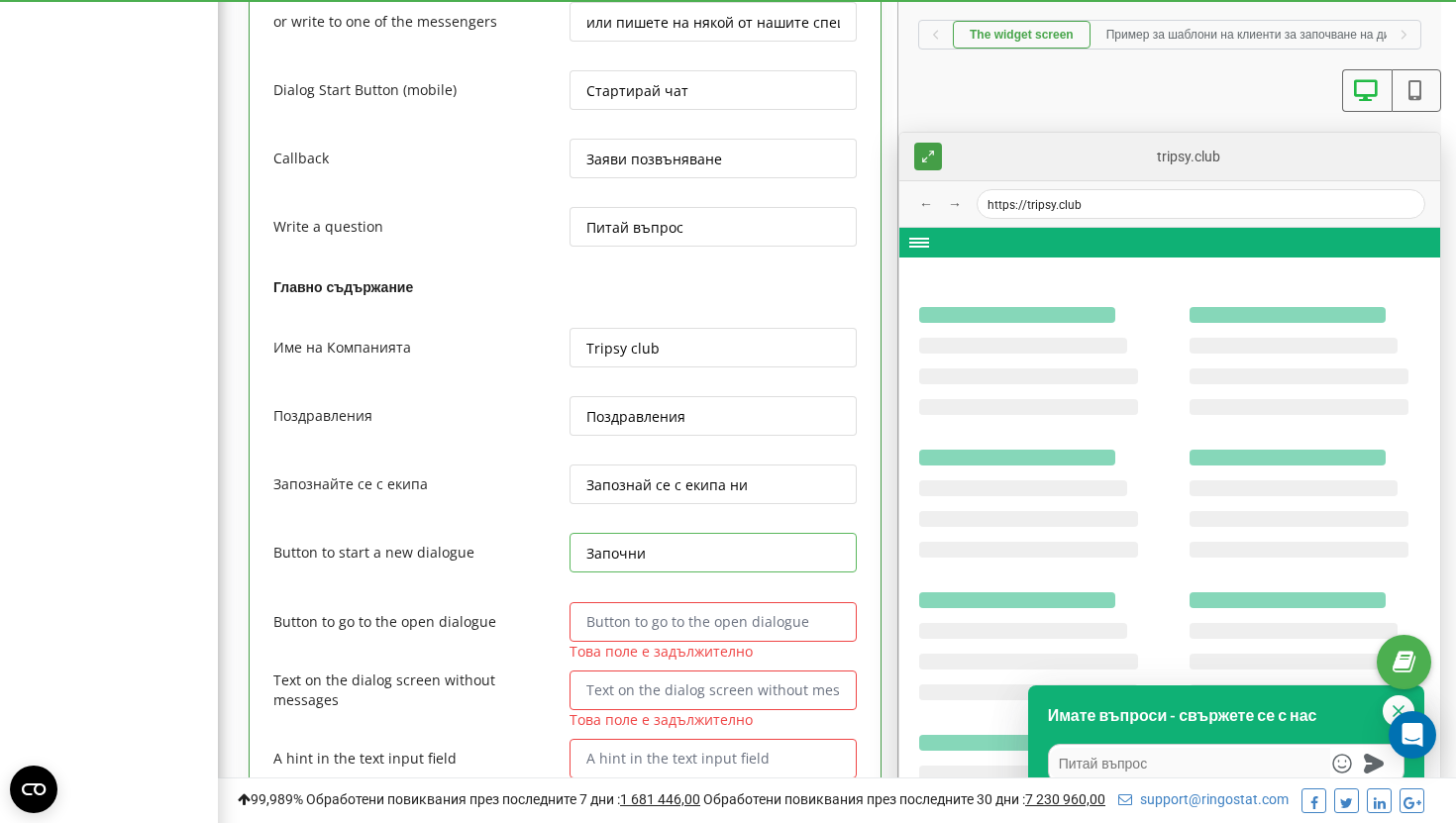 type on "Започни" 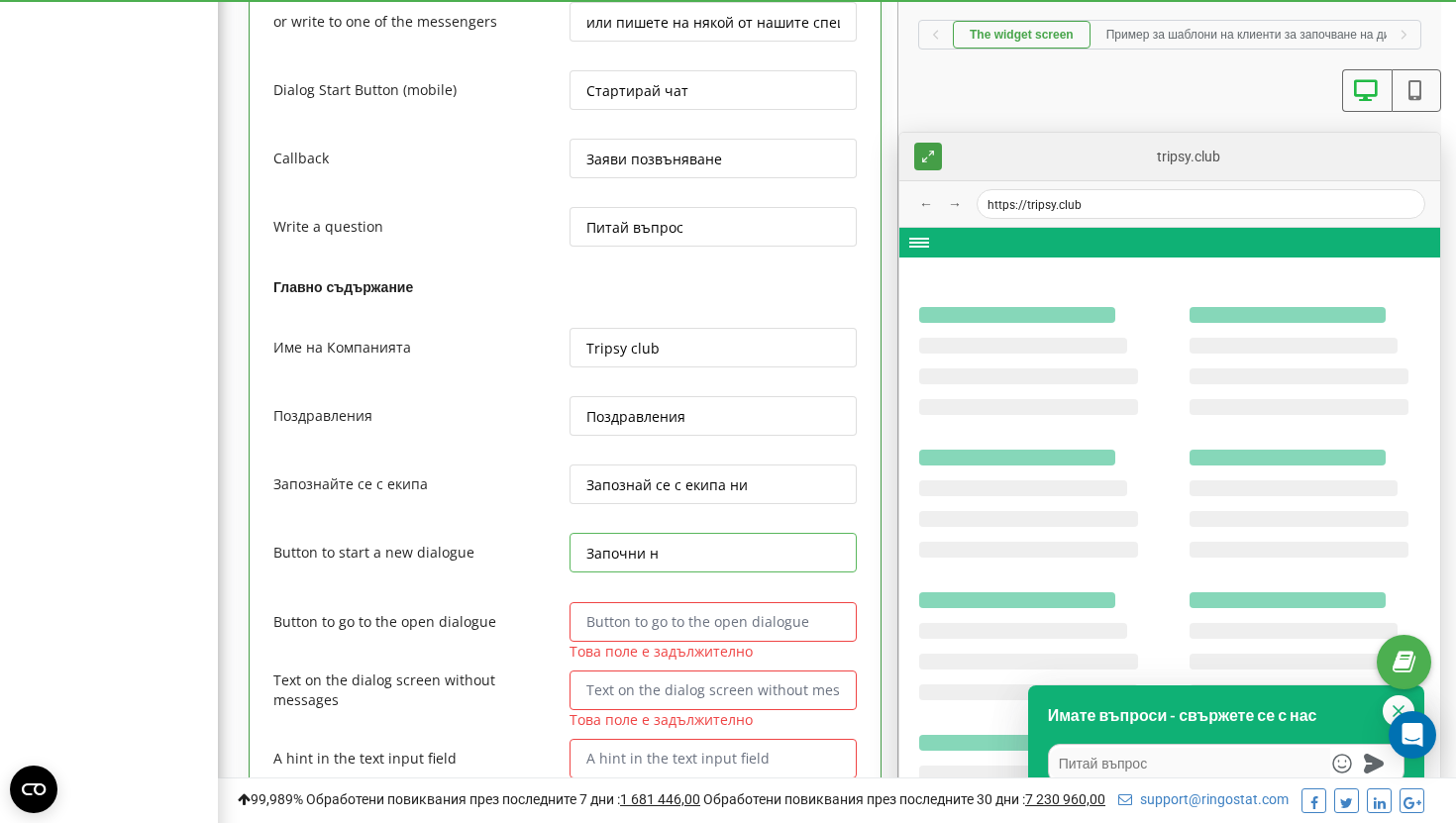 type on "x" 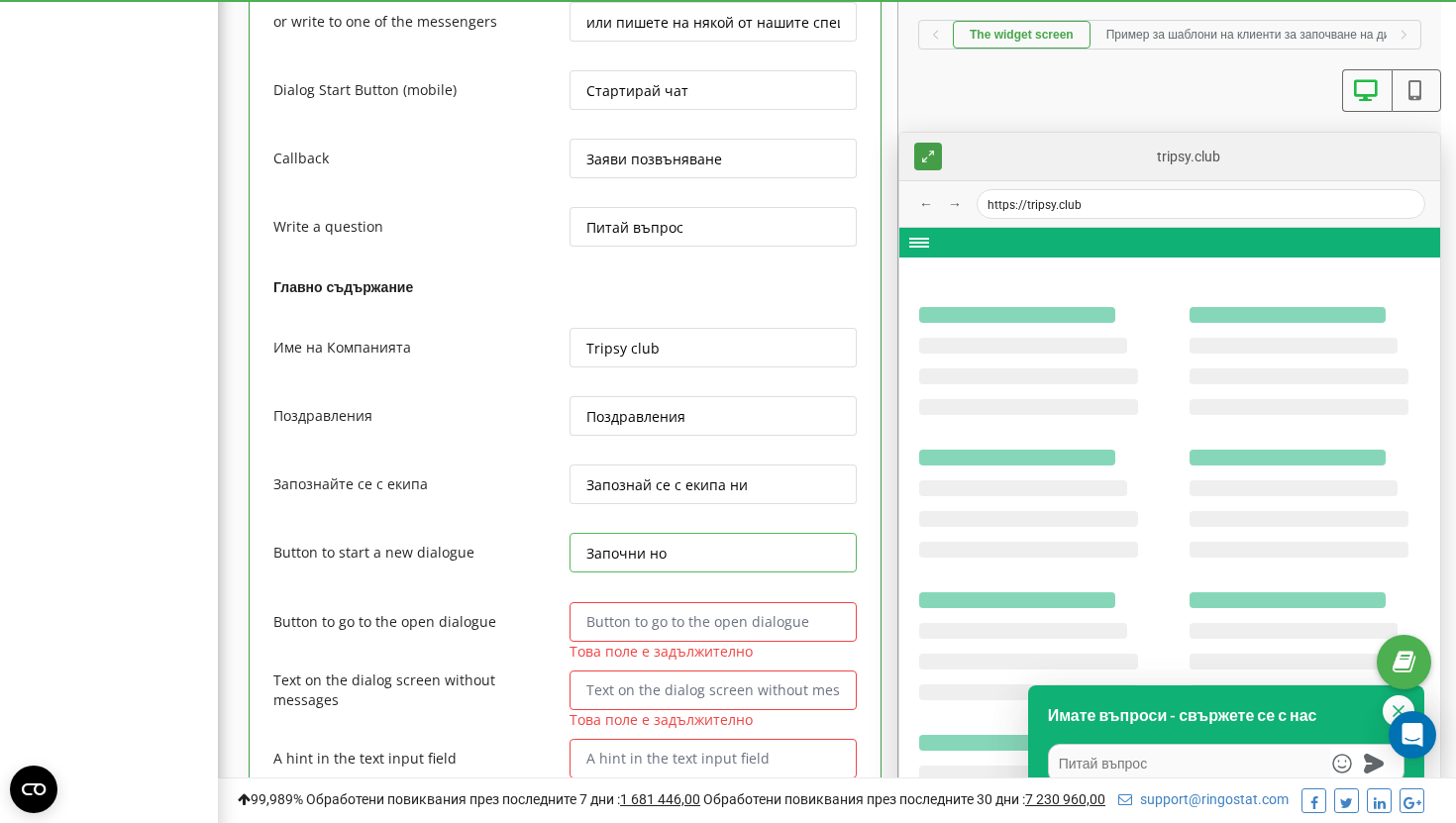 type on "Започни нов" 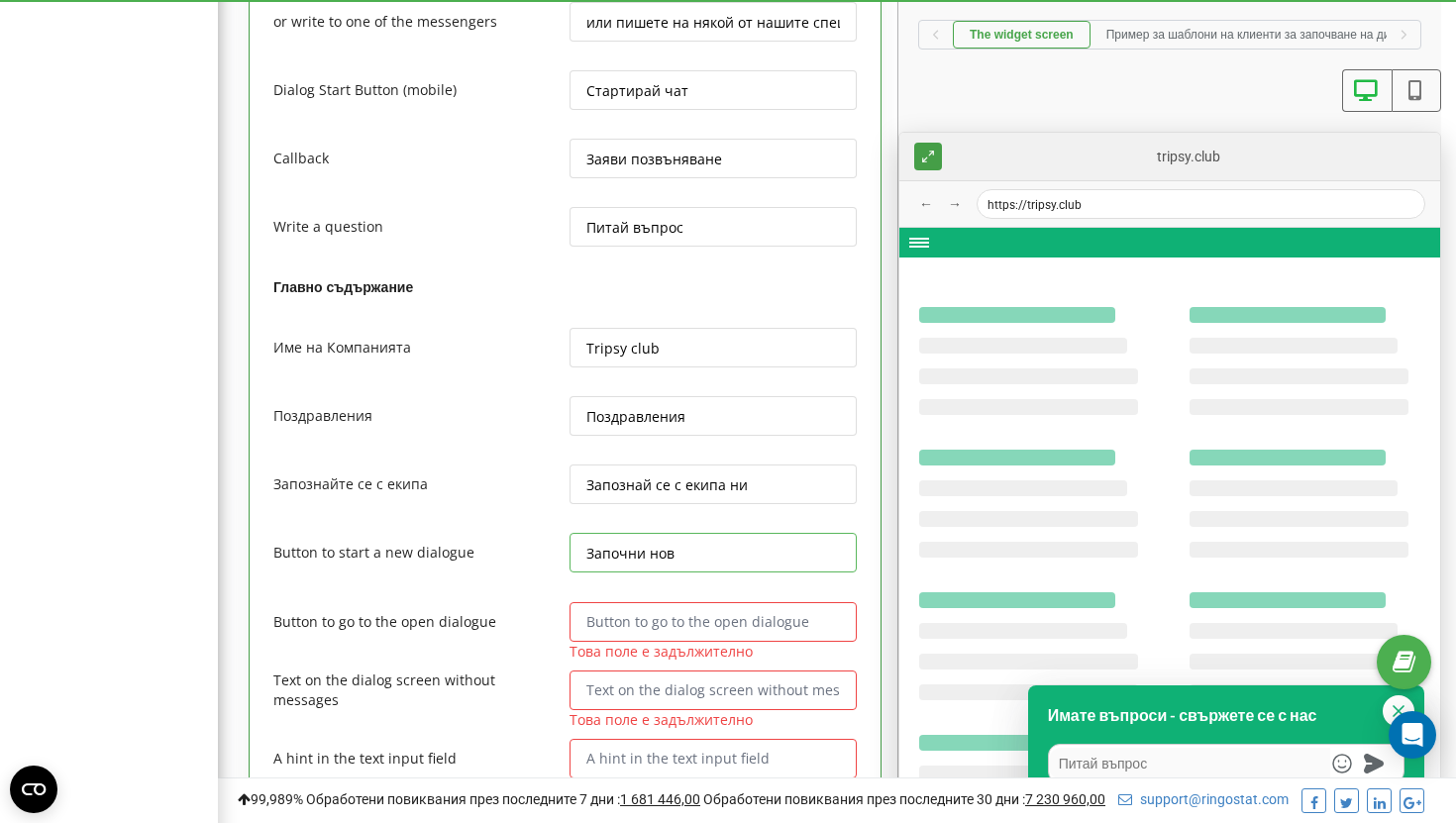 type on "x" 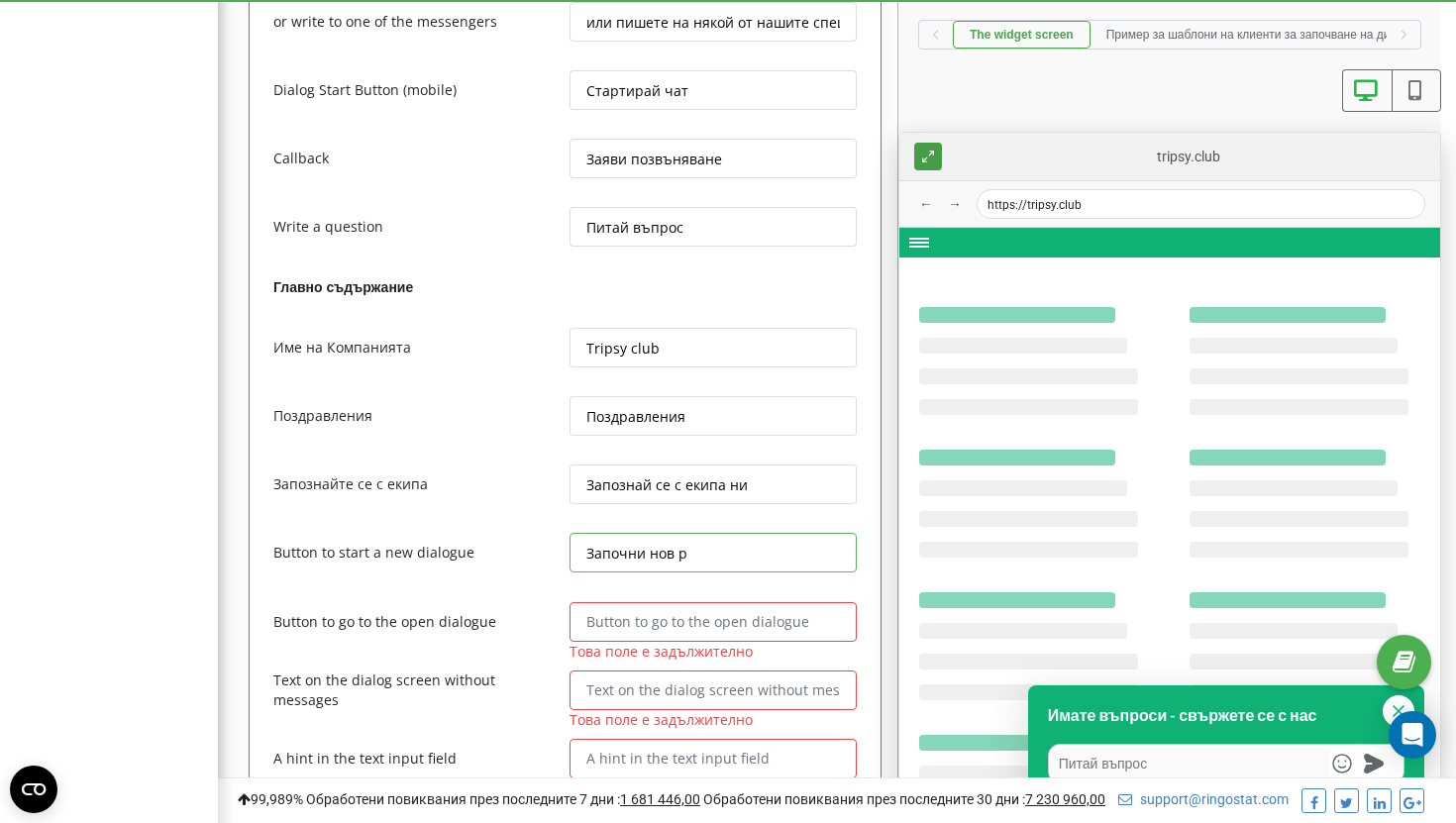 type on "x" 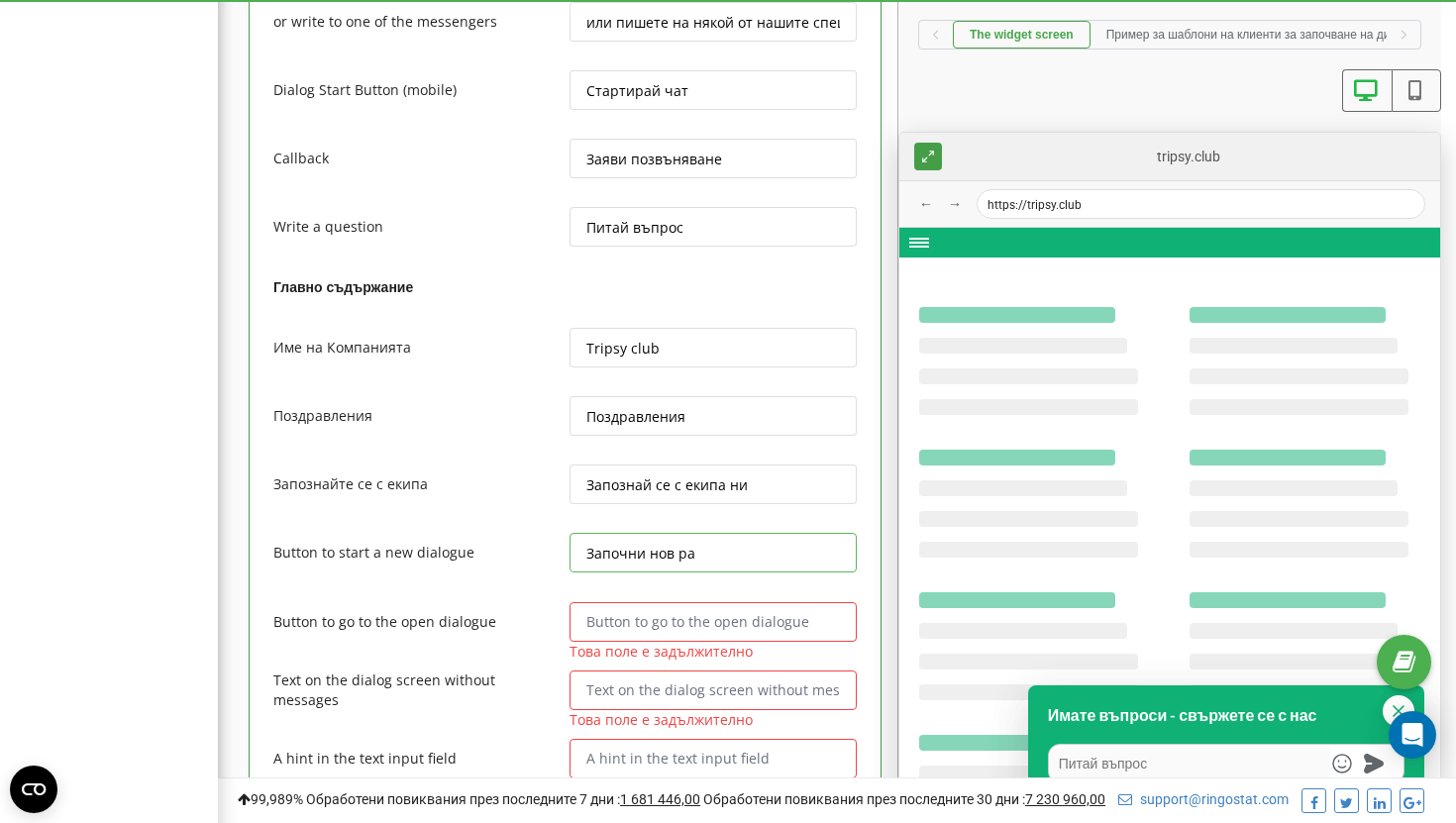 type on "x" 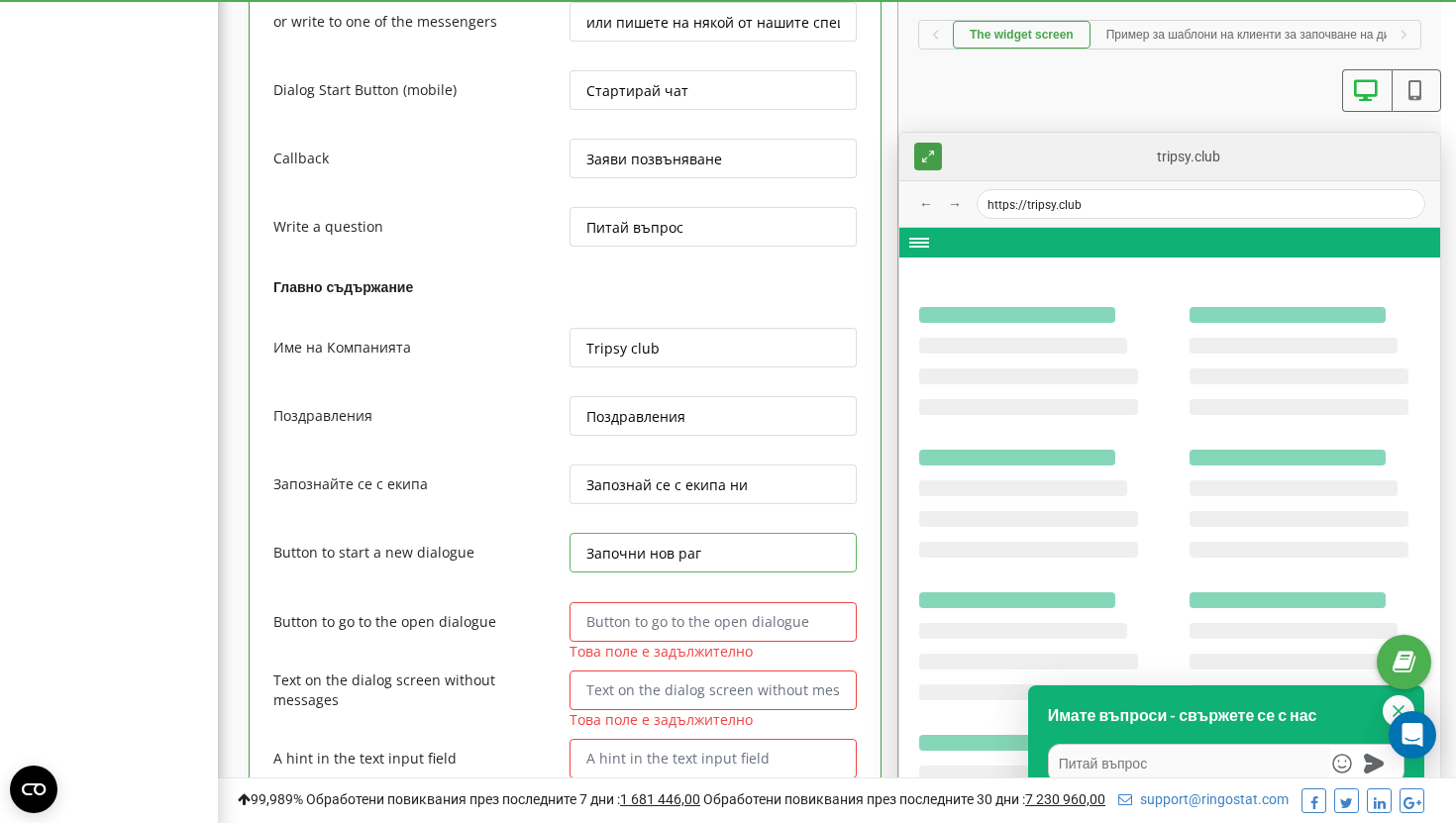 type on "x" 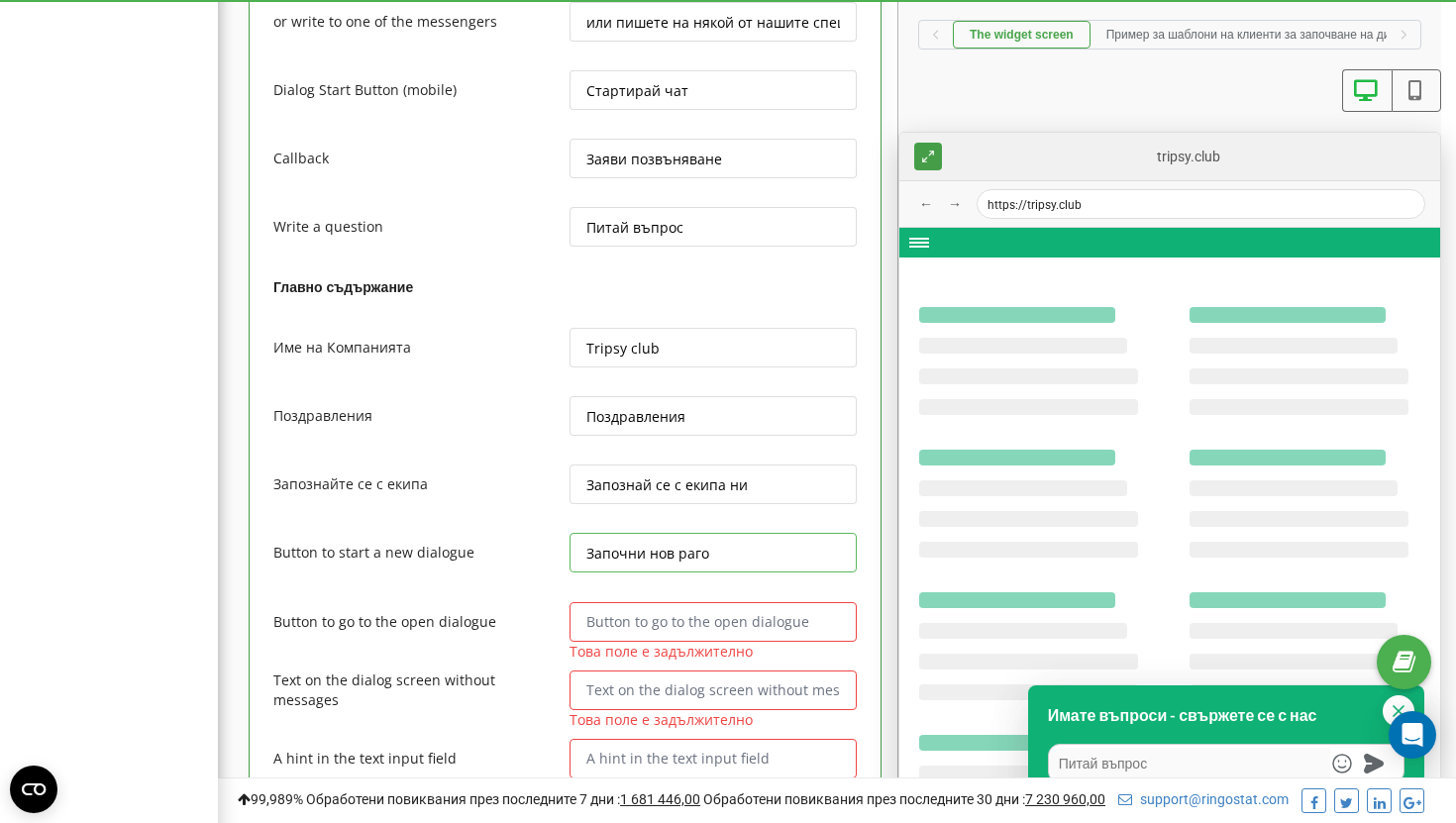 type on "x" 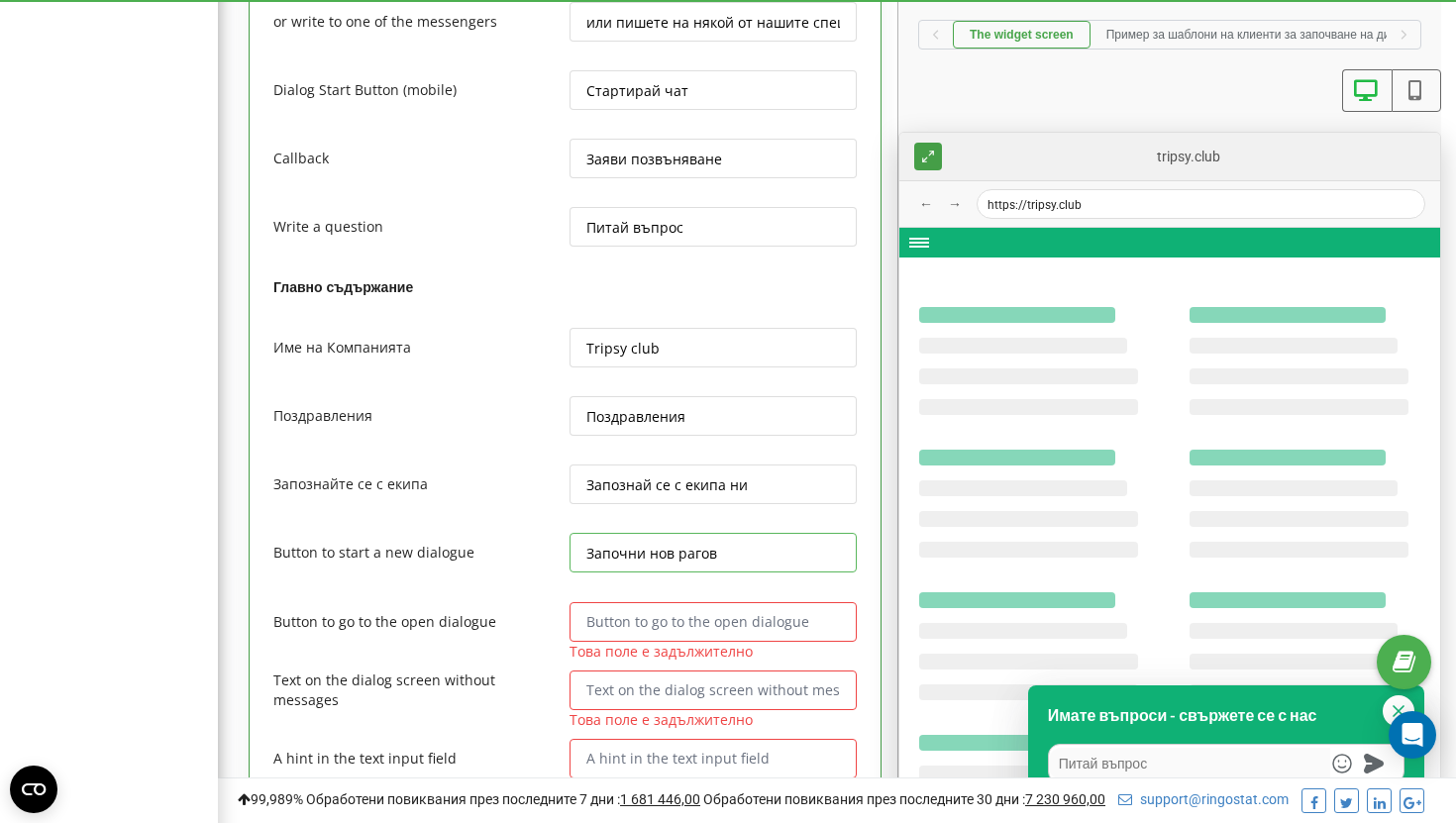 type on "Започни нов рагово" 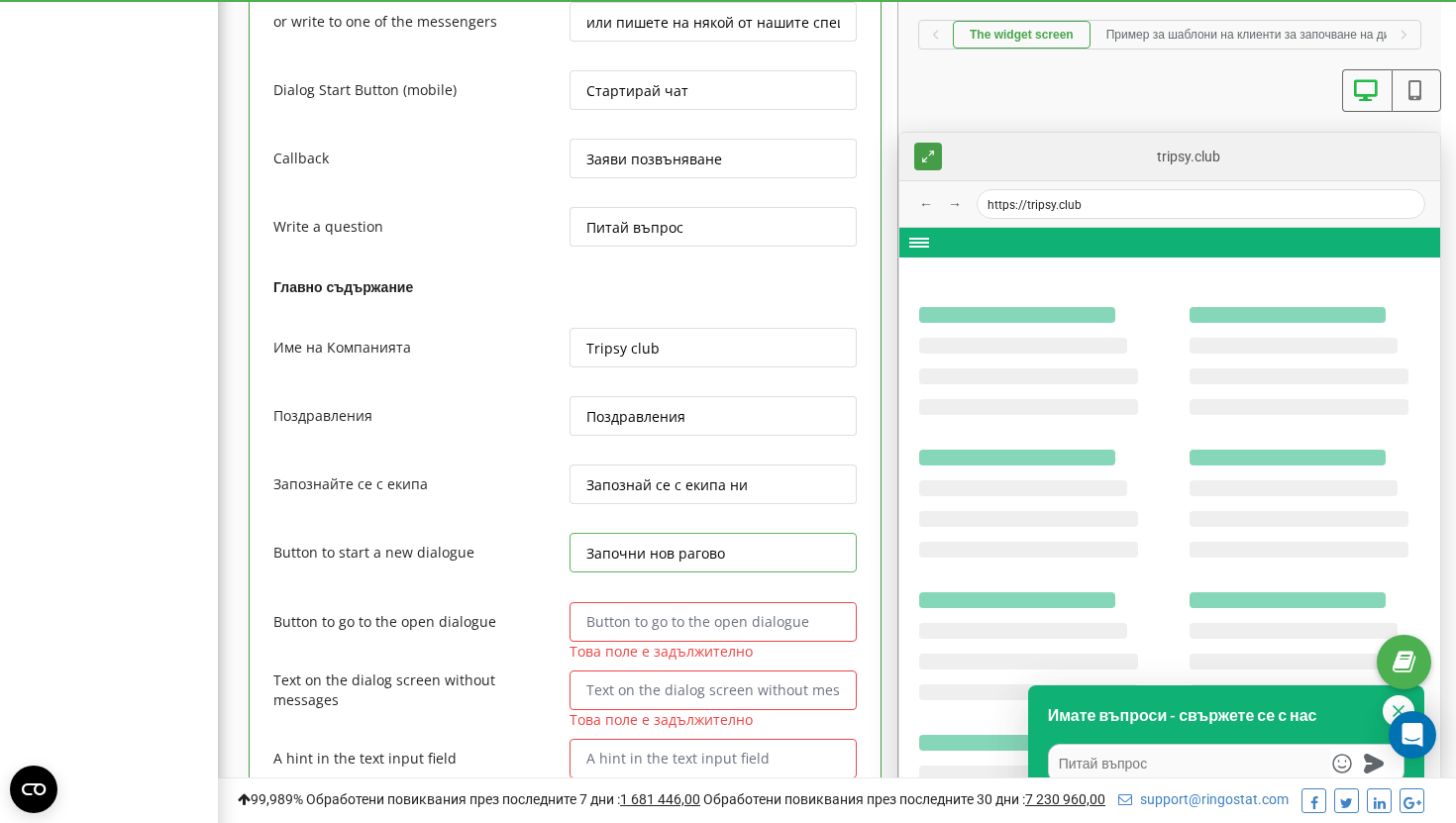type on "x" 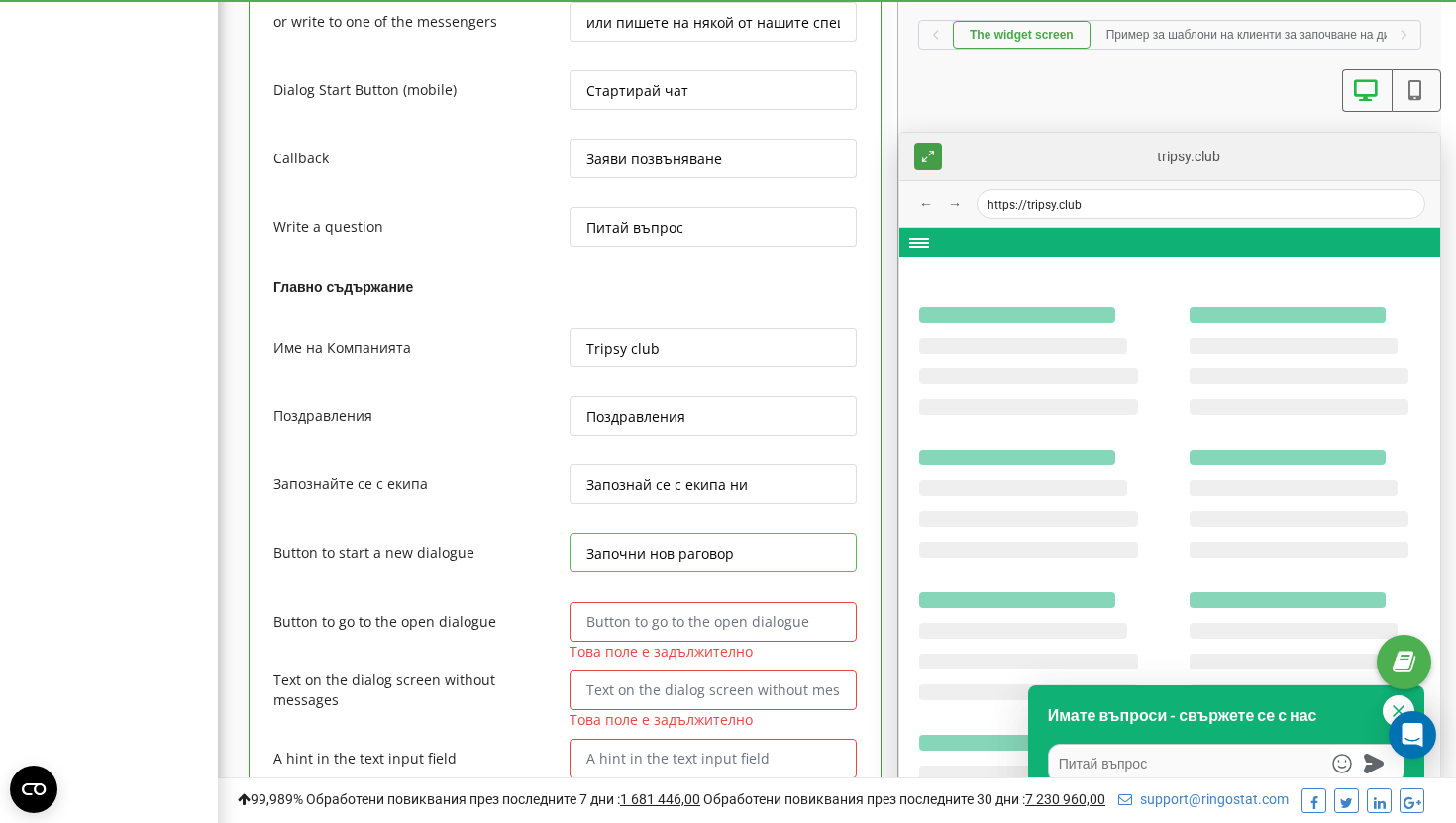 type on "x" 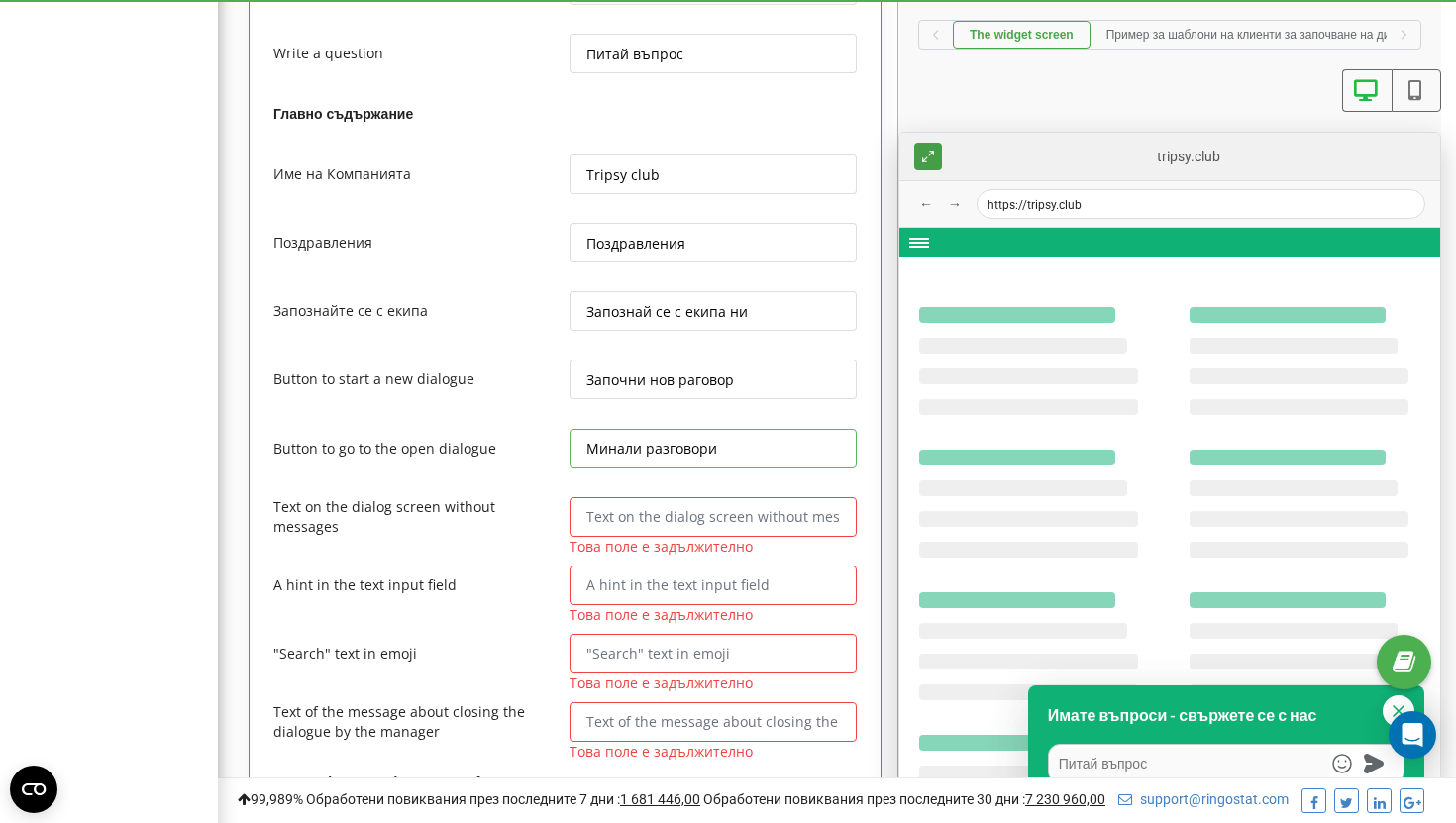 scroll, scrollTop: 2182, scrollLeft: 0, axis: vertical 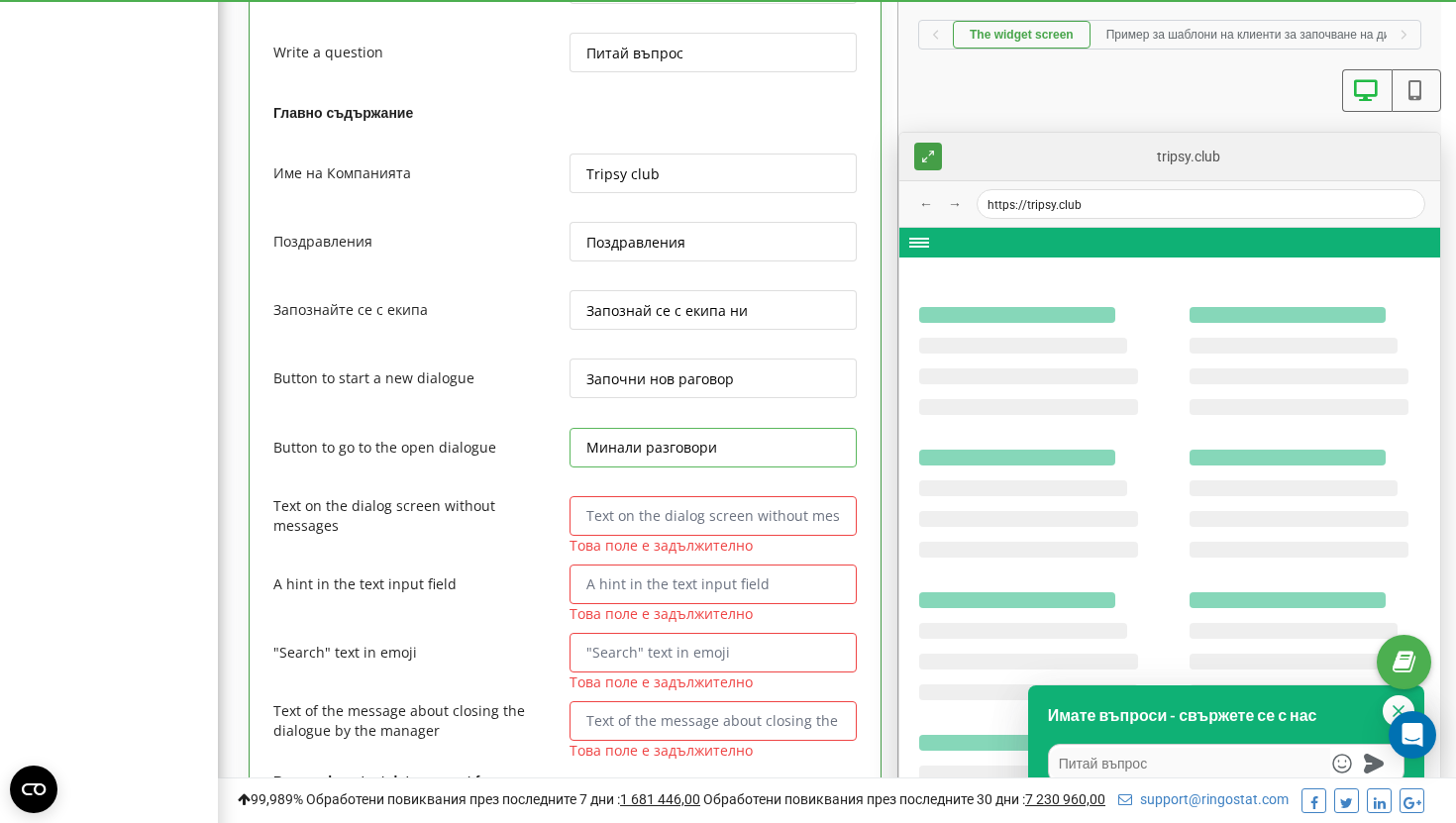 type on "Минали разговори" 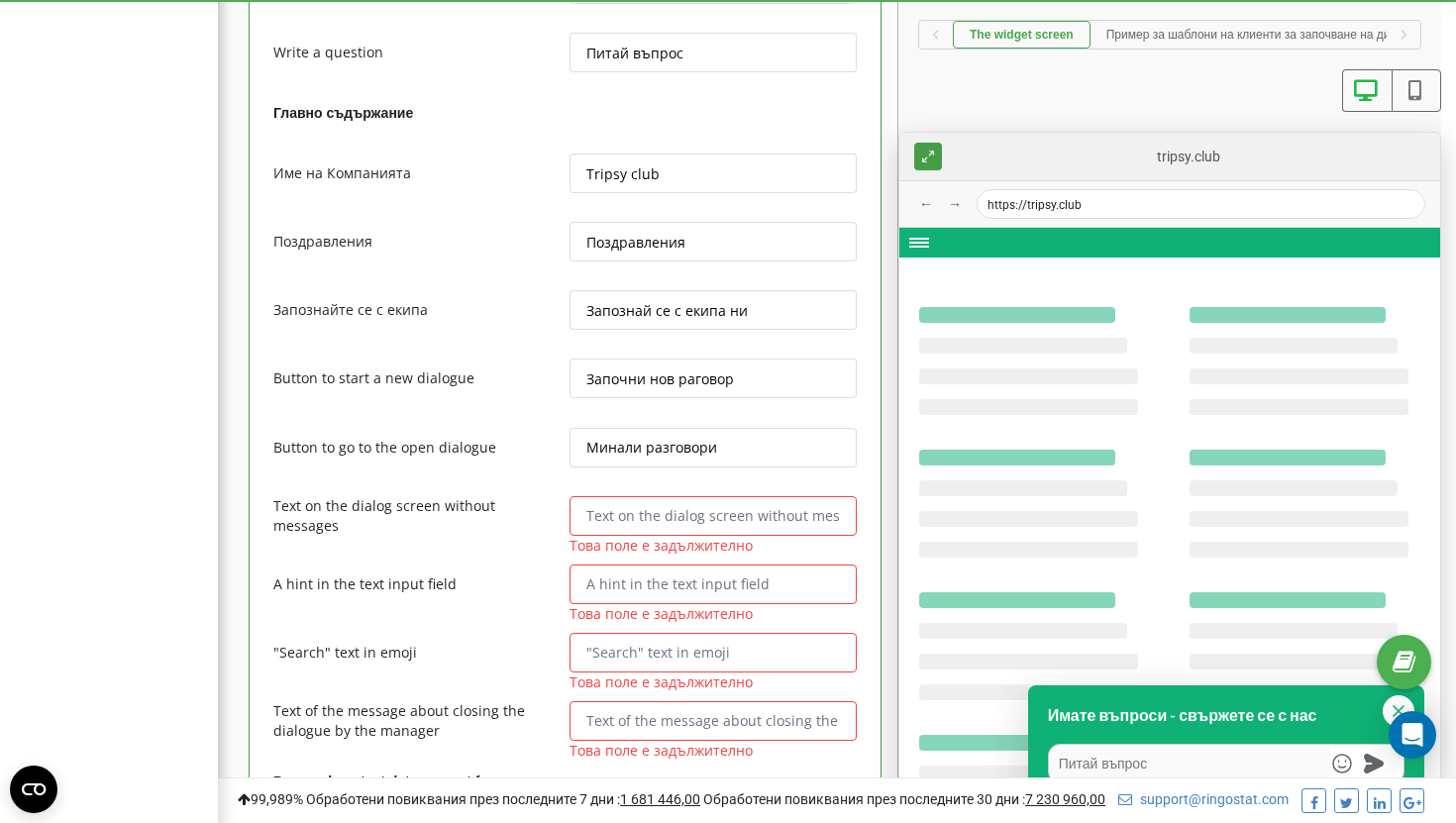 click at bounding box center [713, 516] 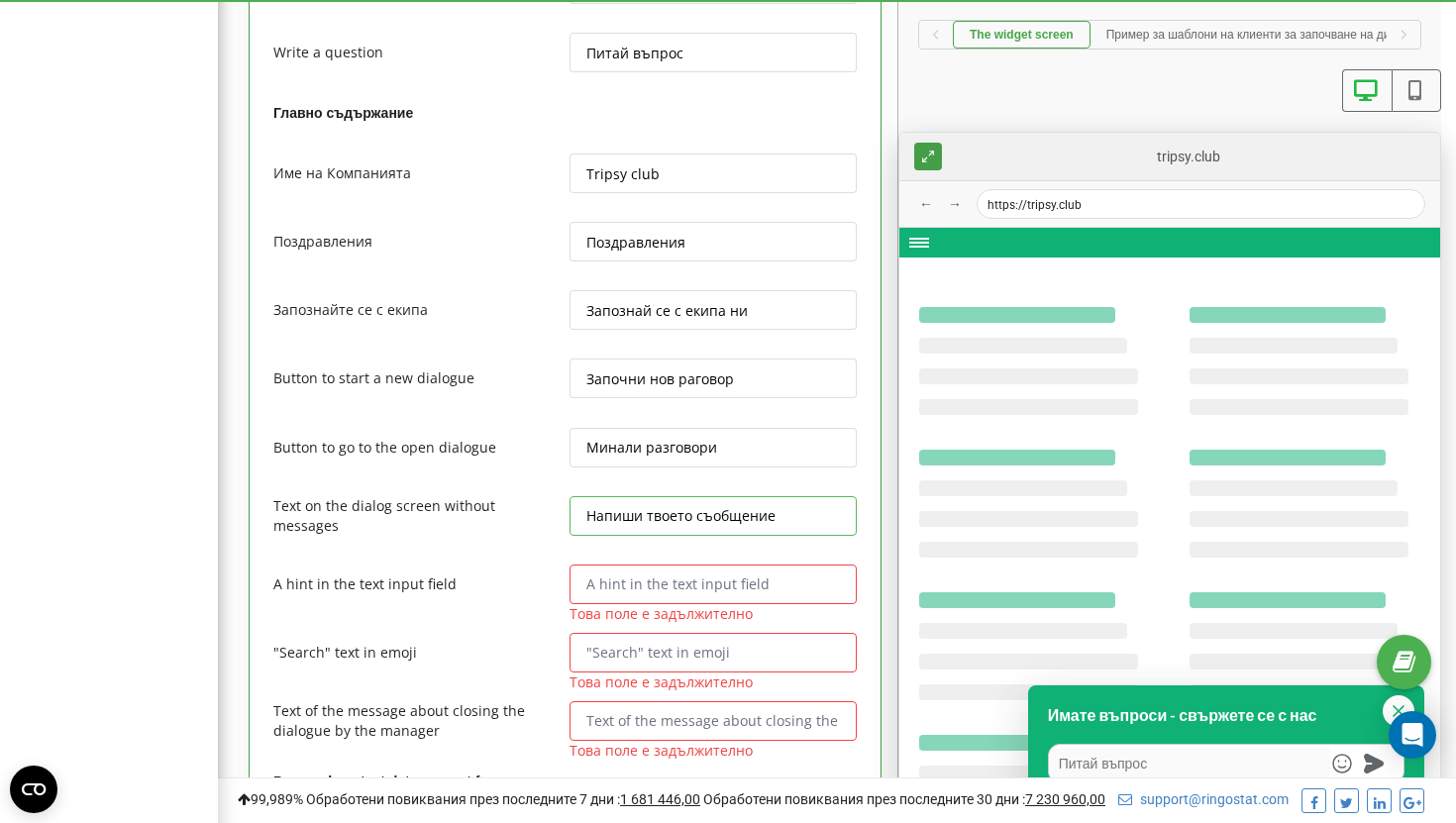 type on "Напиши твоето съобщение" 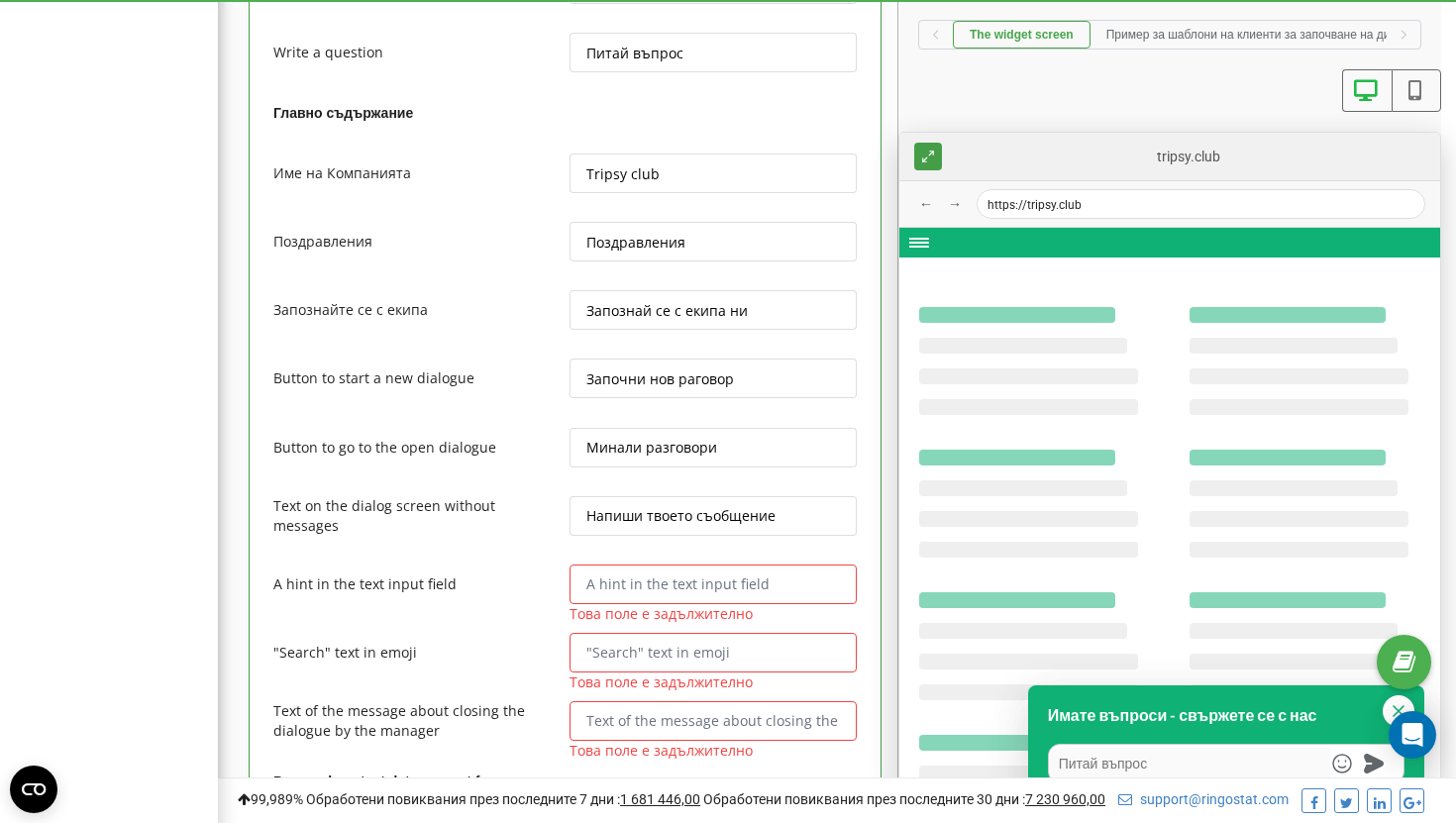 click at bounding box center [713, 584] 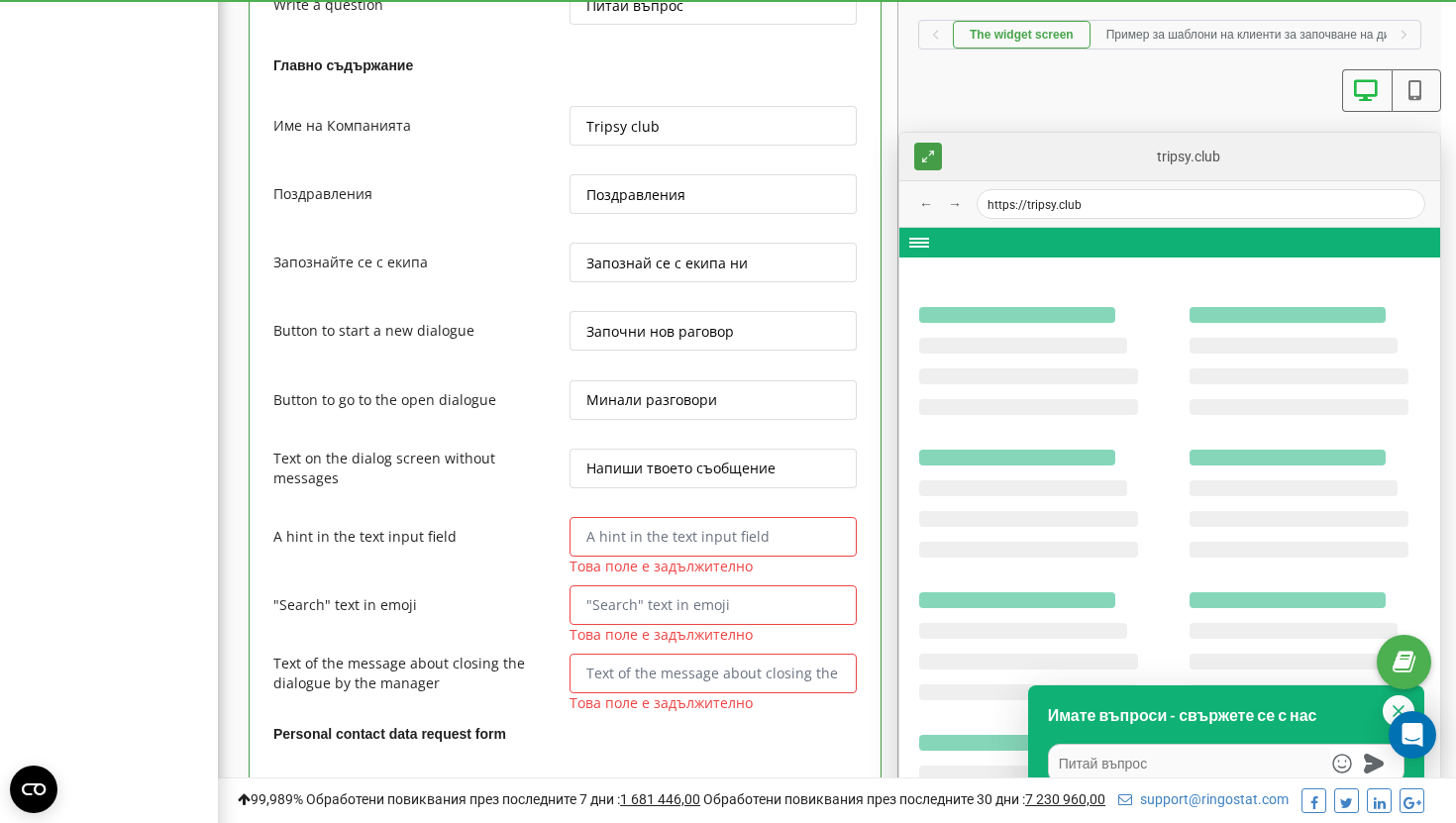scroll, scrollTop: 2284, scrollLeft: 0, axis: vertical 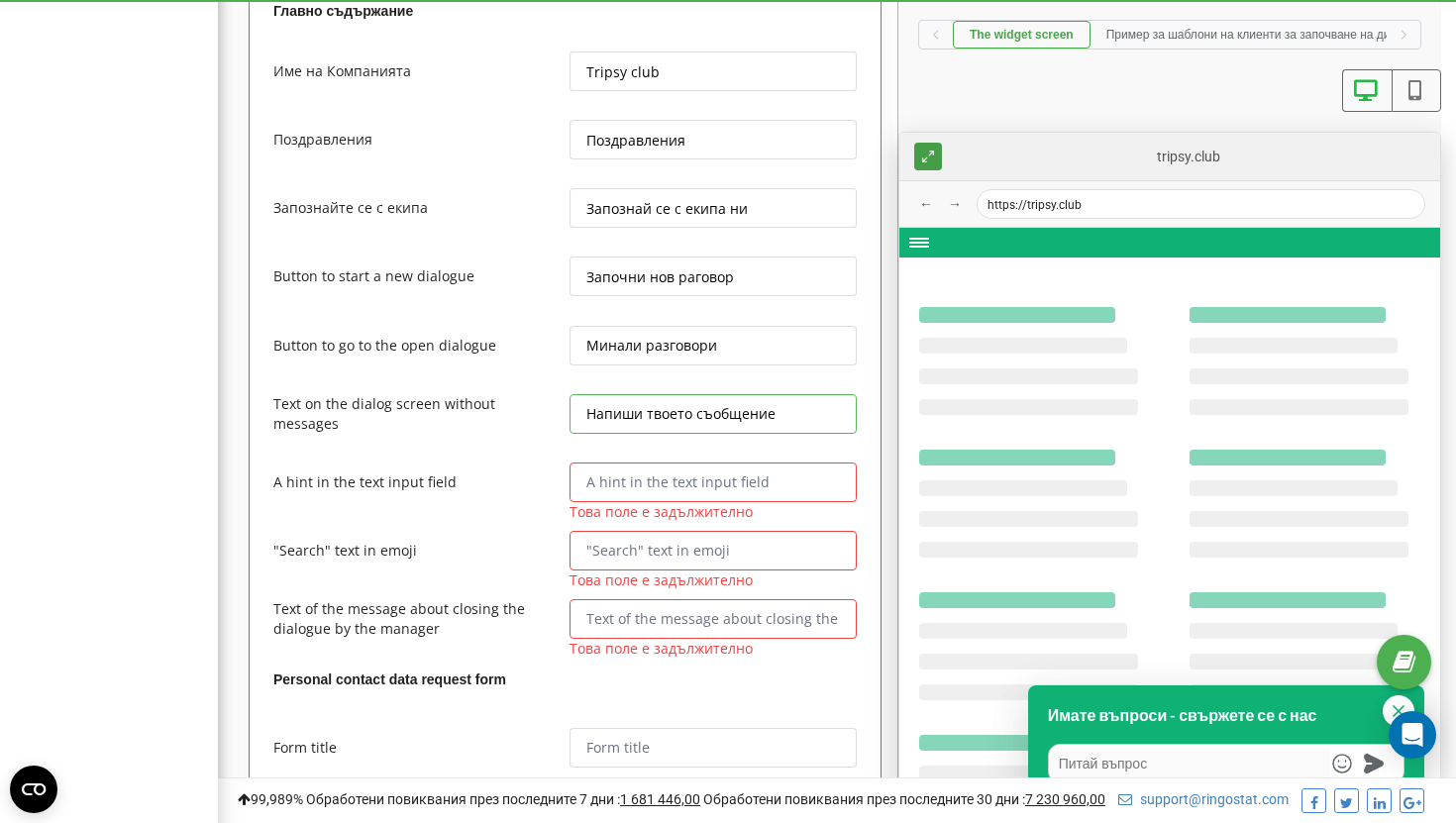 click on "Напиши твоето съобщение" at bounding box center (713, 414) 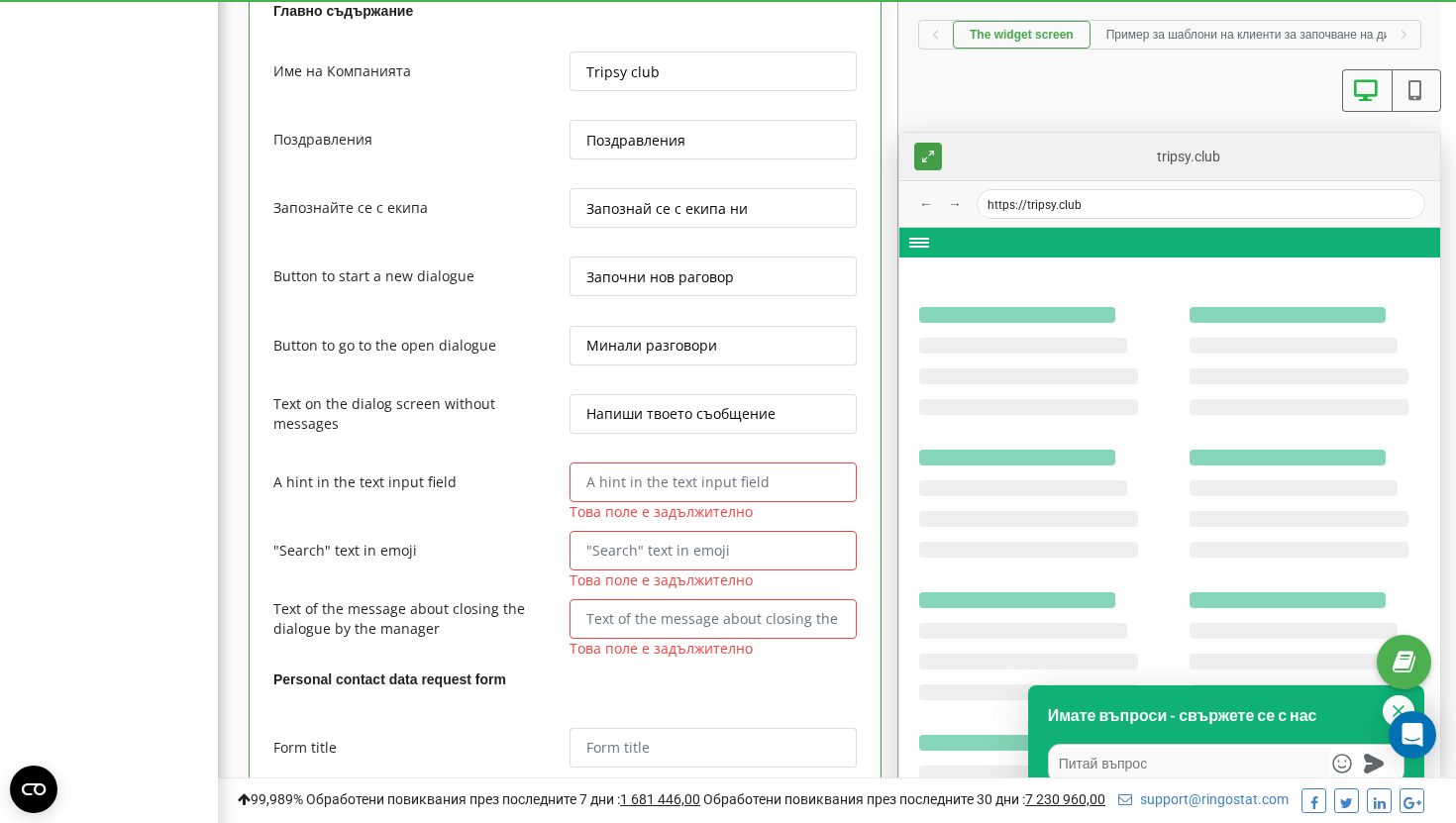 click at bounding box center (713, 482) 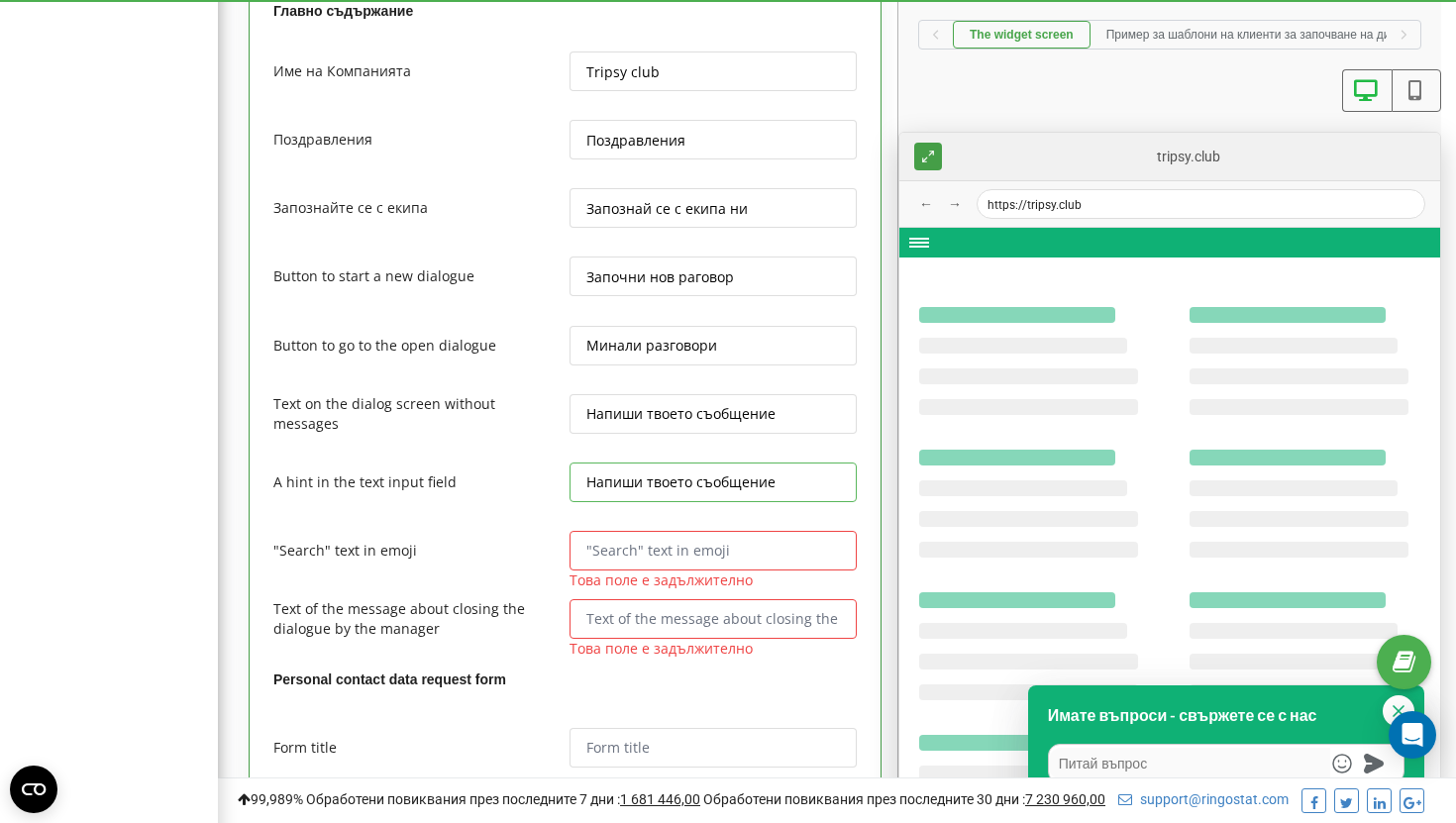 click on "Напиши твоето съобщение" at bounding box center [713, 482] 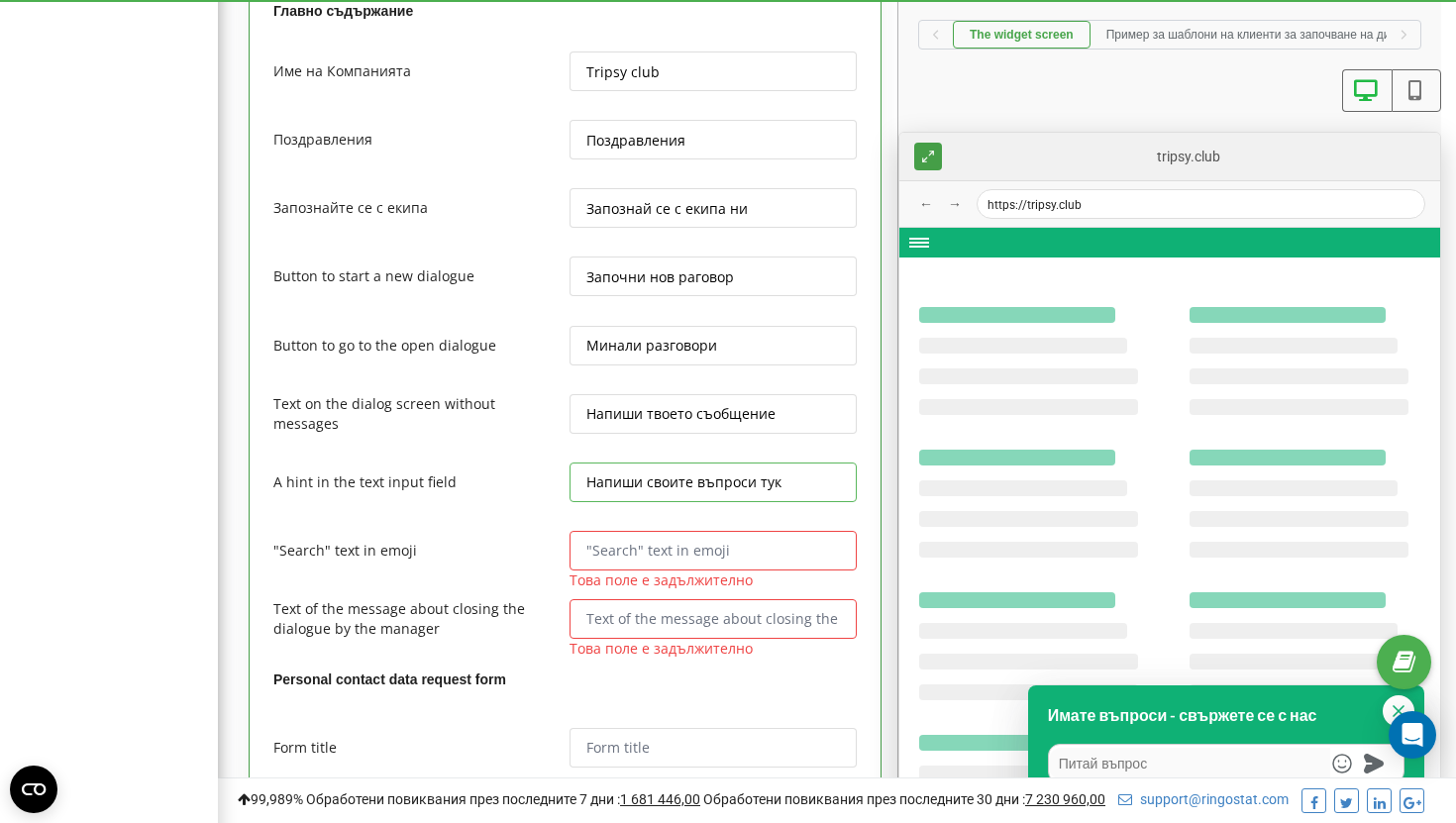 type on "Напиши своите въпроси тук" 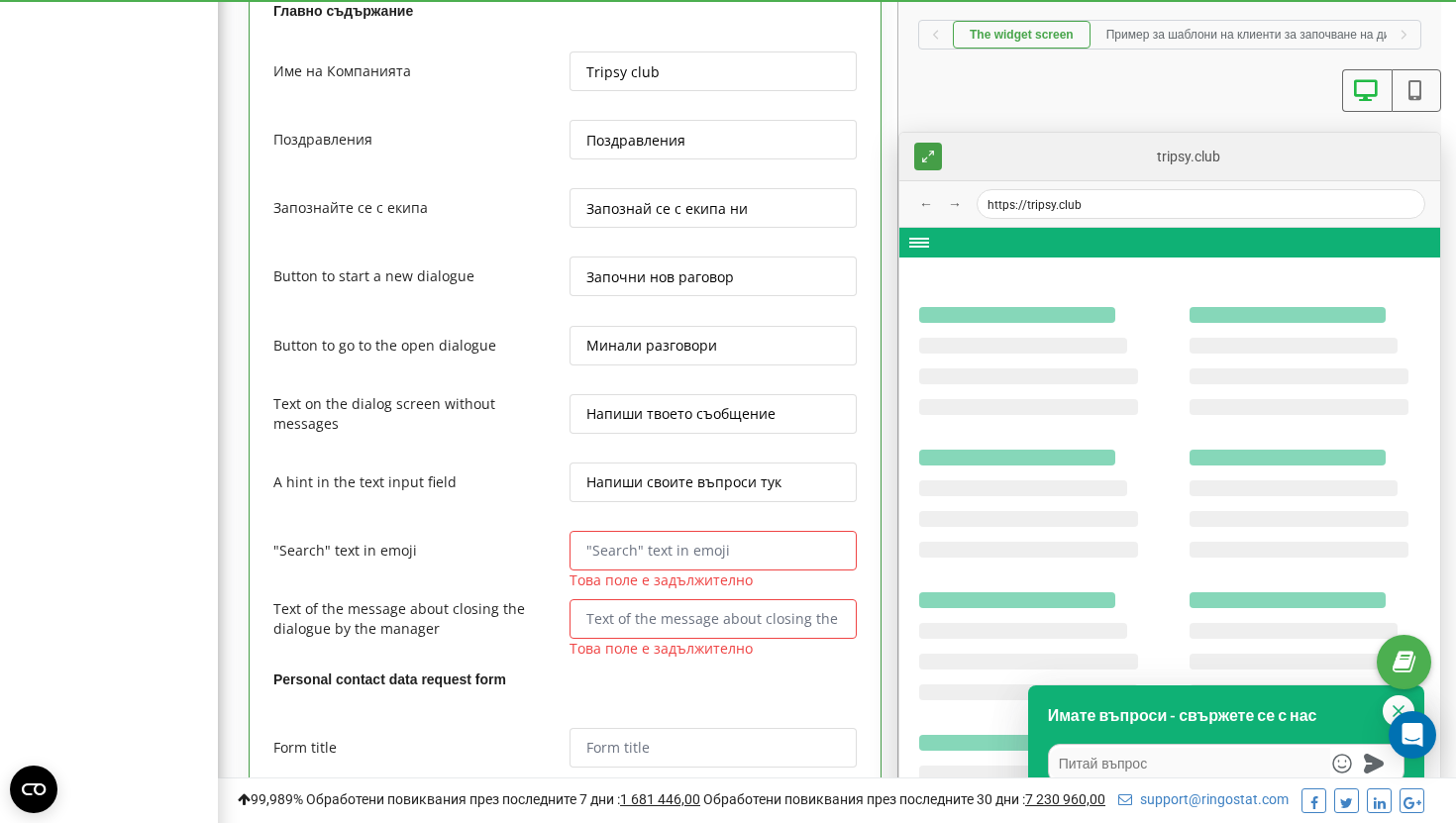 click at bounding box center [713, 551] 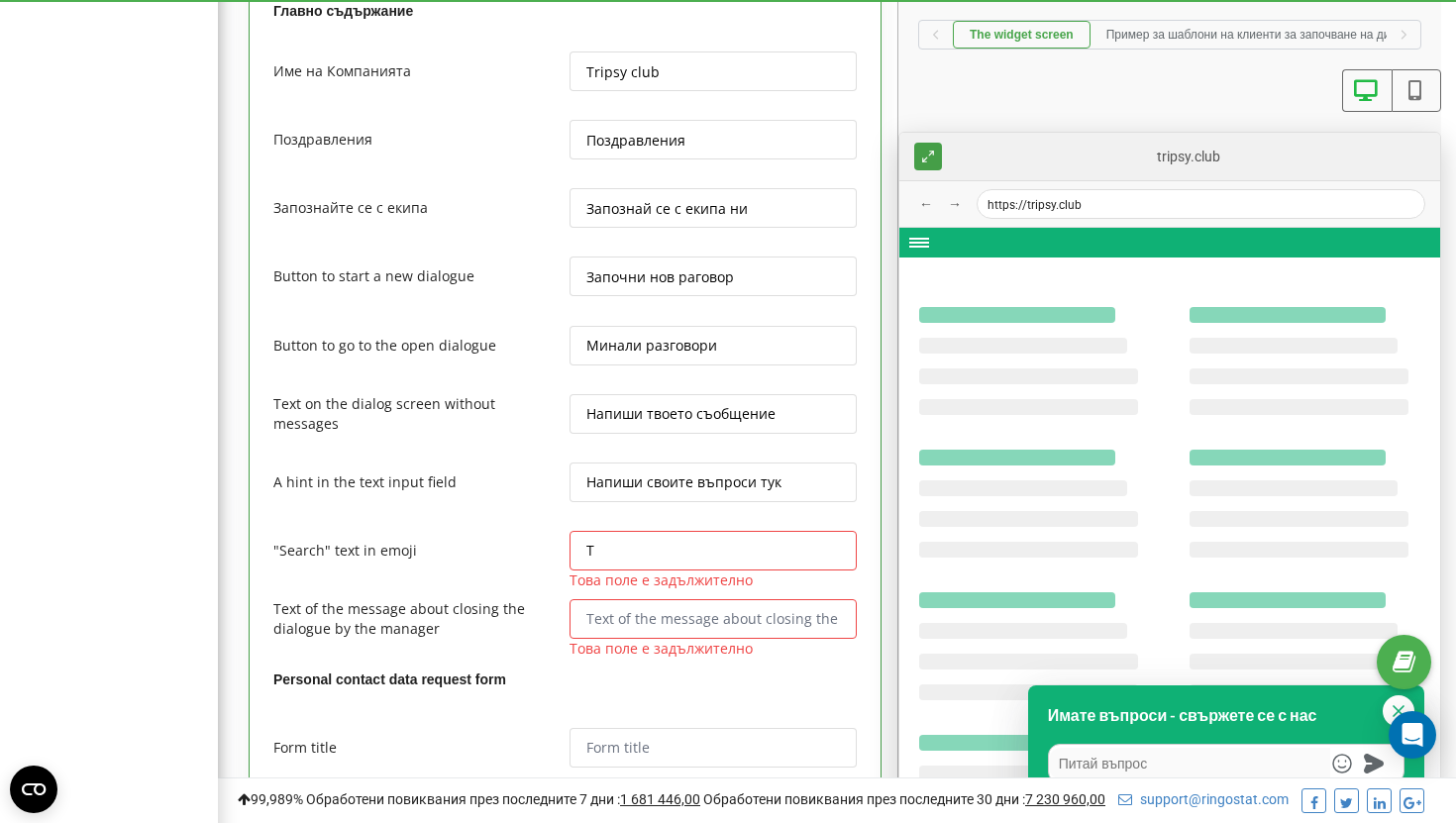 scroll, scrollTop: 3919, scrollLeft: 1238, axis: both 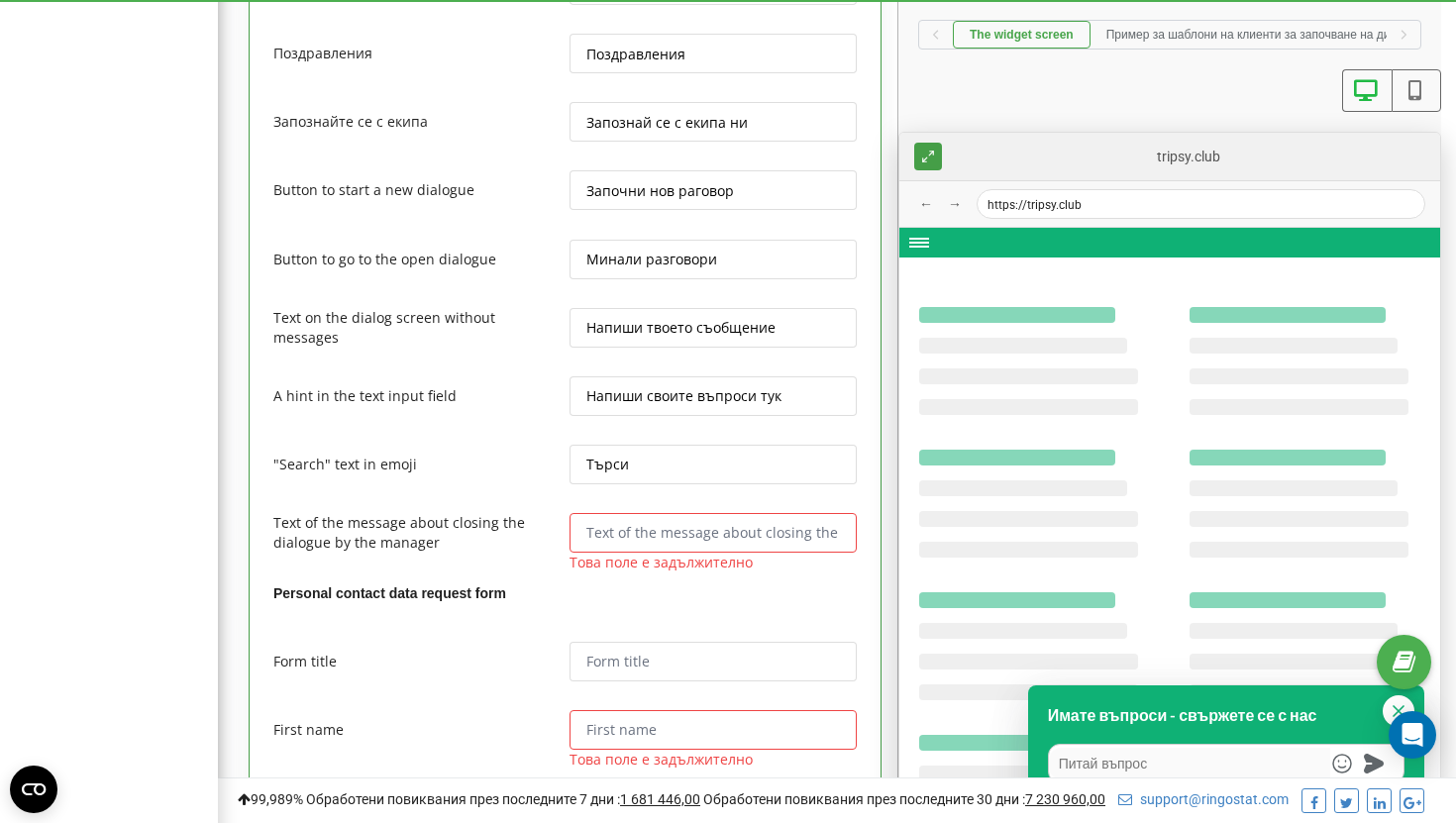 click at bounding box center [713, 533] 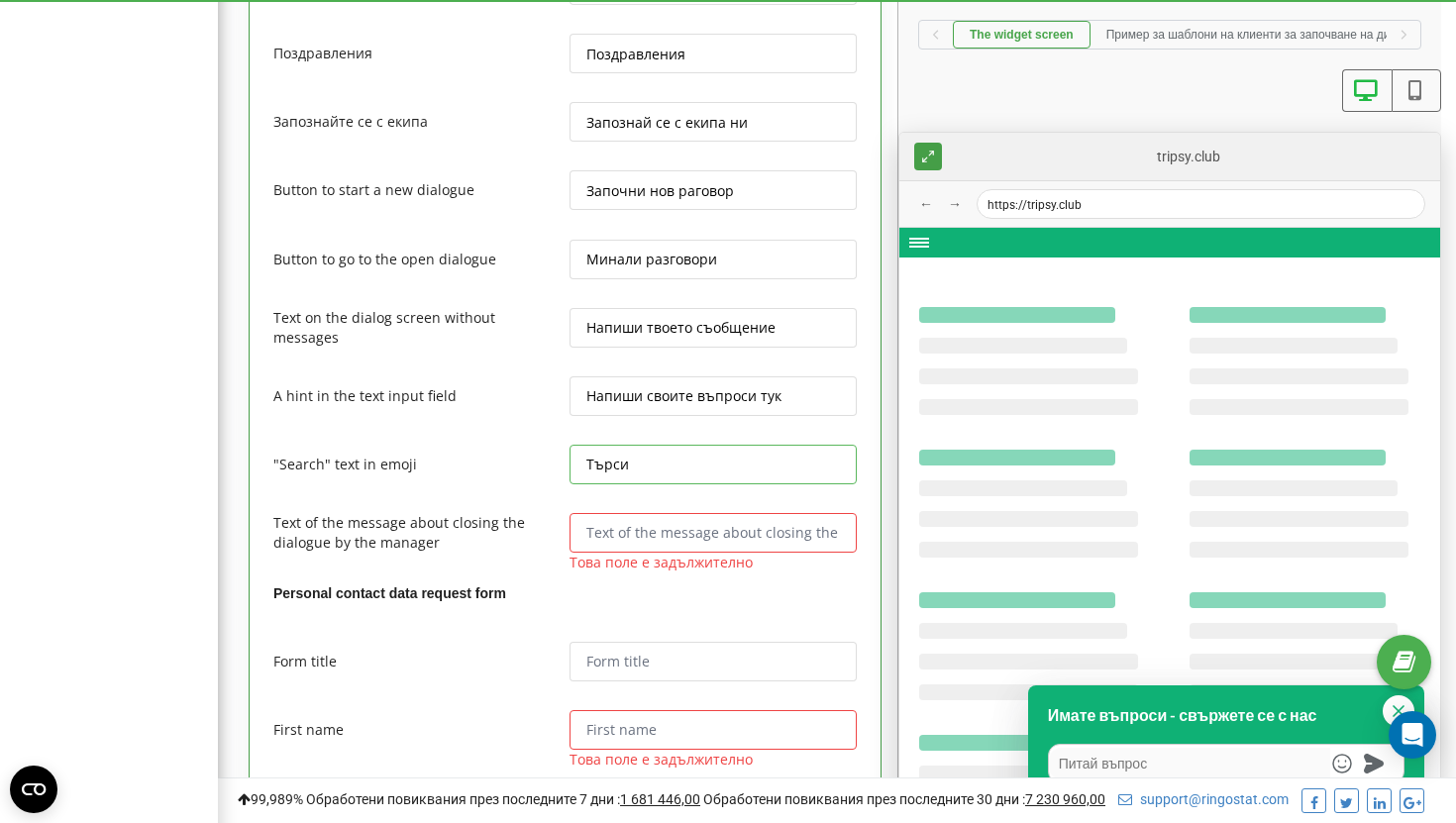 click on "Търси" at bounding box center [713, 464] 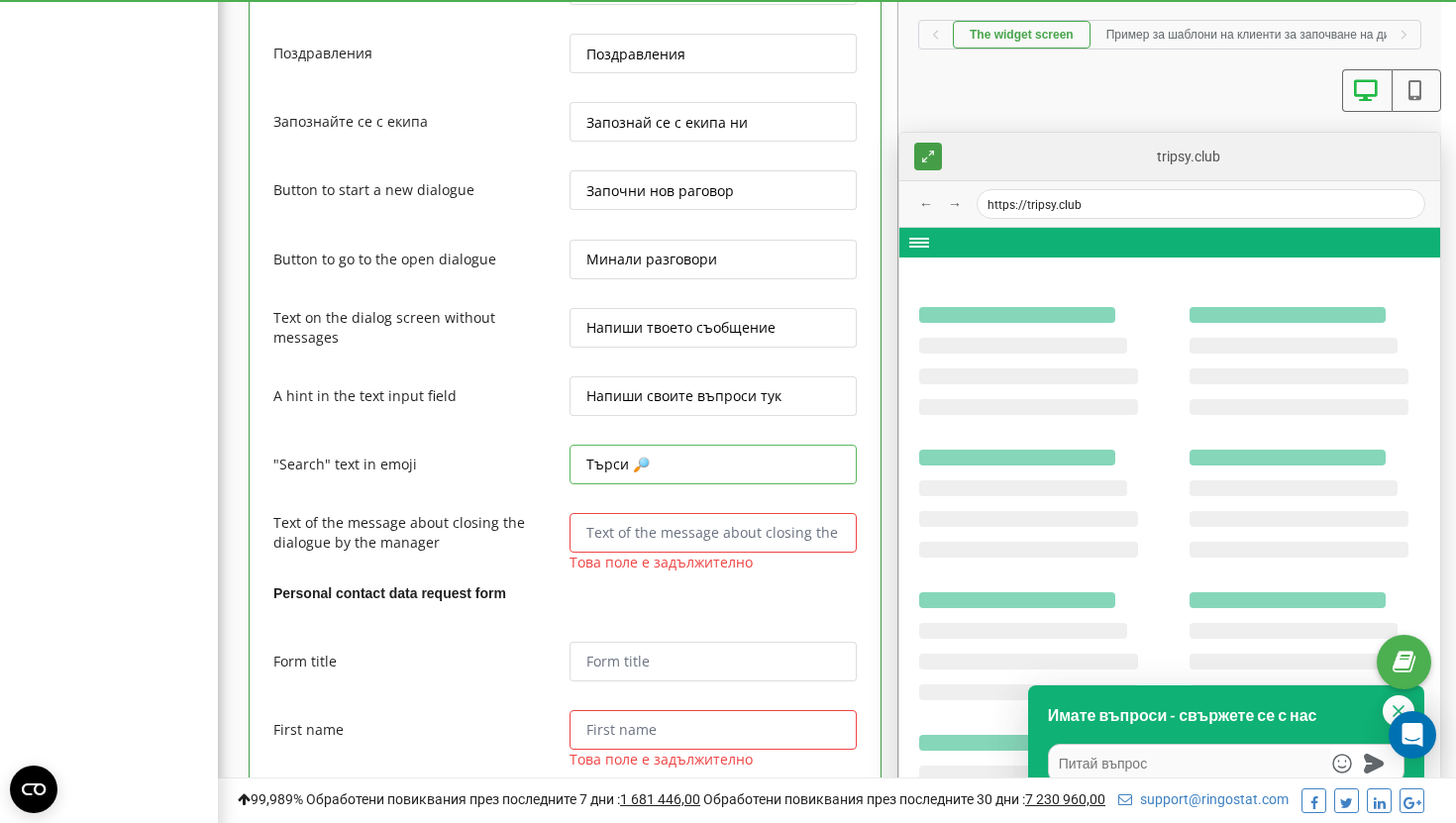 type on "Търси 🔎" 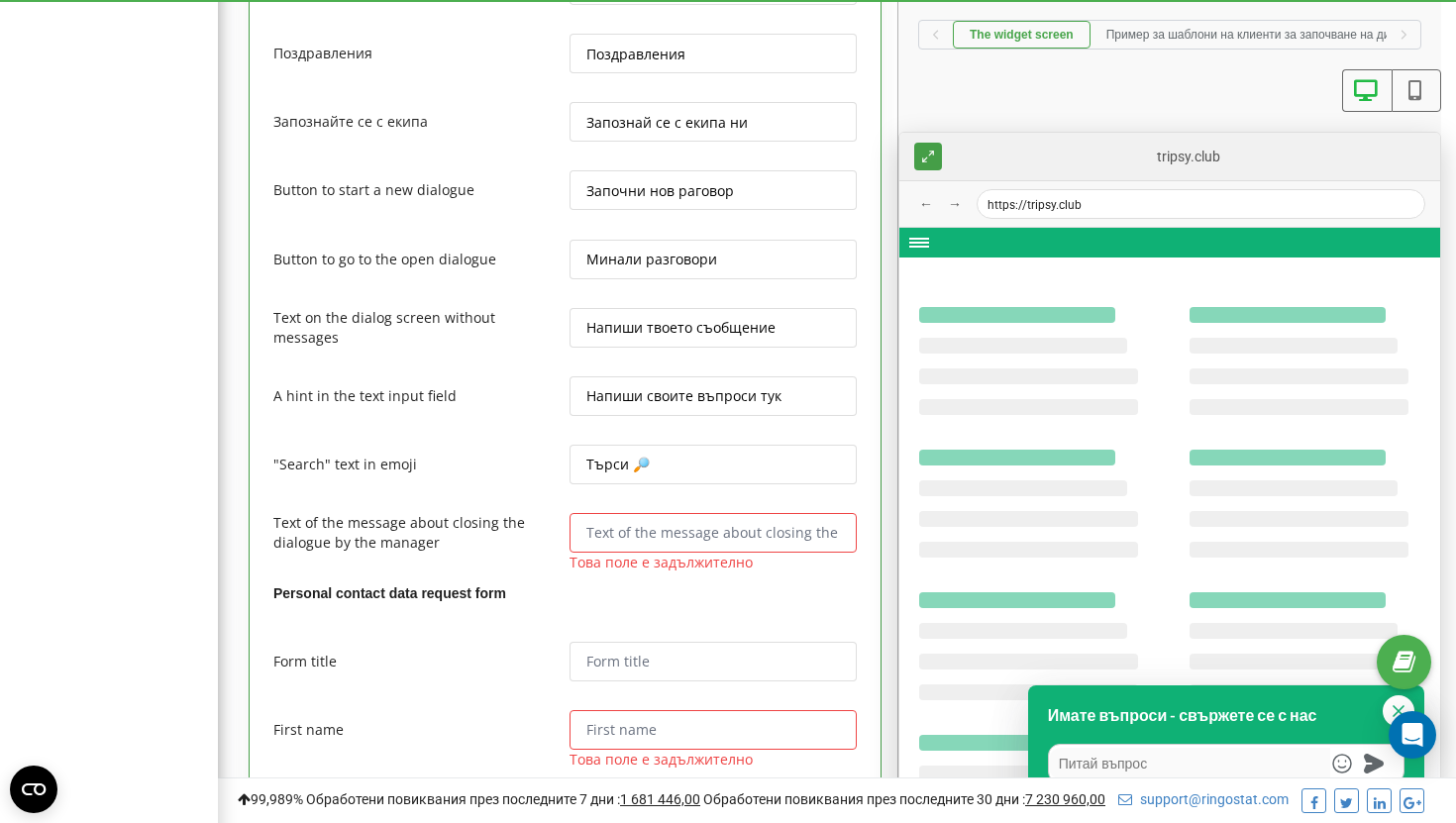 click at bounding box center (713, 533) 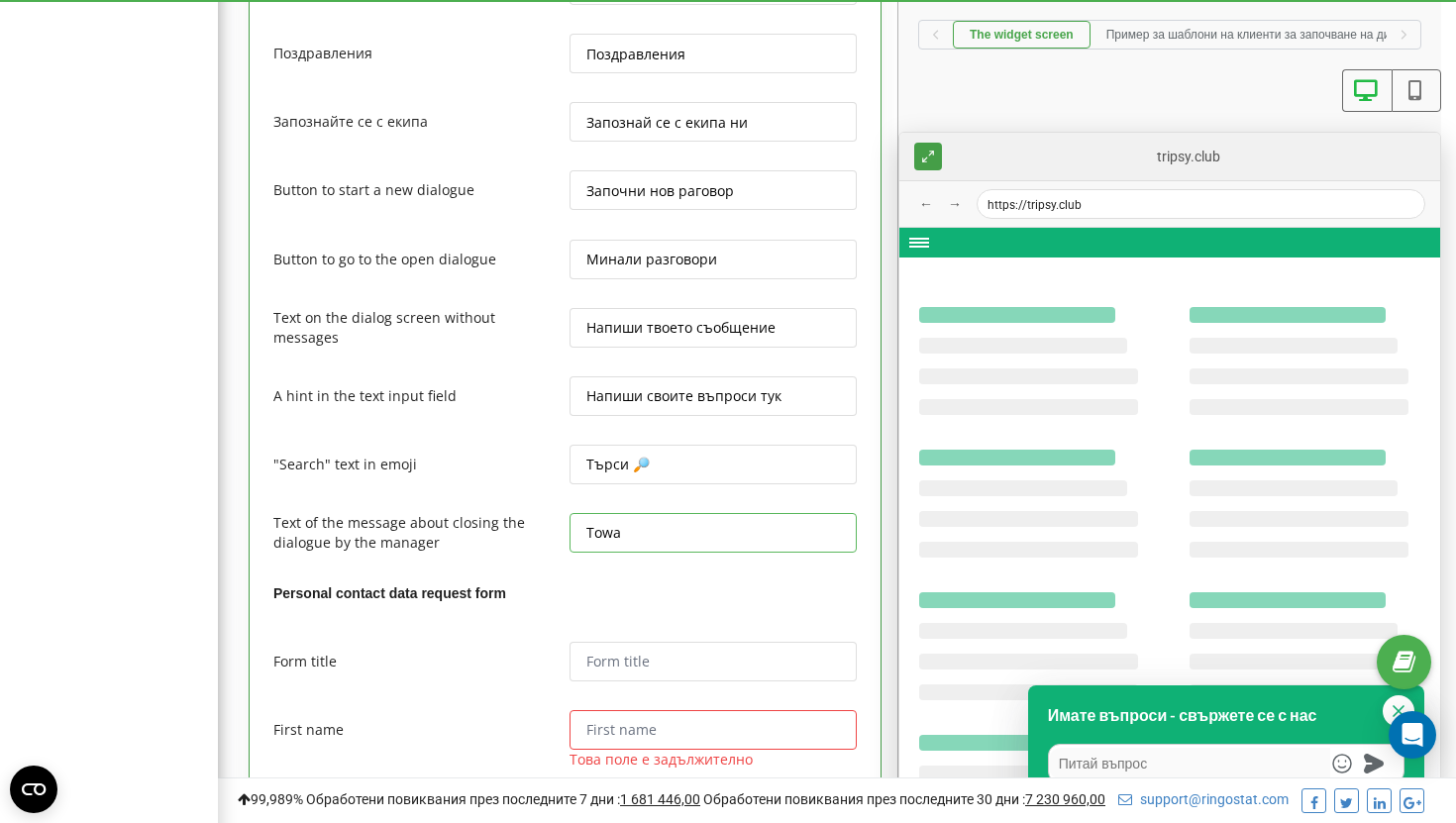 type on "Towa" 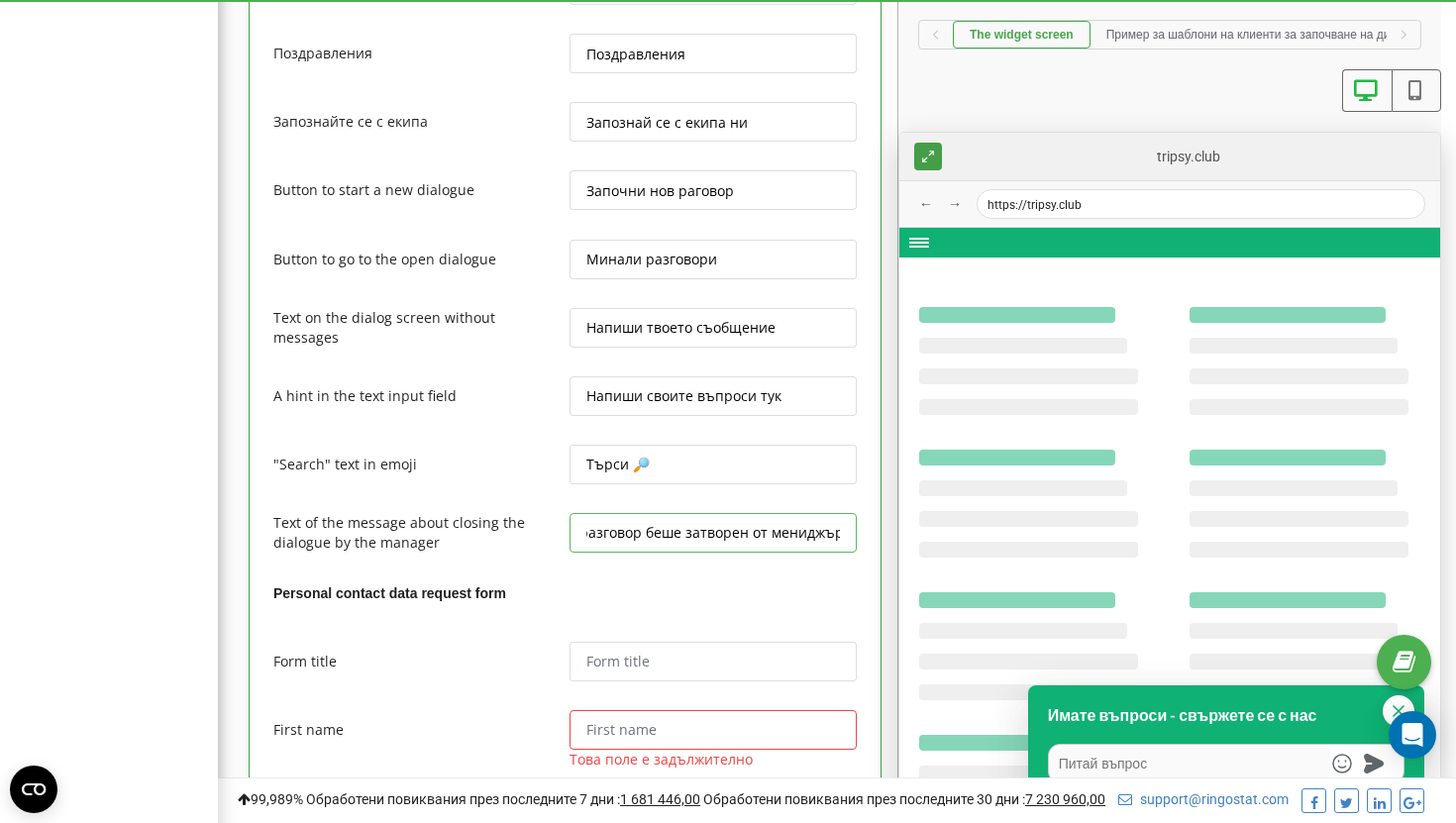 scroll, scrollTop: 0, scrollLeft: 50, axis: horizontal 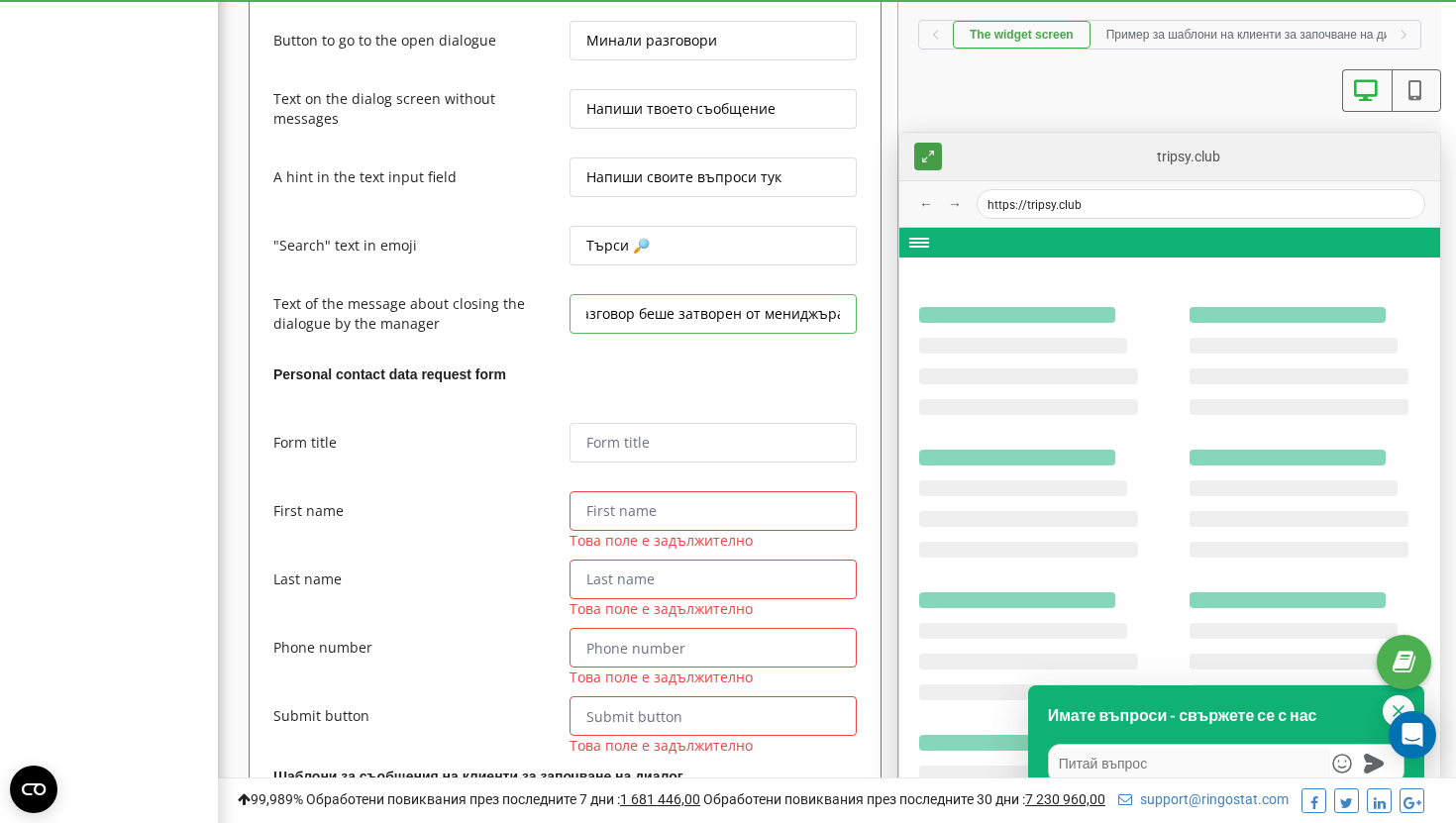 type on "Това разговор беше затворен от мениджъра" 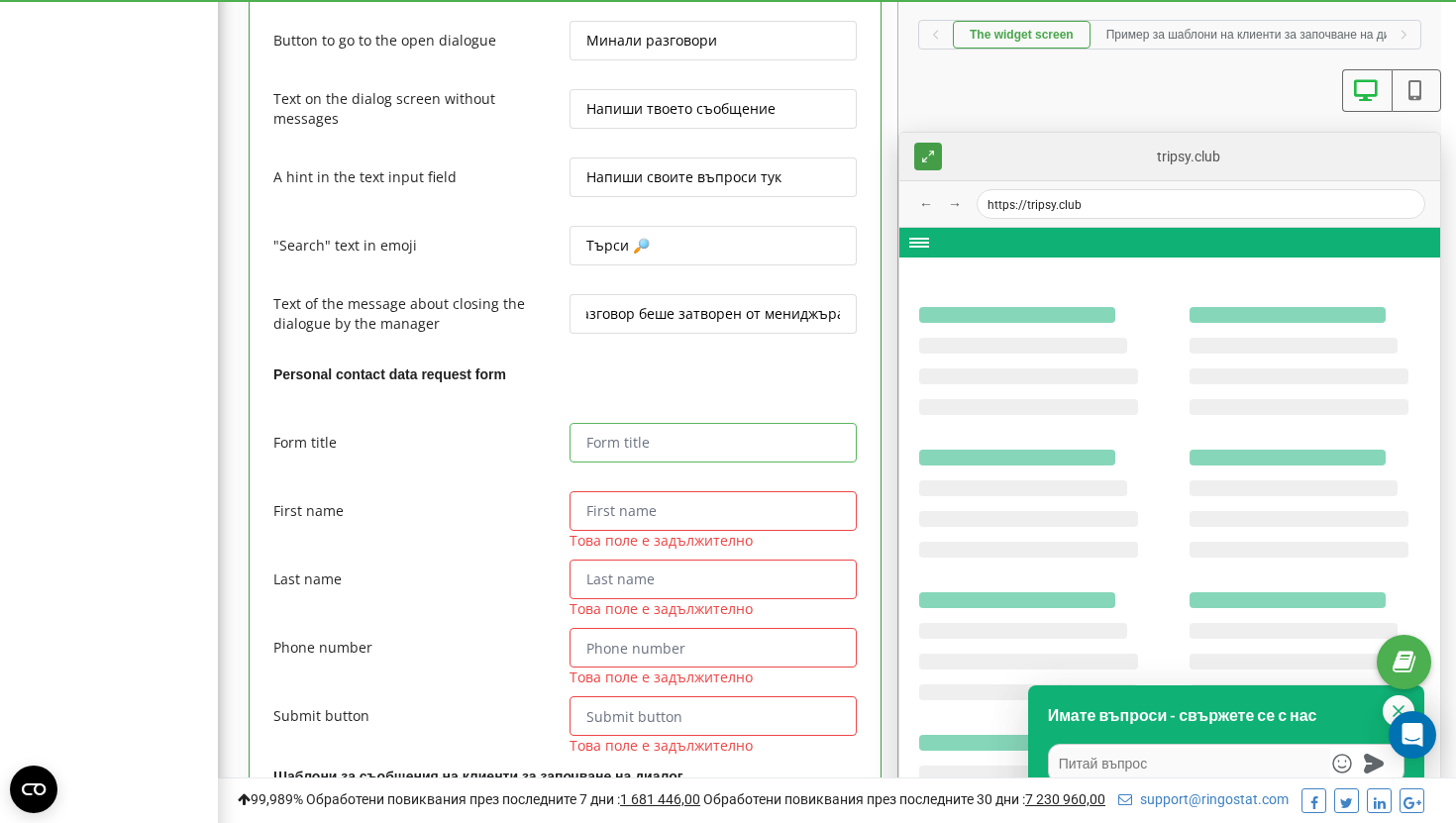 scroll, scrollTop: 0, scrollLeft: 0, axis: both 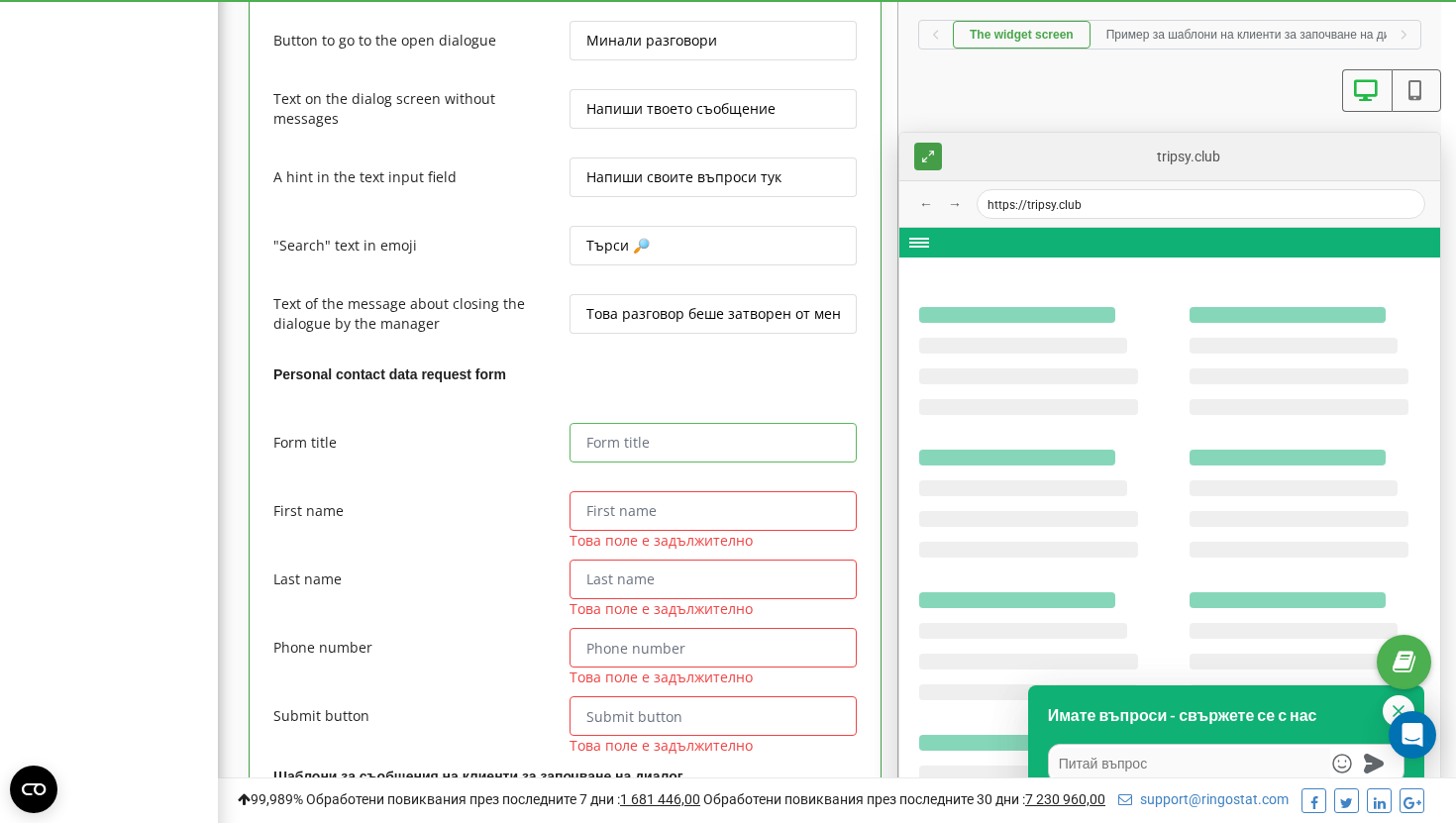 click at bounding box center (713, 443) 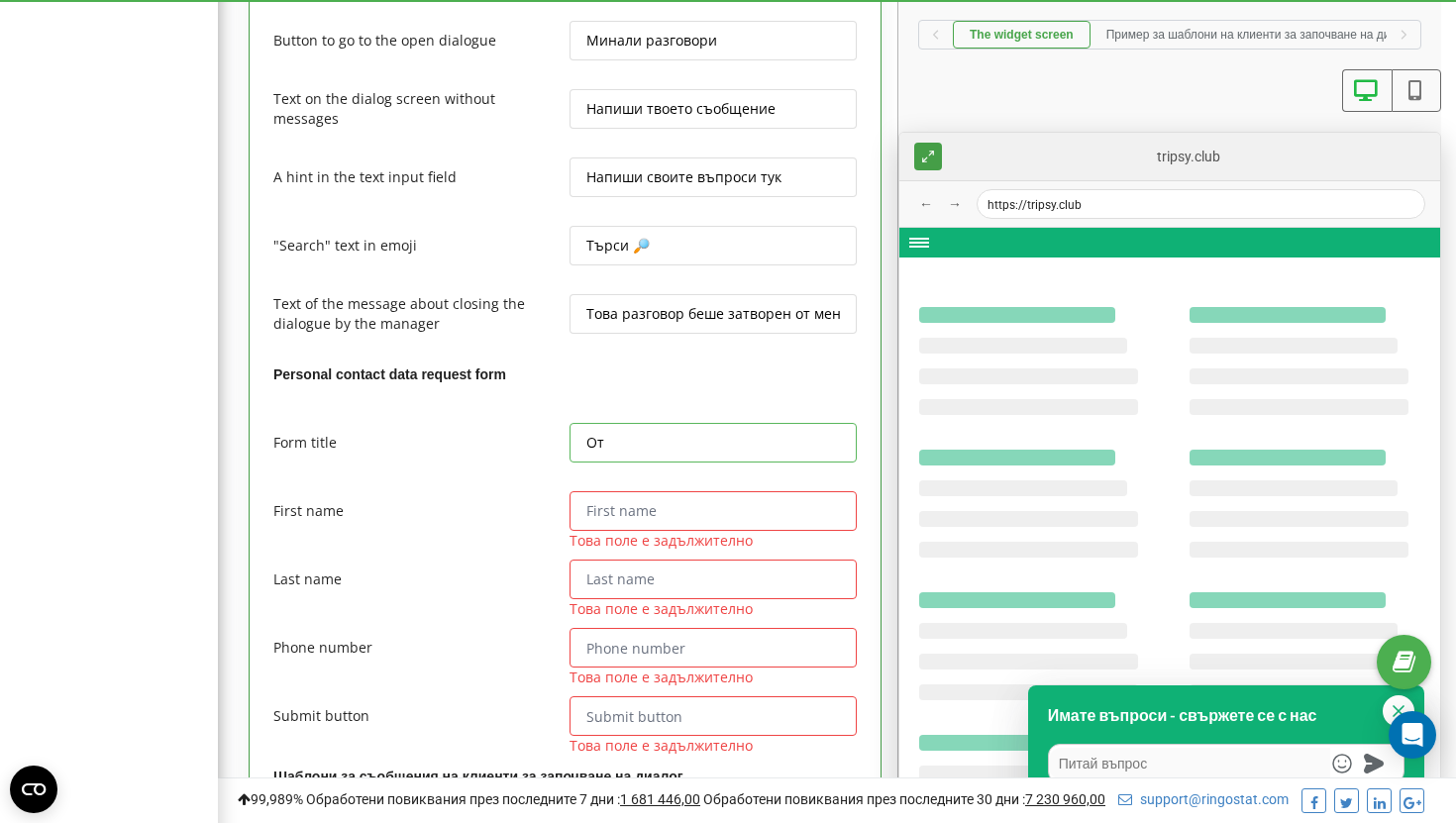 type on "От" 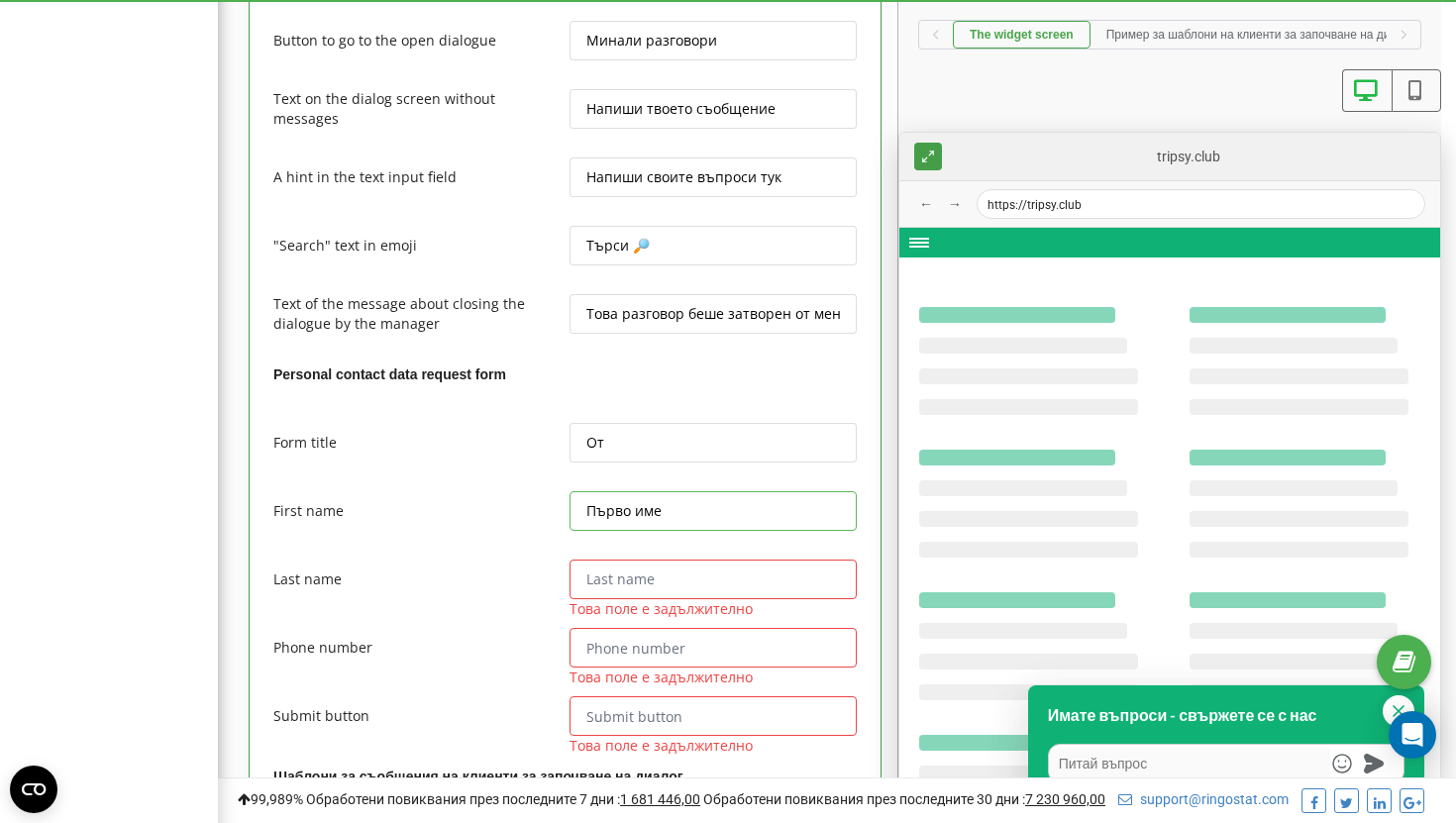 type on "Първо име" 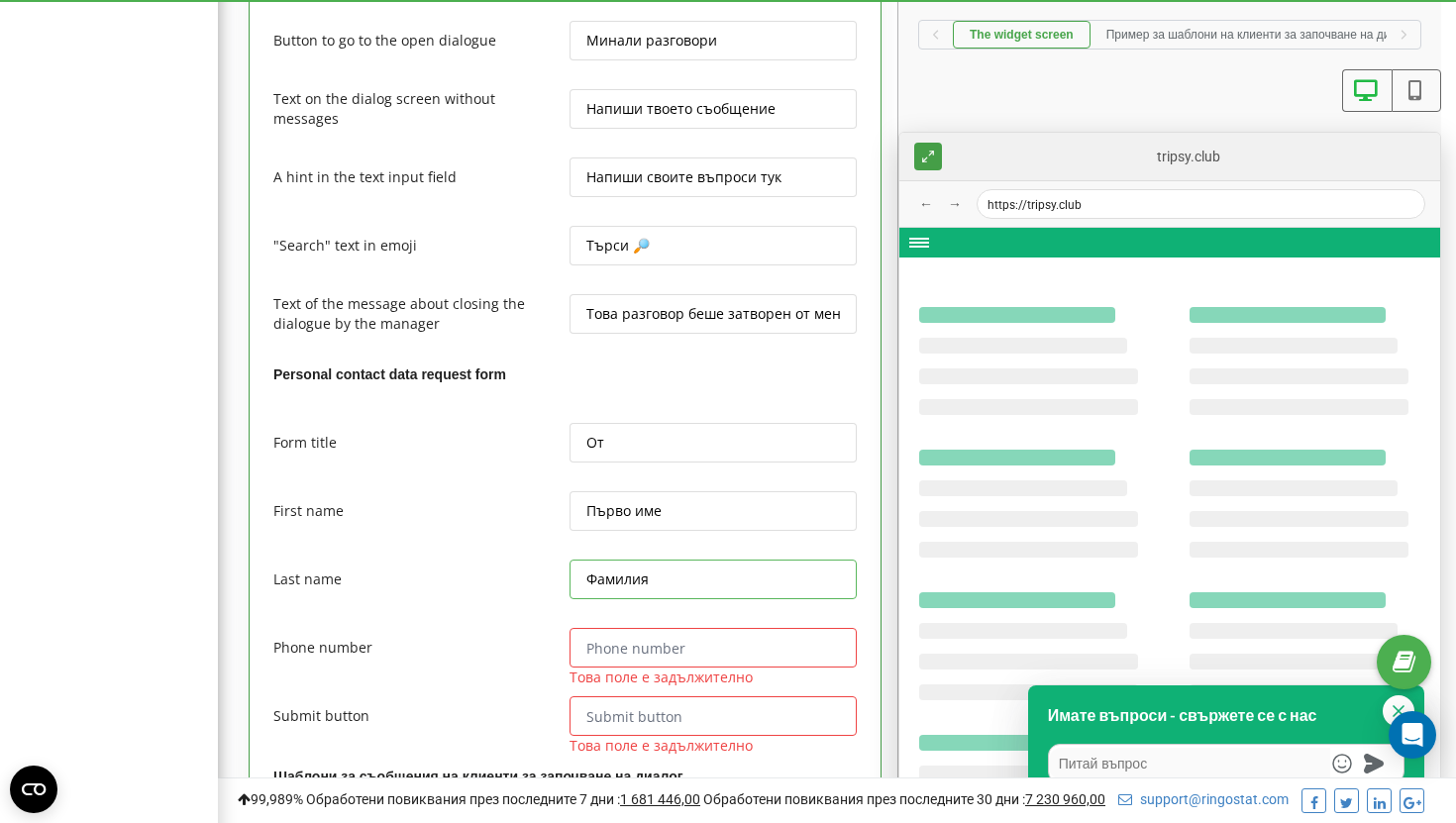 type on "Фамилия" 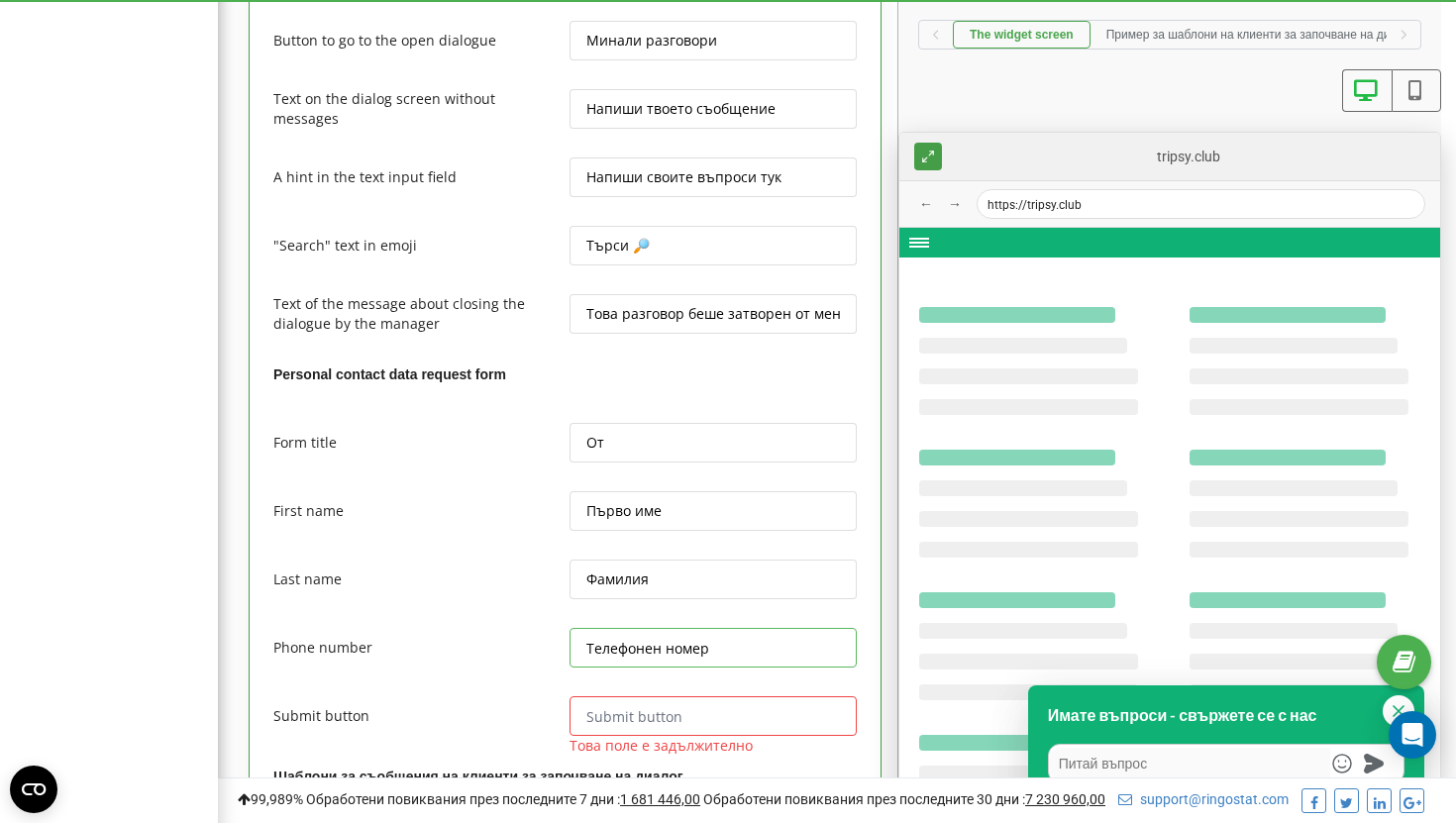 type on "Телефонен номер" 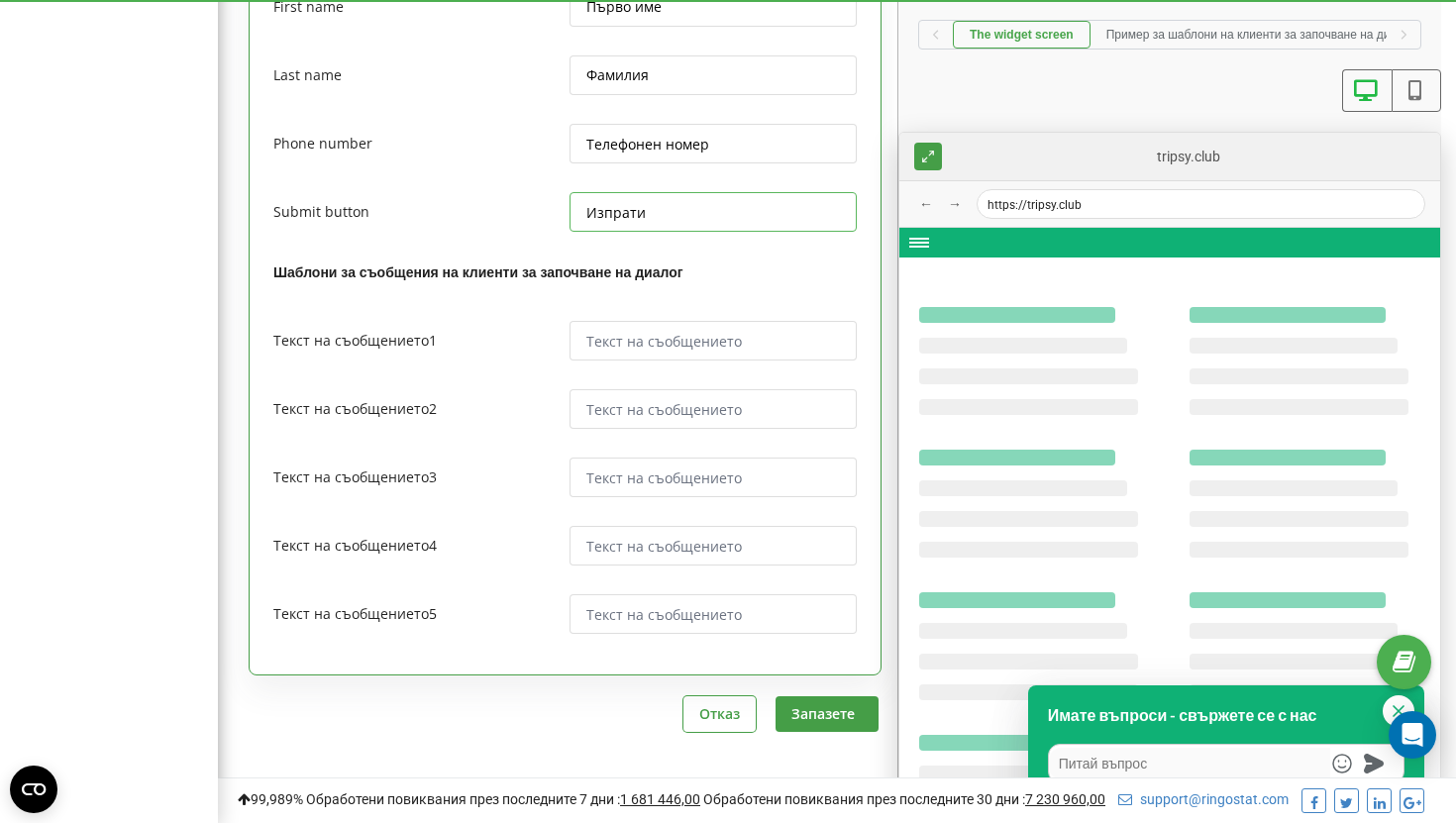 scroll, scrollTop: 3096, scrollLeft: 0, axis: vertical 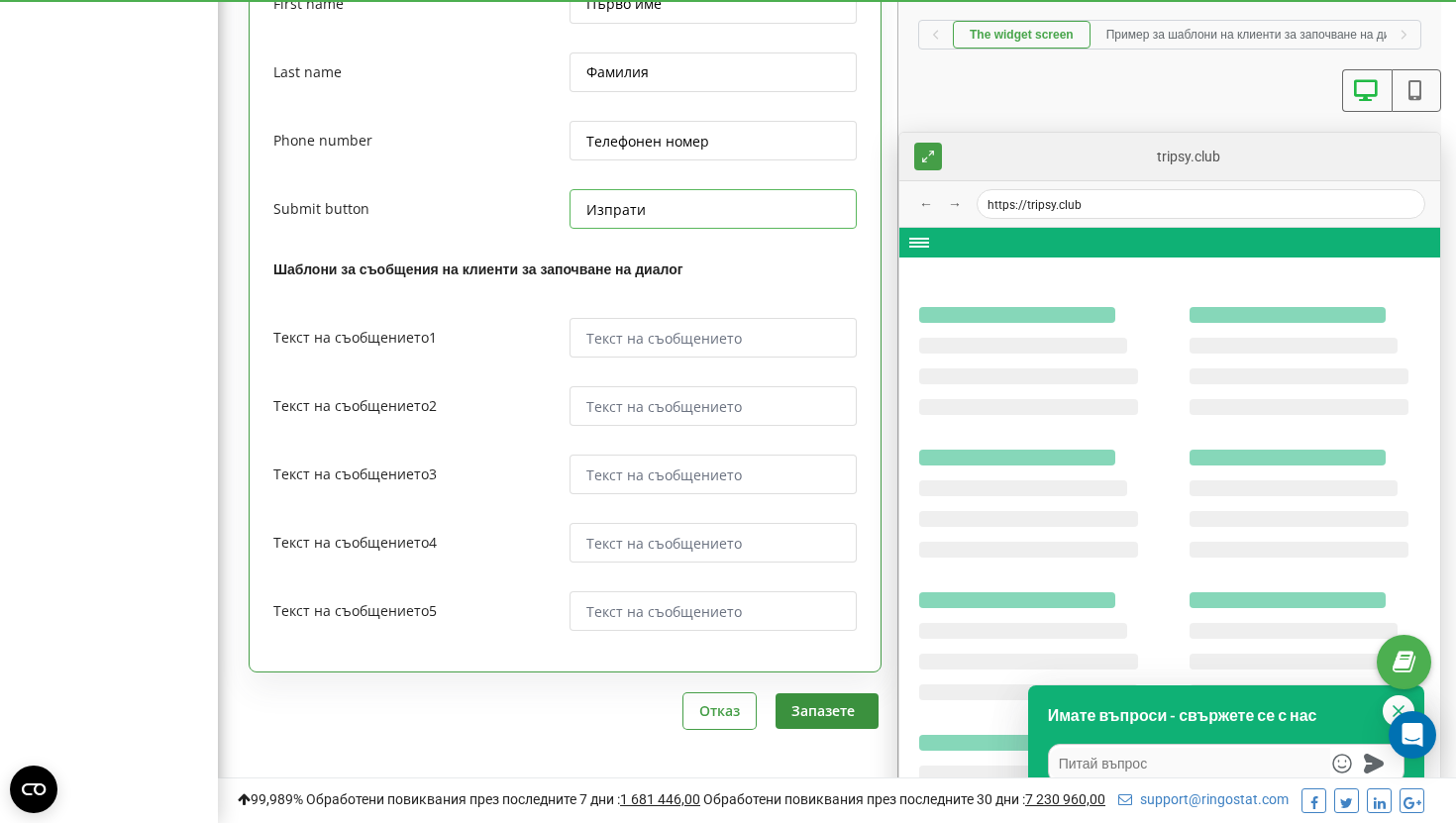 type on "Изпрати" 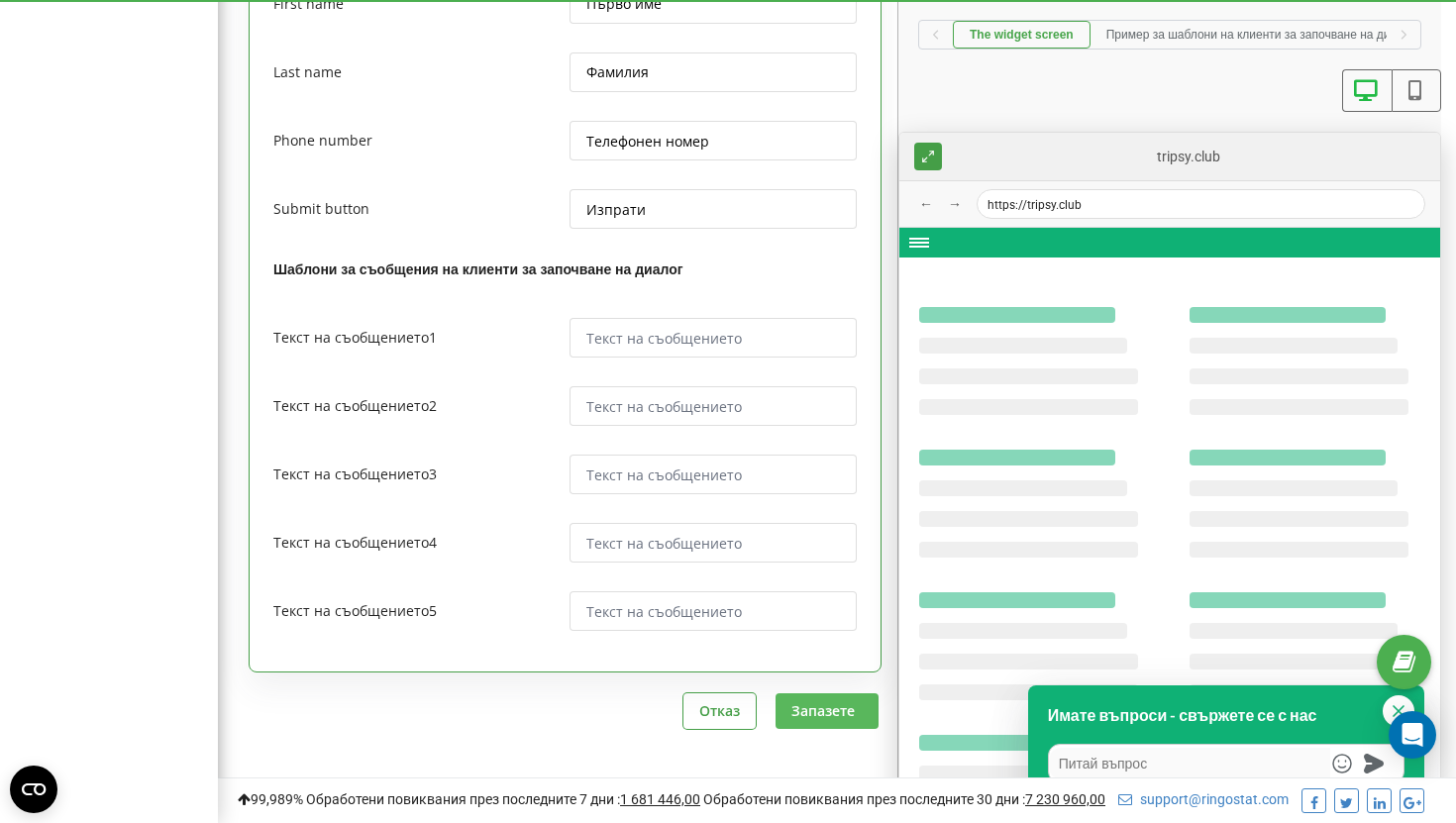 click on "Запазете" at bounding box center [827, 710] 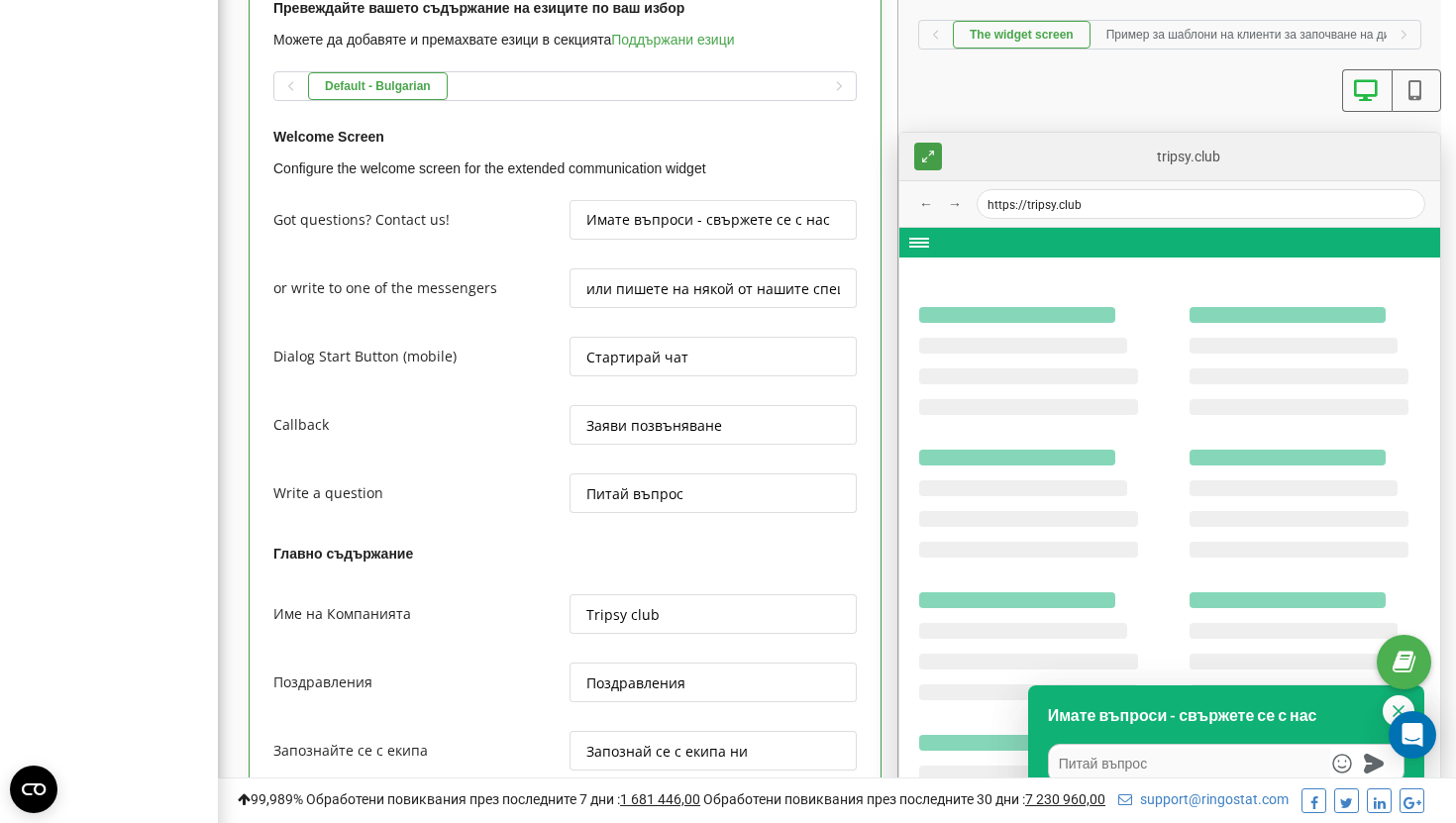 scroll, scrollTop: 1691, scrollLeft: 0, axis: vertical 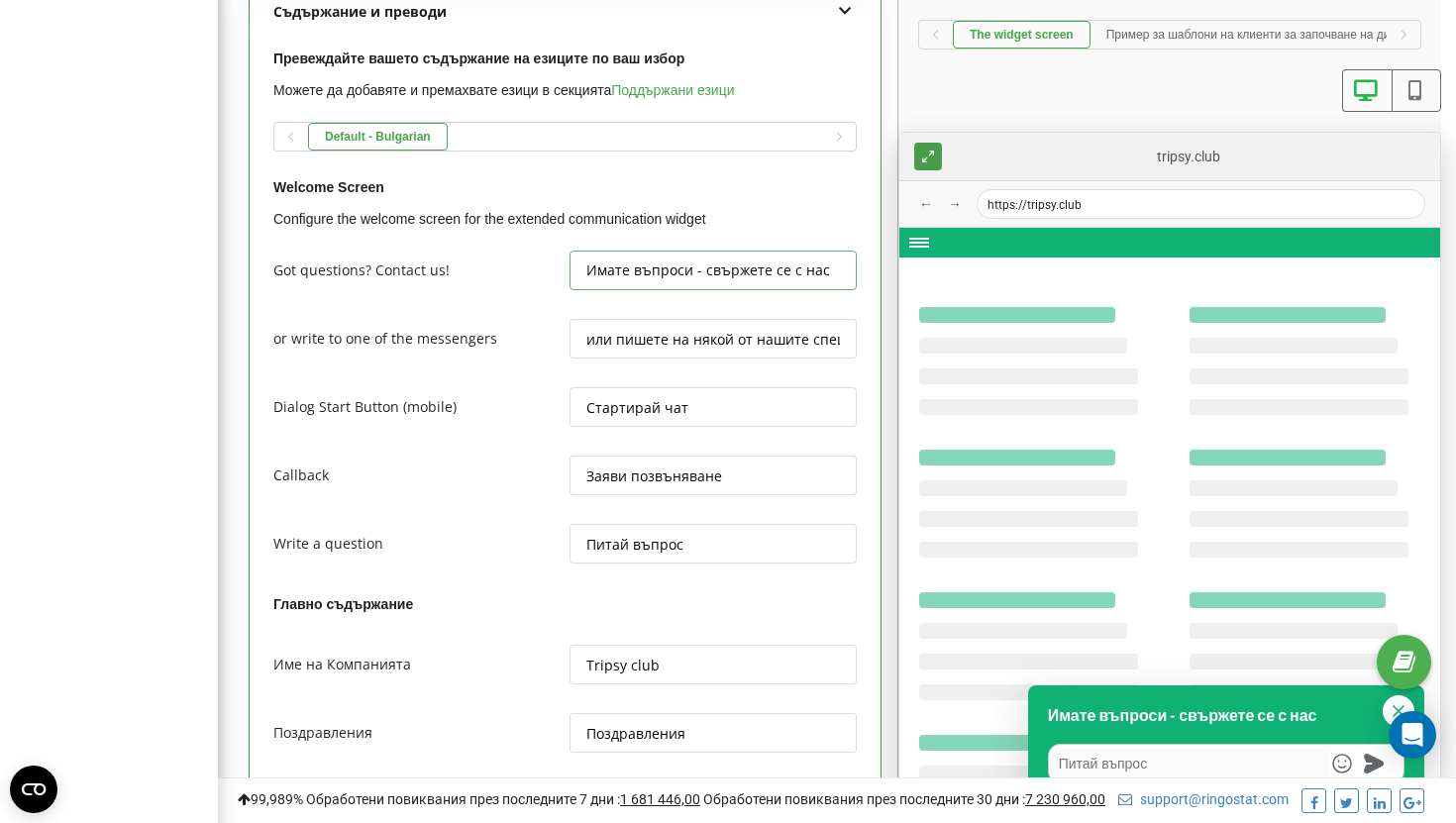 click on "Имате въпроси - свържете се с нас" at bounding box center (713, 270) 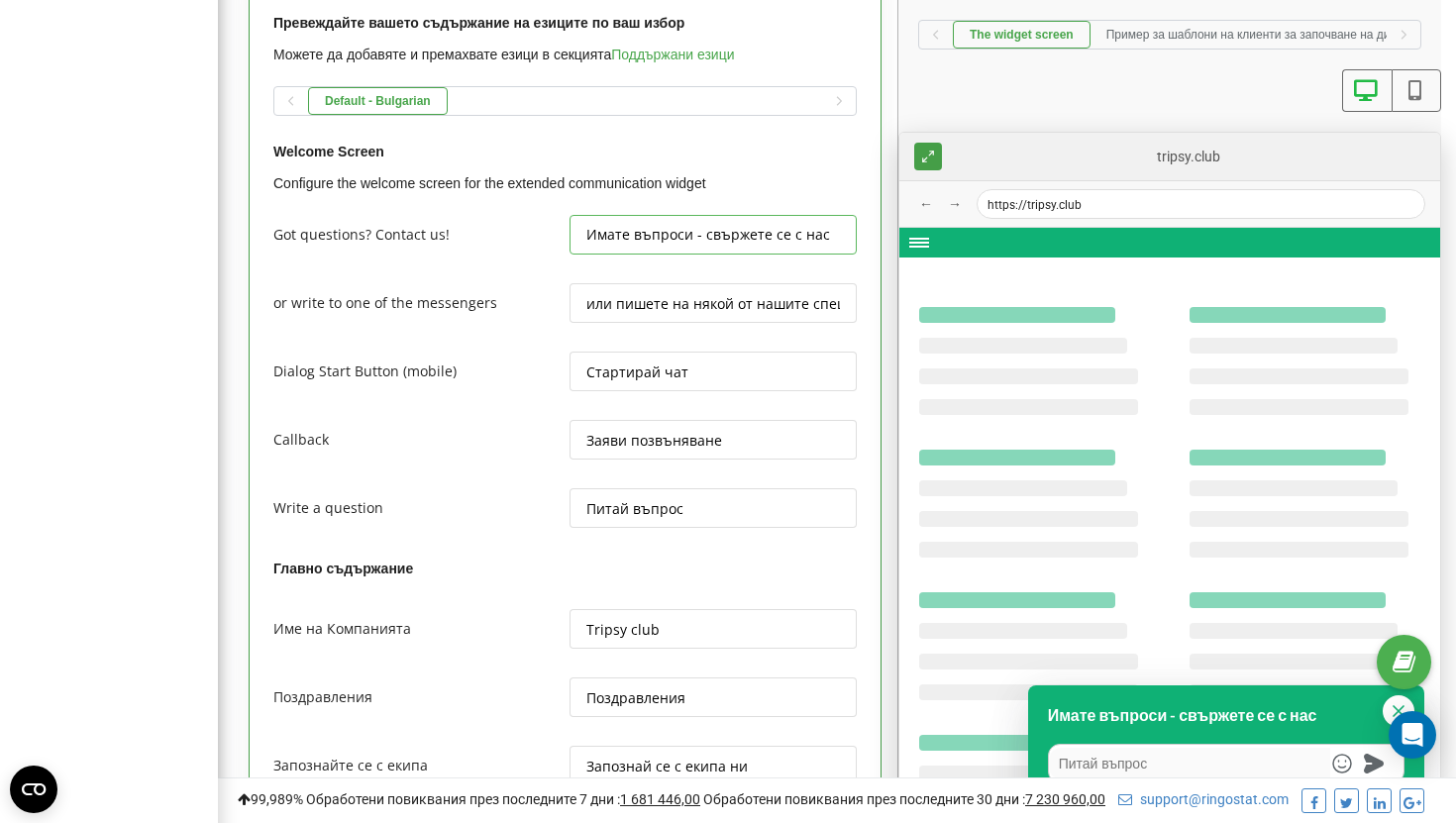 scroll, scrollTop: 1721, scrollLeft: 0, axis: vertical 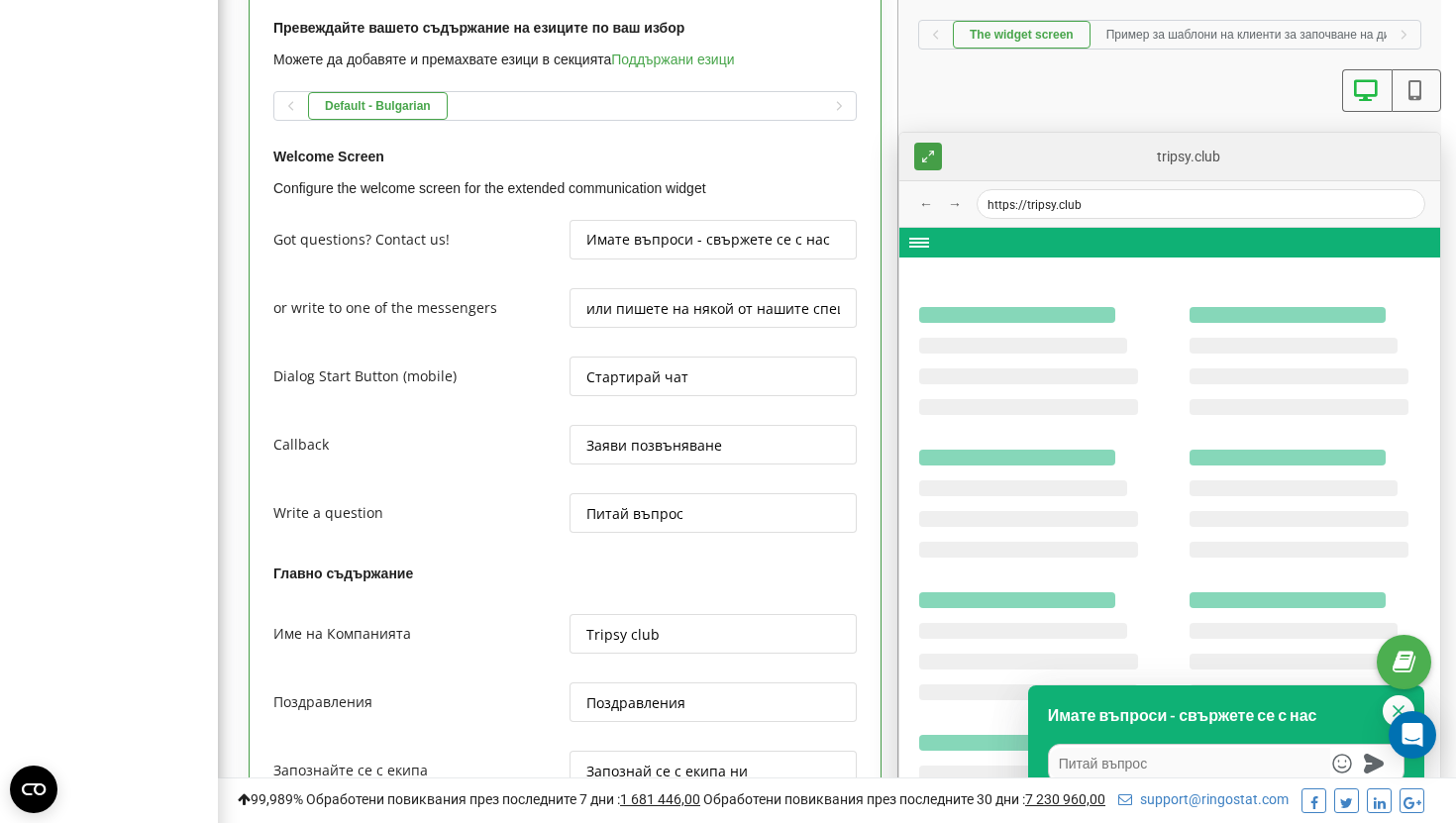 click at bounding box center [1399, 711] 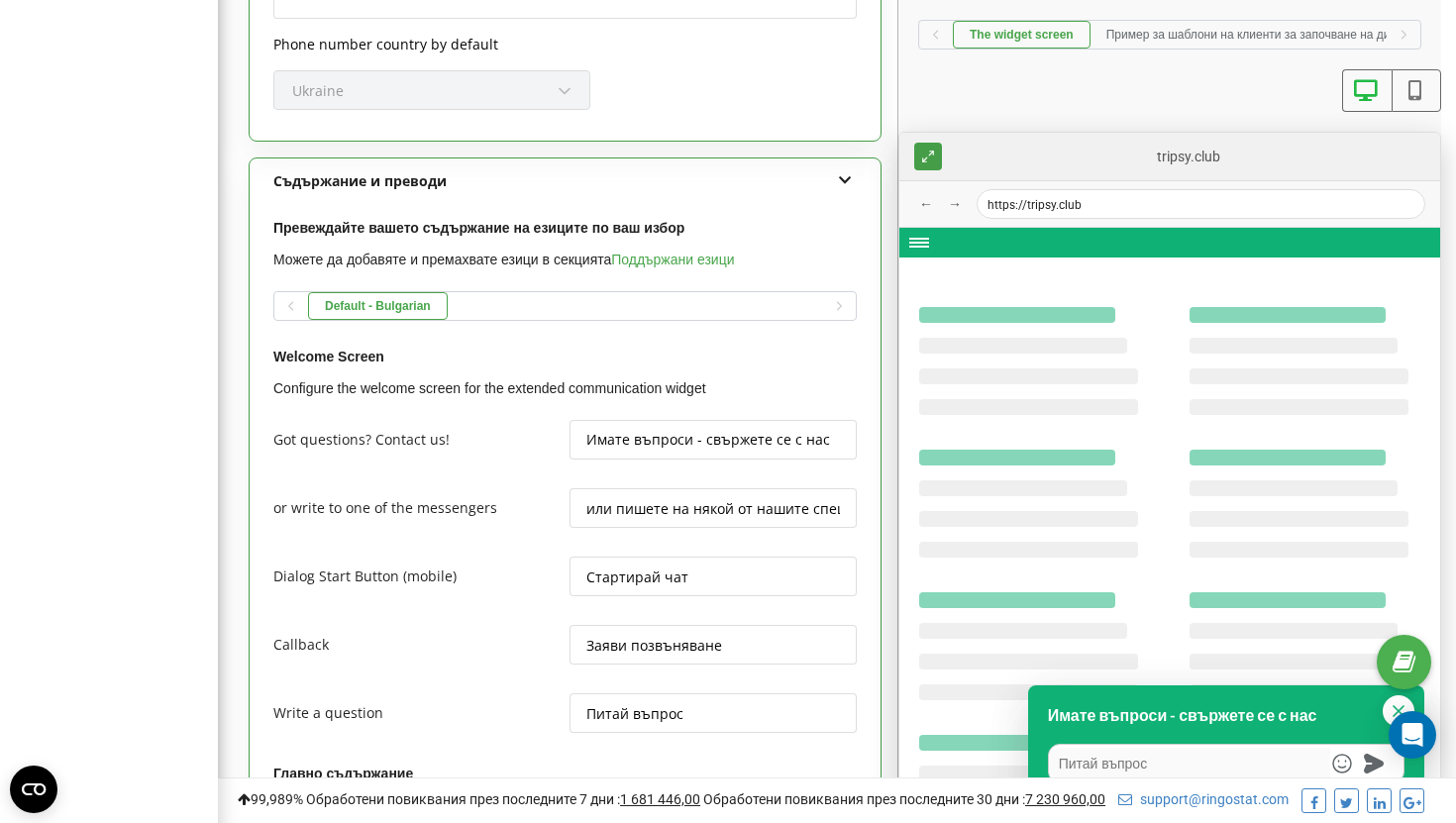 scroll, scrollTop: 1462, scrollLeft: 0, axis: vertical 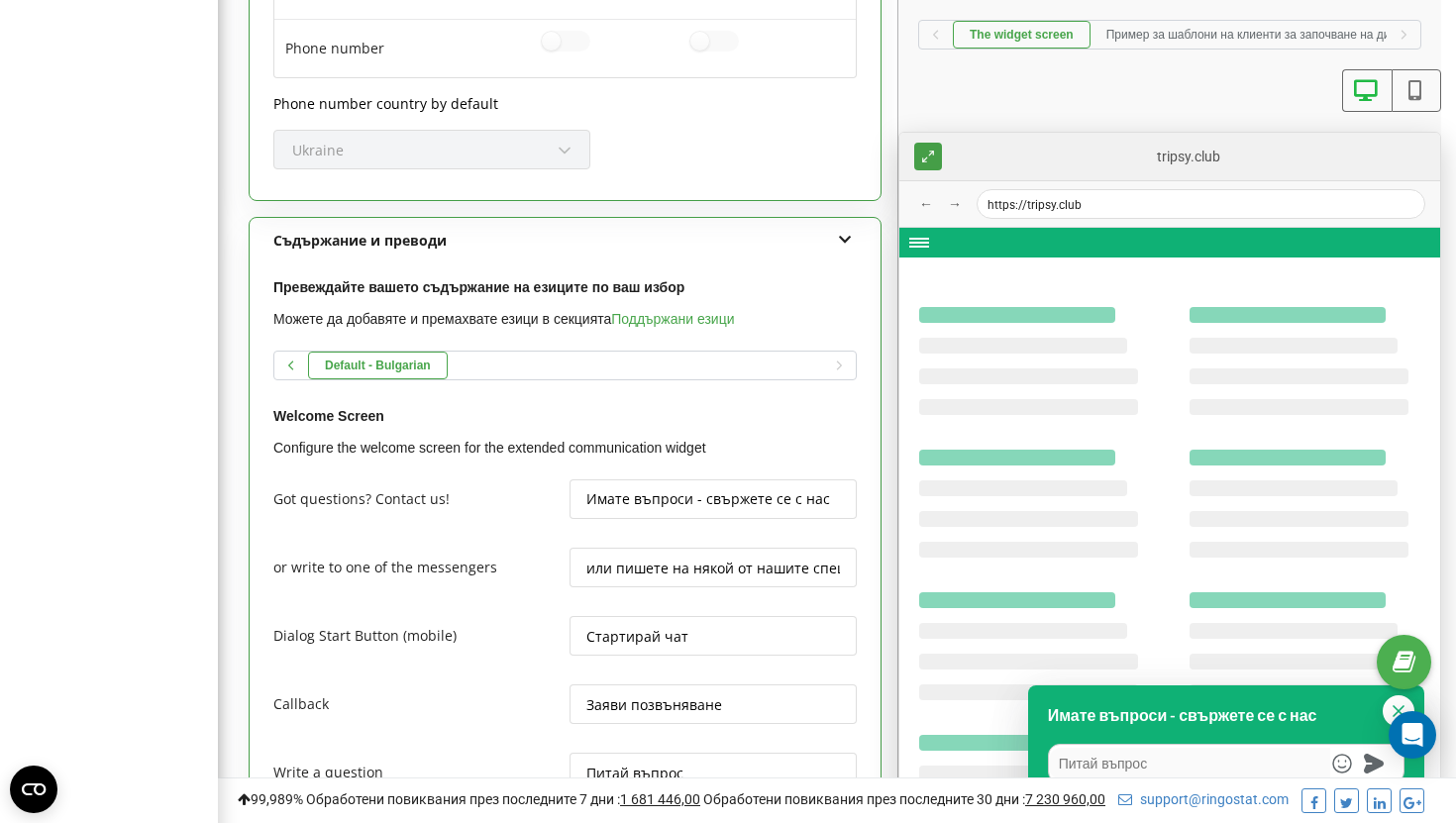 click 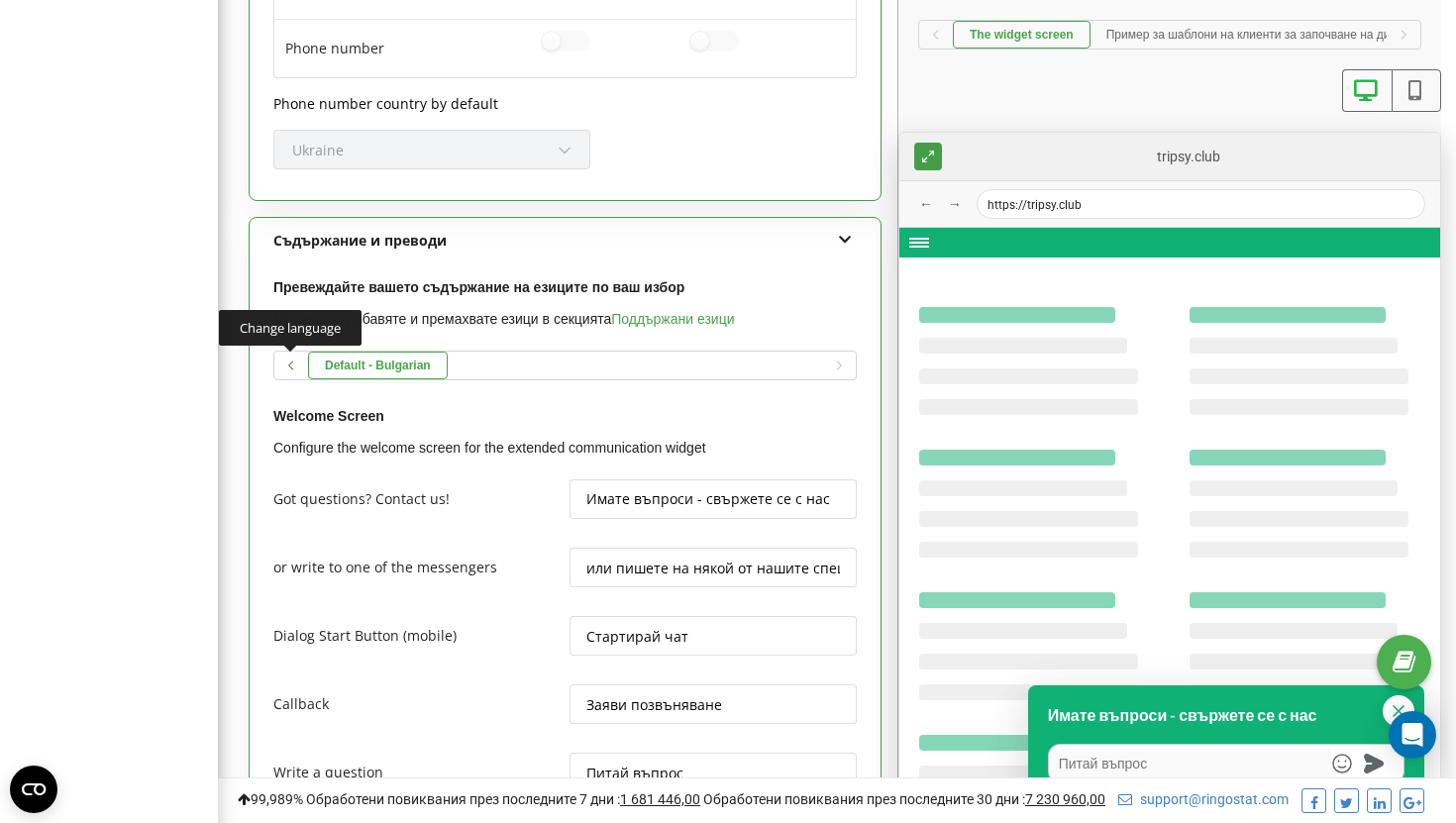 click 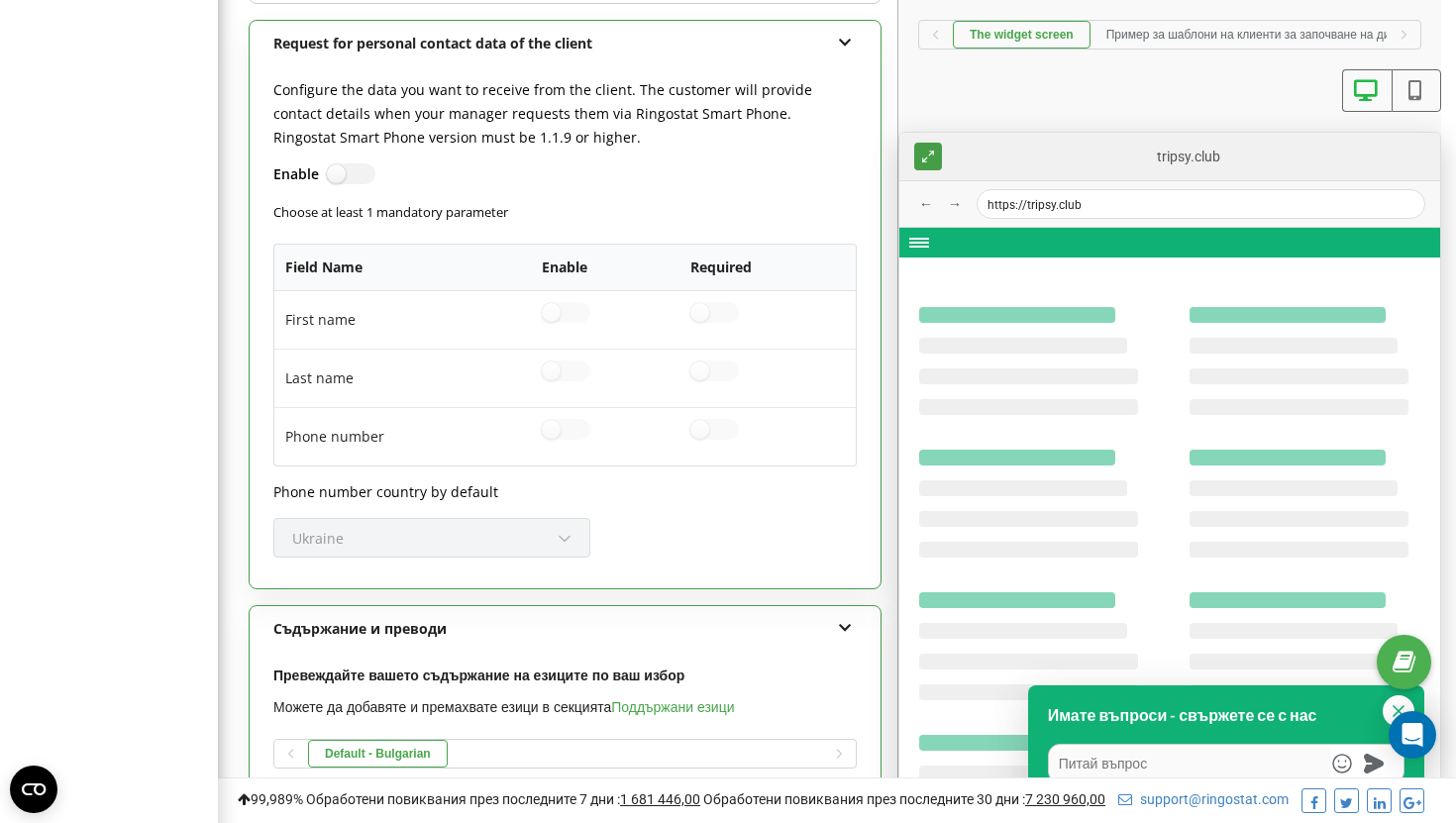 scroll, scrollTop: 1085, scrollLeft: 0, axis: vertical 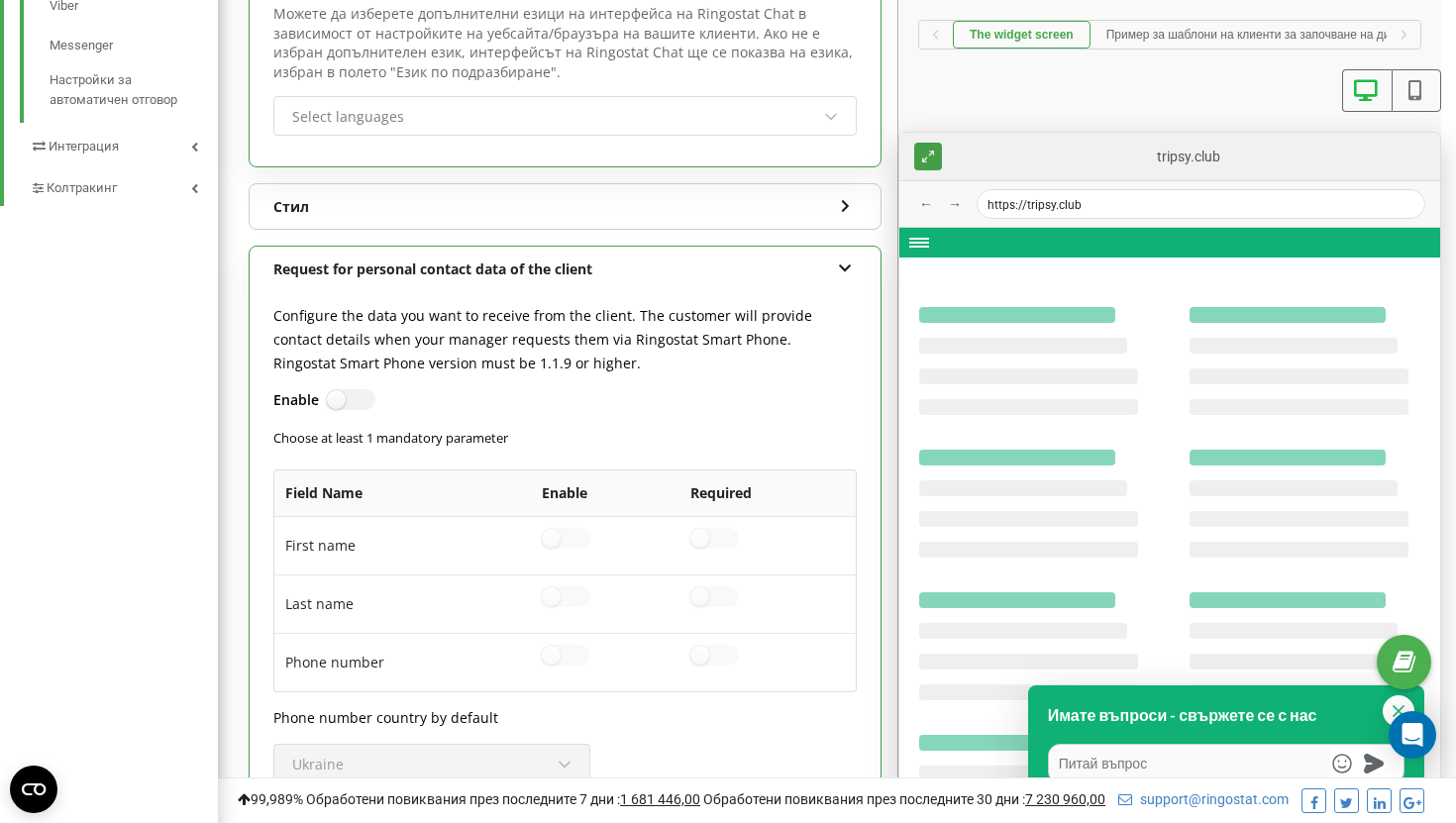 click on "Стил" at bounding box center [565, 207] 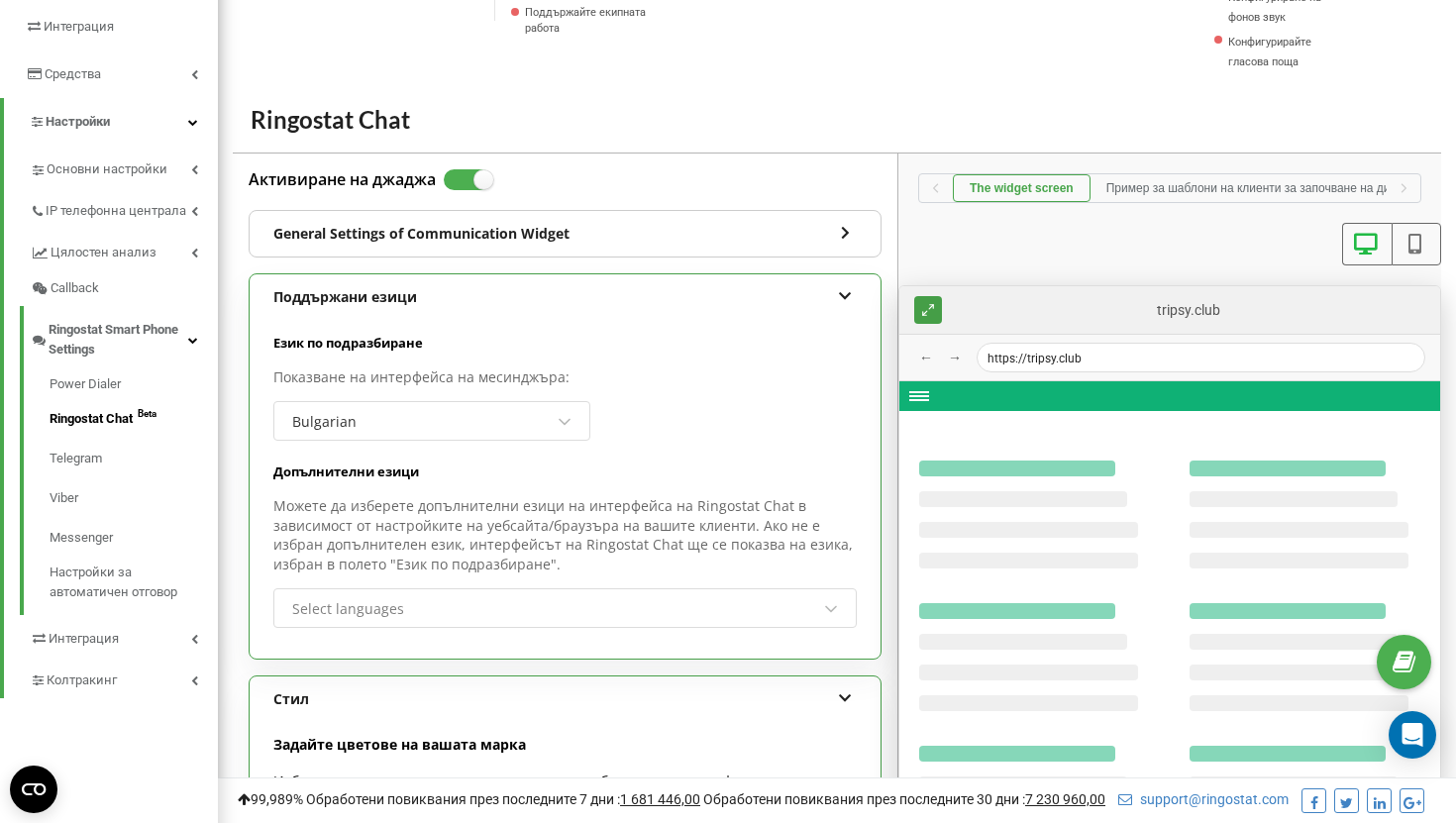 scroll, scrollTop: 358, scrollLeft: 0, axis: vertical 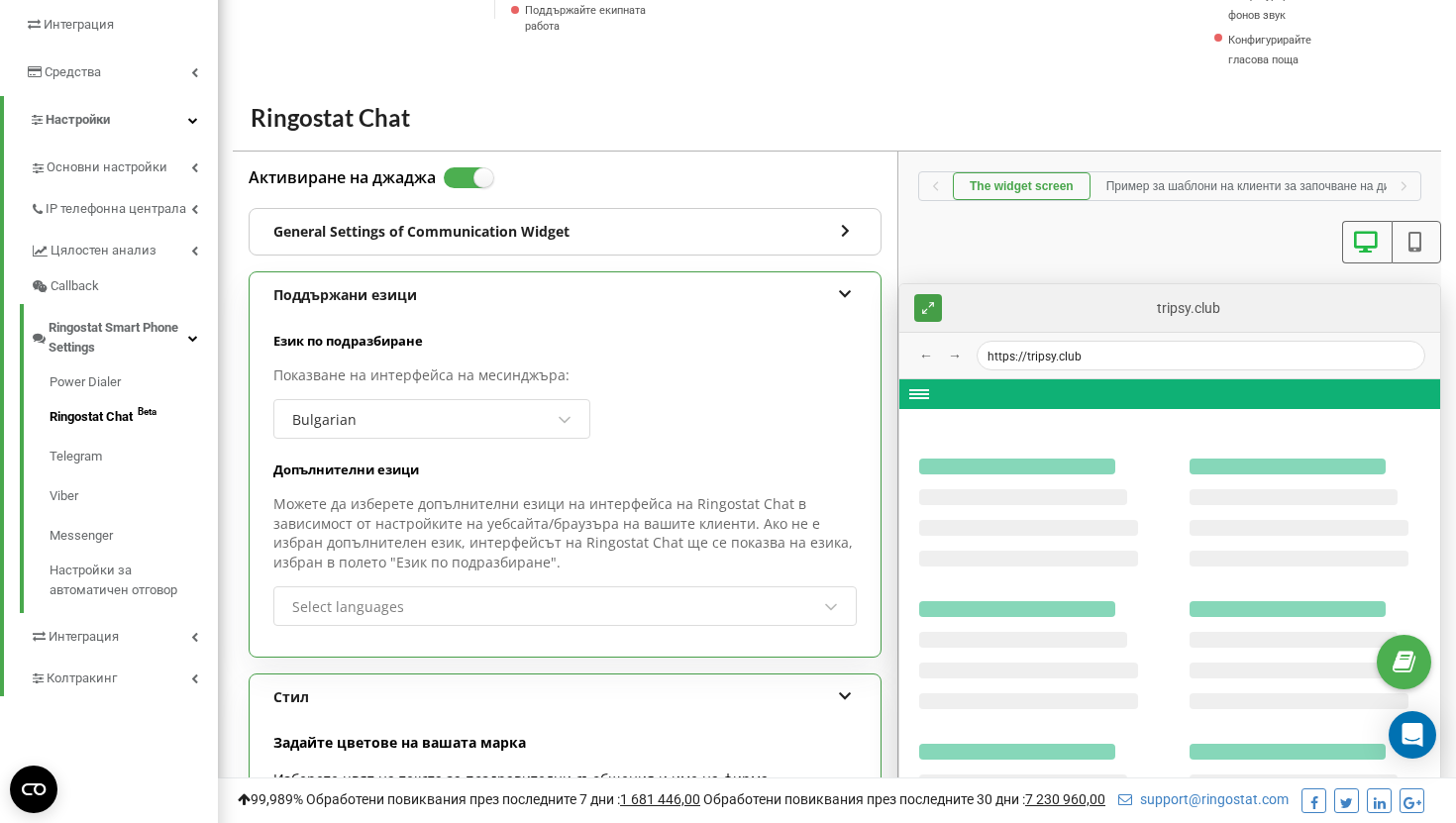 click on "General Settings of Communication Widget" at bounding box center [565, 232] 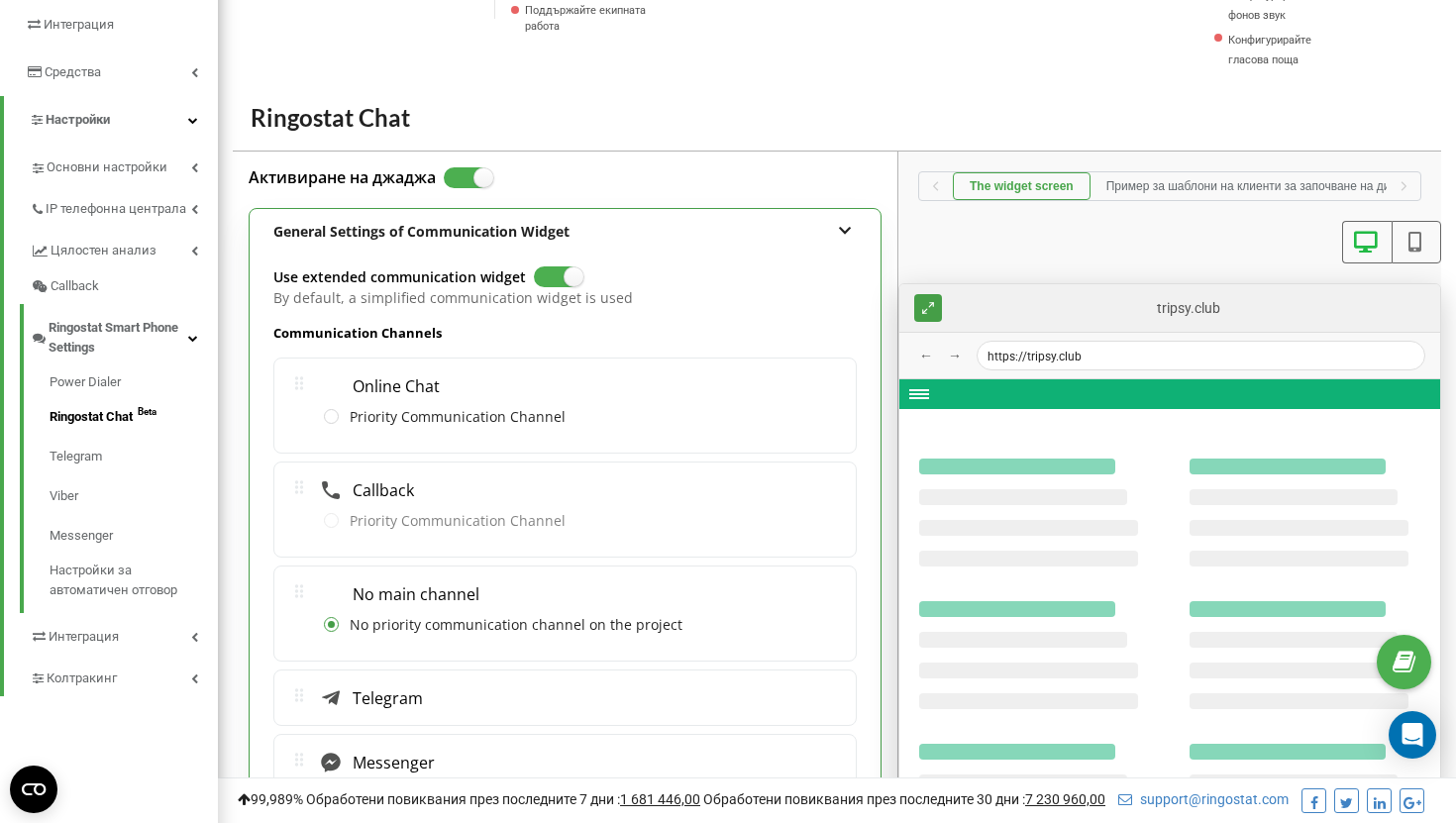 scroll, scrollTop: 985135, scrollLeft: 989238, axis: both 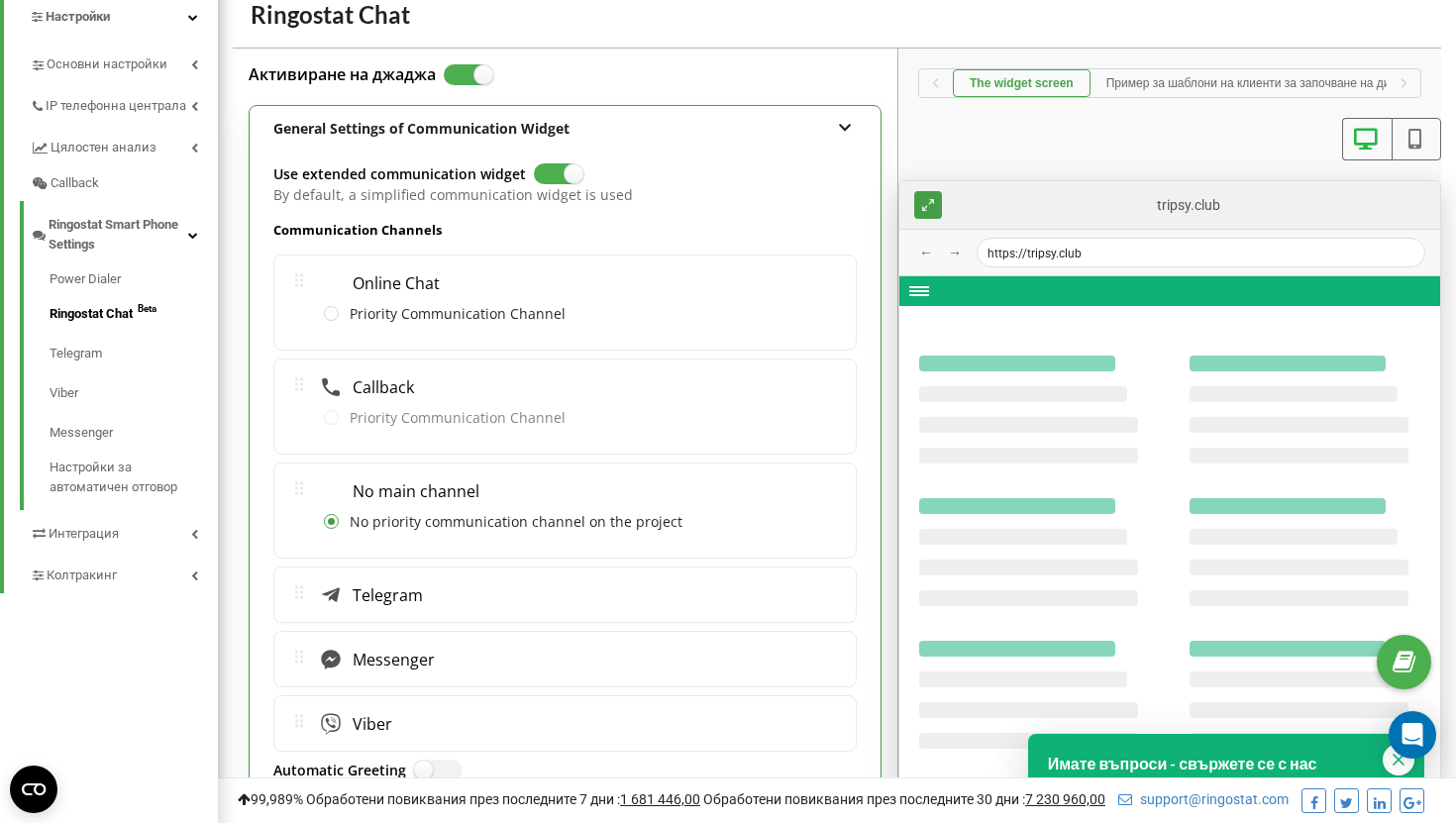 click on "By default, a simplified communication widget is used" at bounding box center (565, 195) 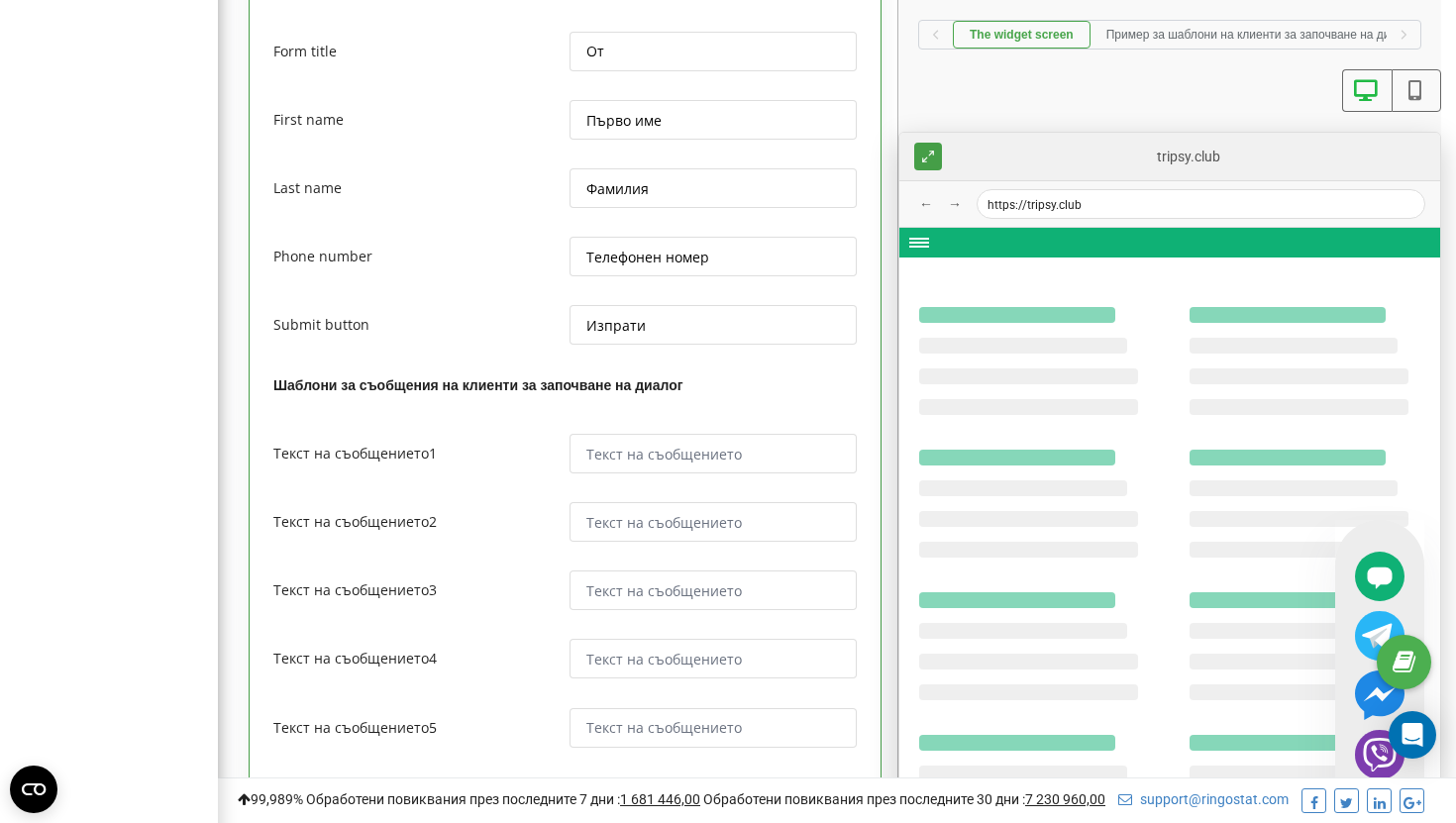 scroll, scrollTop: 4414, scrollLeft: 0, axis: vertical 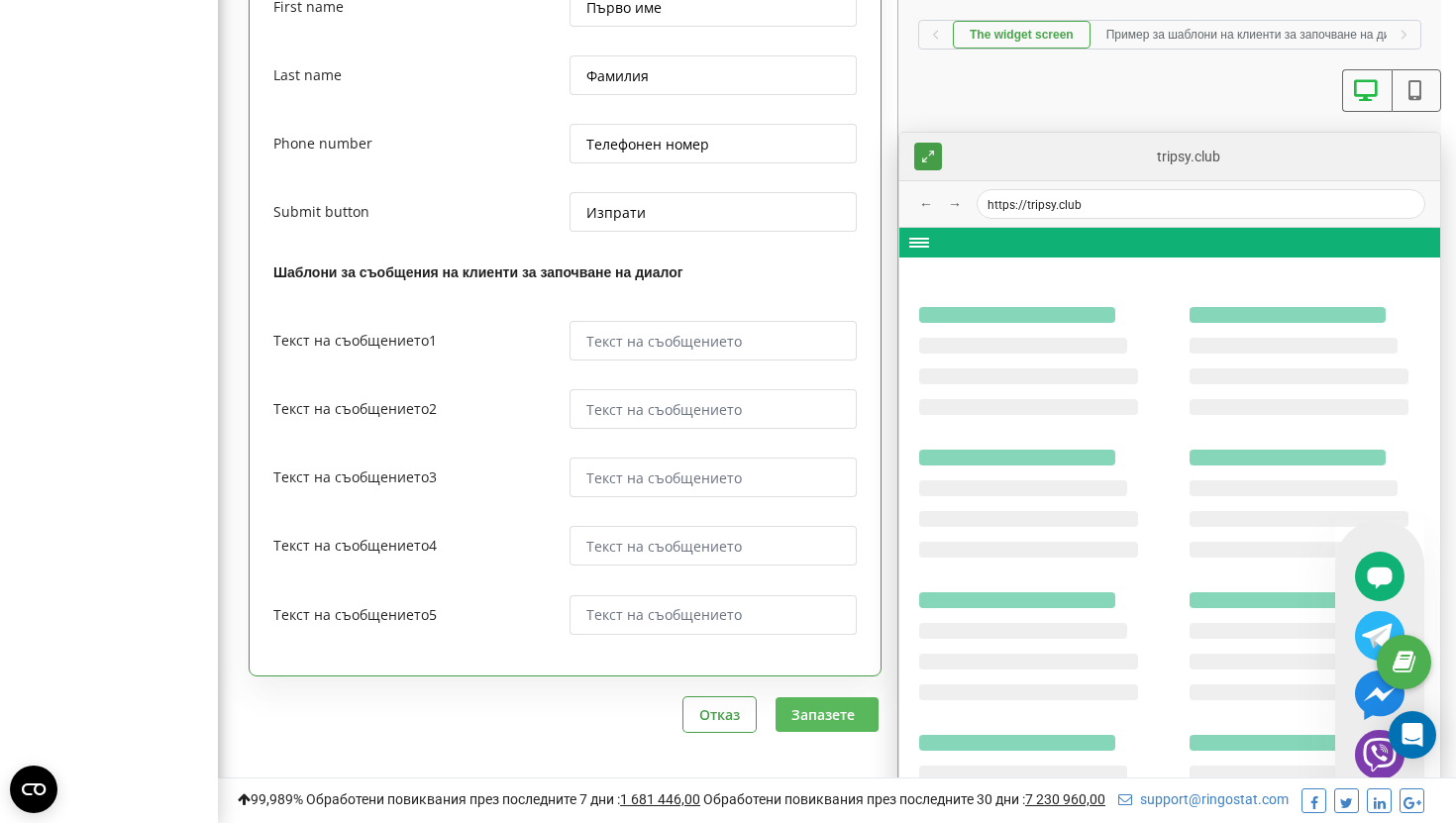 click on "Запазете" at bounding box center [827, 714] 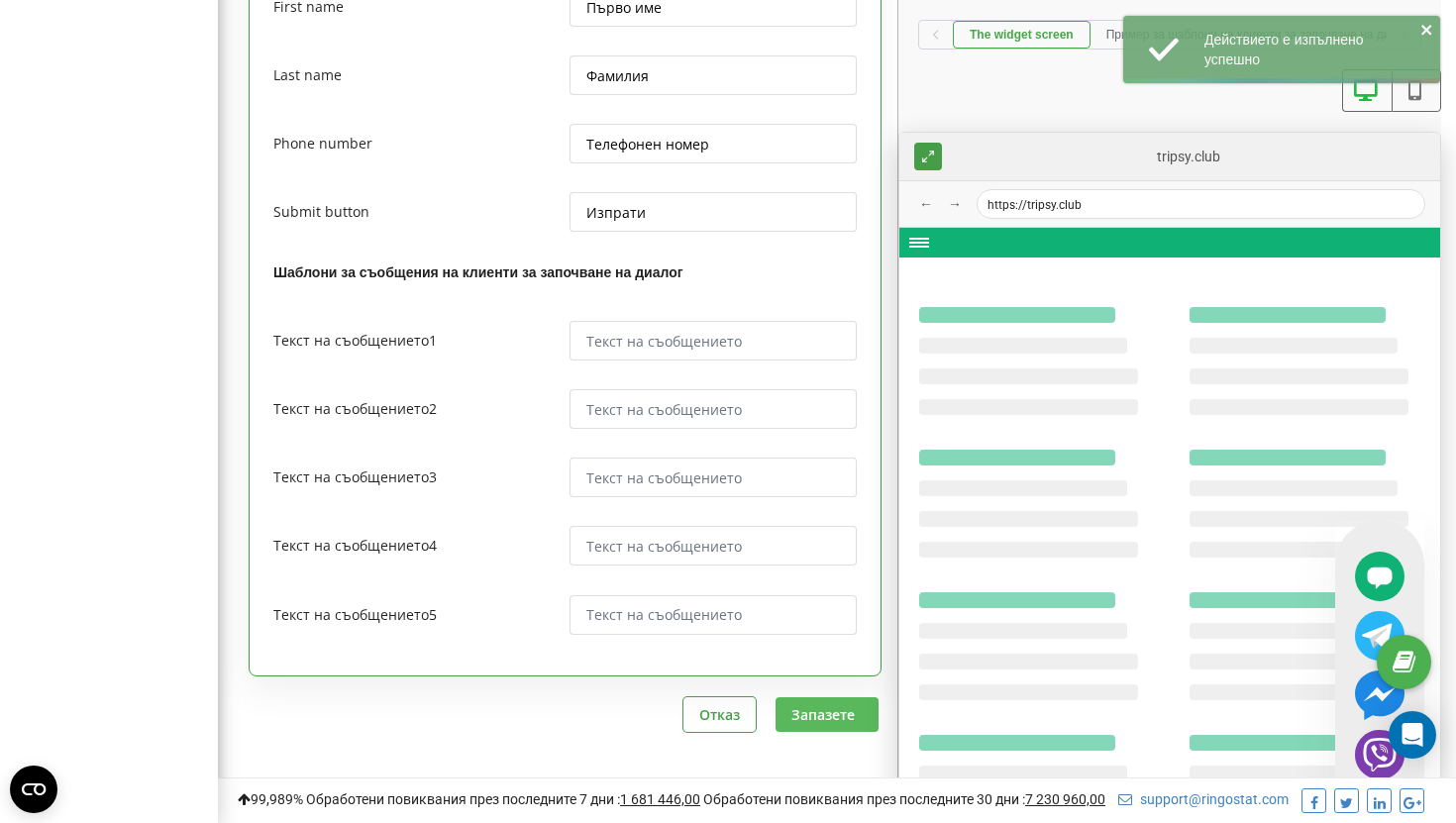 click on "Запазете" at bounding box center [827, 714] 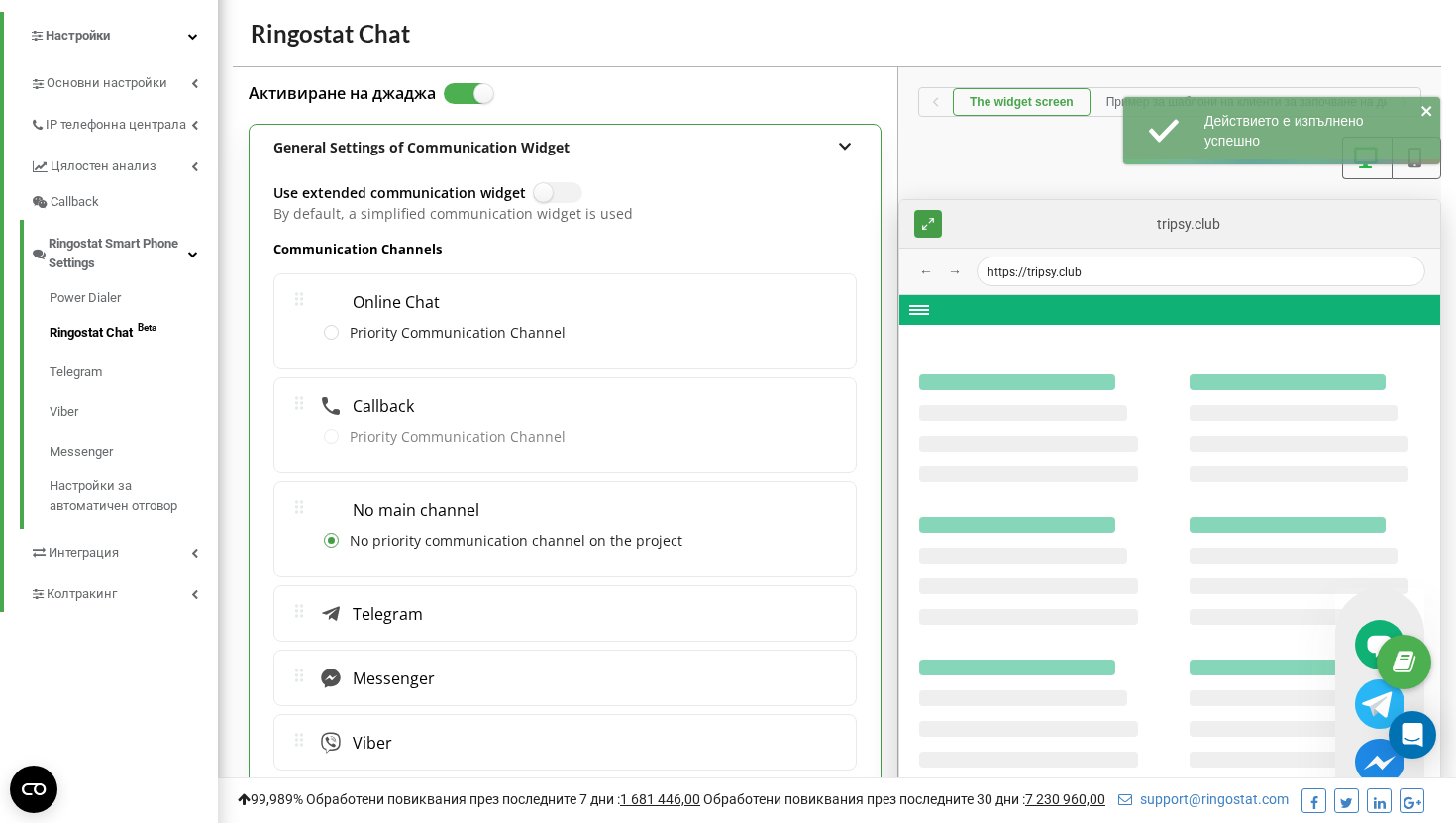 scroll, scrollTop: 154, scrollLeft: 0, axis: vertical 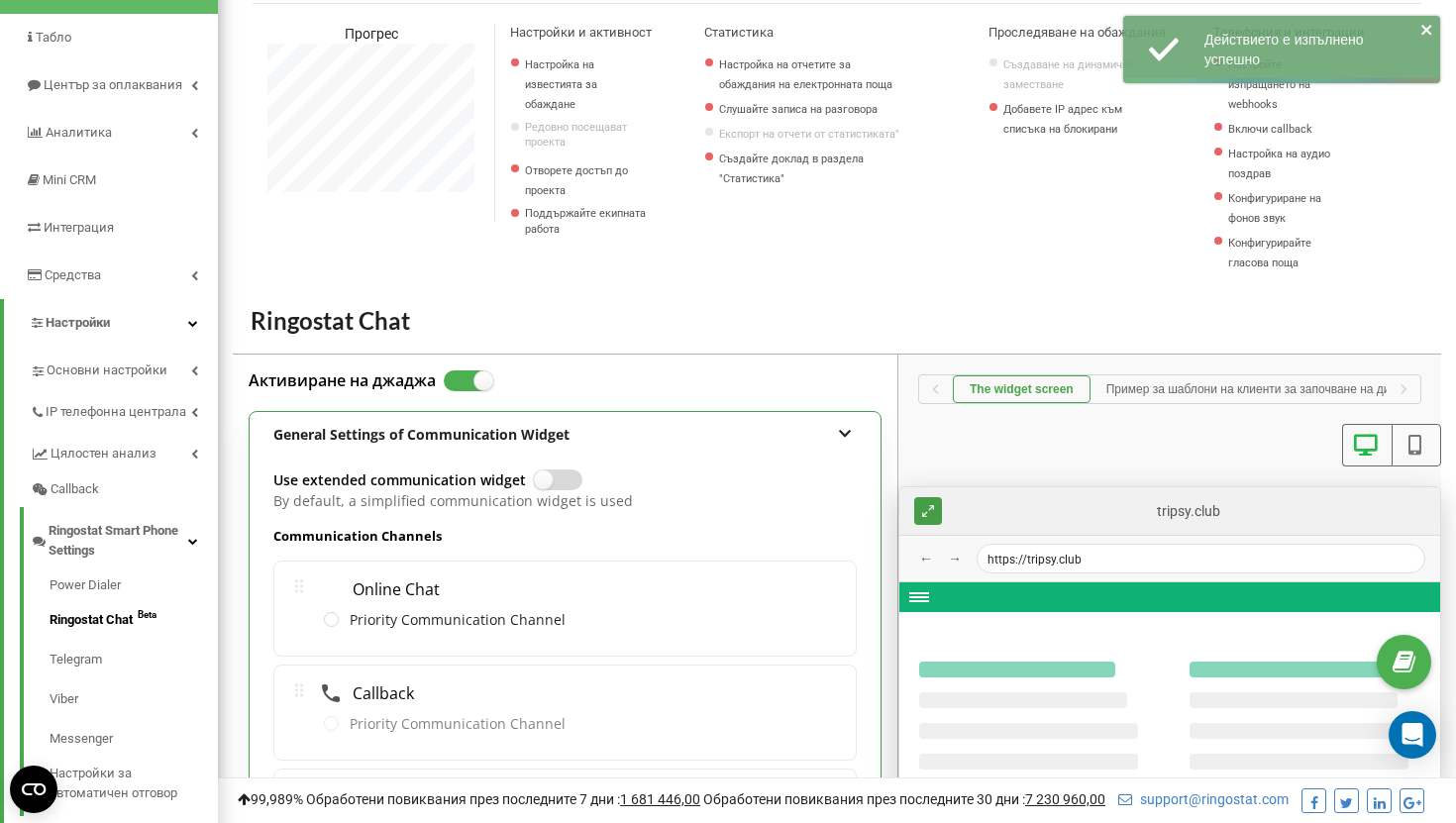 click at bounding box center (542, 470) 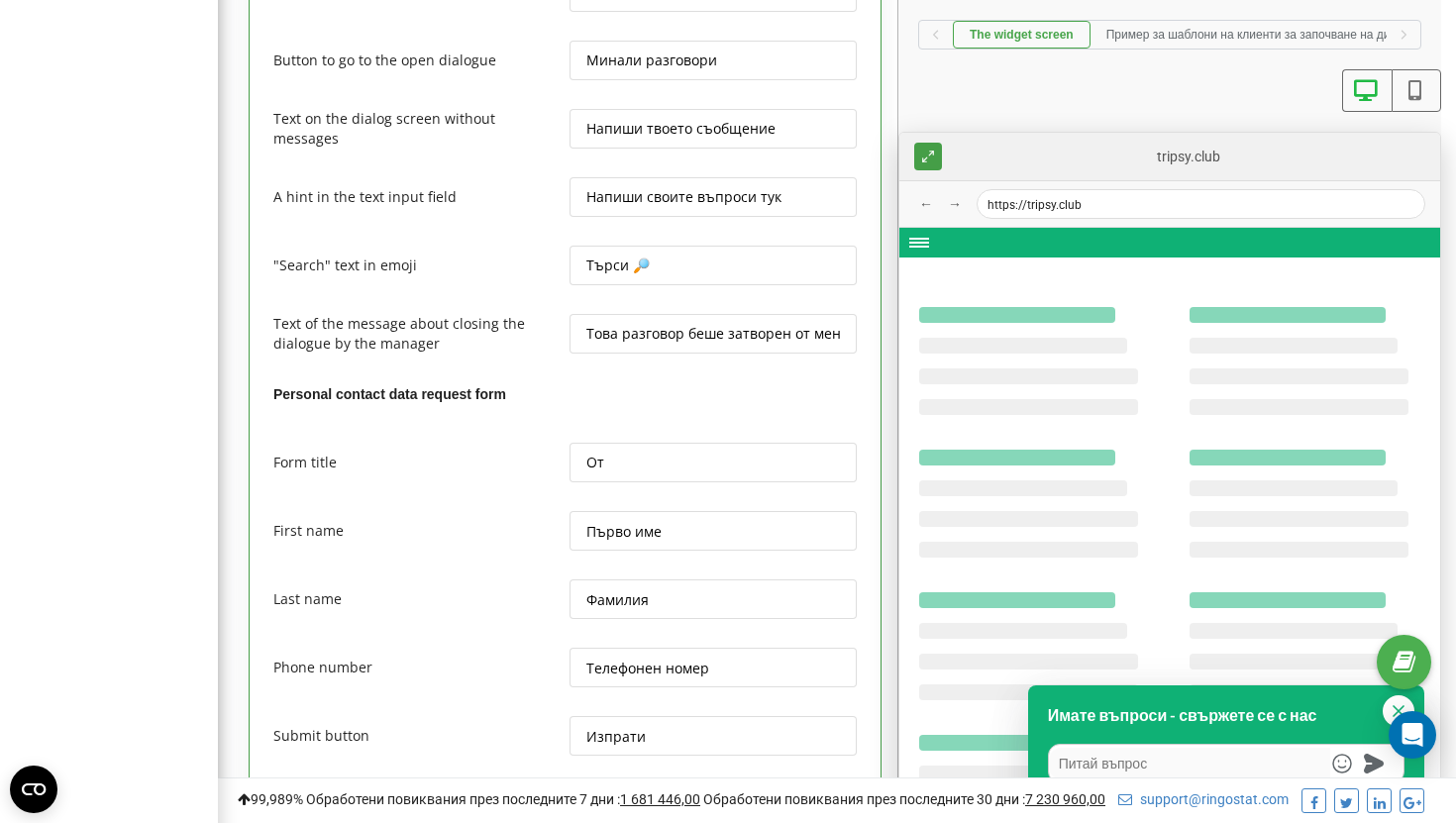 scroll, scrollTop: 4414, scrollLeft: 0, axis: vertical 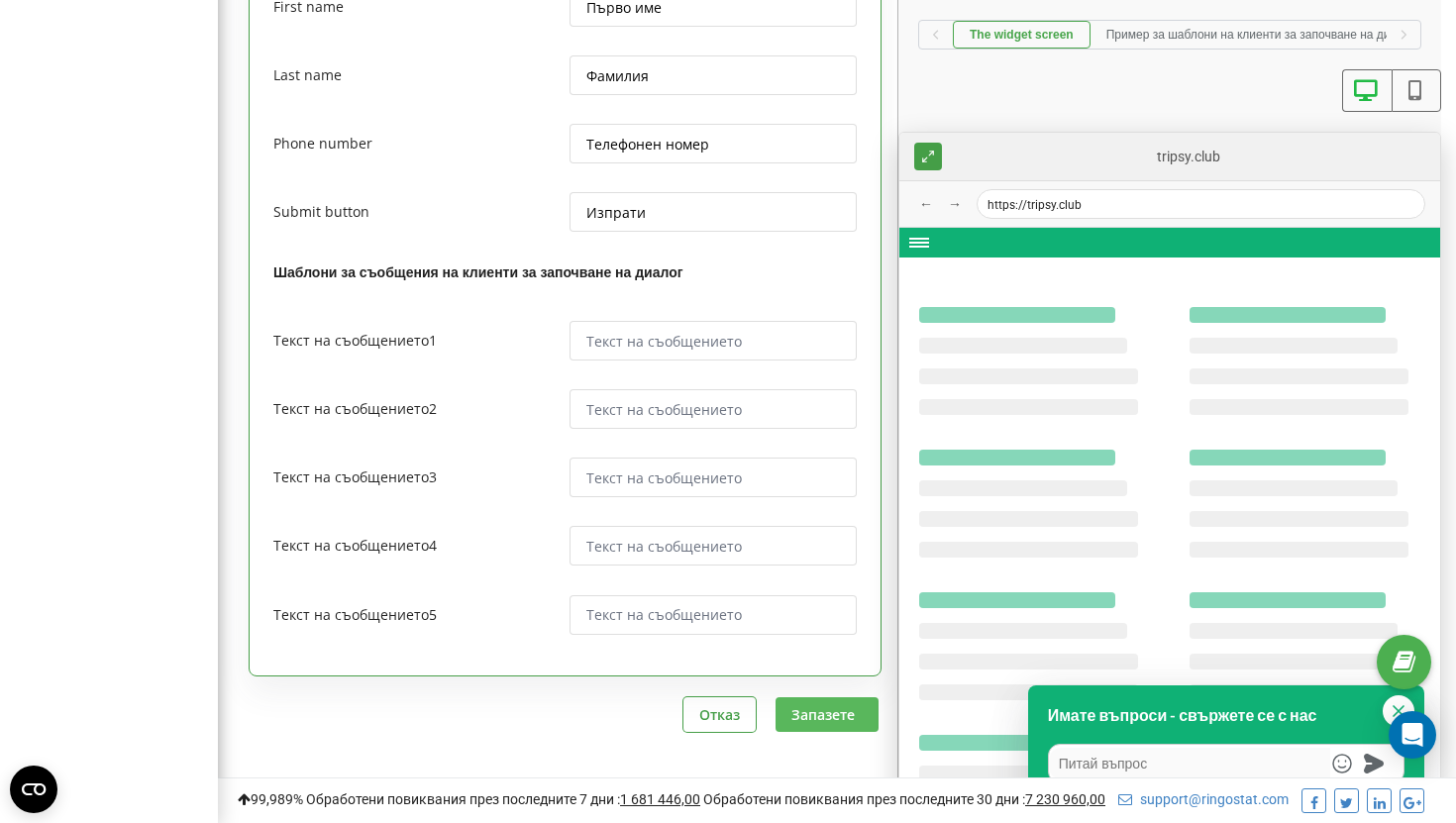 click on "Запазете" at bounding box center (827, 714) 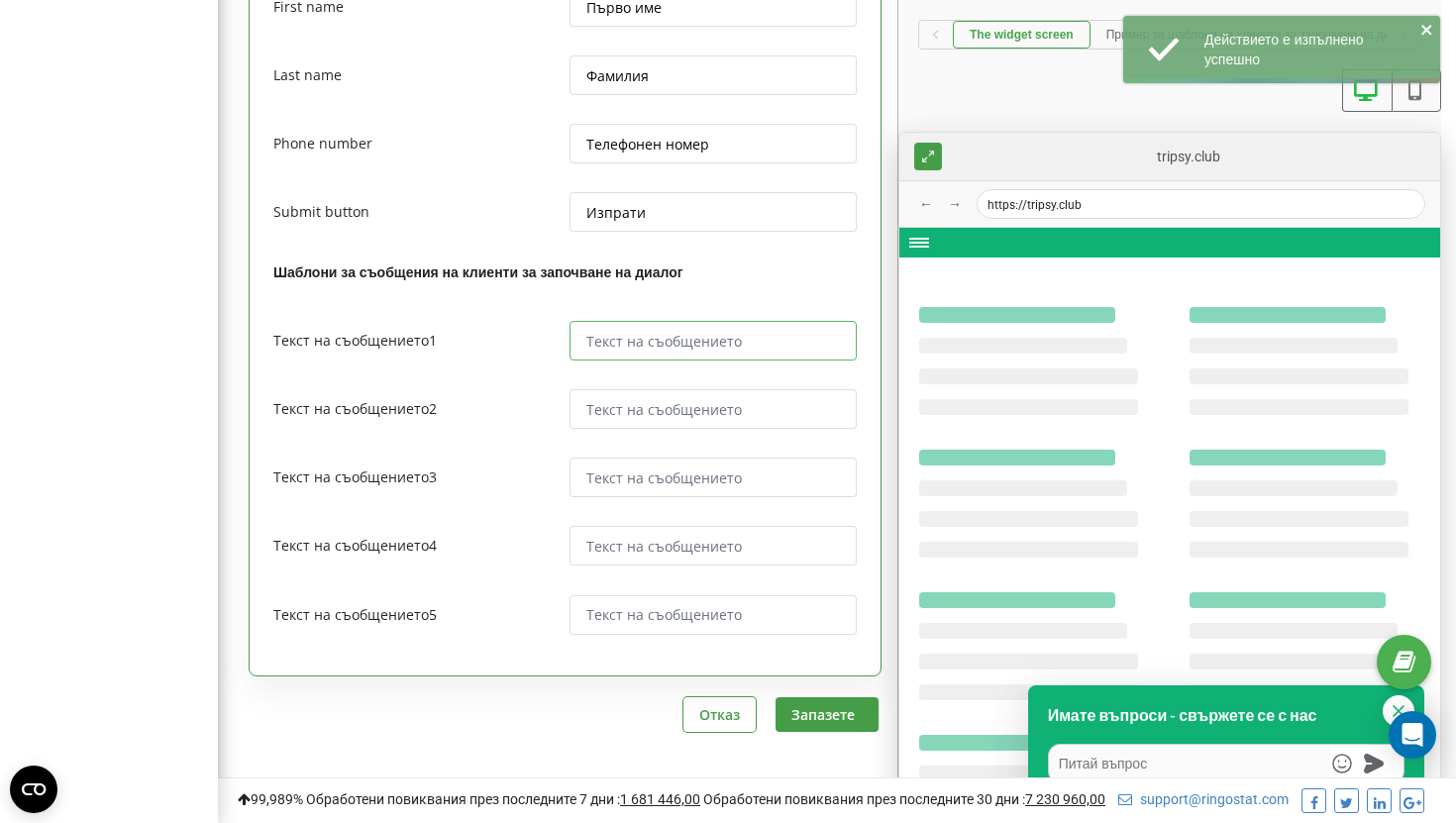 click at bounding box center [713, 341] 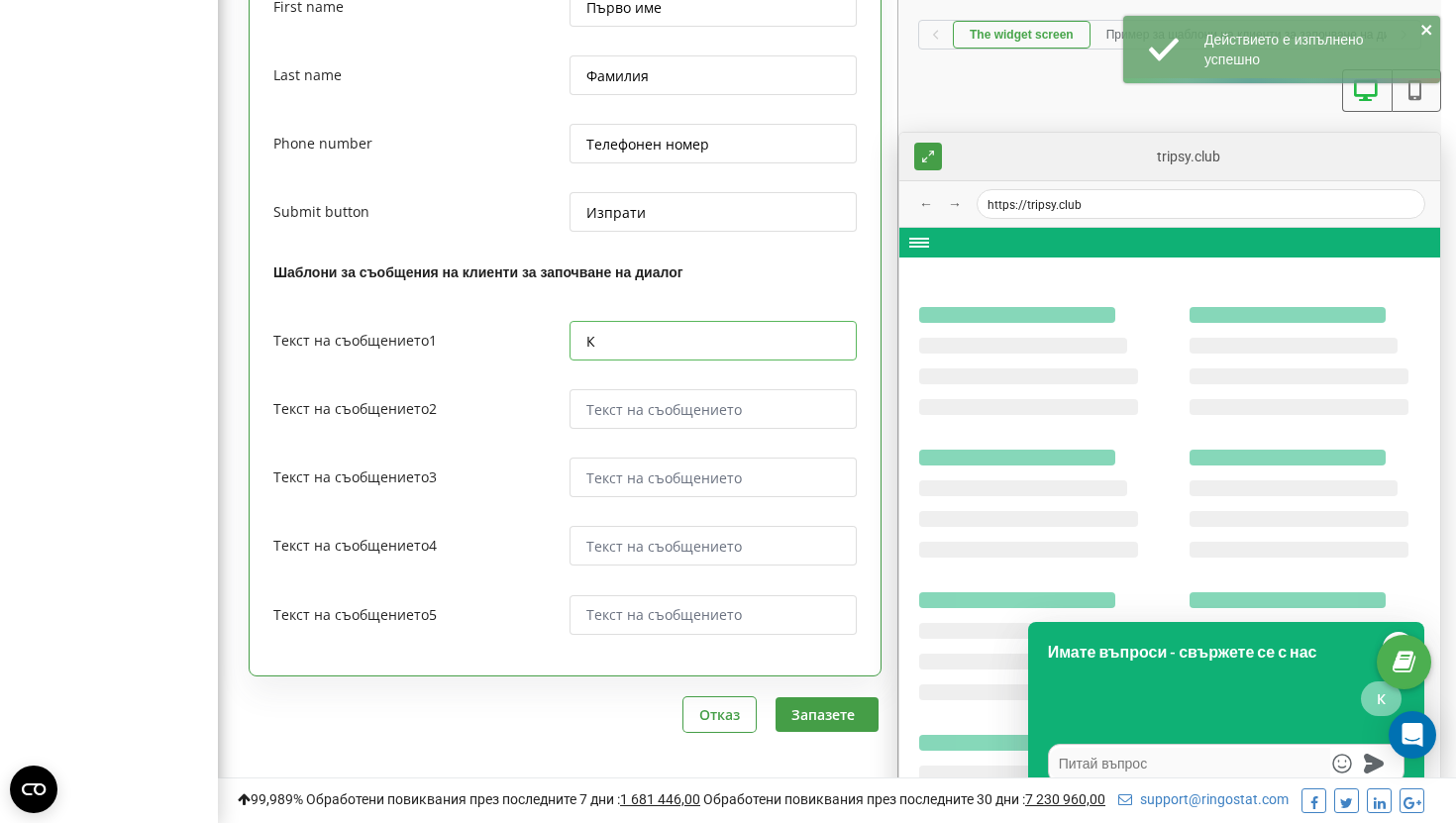 type on "x" 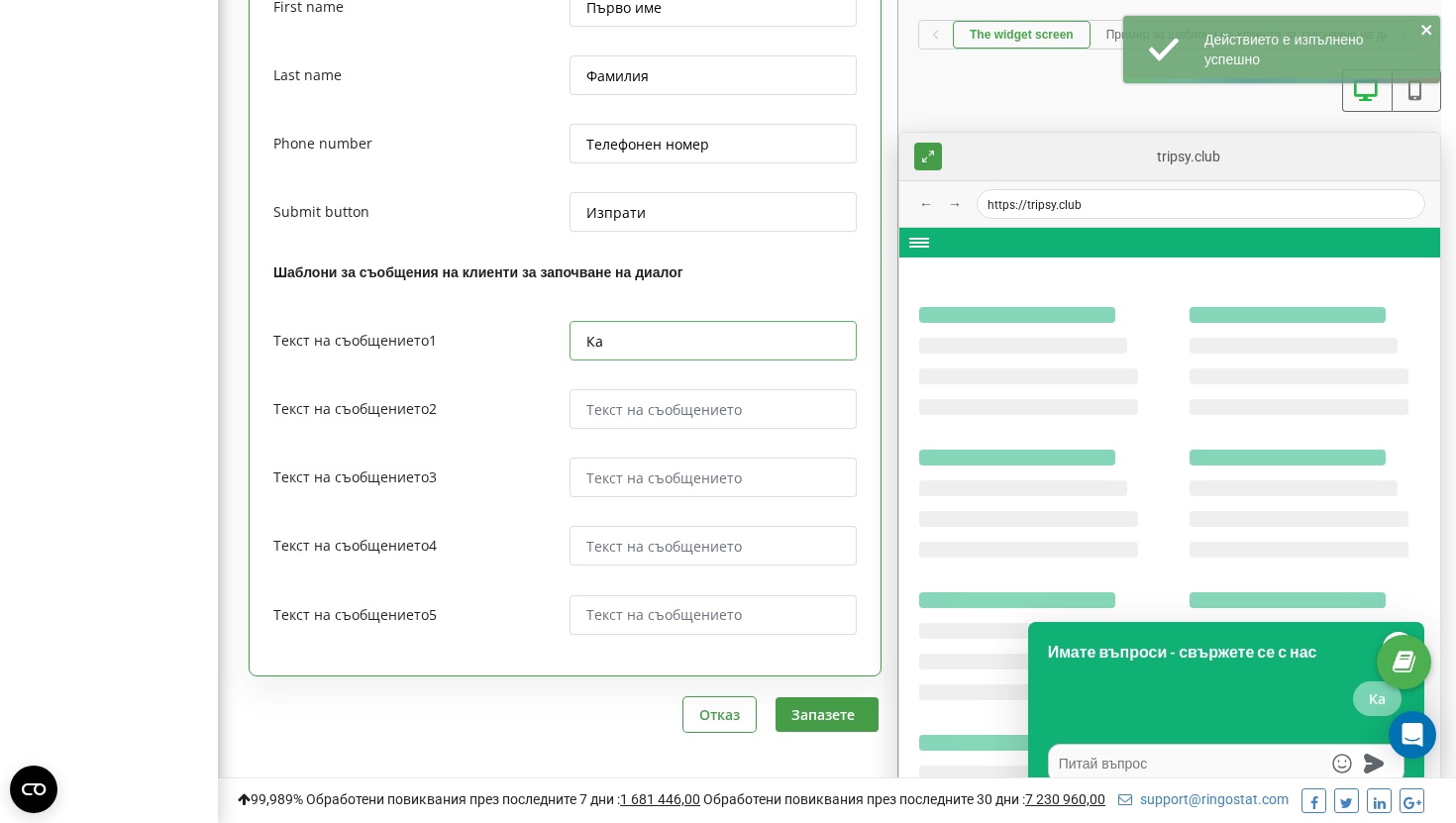 type on "x" 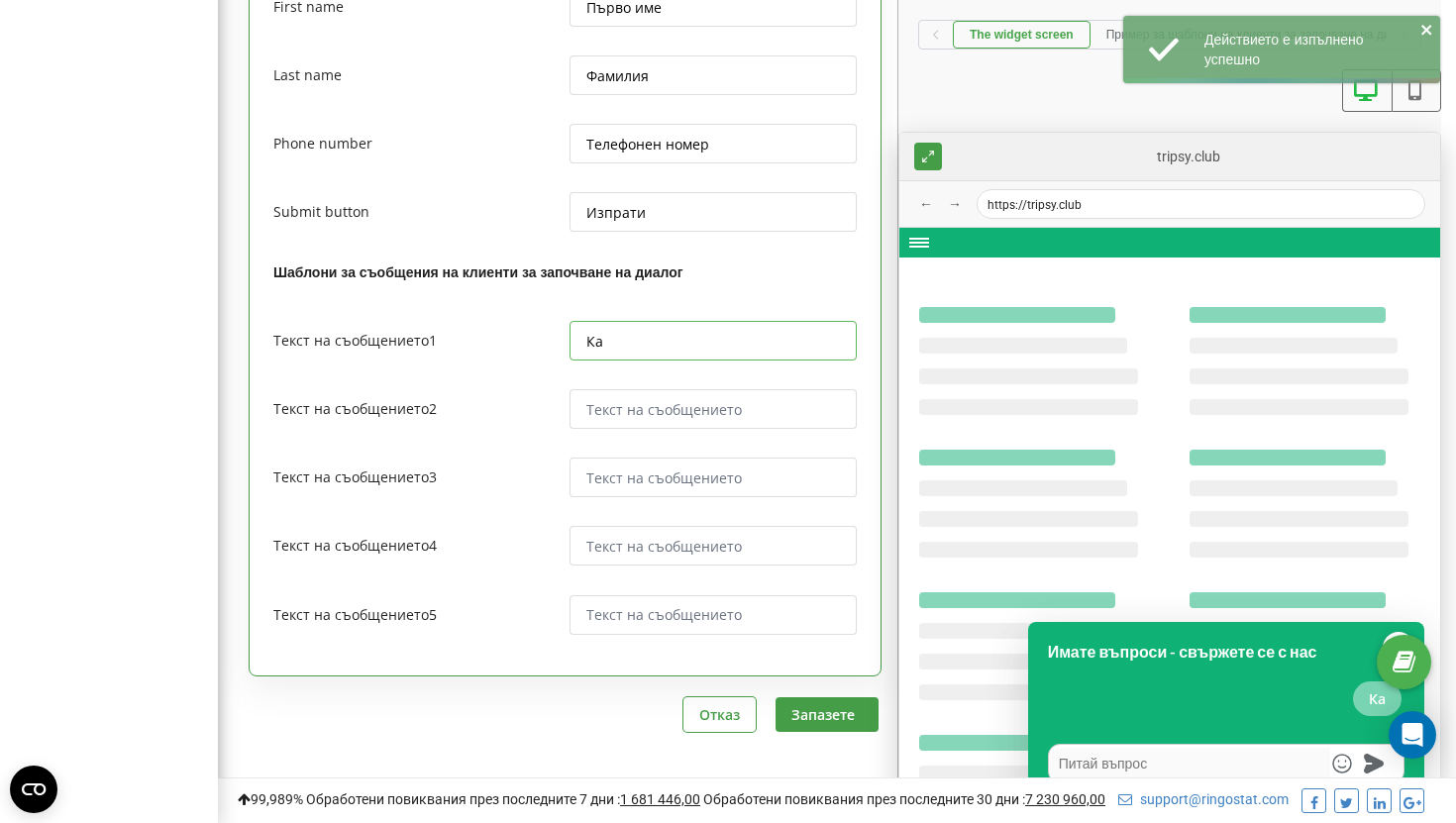 type on "К" 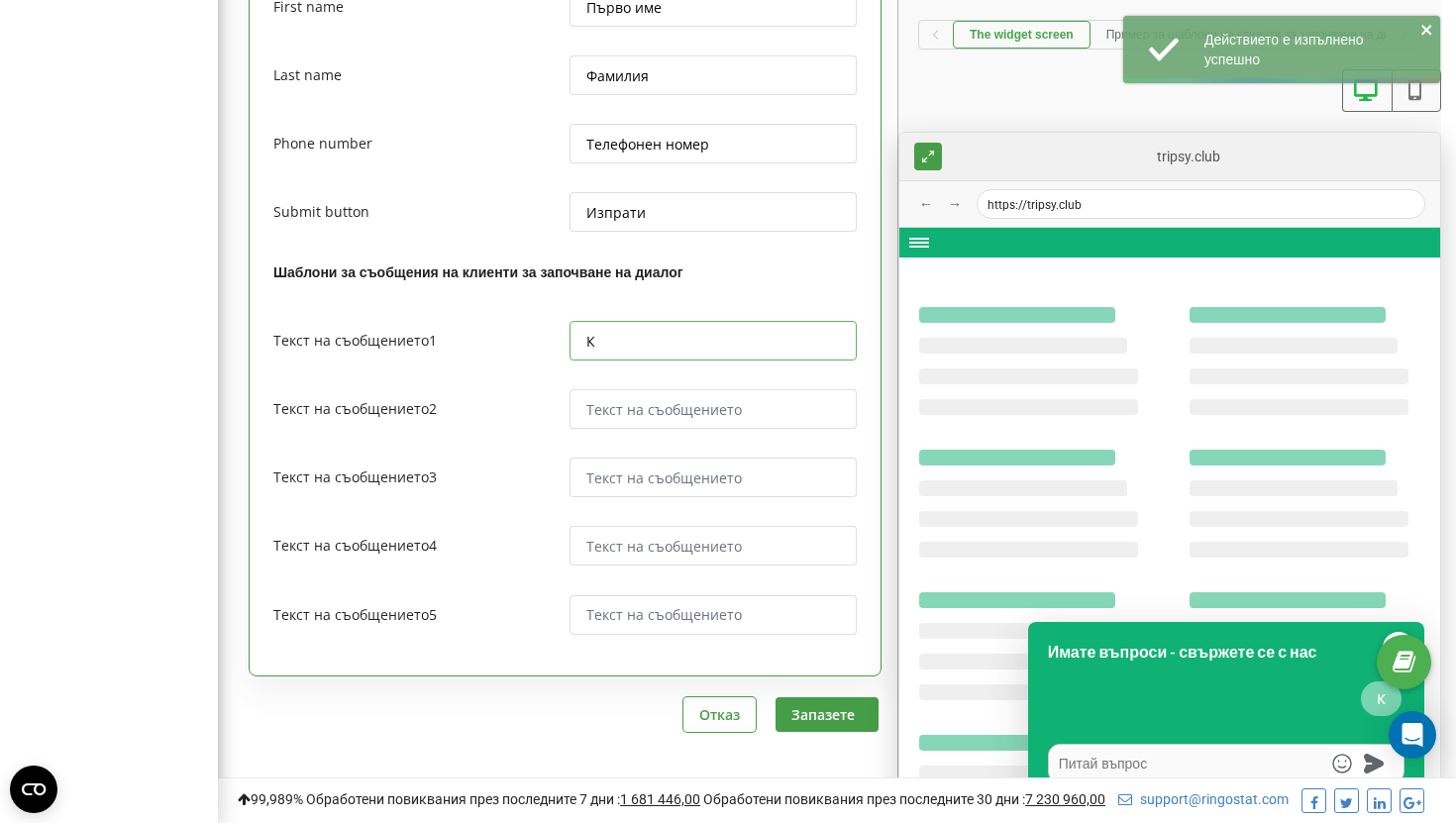 type on "x" 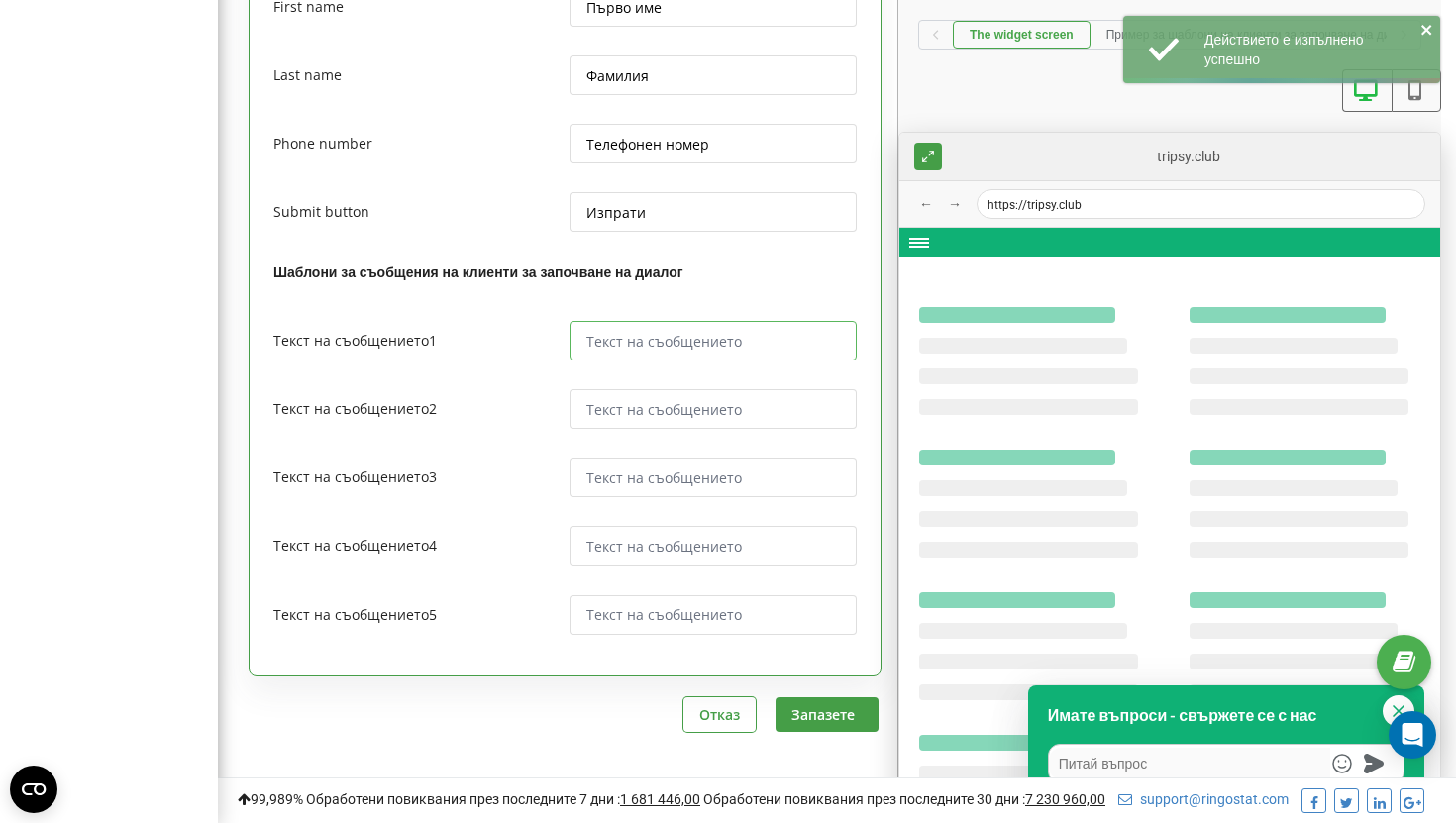 type on "x" 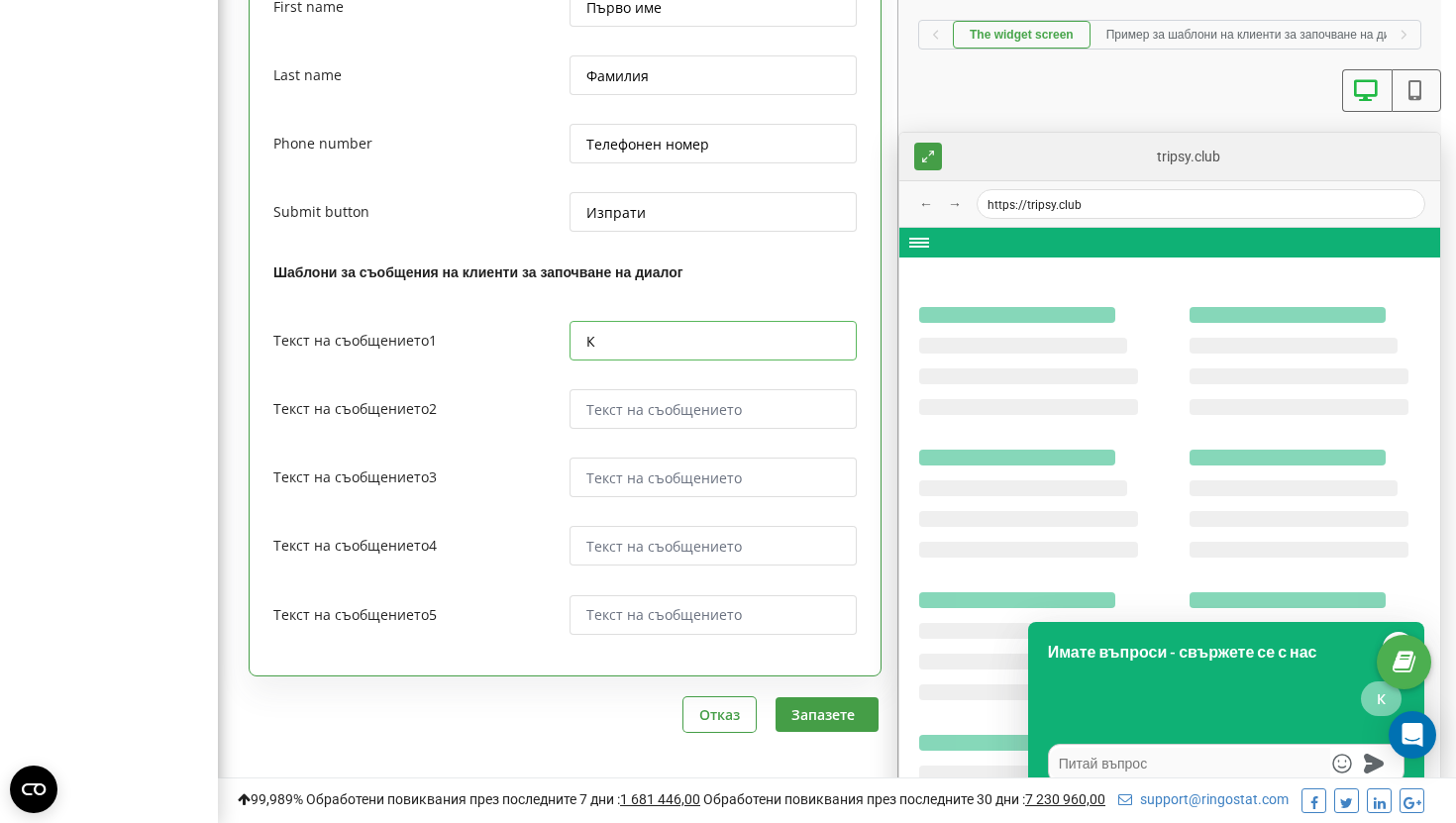 type on "x" 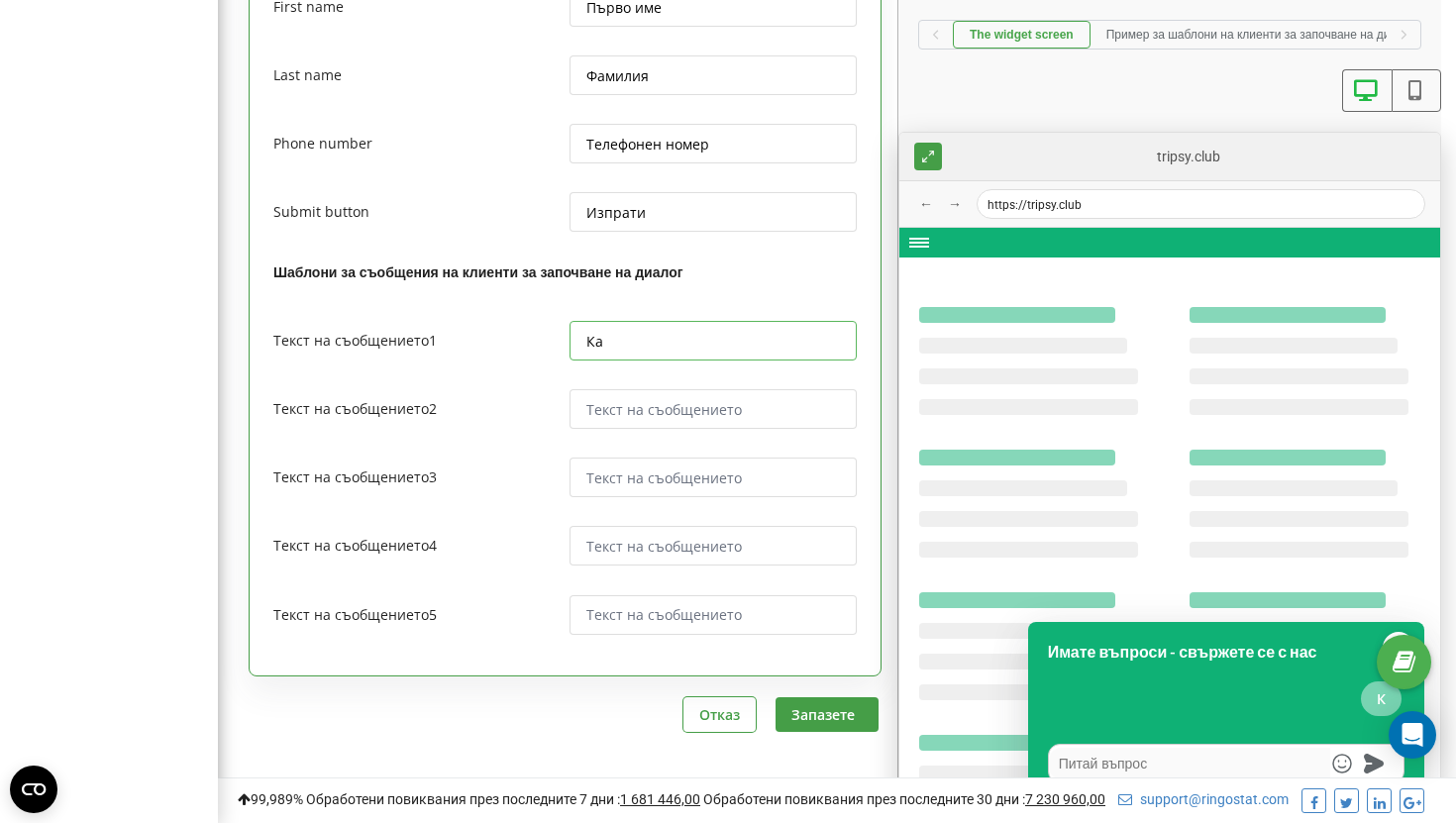 type on "x" 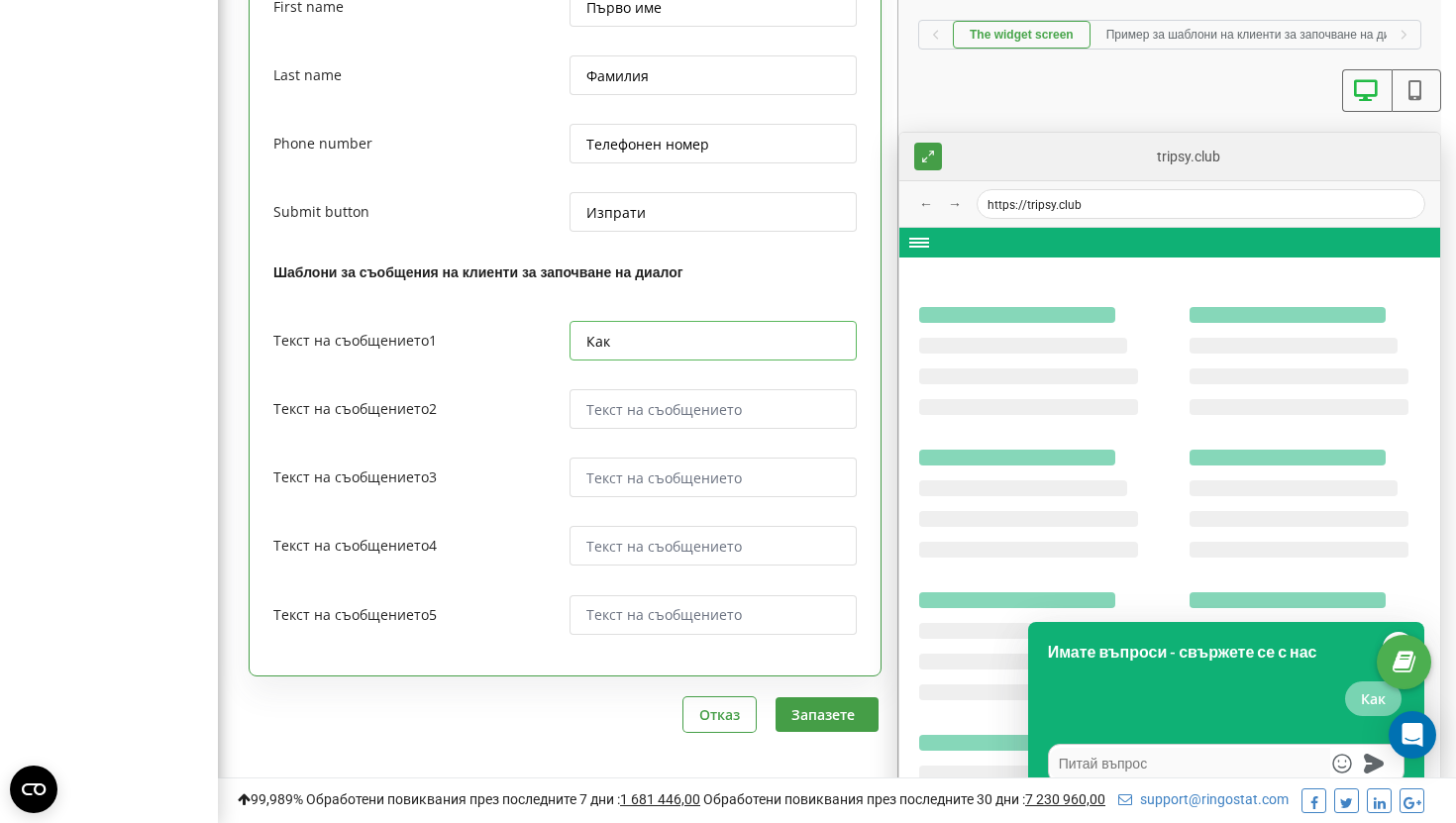 type on "x" 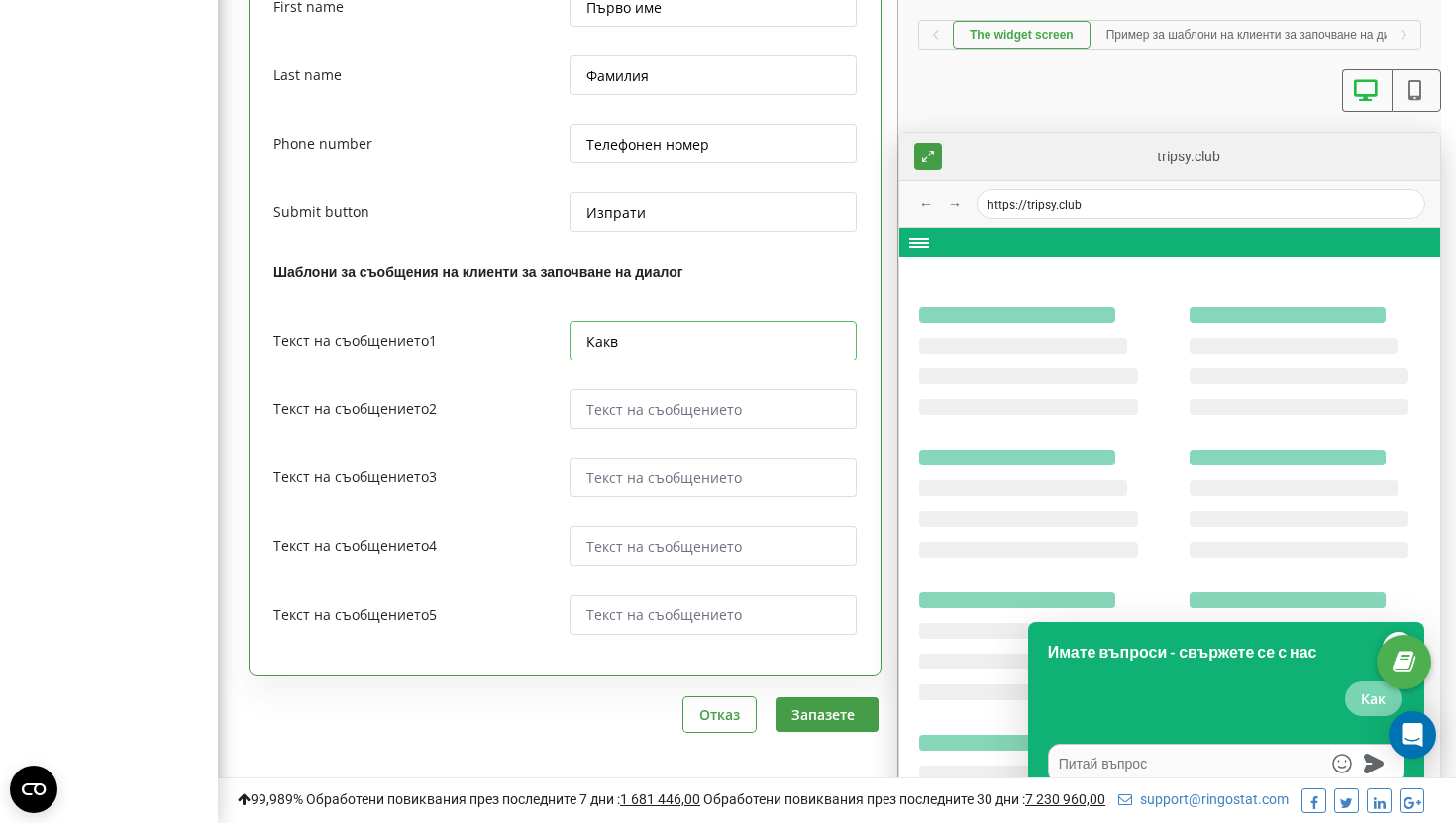 type on "x" 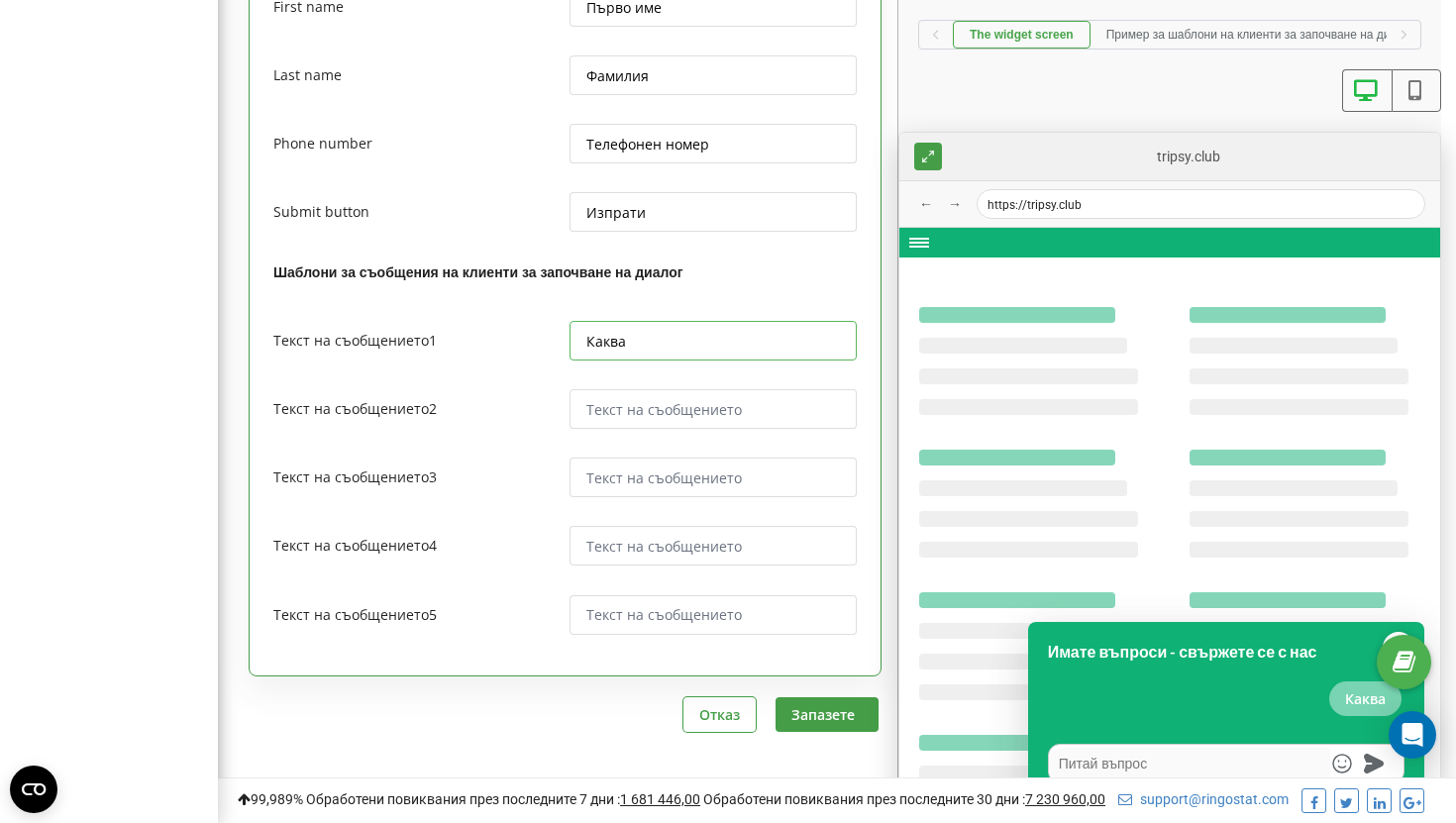 type on "x" 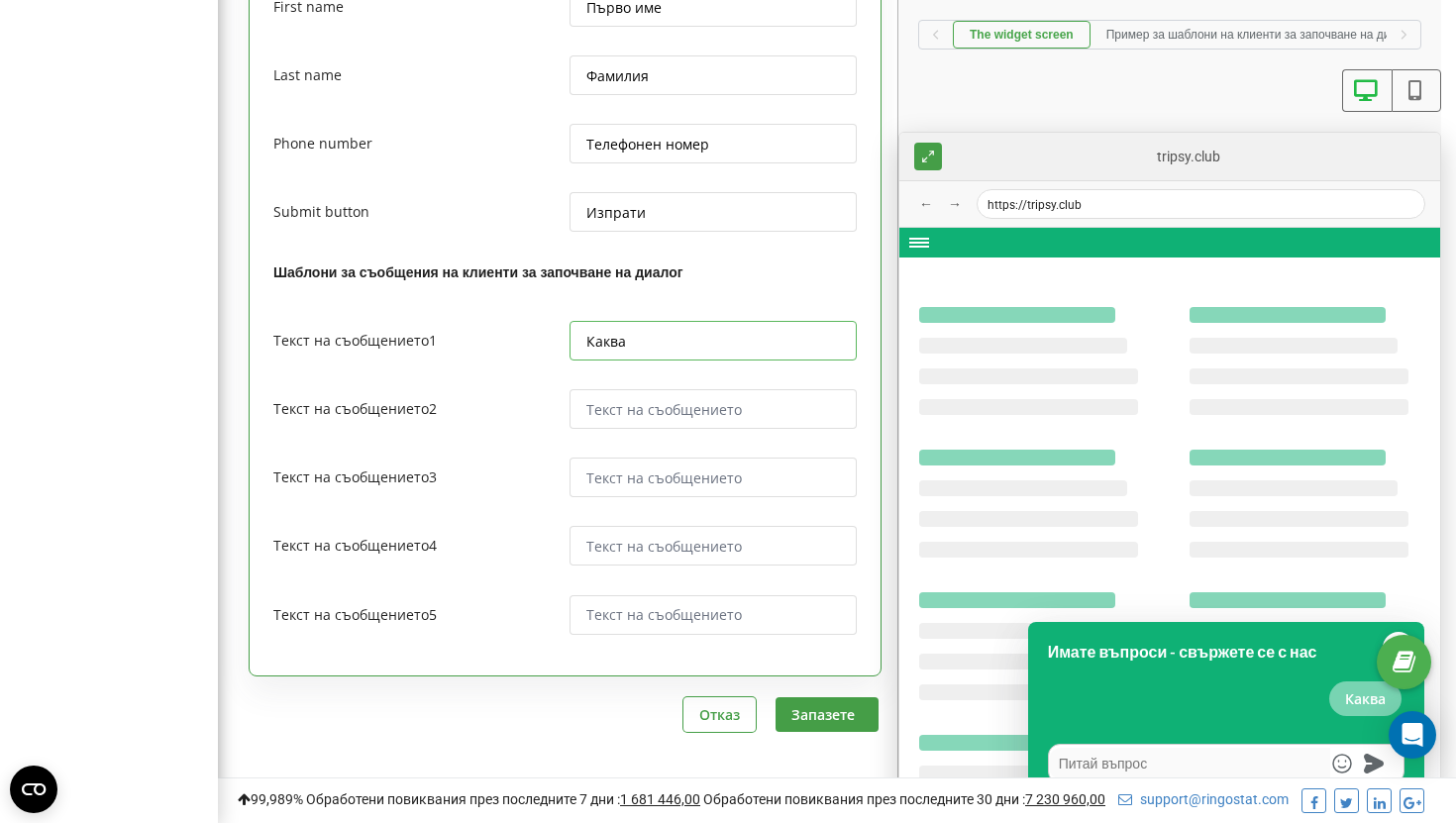 type on "Каква" 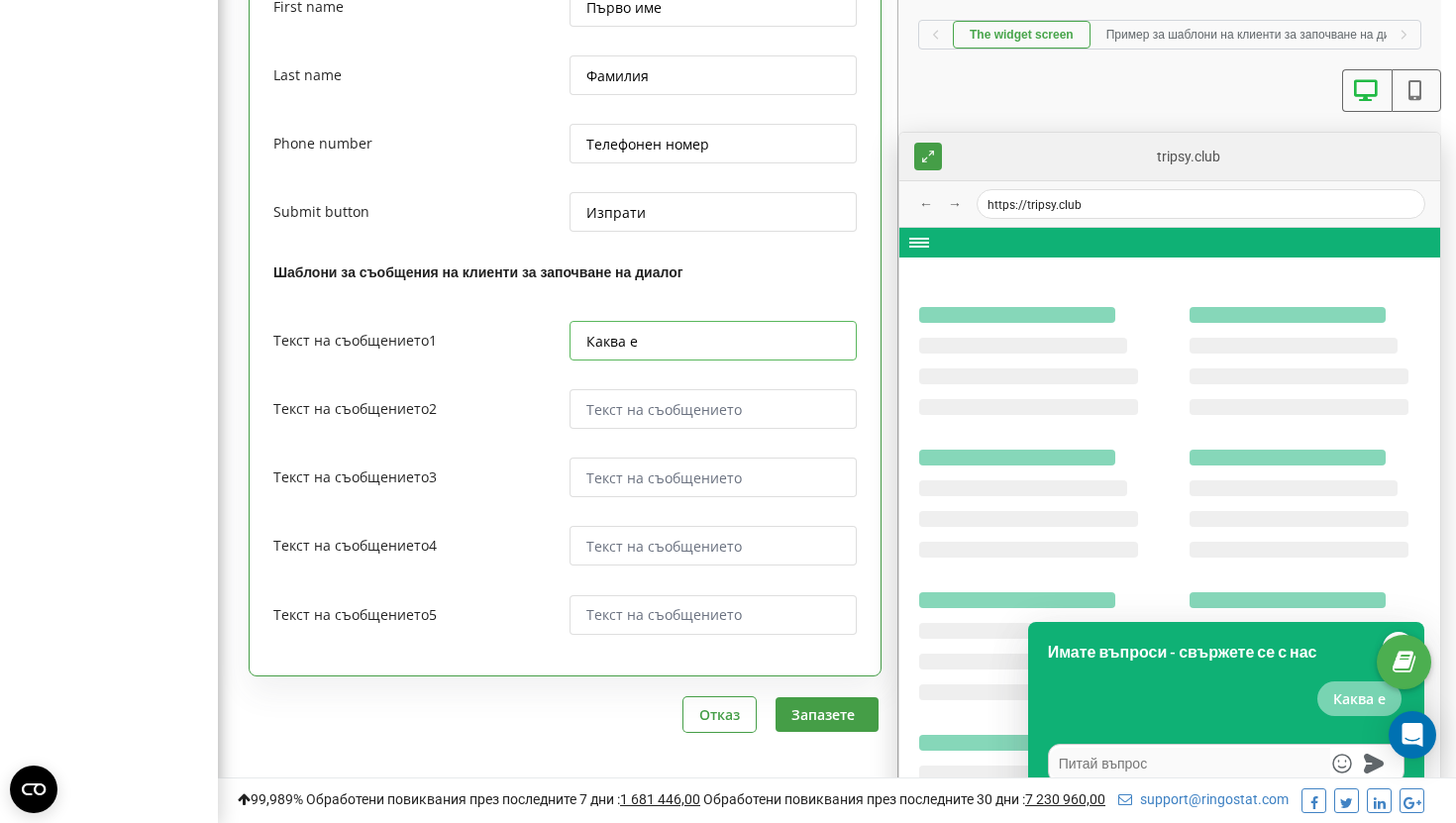 type on "x" 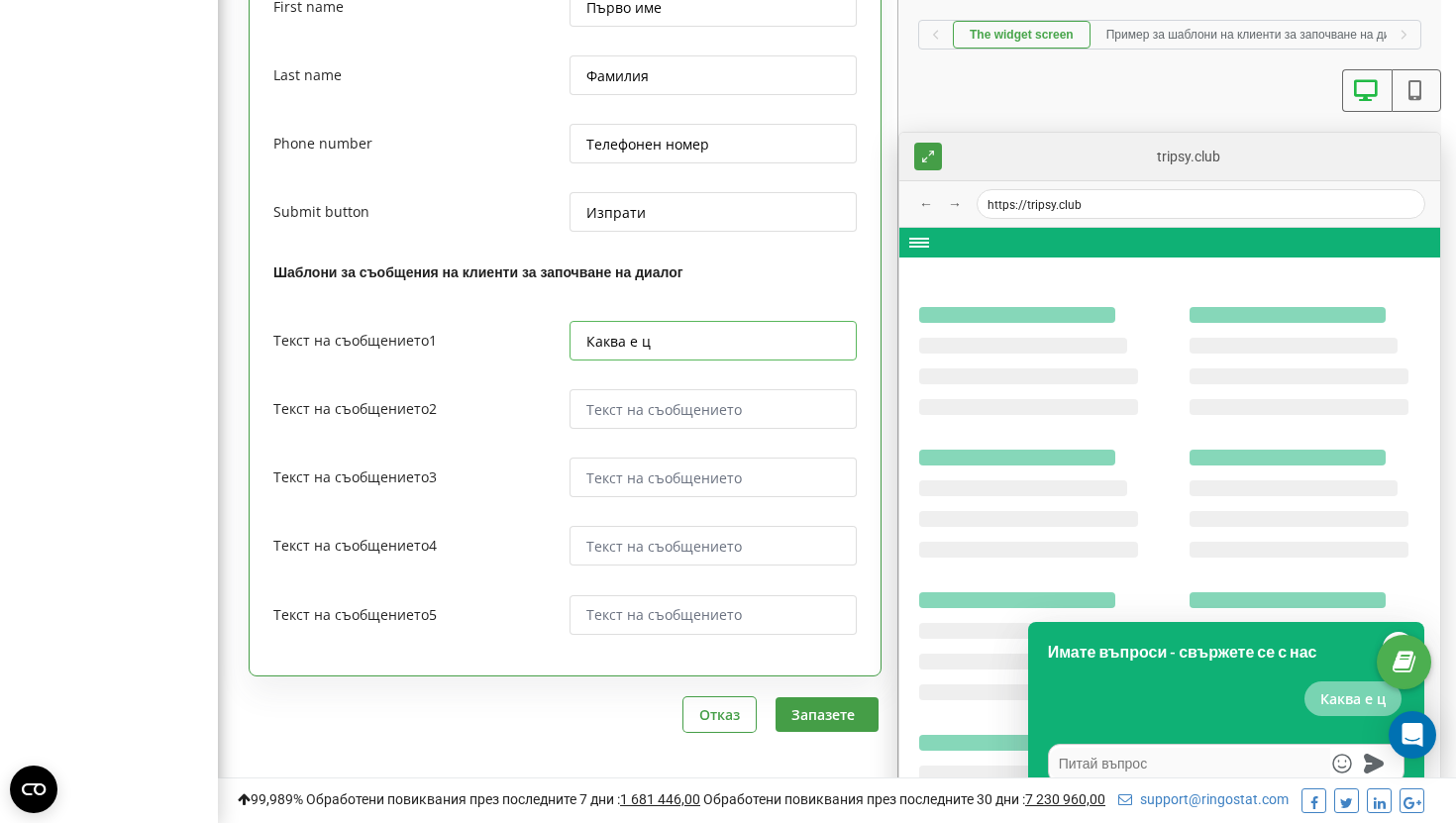 type on "x" 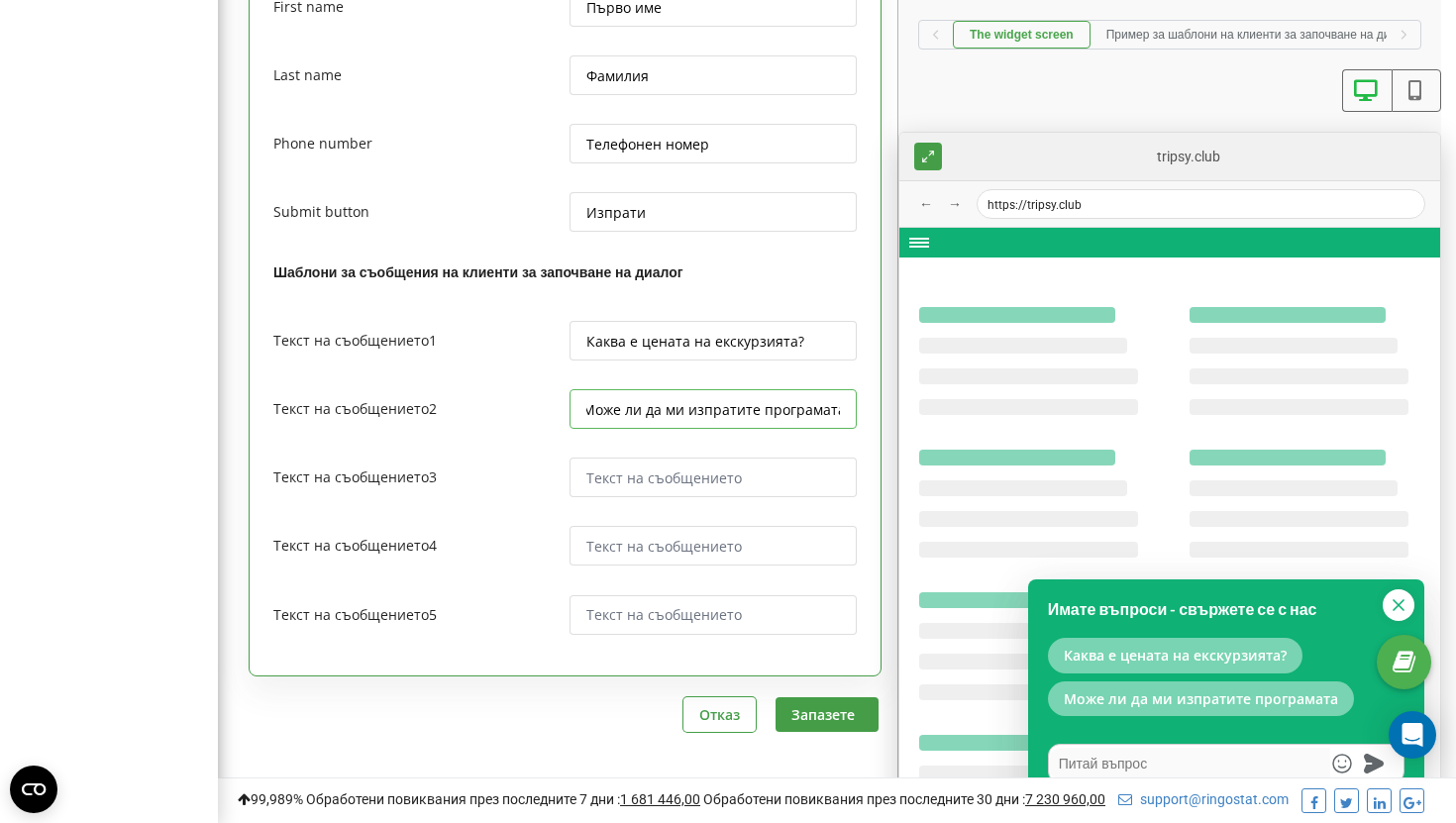 scroll, scrollTop: 0, scrollLeft: 9, axis: horizontal 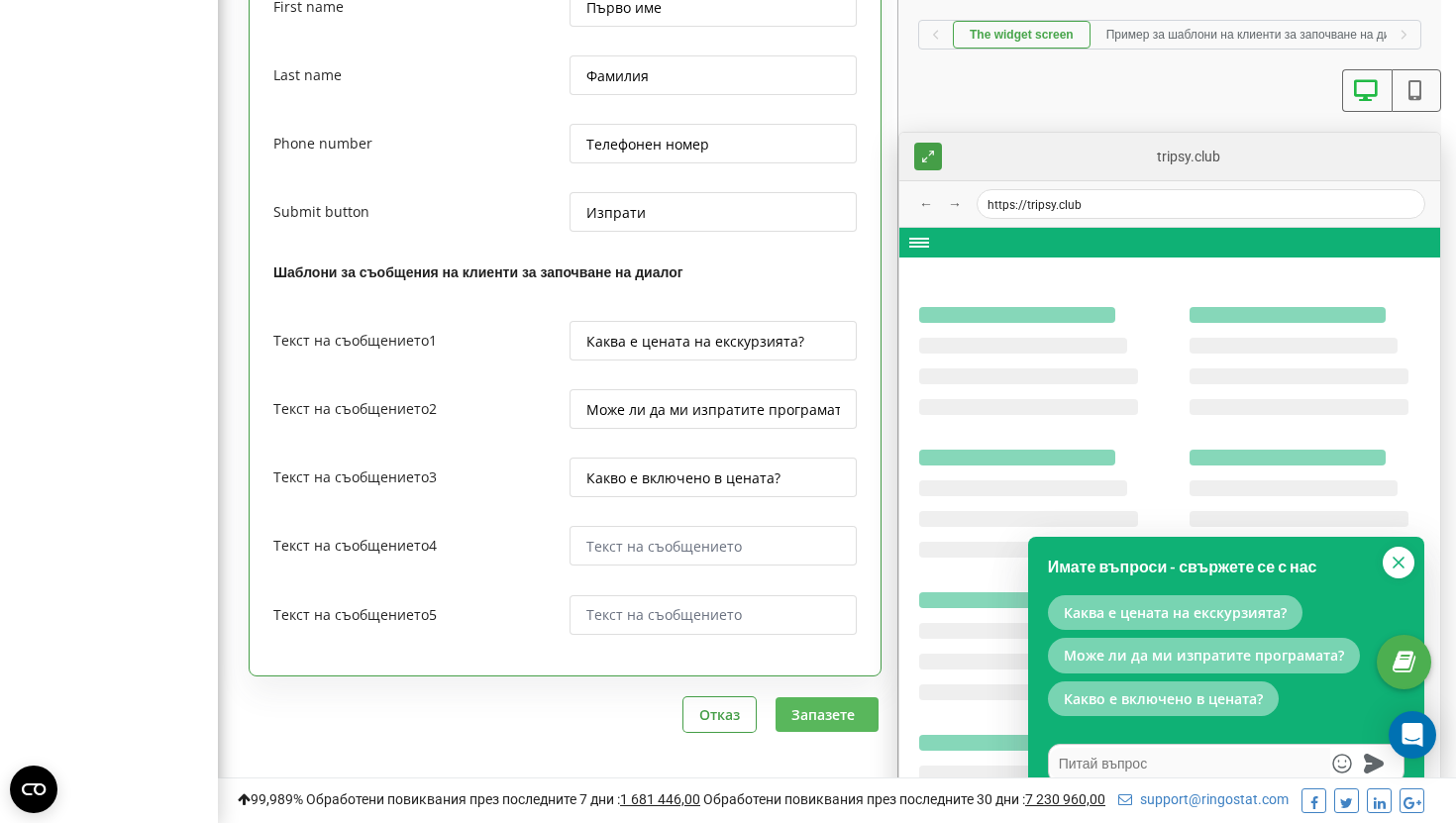 click on "Запазете" at bounding box center (827, 714) 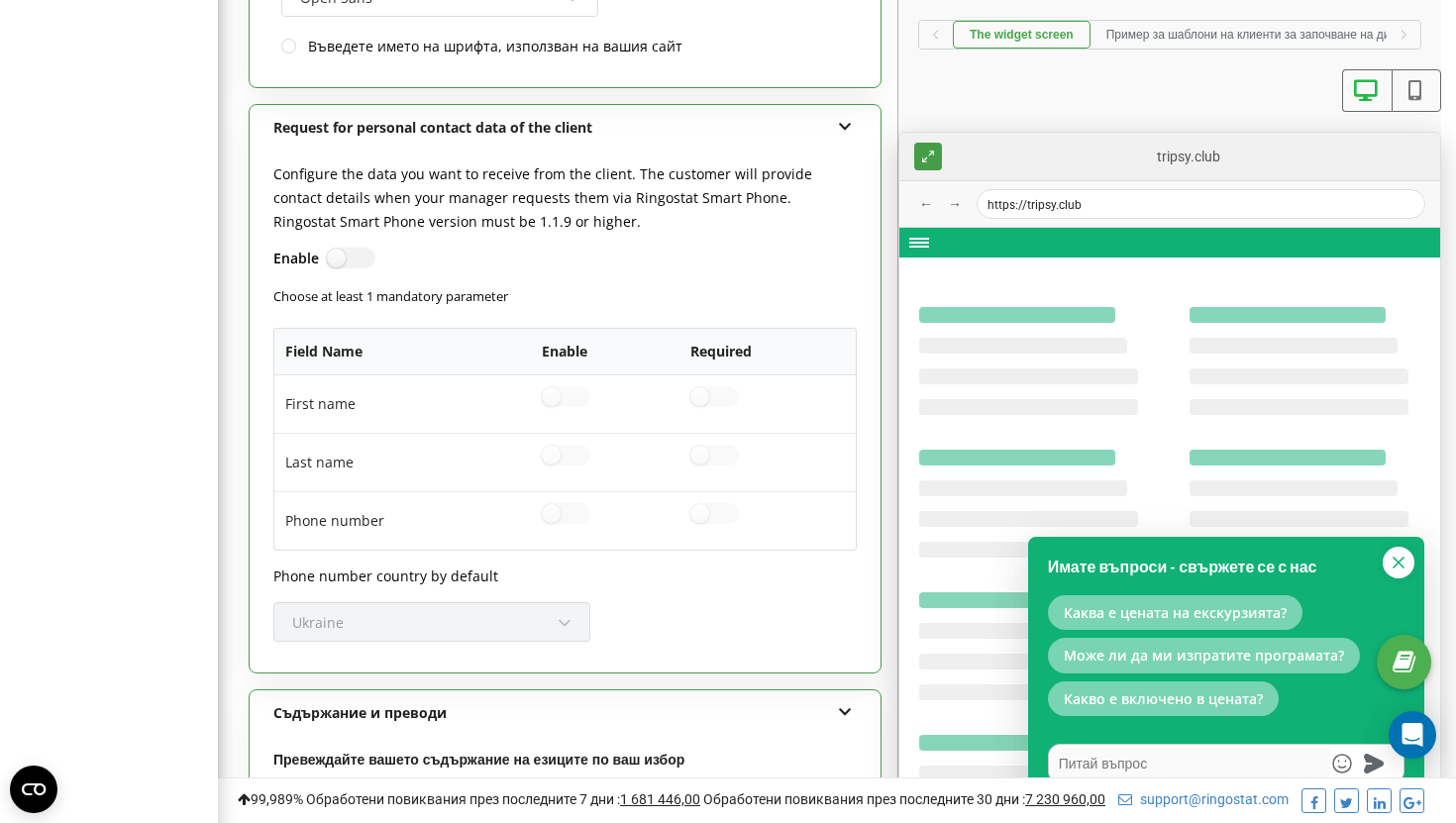 scroll, scrollTop: 2304, scrollLeft: 0, axis: vertical 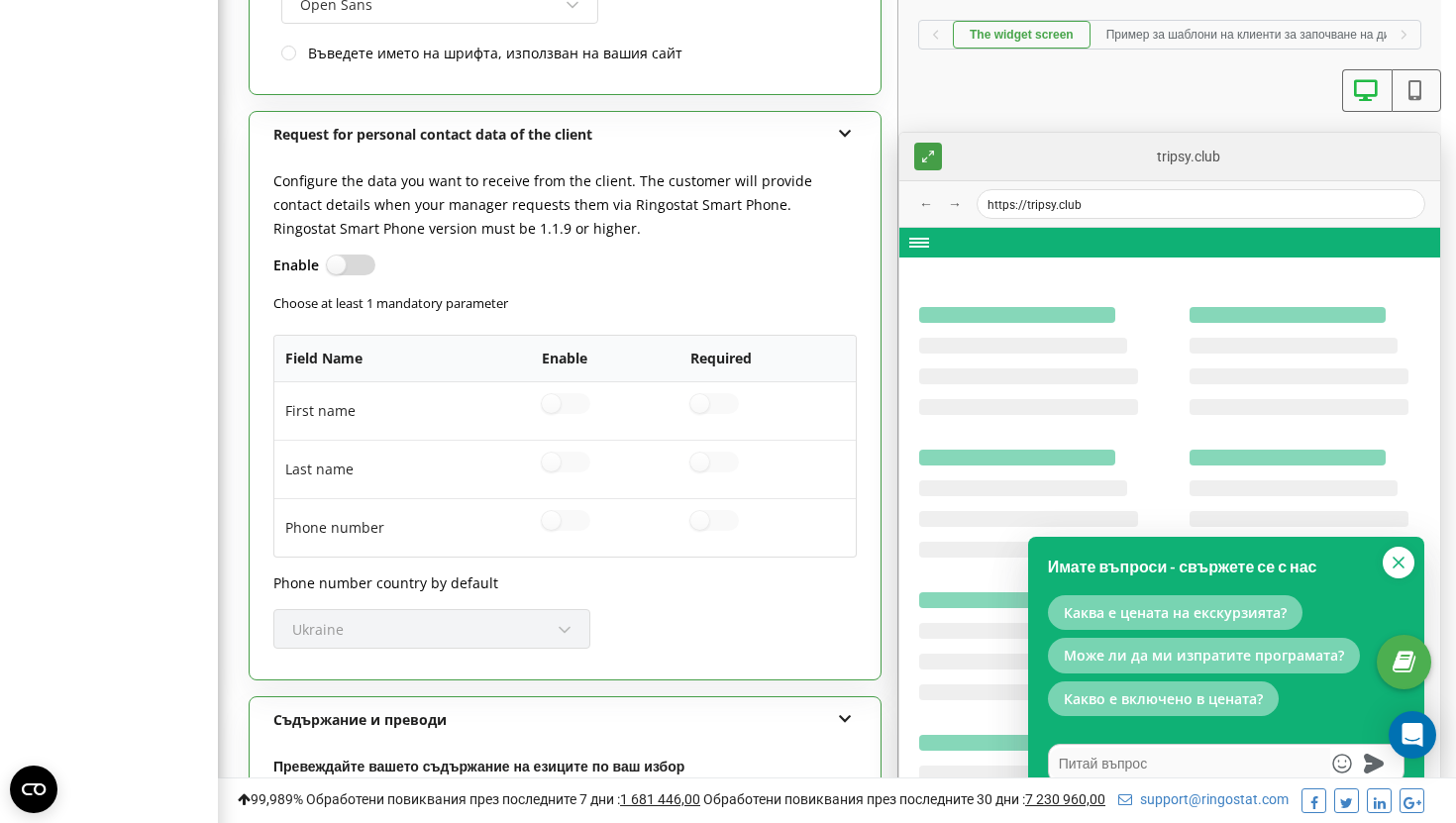 click at bounding box center (335, 256) 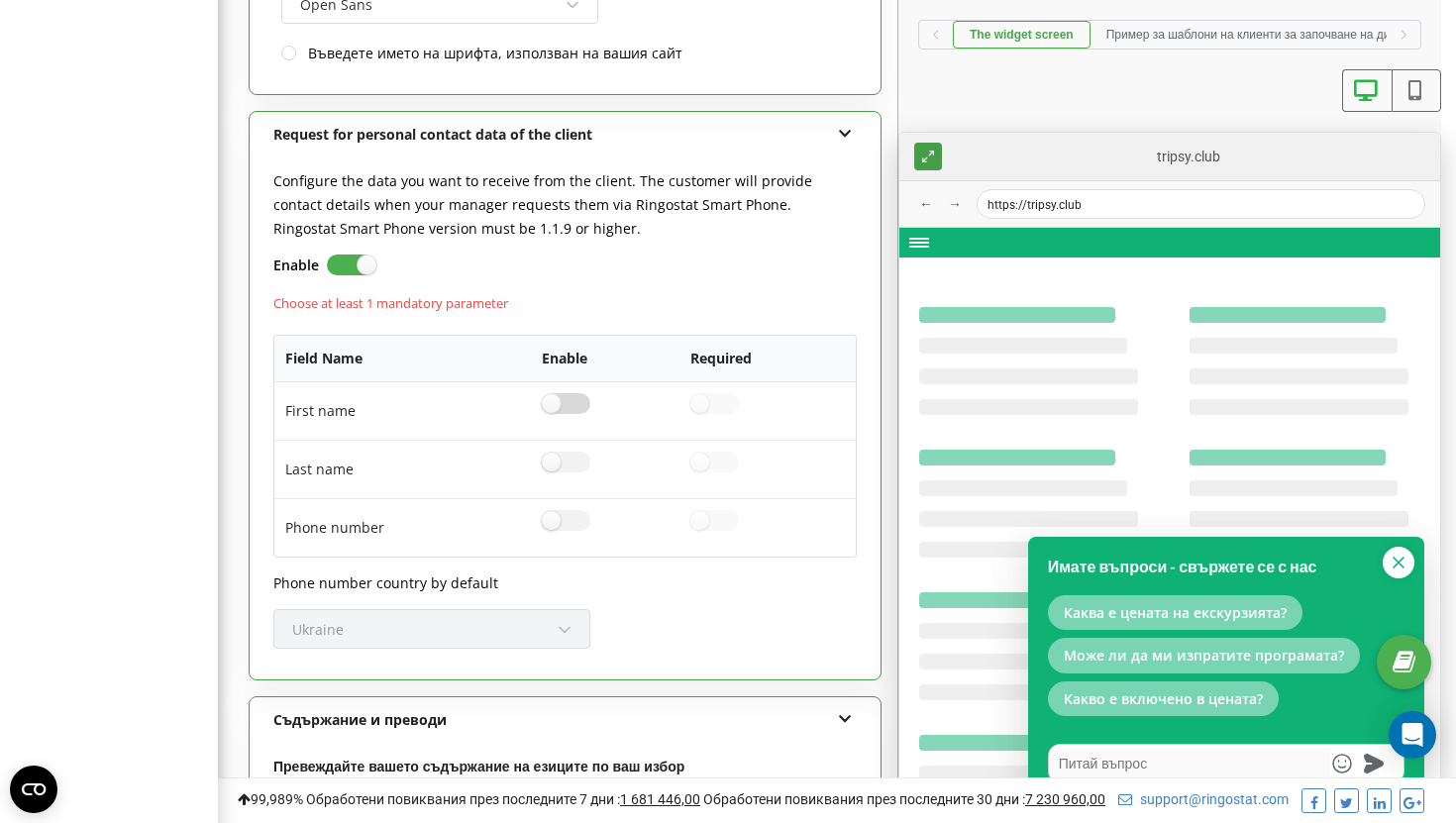 click at bounding box center [566, 394] 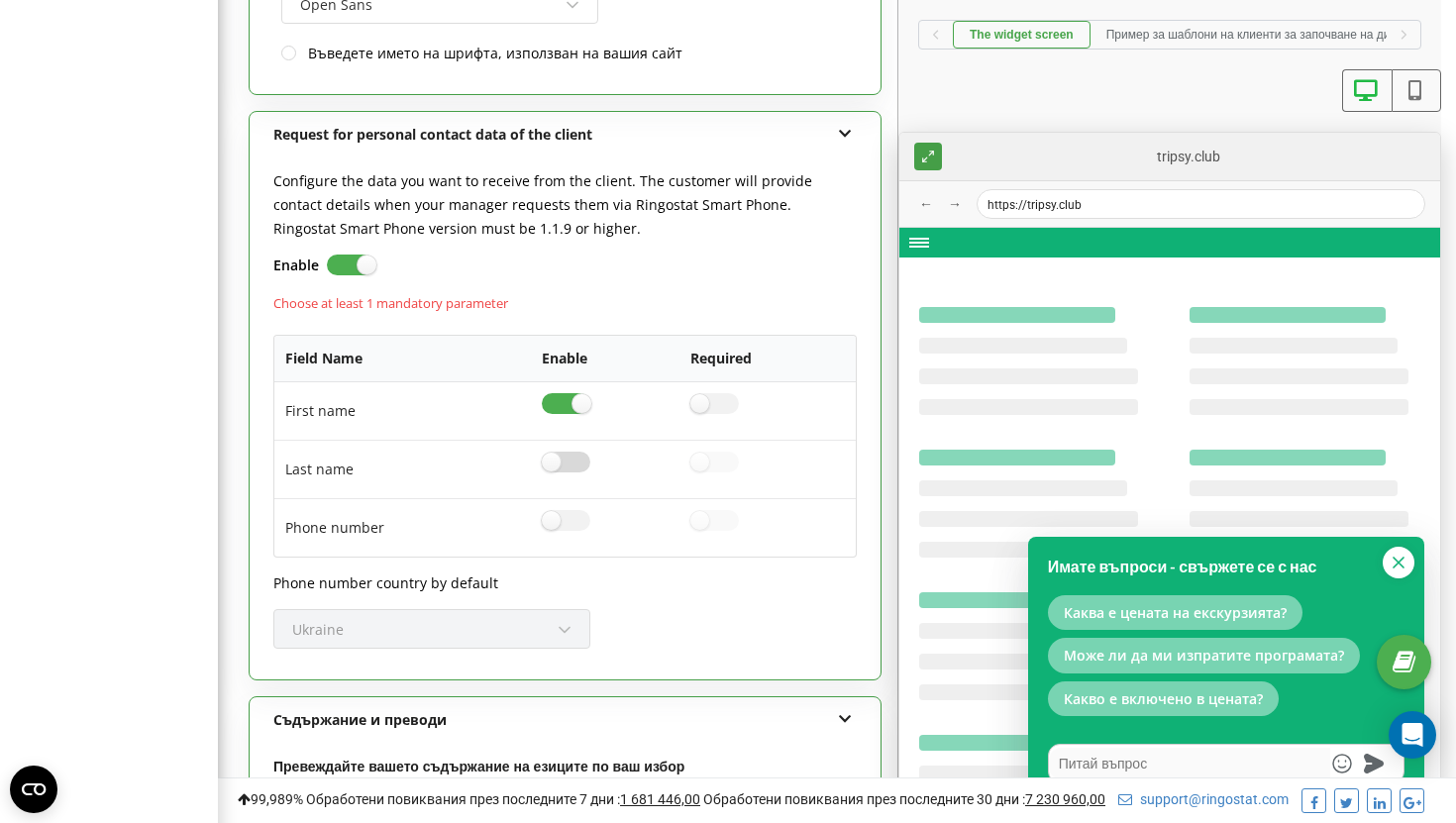 click at bounding box center [566, 453] 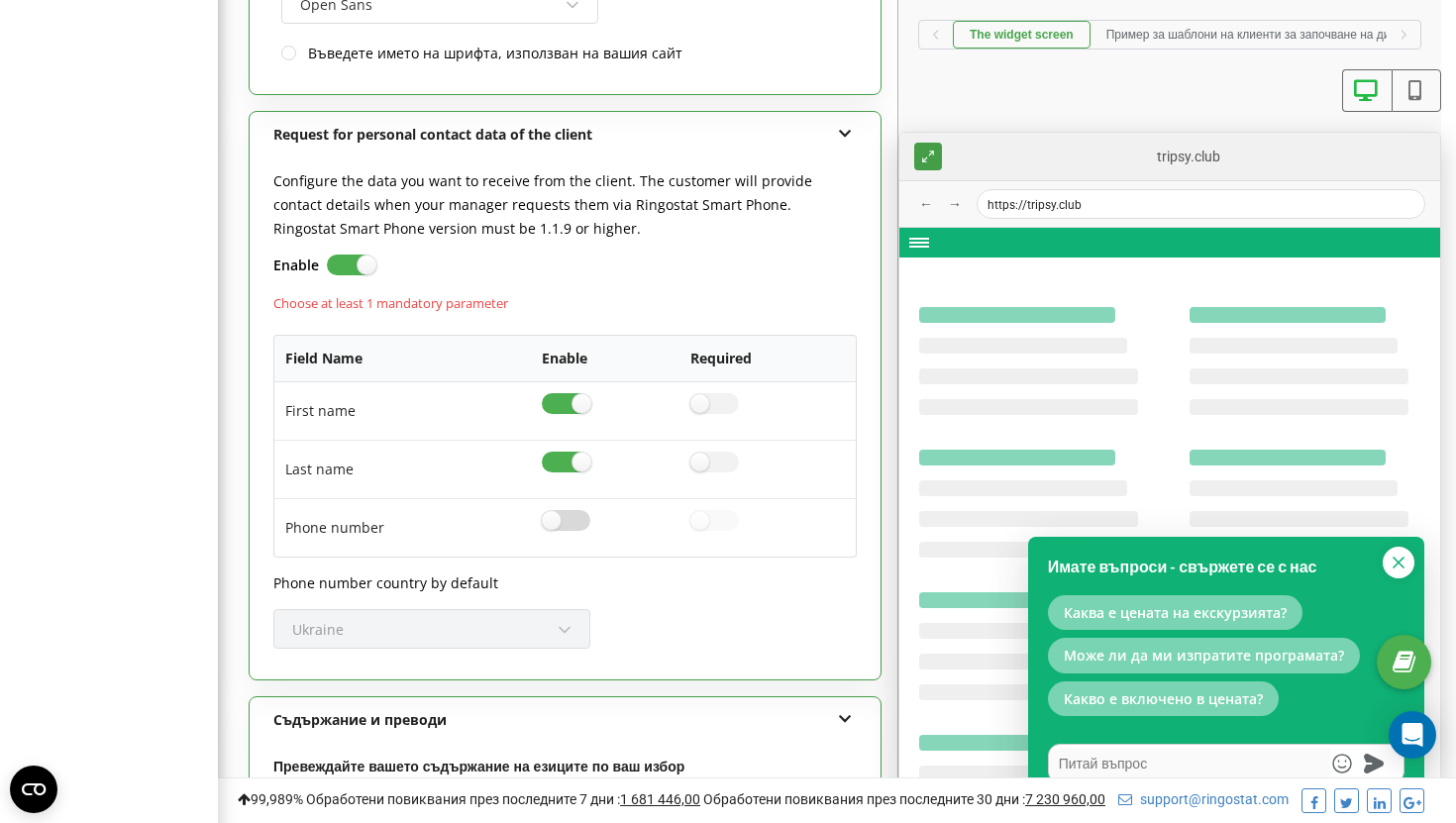 click at bounding box center (566, 511) 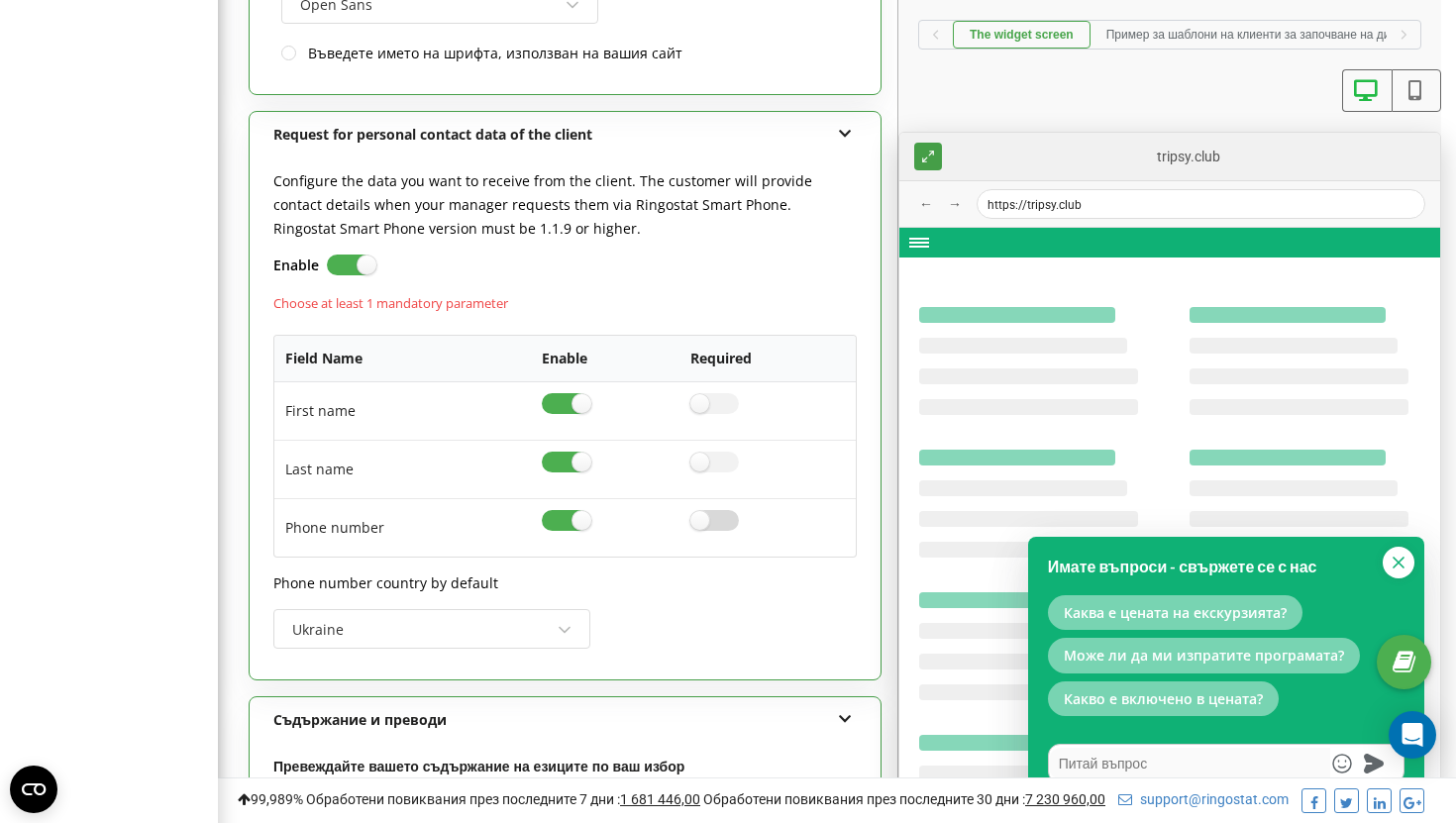 click at bounding box center (714, 511) 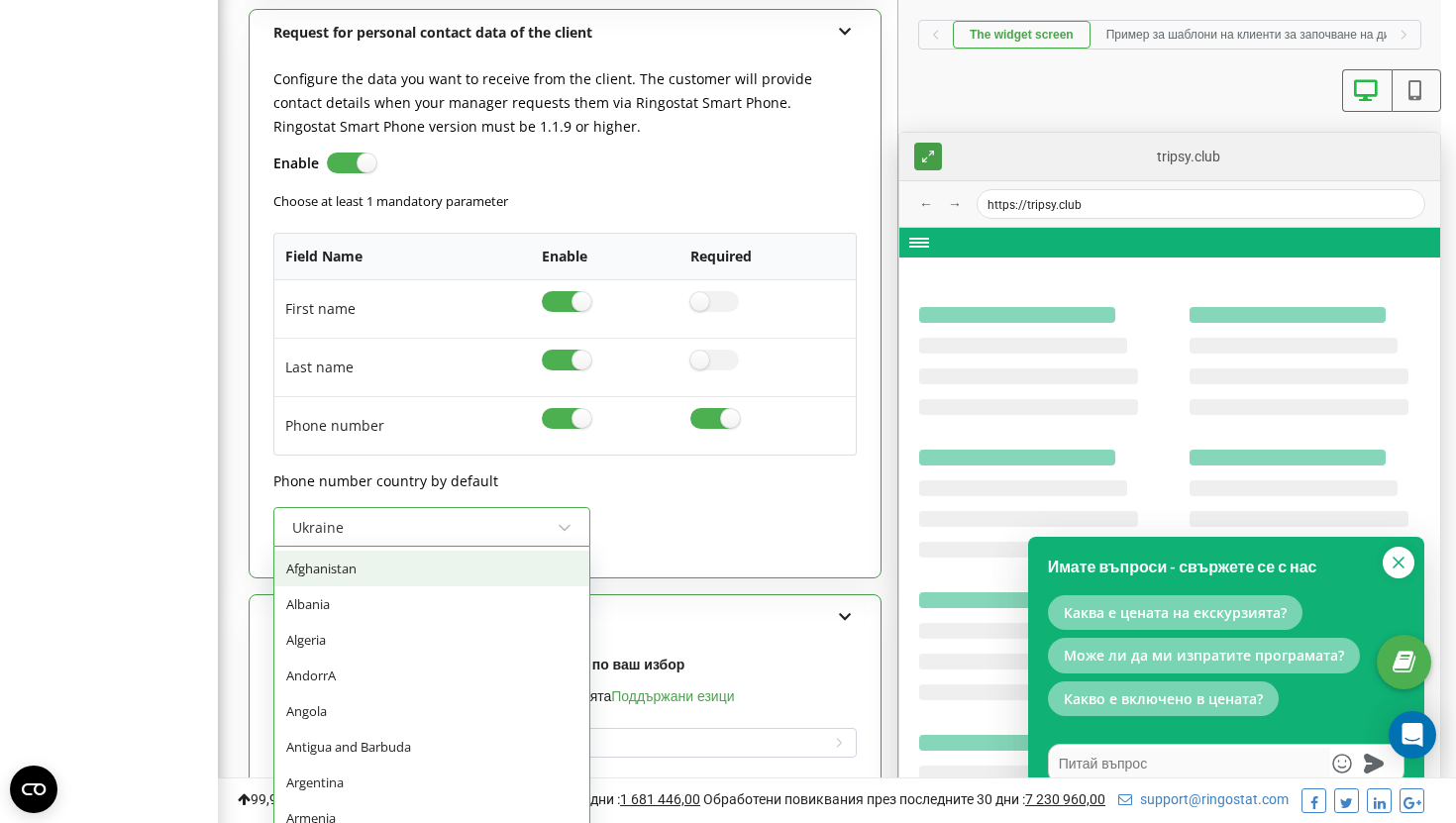 click on "option Afghanistan focused, 1 of 200. 200 results available. Use Up and Down to choose options, press Enter to select the currently focused option, press Escape to exit the menu, press Tab to select the option and exit the menu. Ukraine Afghanistan Albania Algeria AndorrA Angola Antigua and Barbuda Argentina Armenia Aruba Australia Austria Azerbaijan Bahamas Bahrain Bangladesh Barbados Belarus Belgium Belize Benin Bhutan Bolivia Bosnia and Herzegovina Botswana Brazil British Indian Ocean Territory Brunei Darussalam Bulgaria Burkina Faso Burundi Cambodia Cameroon Canada Cape Verde Cayman Islands Central African Republic Chad Chile China Colombia Comoros Congo Costa Rica Cote D'Ivoire Croatia Cuba Cyprus Czech Republic Denmark Djibouti Dominica Dominican Republic Ecuador Egypt El Salvador Equatorial Guinea Eritrea Estonia Ethiopia Fiji Finland France French Guiana French Polynesia Gabon Gambia Georgia Germany Ghana Greece Greenland Grenada Guadeloupe Guam Guatemala Guinea Guinea-Bissau Guyana Haiti India" at bounding box center [432, 527] 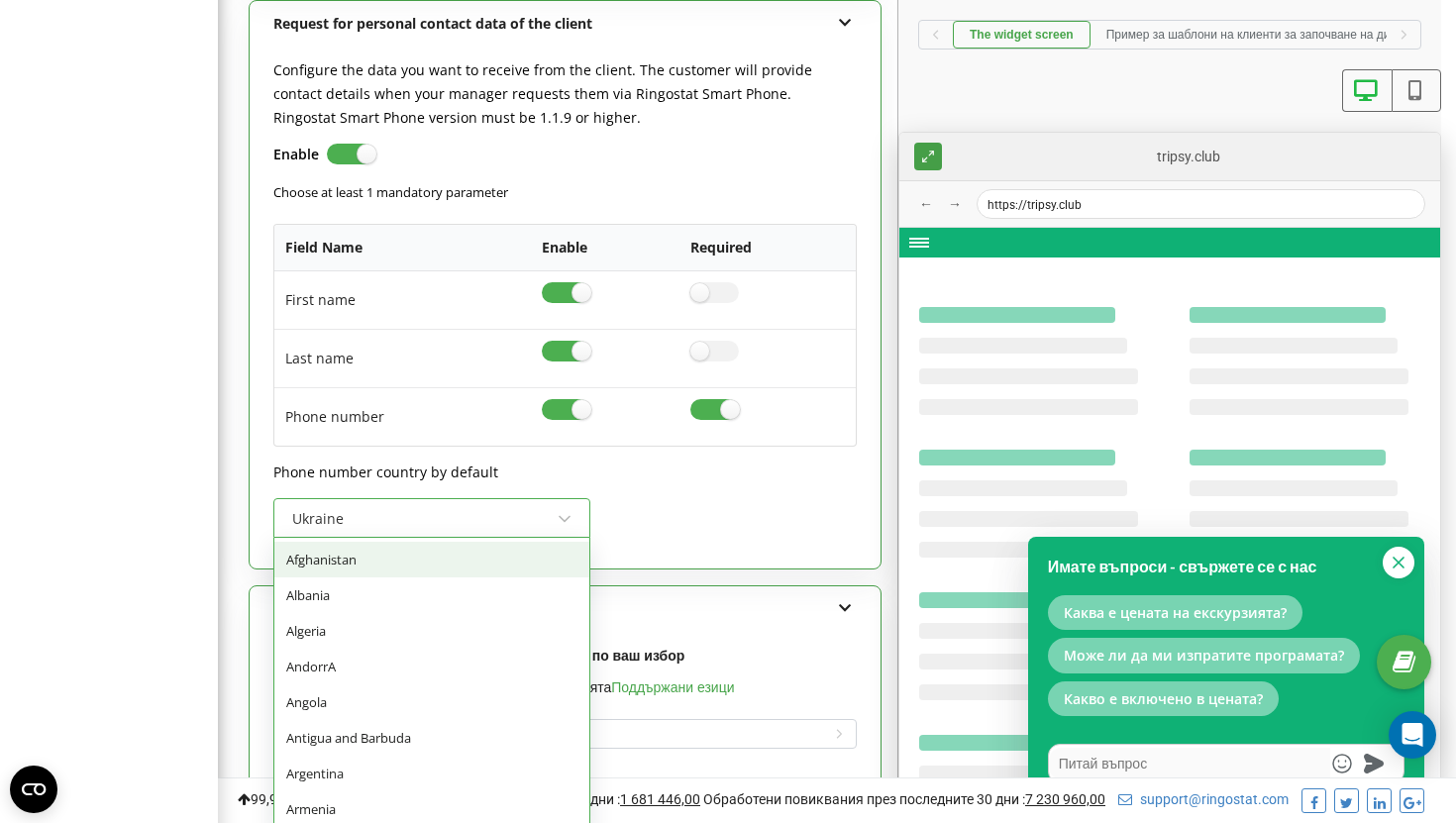 scroll, scrollTop: 2424, scrollLeft: 0, axis: vertical 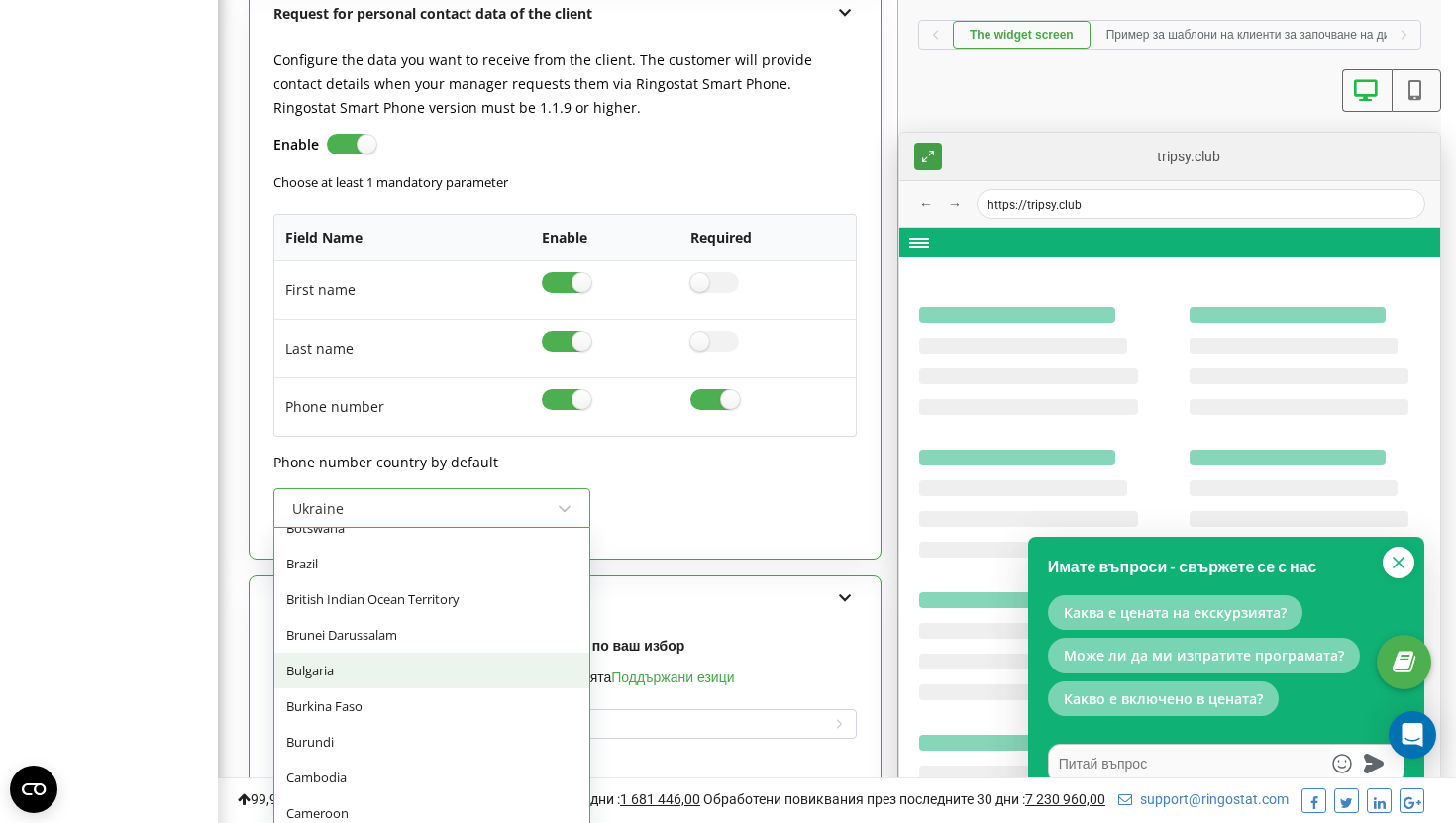 click on "Bulgaria" at bounding box center [432, 670] 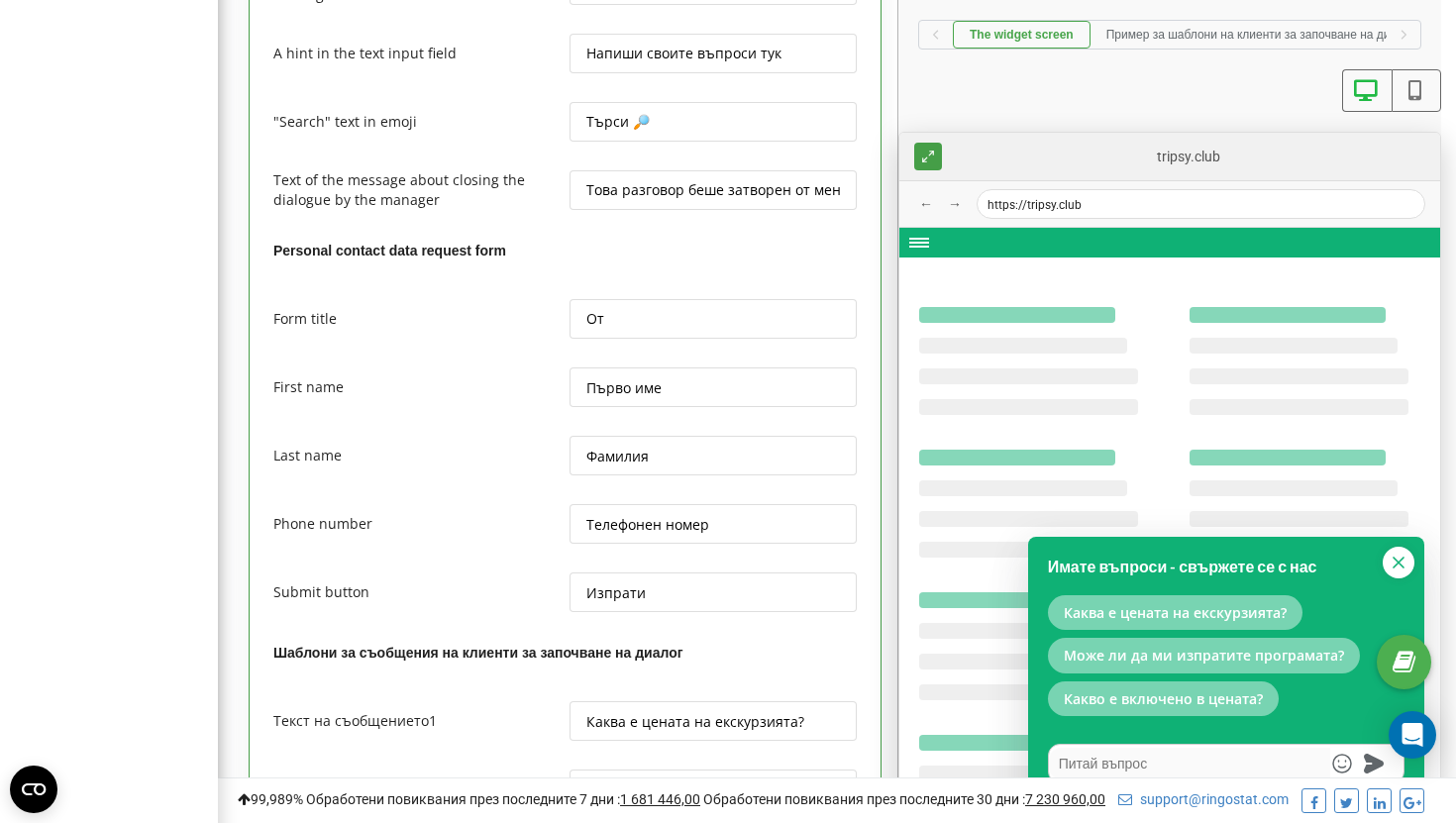 scroll, scrollTop: 4414, scrollLeft: 0, axis: vertical 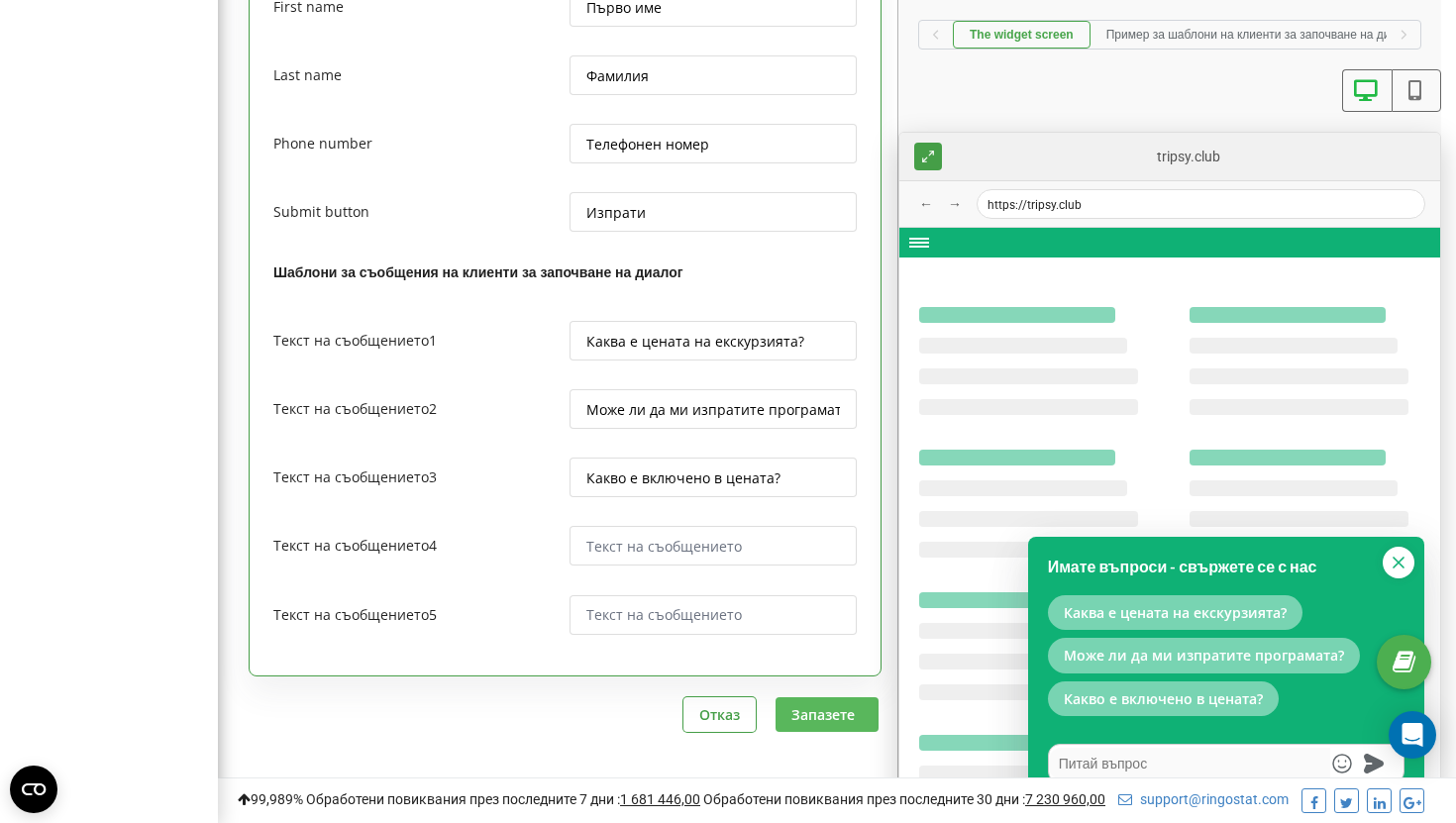 click on "Запазете" at bounding box center [827, 714] 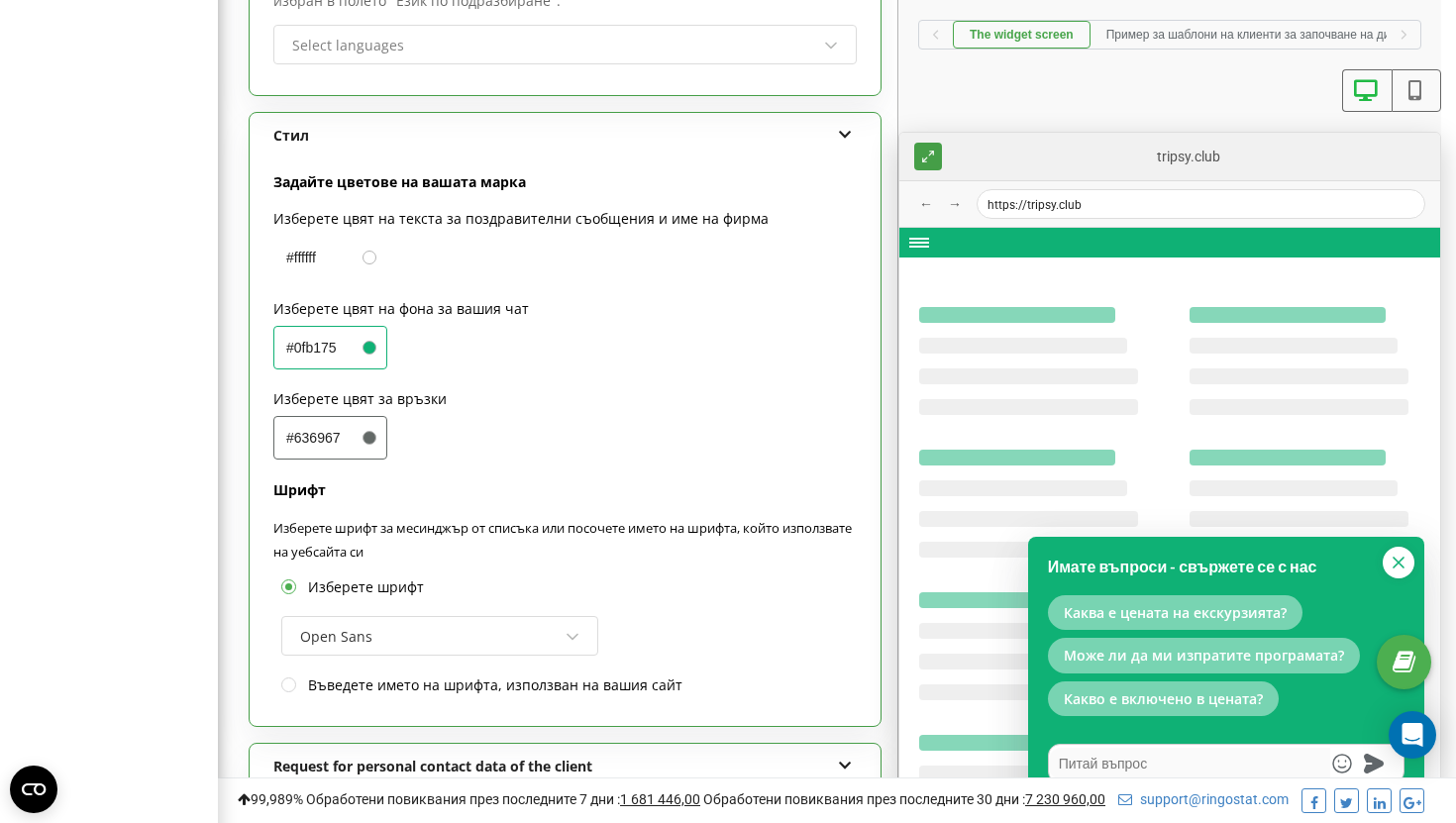 scroll, scrollTop: 1669, scrollLeft: 0, axis: vertical 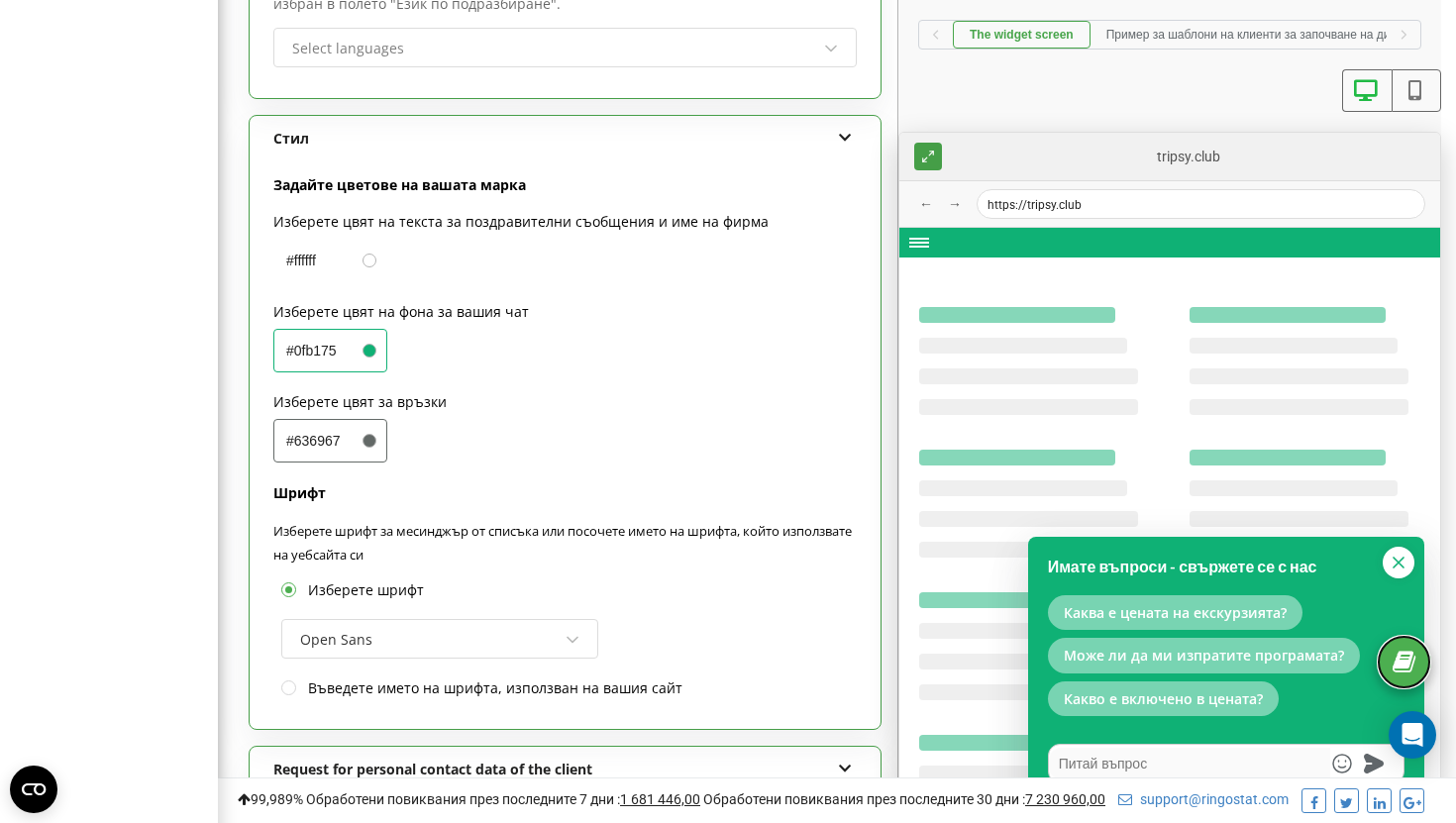 click at bounding box center [1404, 663] 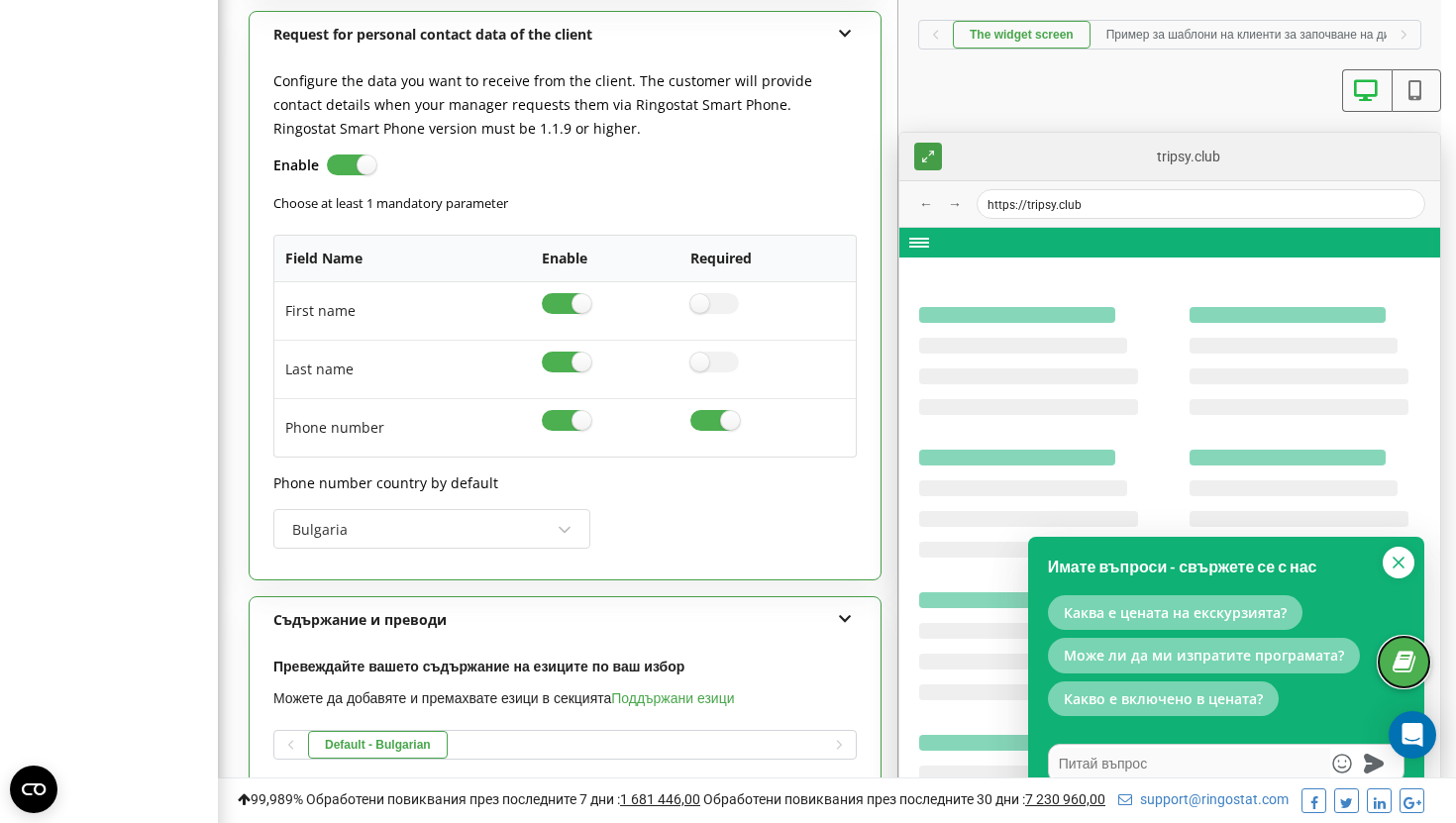scroll, scrollTop: 2402, scrollLeft: 0, axis: vertical 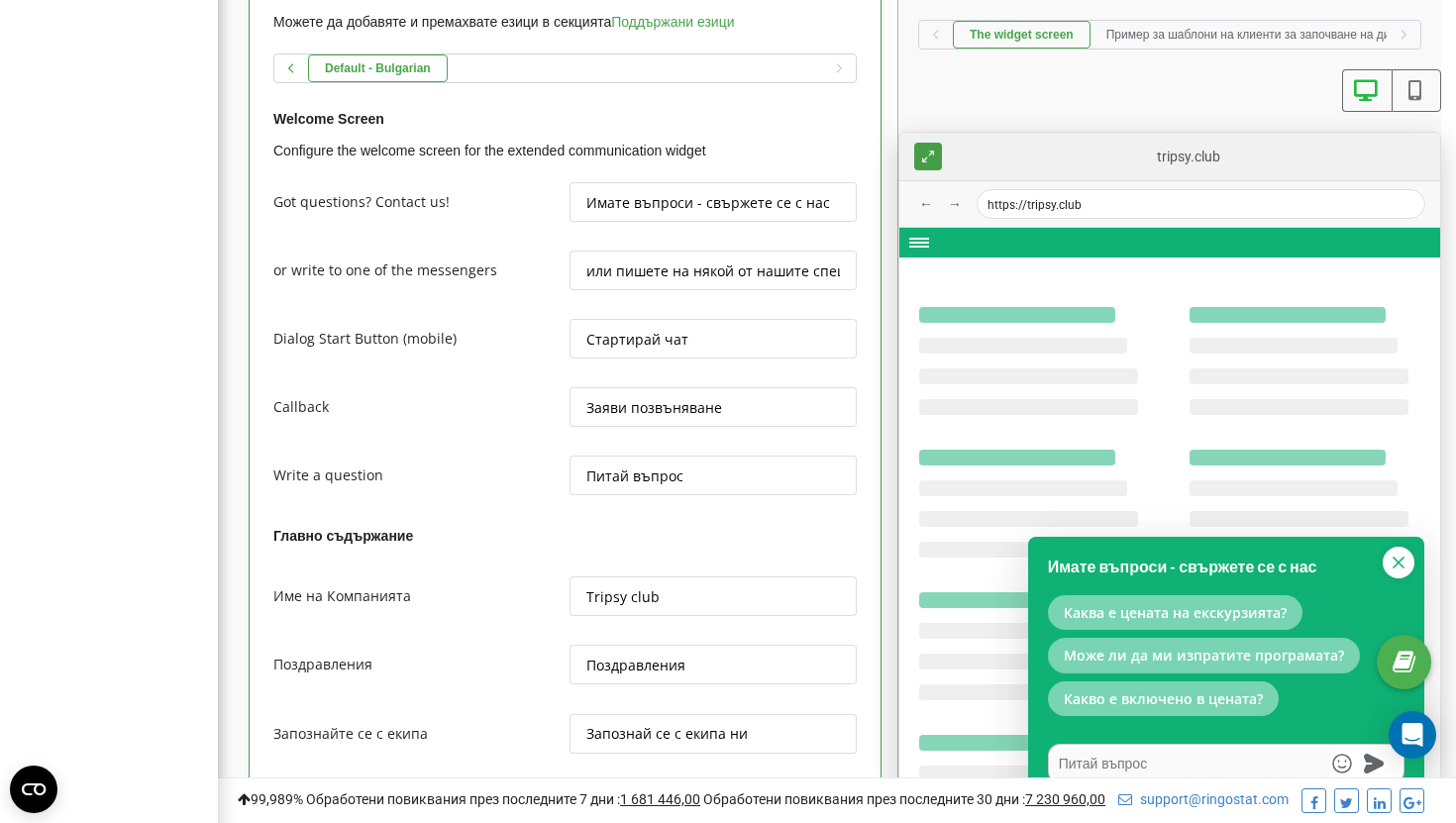 click at bounding box center [291, 68] 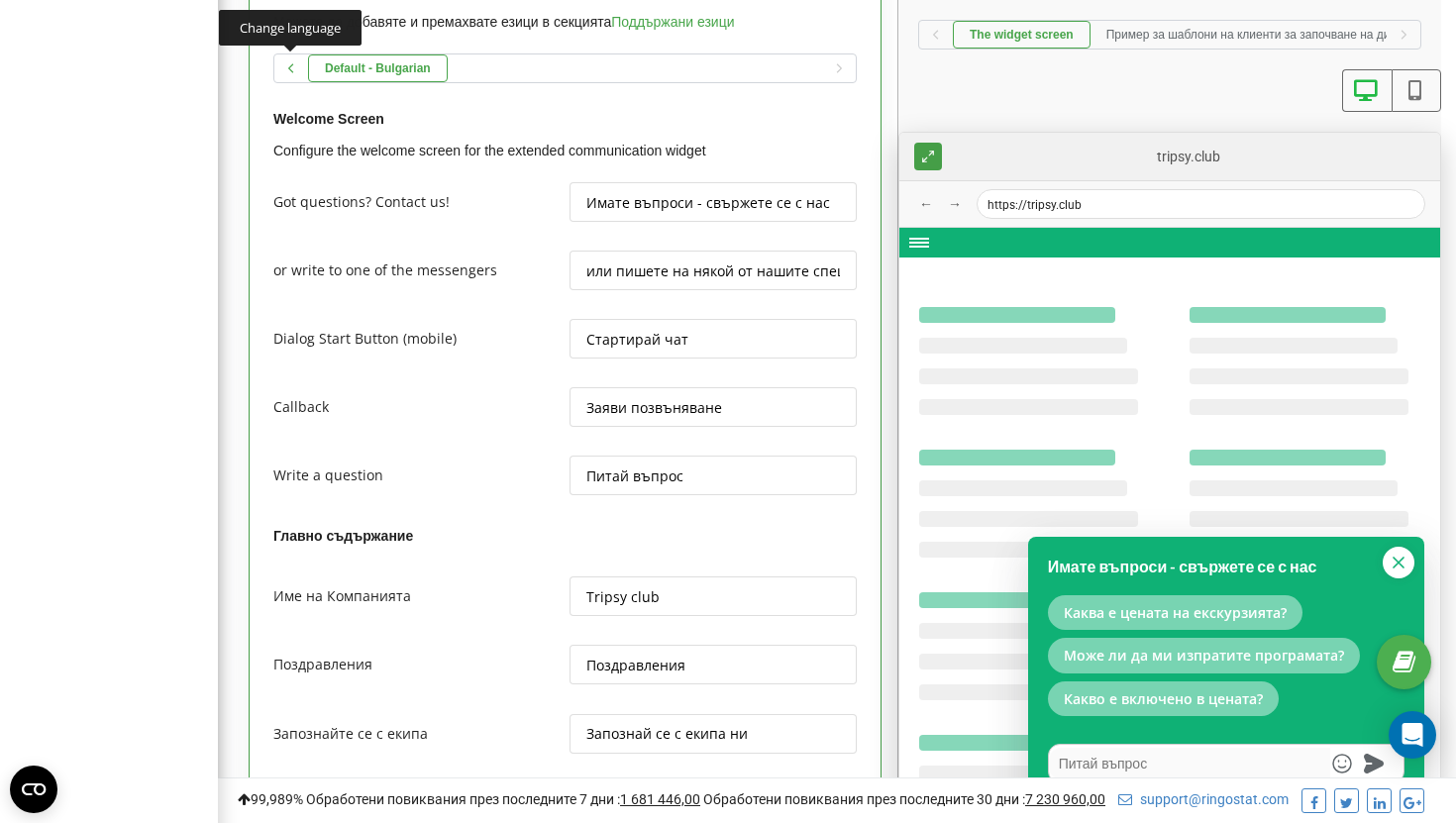 click at bounding box center [291, 68] 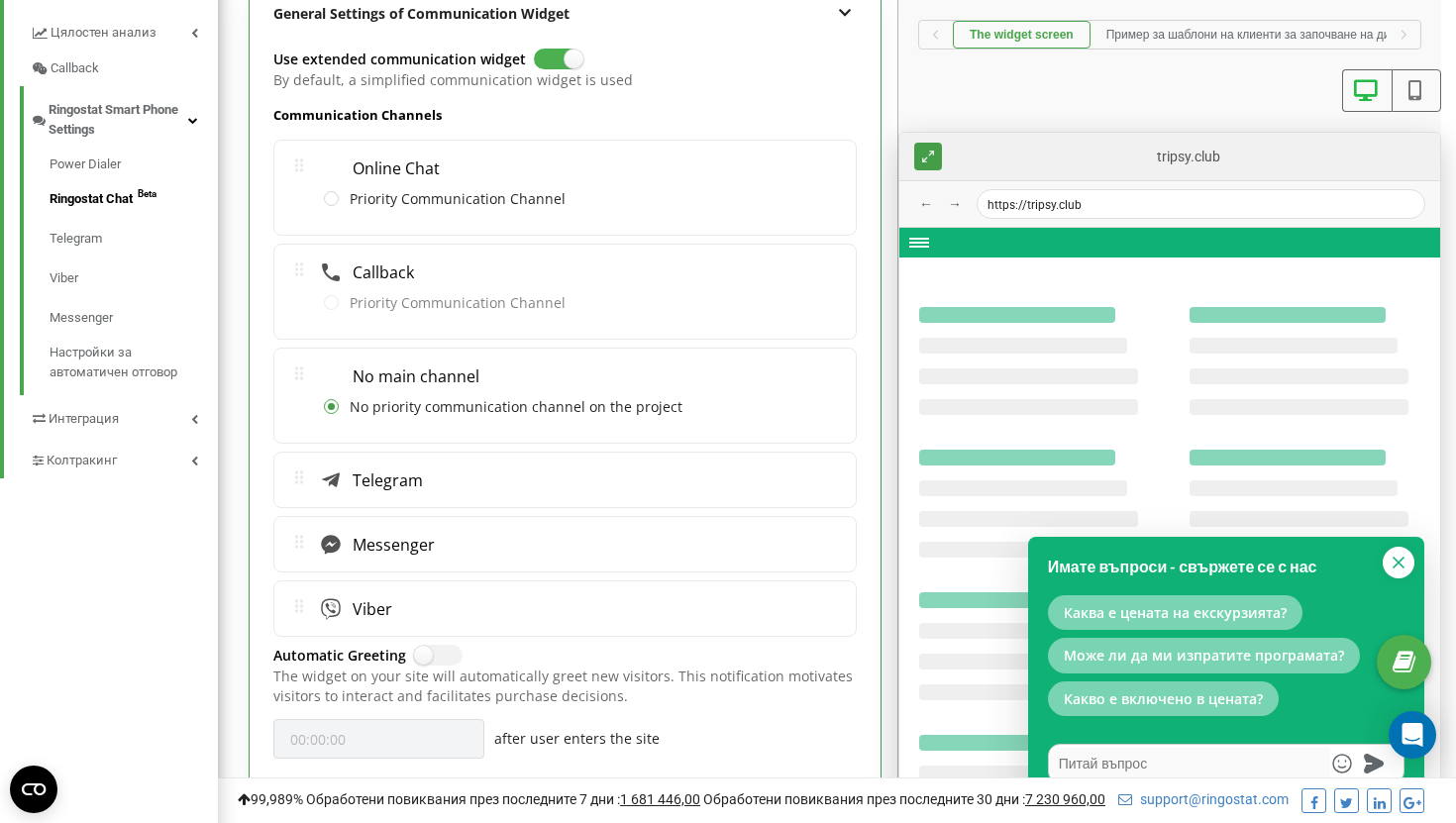 scroll, scrollTop: 578, scrollLeft: 0, axis: vertical 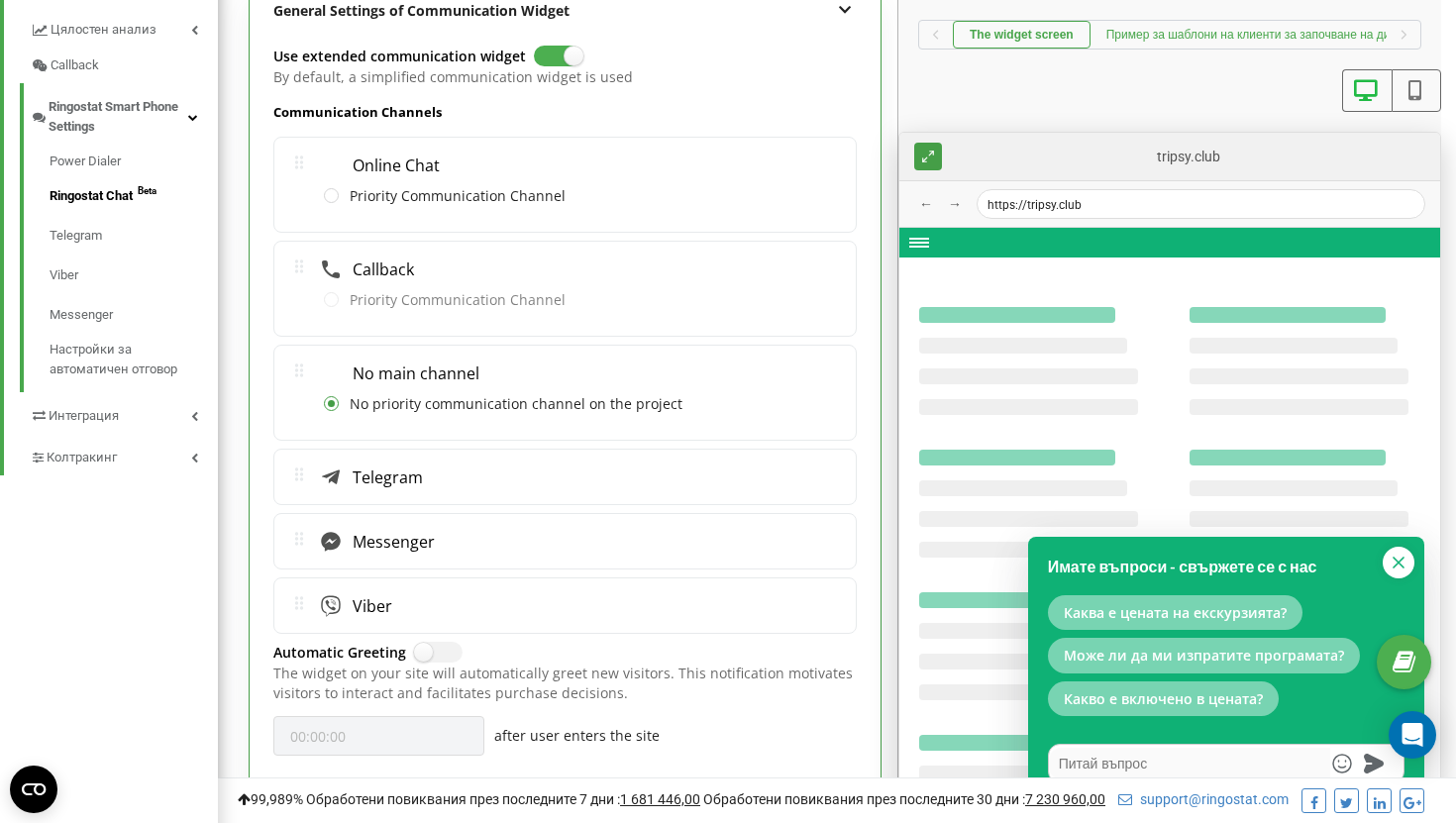 click on "Пример за шаблони на клиенти за започване на диалог" at bounding box center (1261, 35) 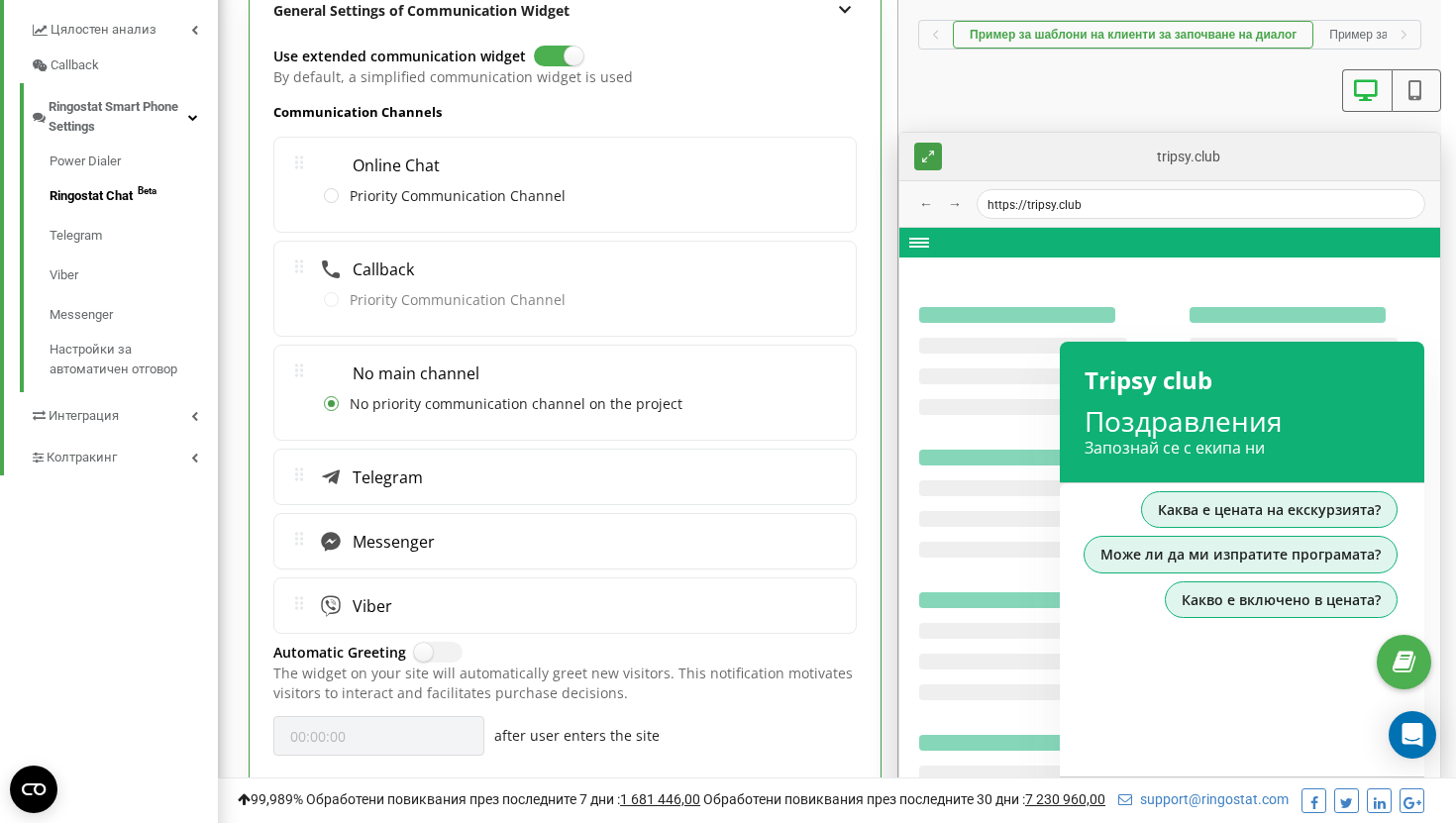 scroll, scrollTop: 0, scrollLeft: 135, axis: horizontal 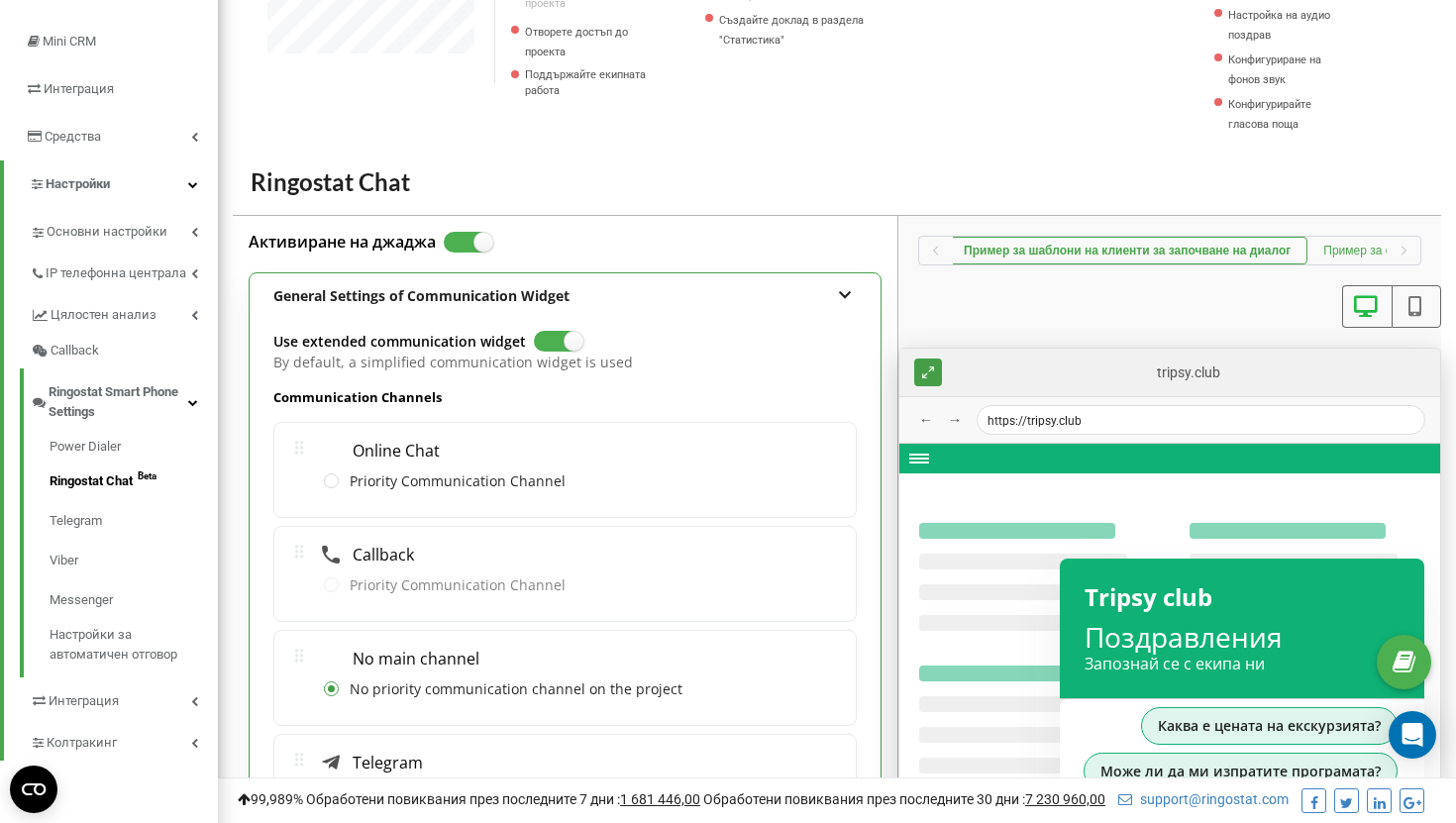click on "Пример за списък с клиентски диалогови прозорци" at bounding box center [1465, 251] 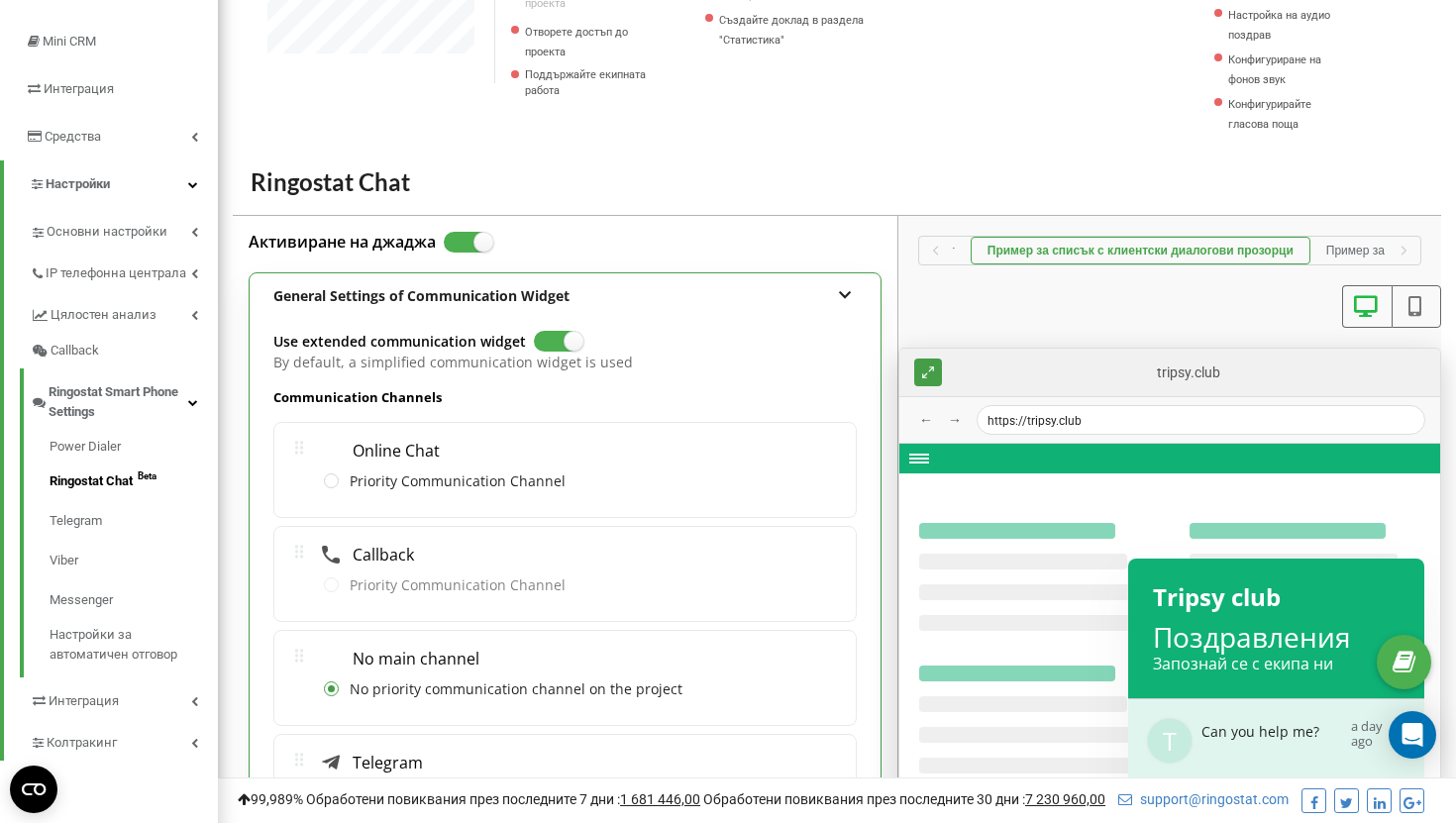 scroll, scrollTop: 0, scrollLeft: 482, axis: horizontal 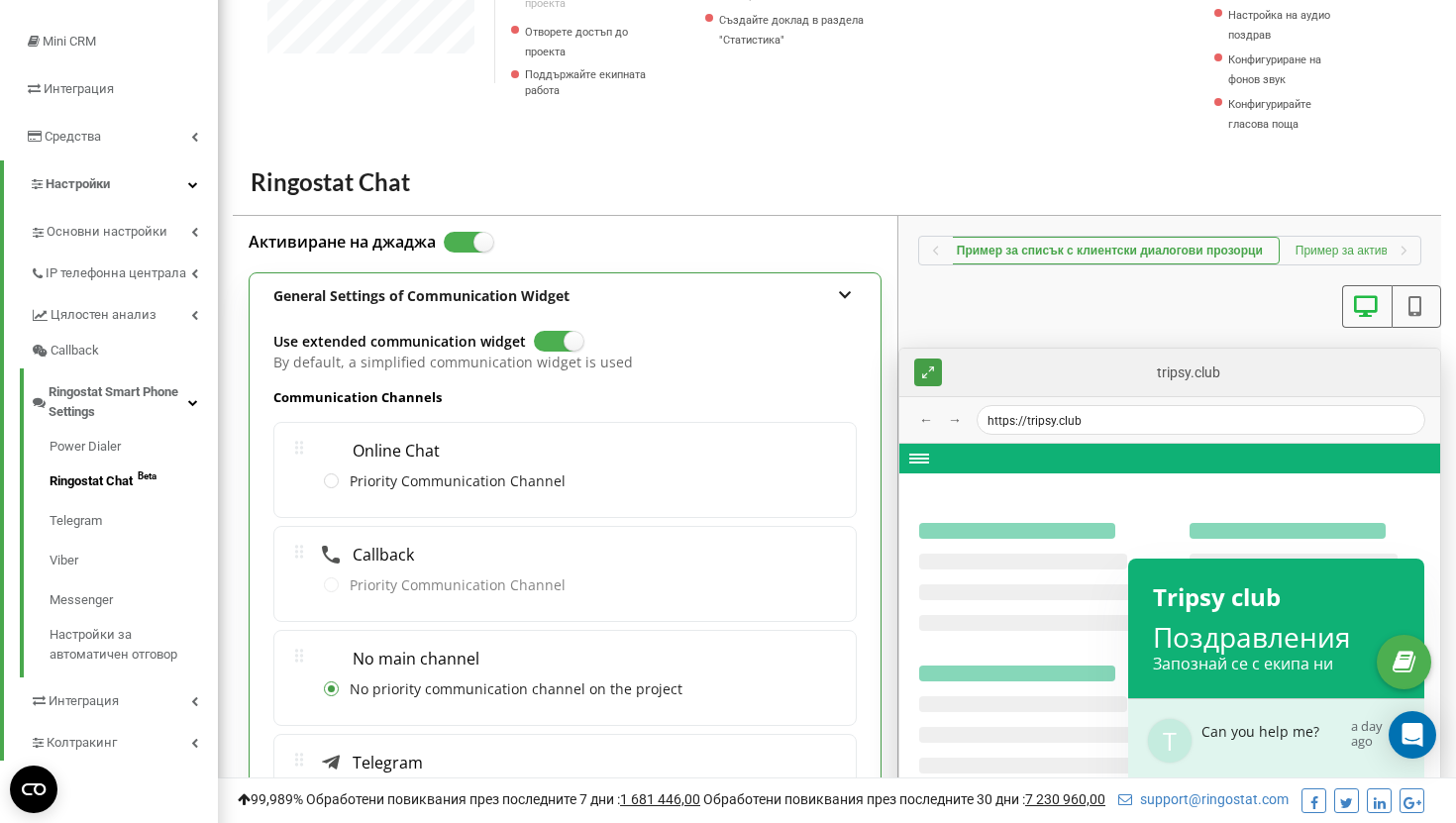 click on "Пример за активен диалог" at bounding box center (1369, 251) 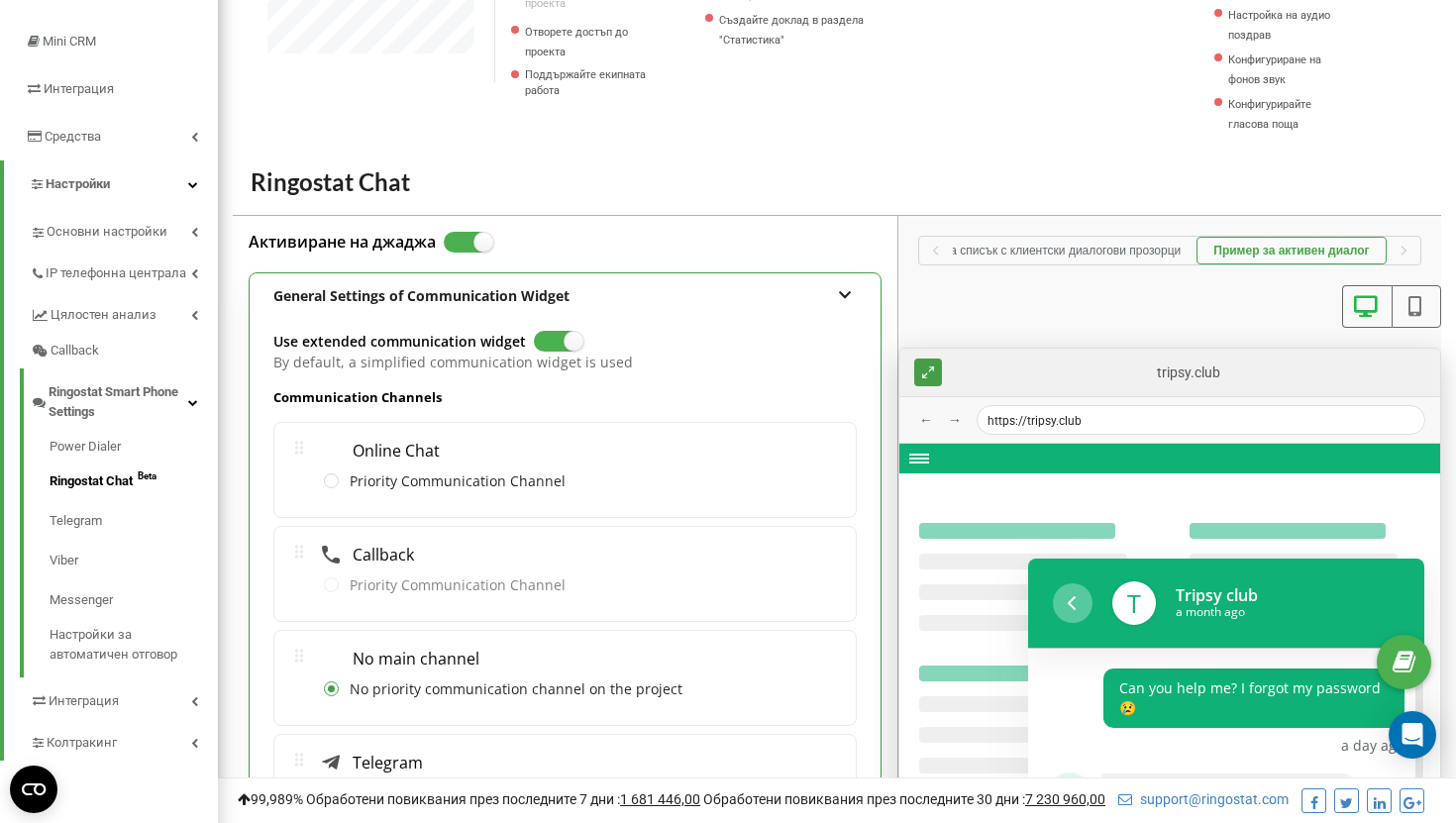 scroll, scrollTop: 0, scrollLeft: 588, axis: horizontal 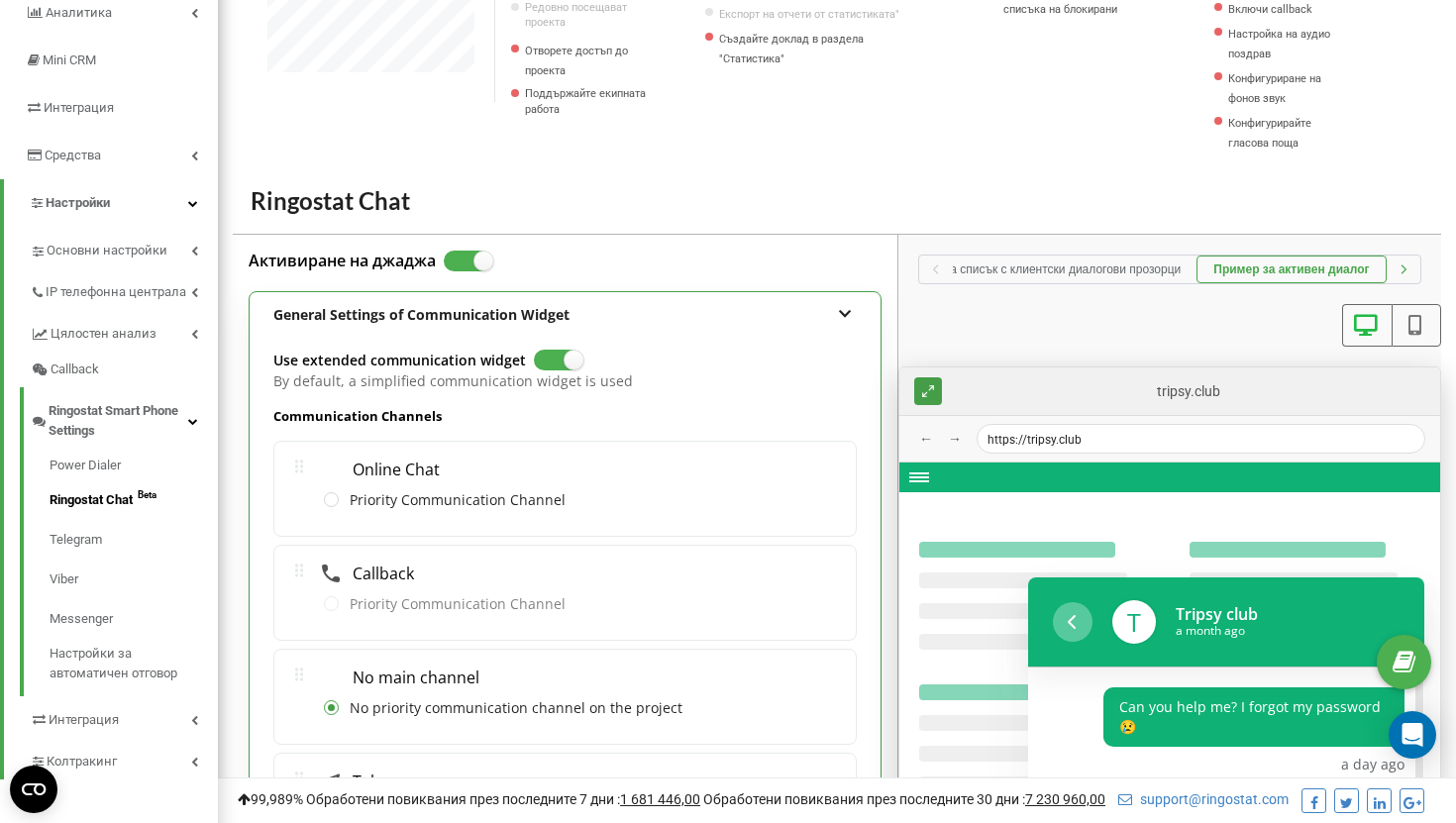 click 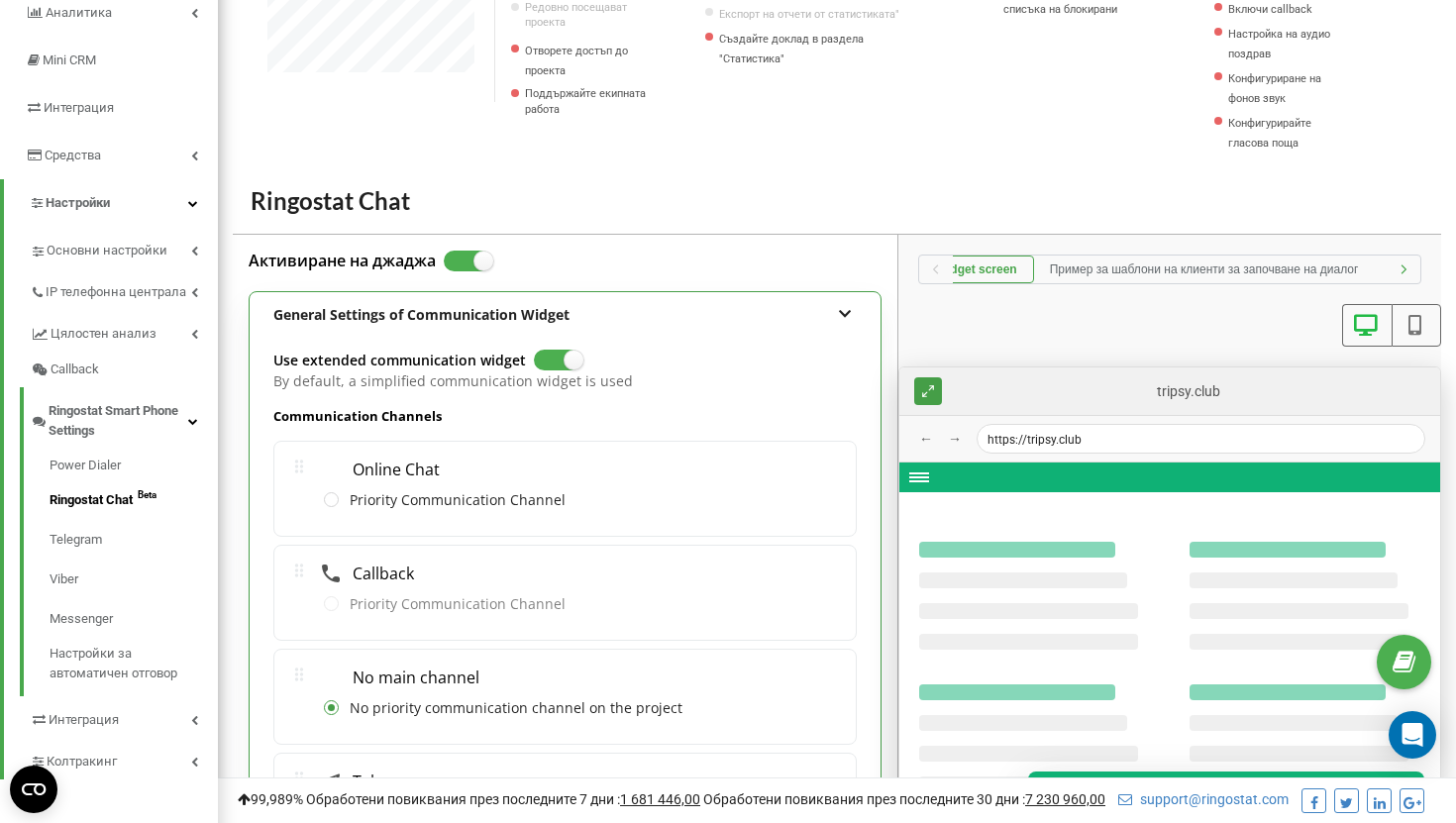 scroll, scrollTop: 0, scrollLeft: 0, axis: both 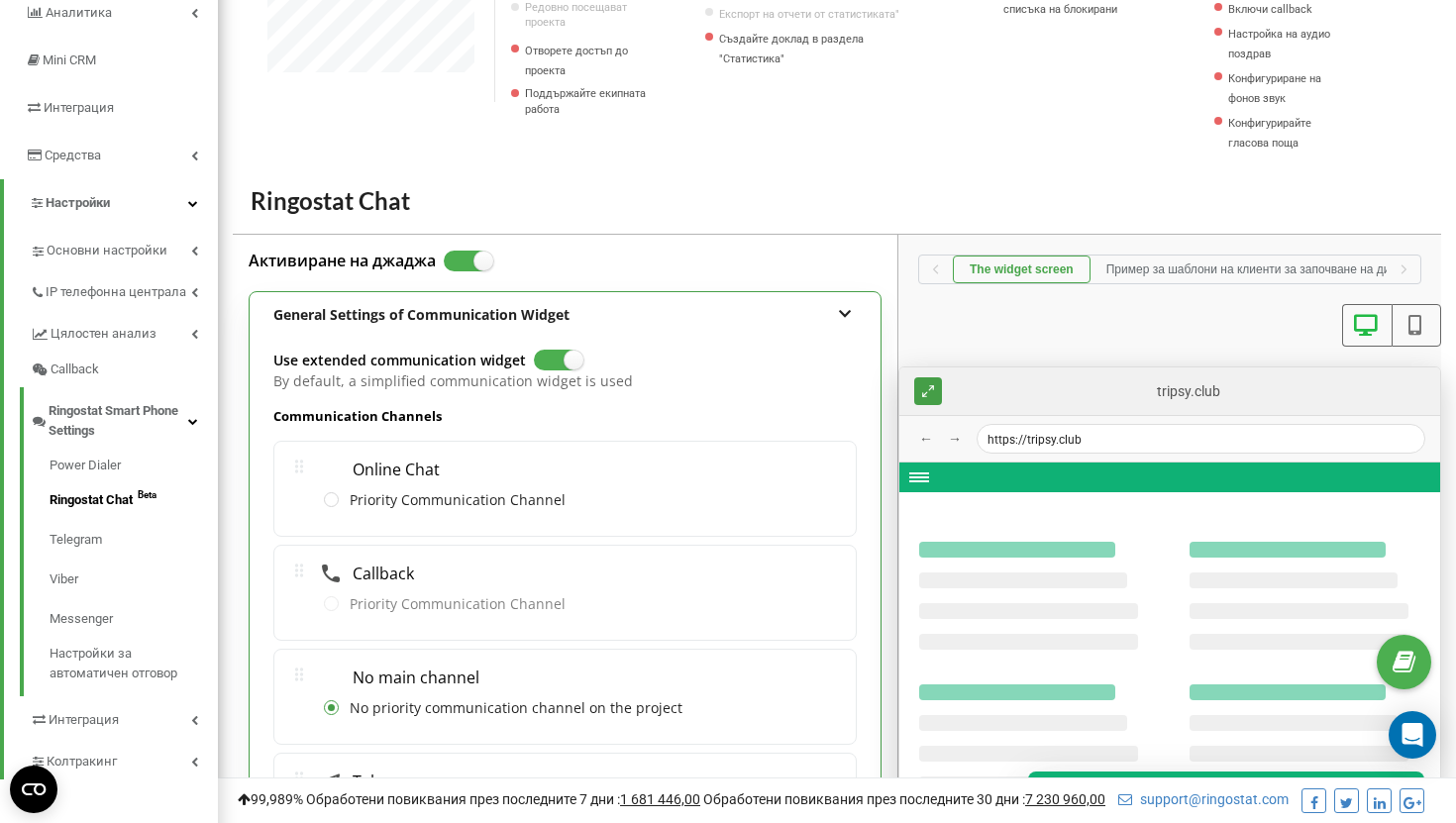 click at bounding box center (1414, 325) 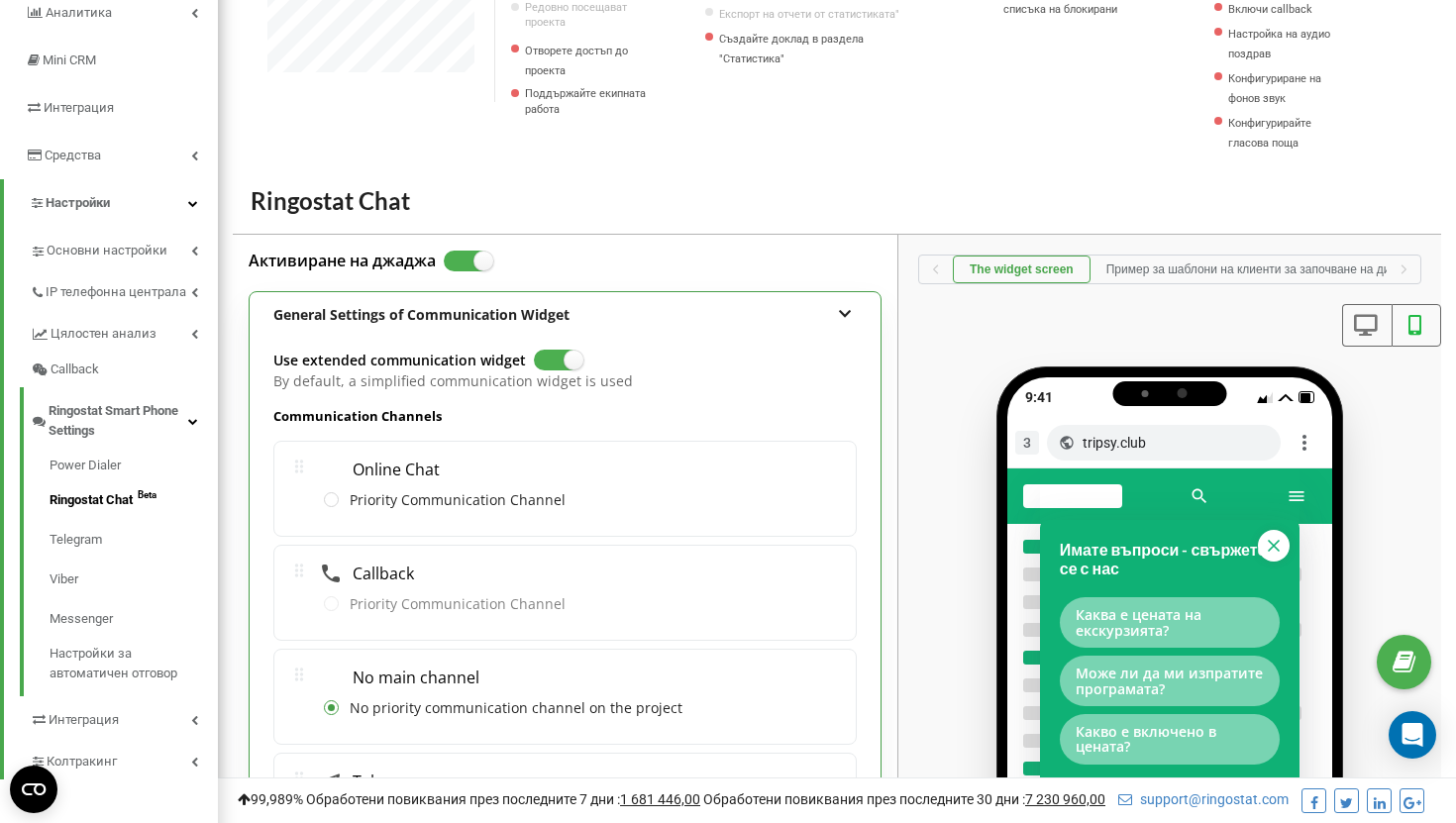 click at bounding box center [1366, 325] 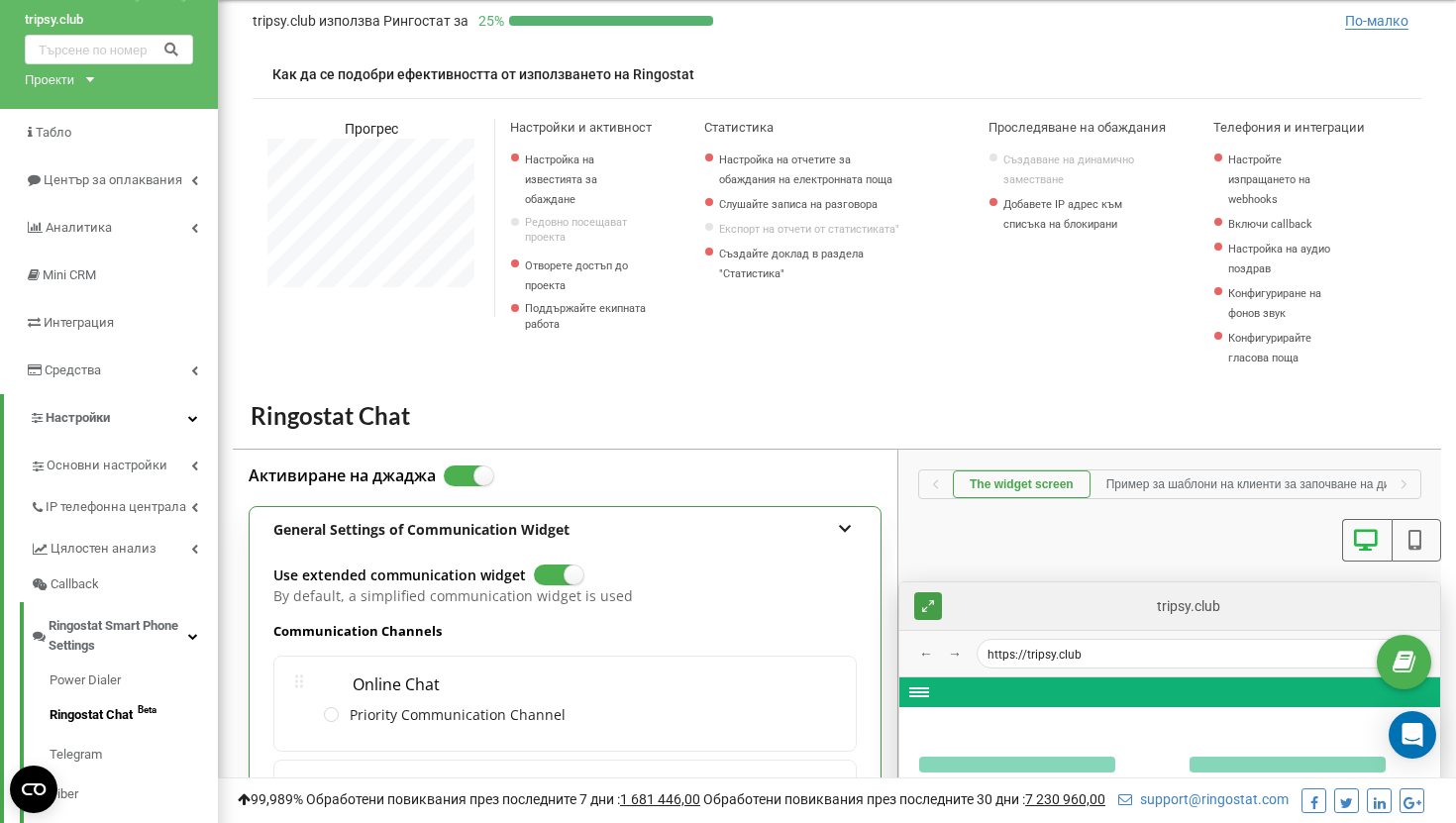 scroll, scrollTop: 0, scrollLeft: 0, axis: both 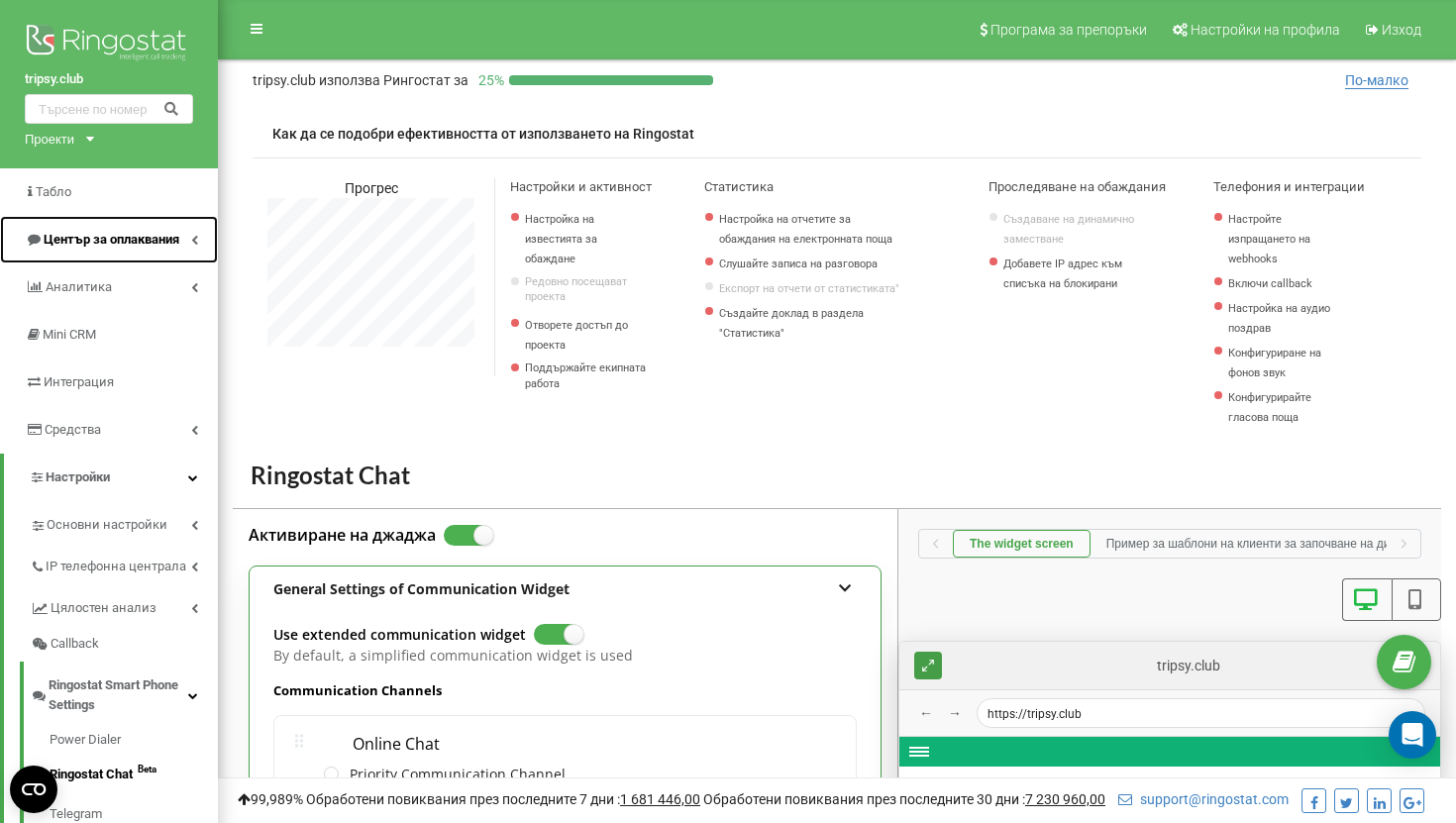click on "Център за оплаквания" at bounding box center (111, 239) 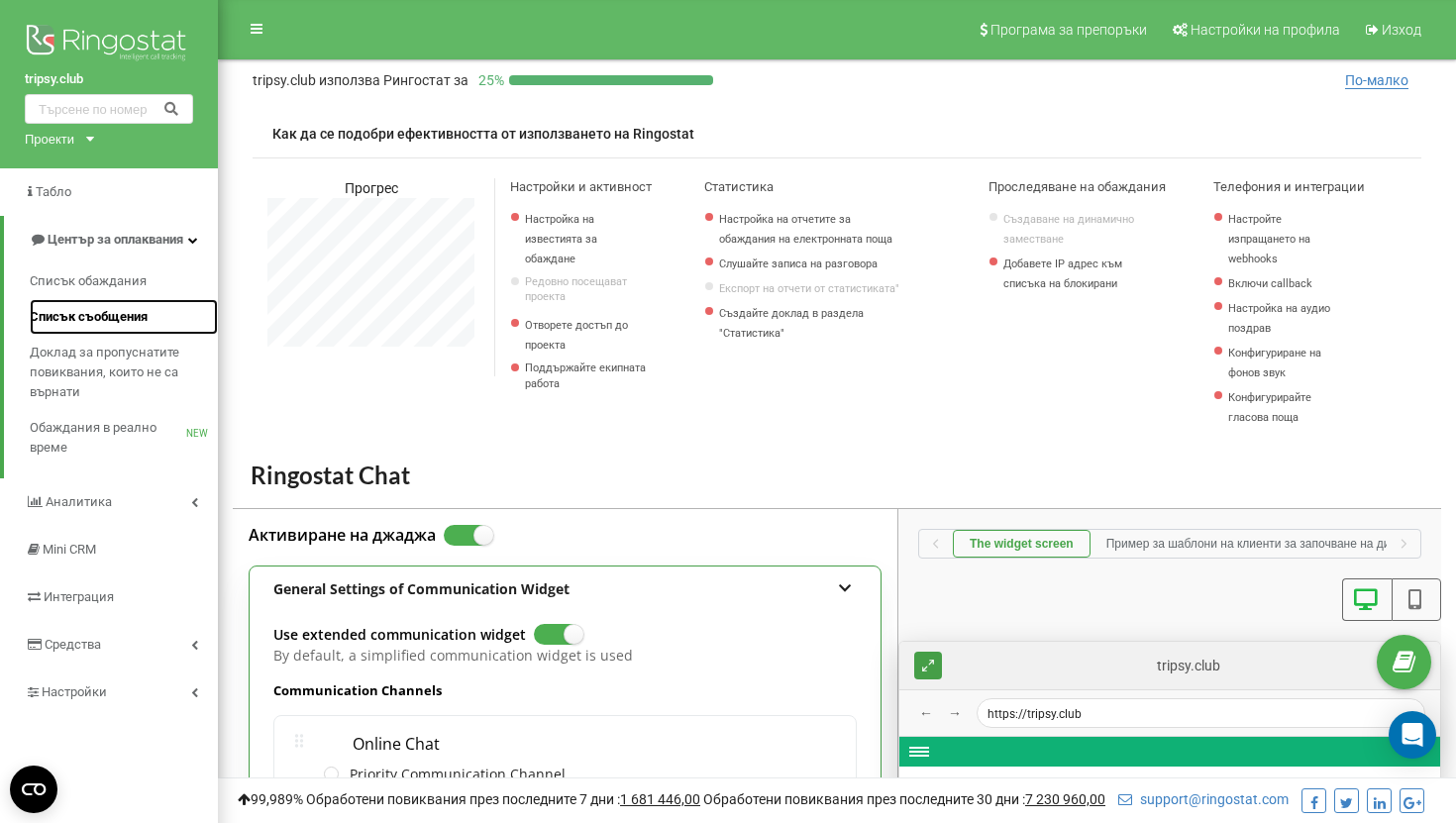click on "Списък съобщения" at bounding box center [88, 317] 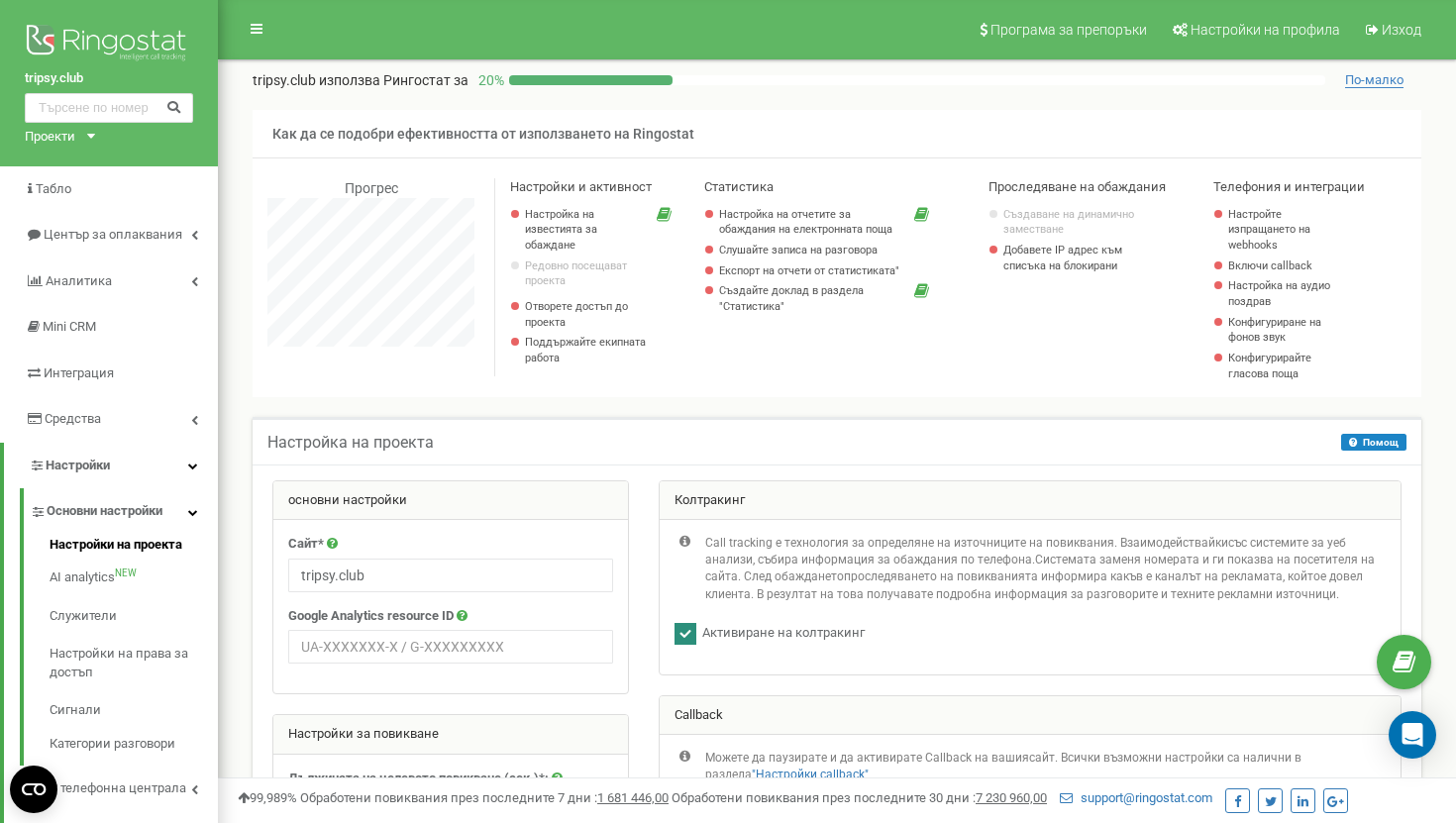 scroll, scrollTop: 310, scrollLeft: 0, axis: vertical 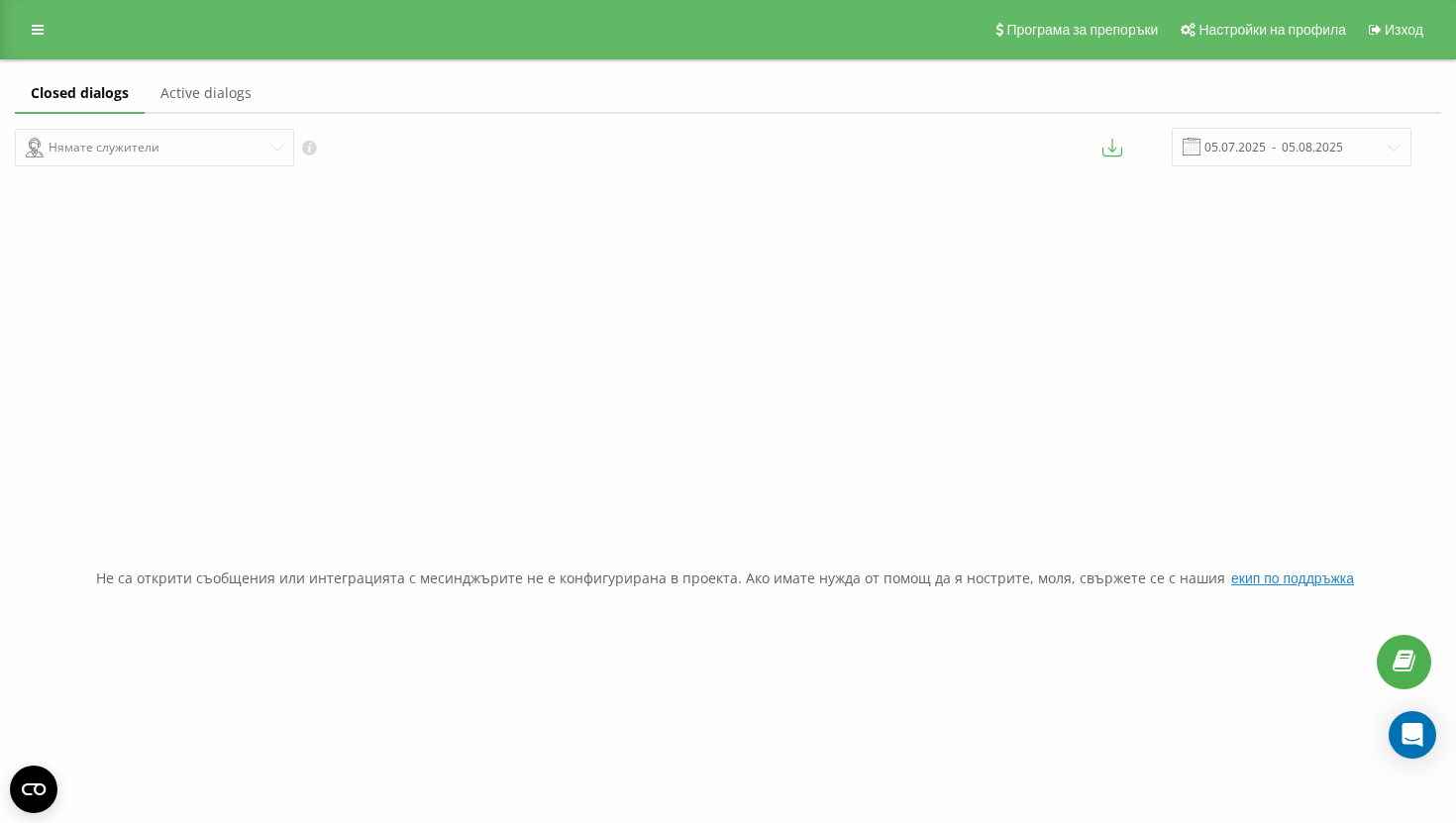 click on "Active dialogs" at bounding box center (206, 94) 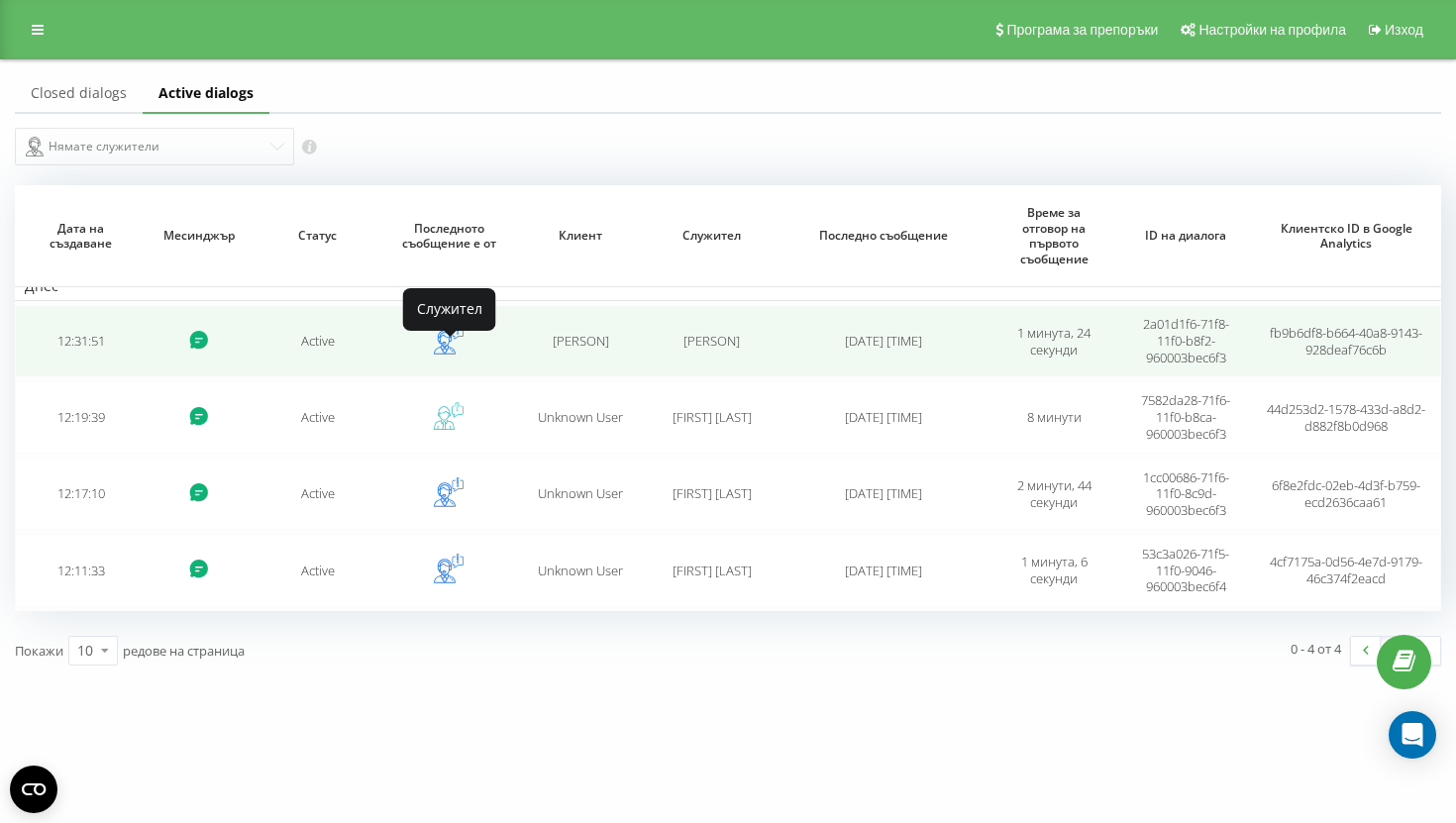 click 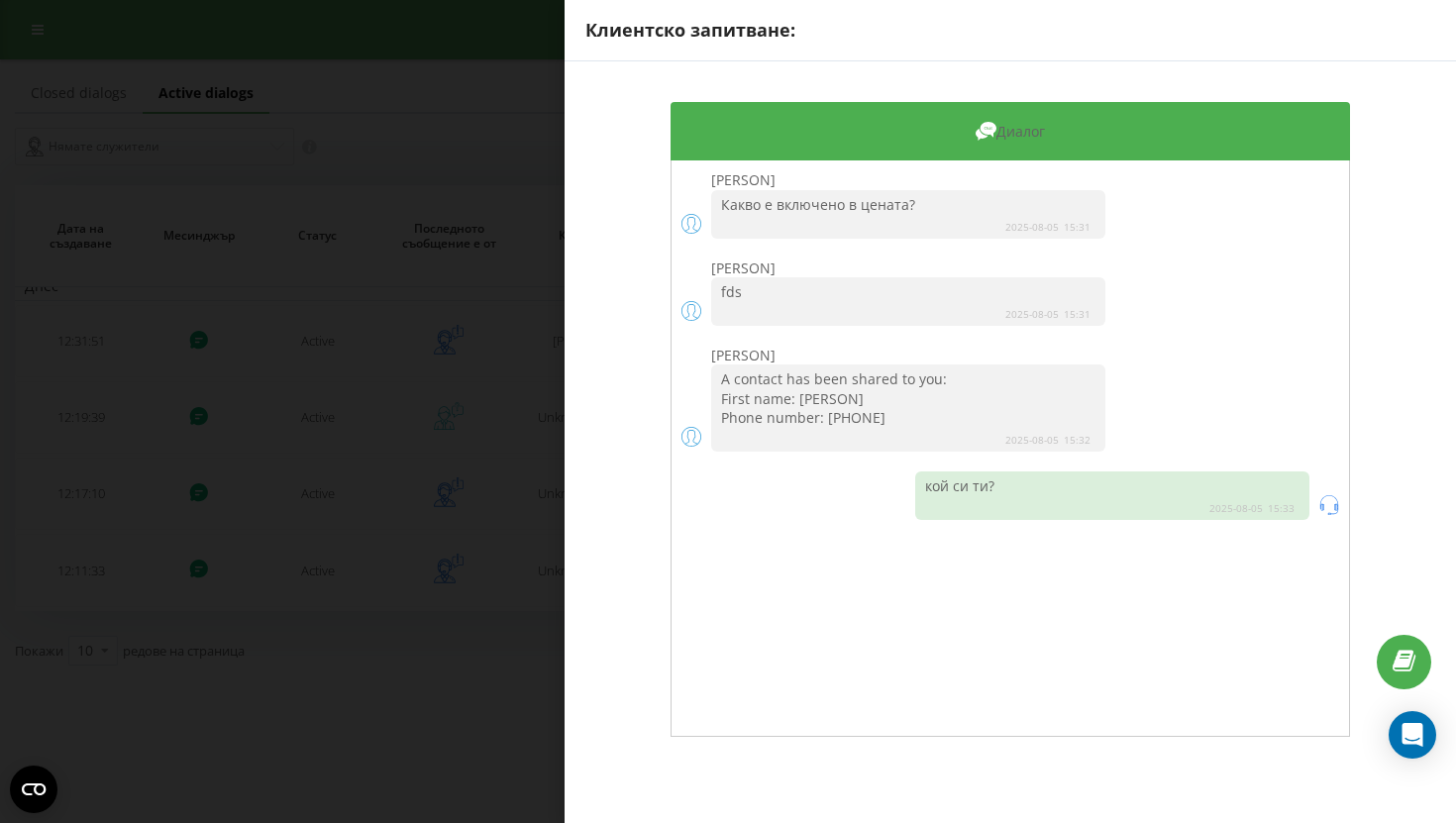 click on "Диалог [PERSON] Какво е включено в цената? [DATE] [TIME] [PERSON] fds [DATE] [TIME] [PERSON] A contact has been shared to you:
First name: [PERSON]
Phone number: [PHONE] [DATE] [TIME] кой си ти?  [DATE] [TIME]" at bounding box center [1010, 419] 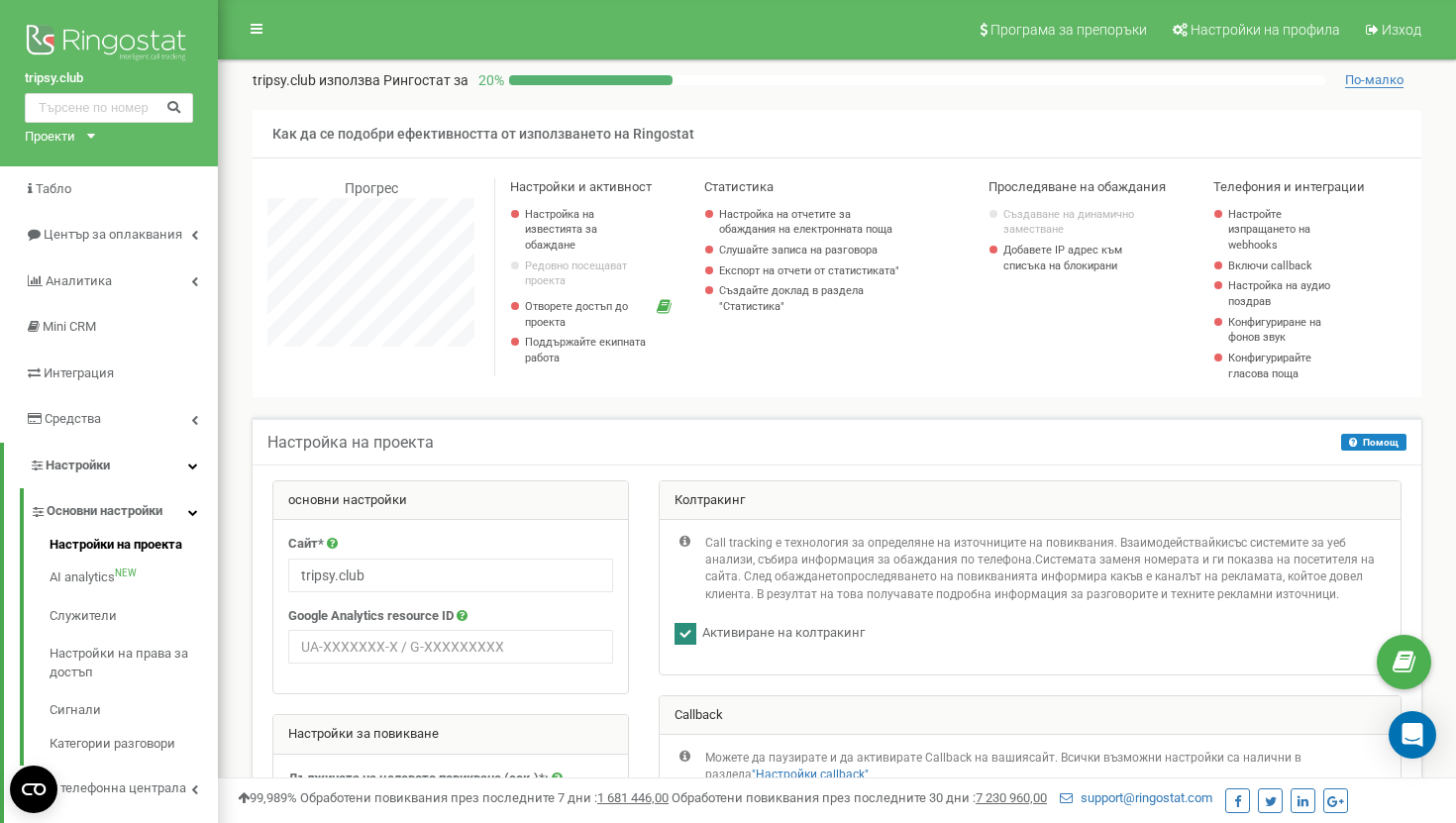 scroll, scrollTop: 0, scrollLeft: 0, axis: both 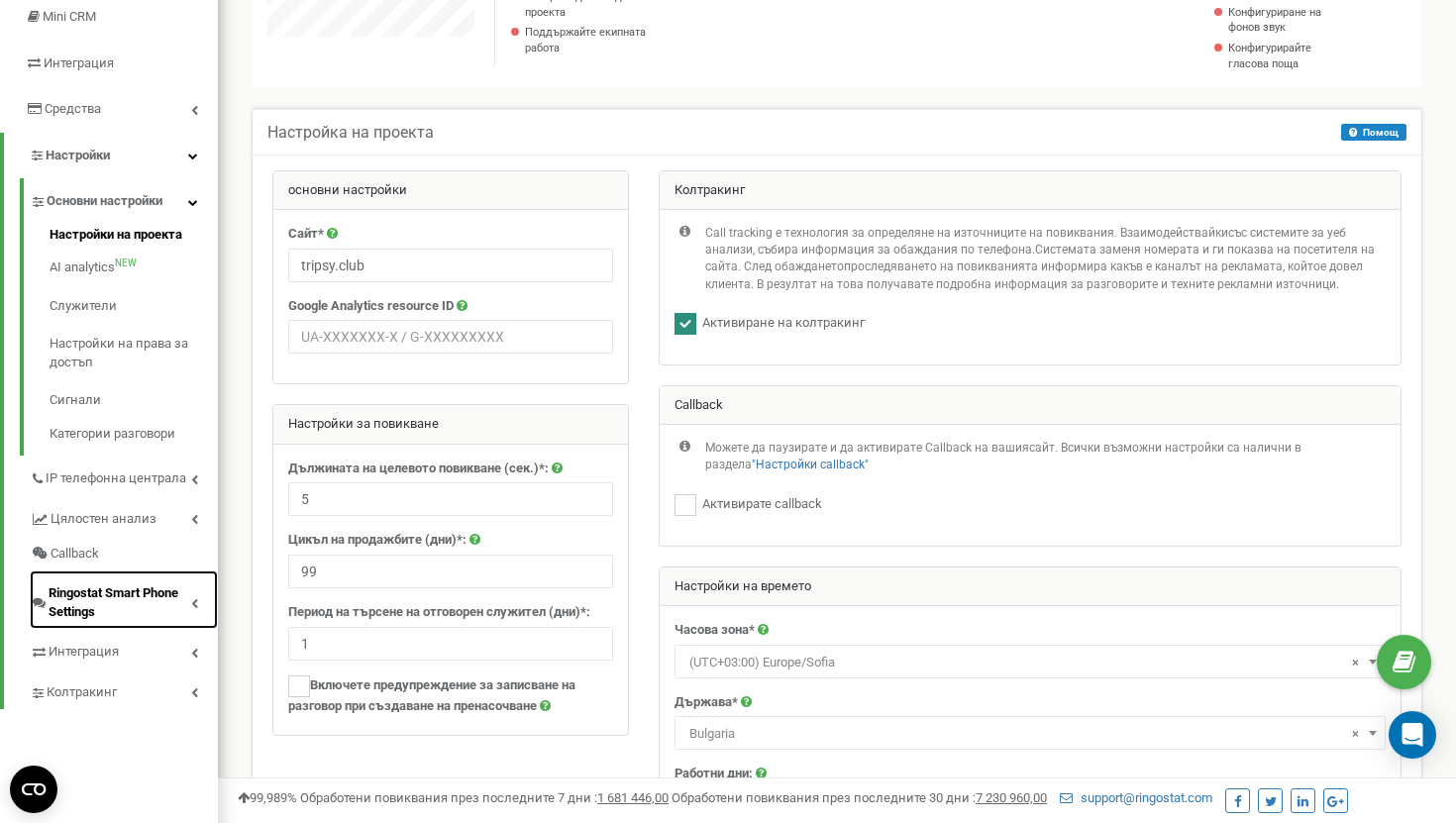 click on "Ringostat Smart Phone Settings" at bounding box center (120, 602) 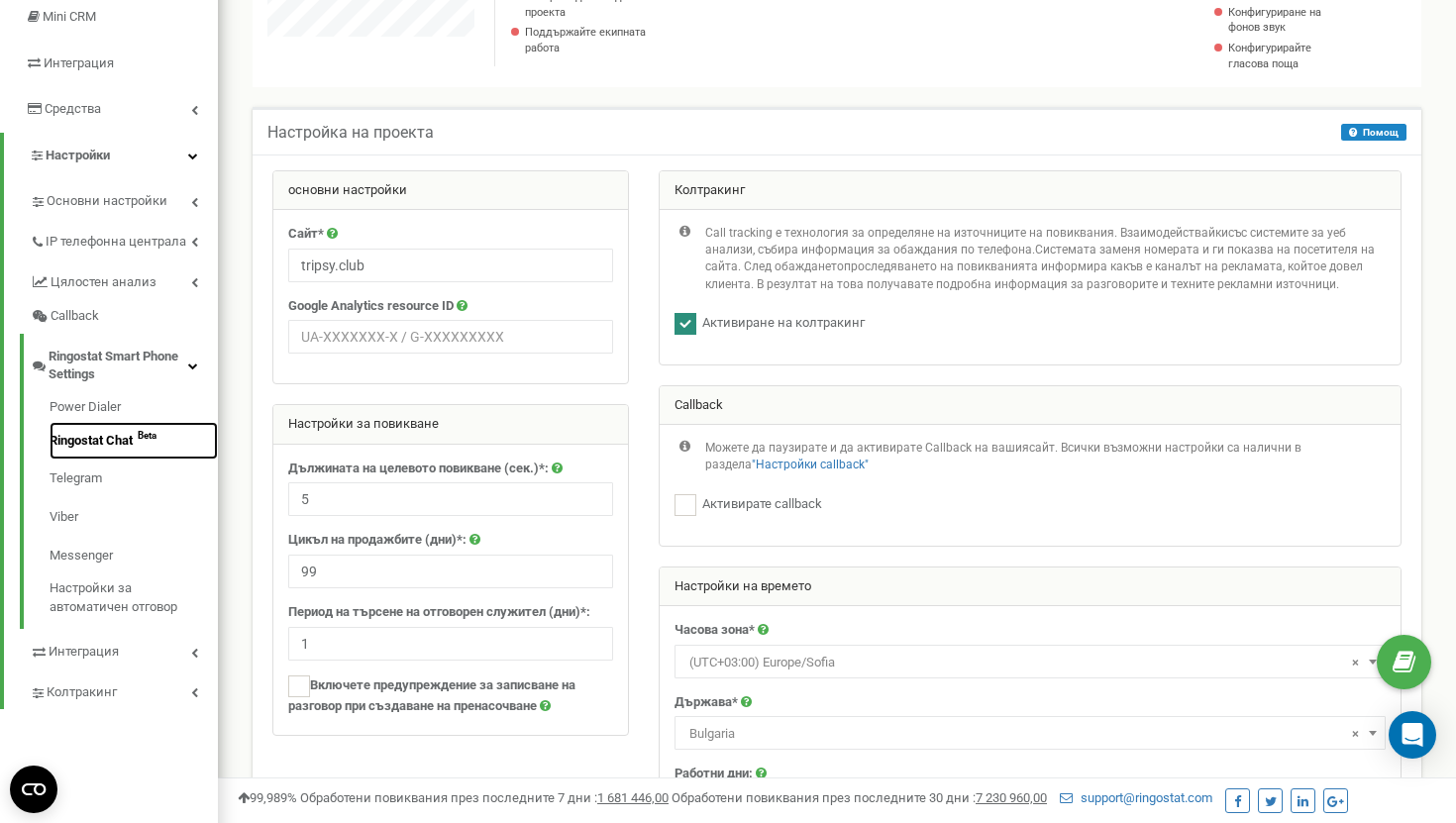 click on "Ringostat Chat Beta" at bounding box center [134, 441] 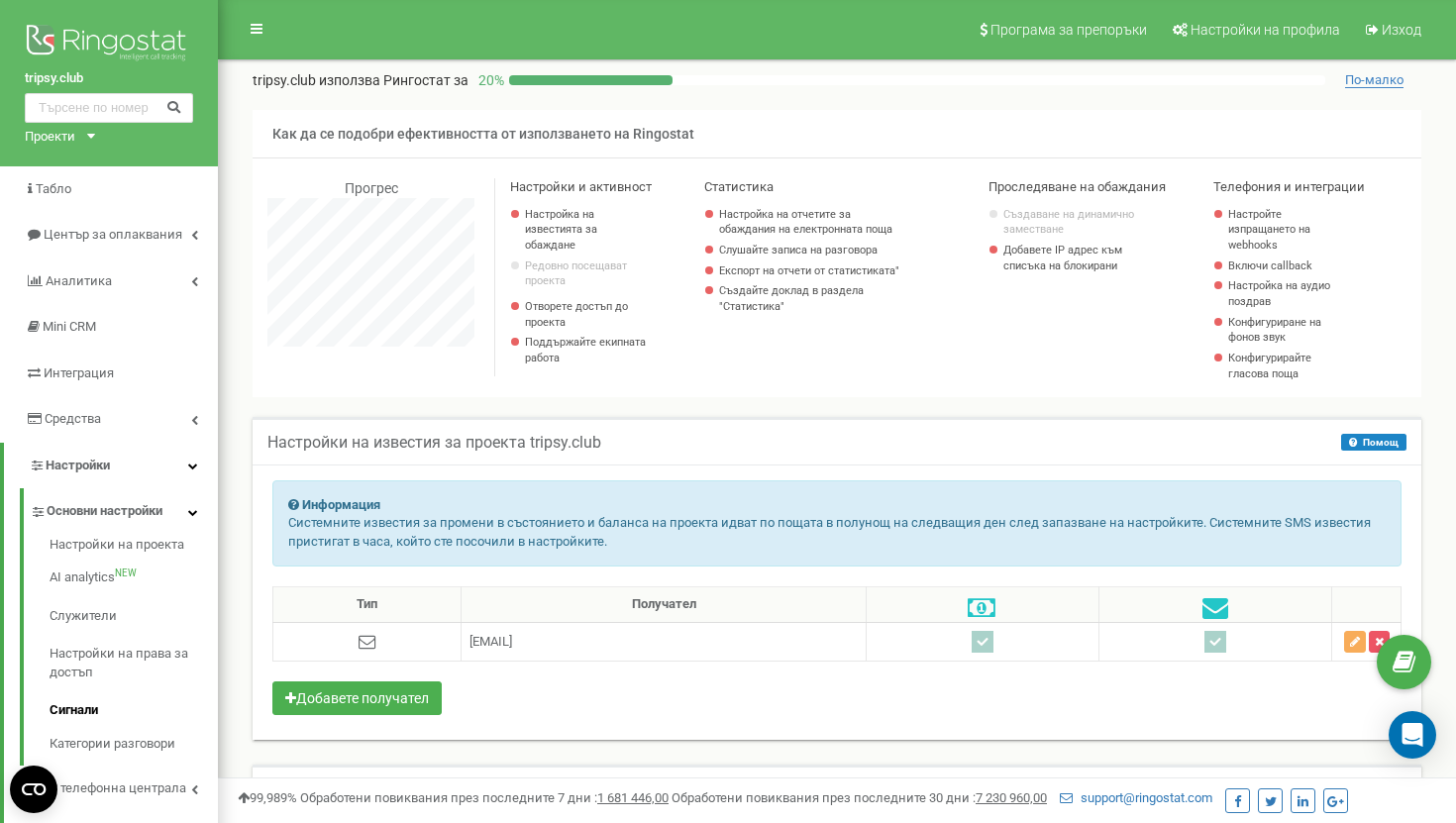 scroll, scrollTop: 23, scrollLeft: 0, axis: vertical 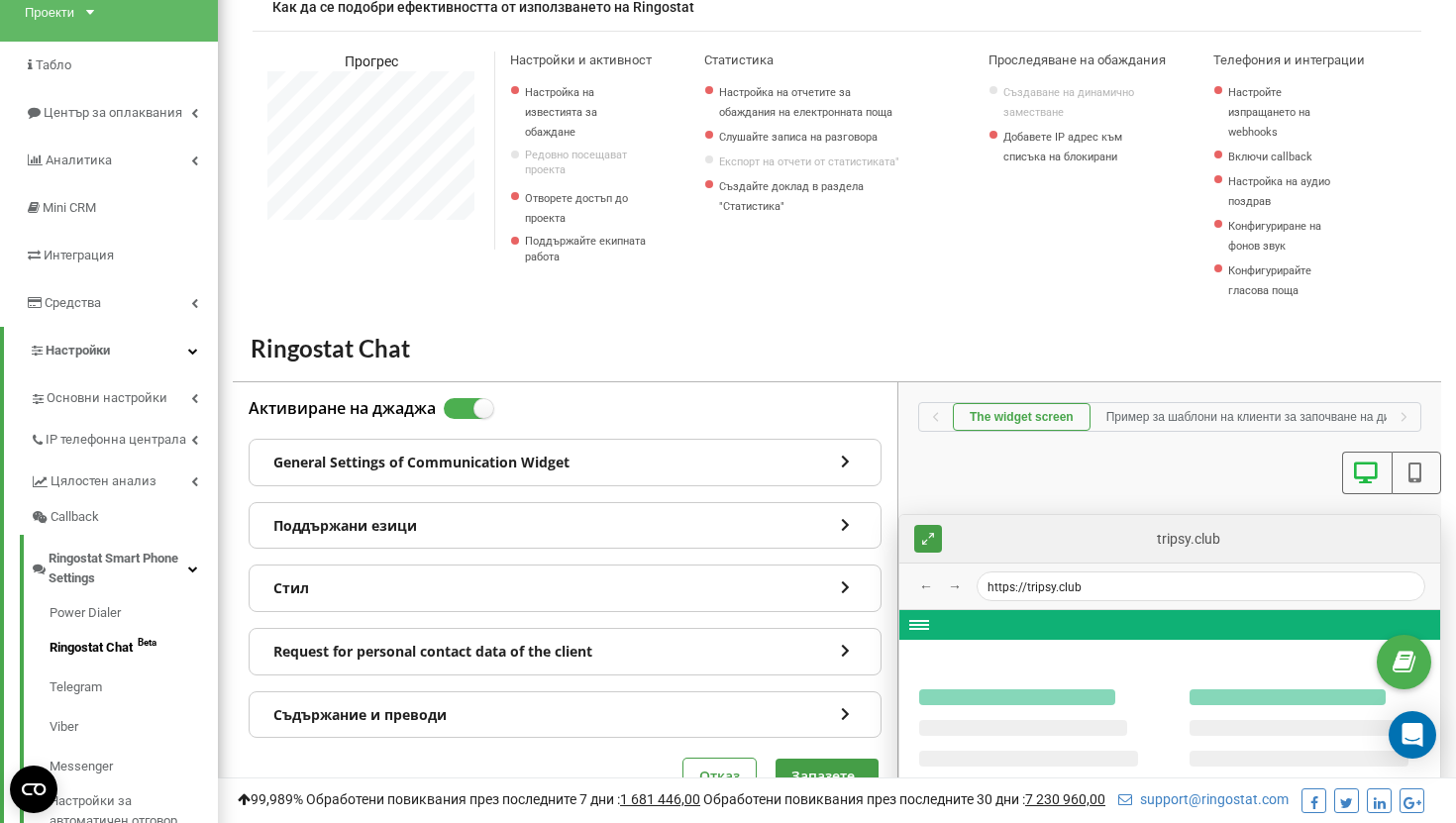 click at bounding box center (452, 399) 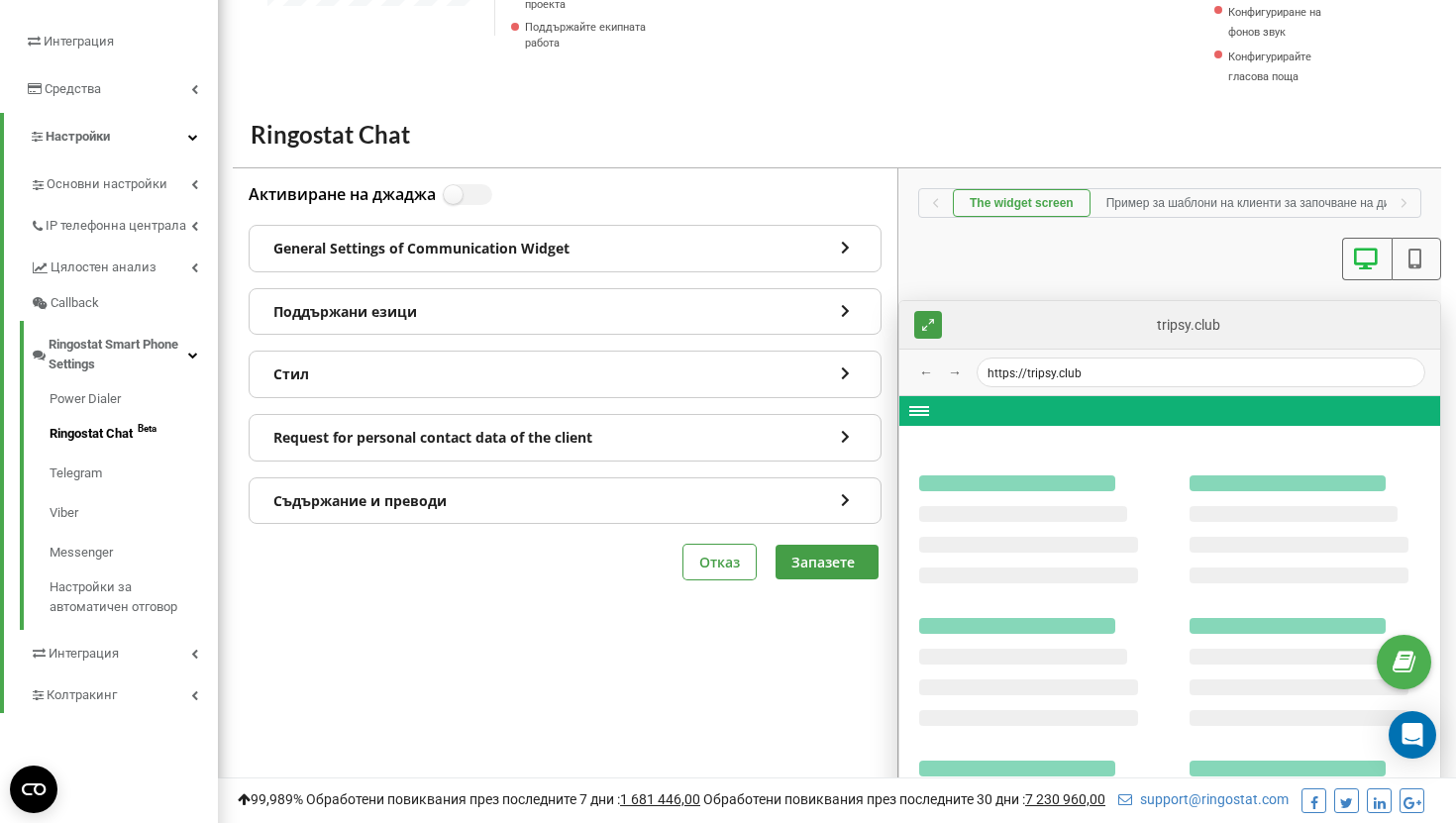 scroll, scrollTop: 365, scrollLeft: 0, axis: vertical 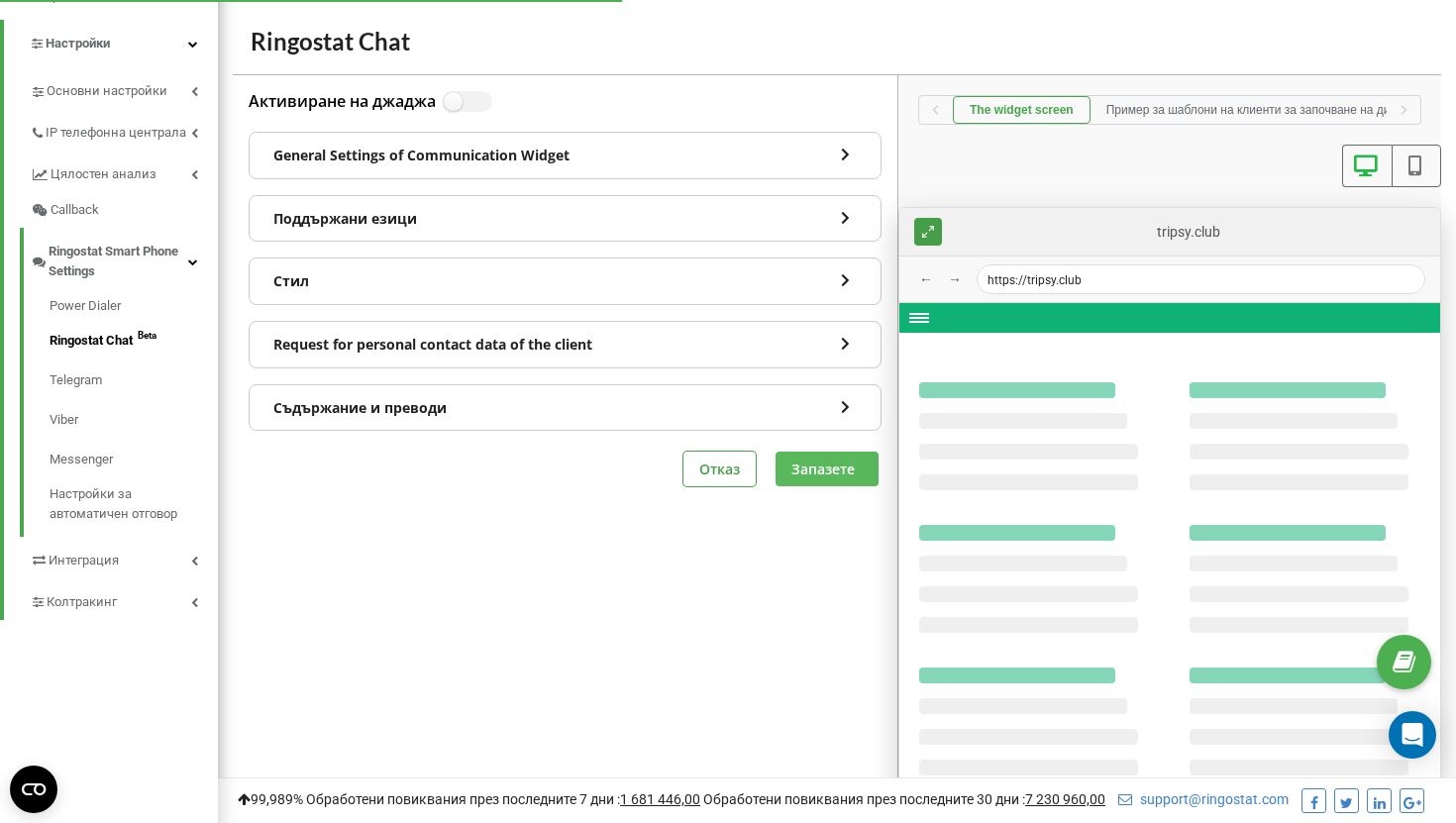 click on "Запазете" at bounding box center (827, 468) 